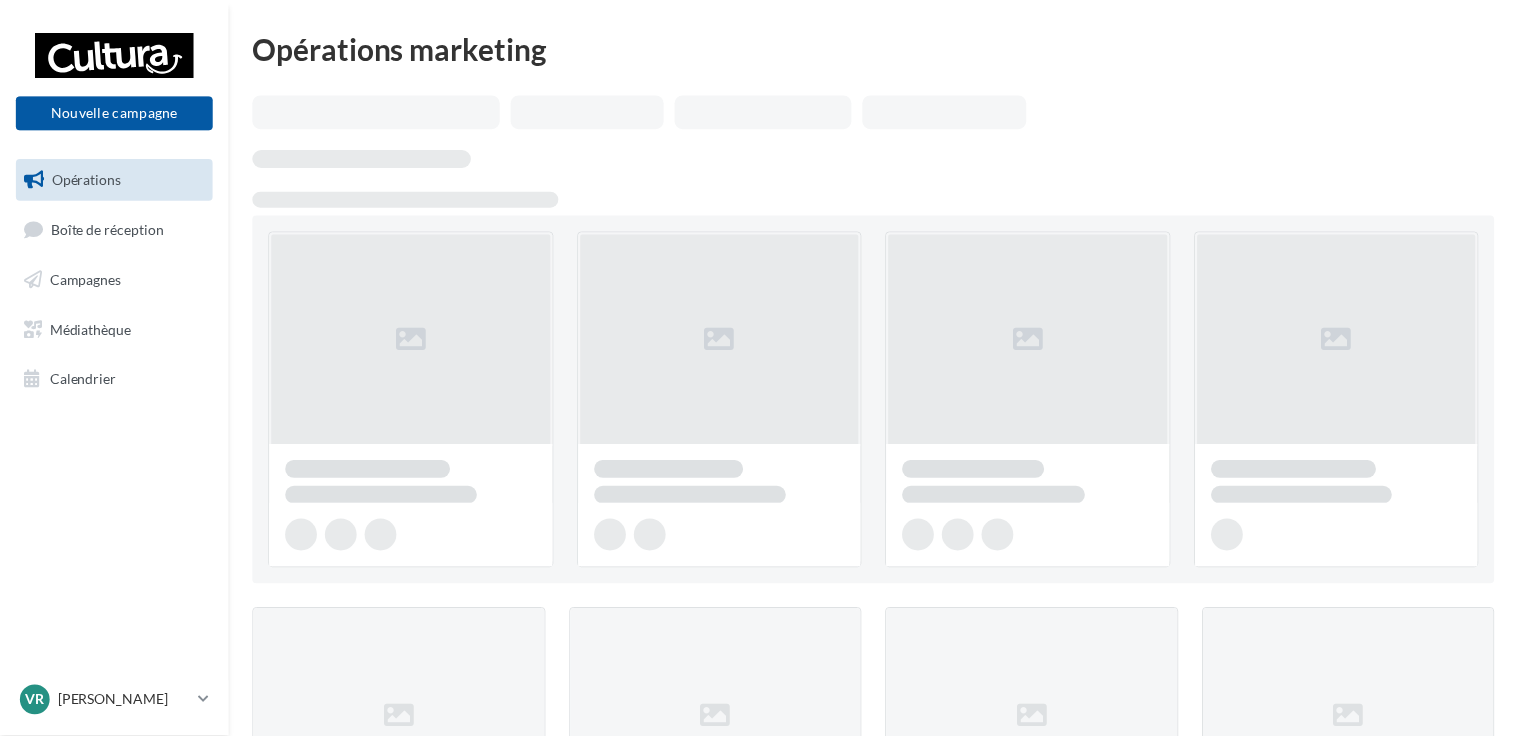 scroll, scrollTop: 0, scrollLeft: 0, axis: both 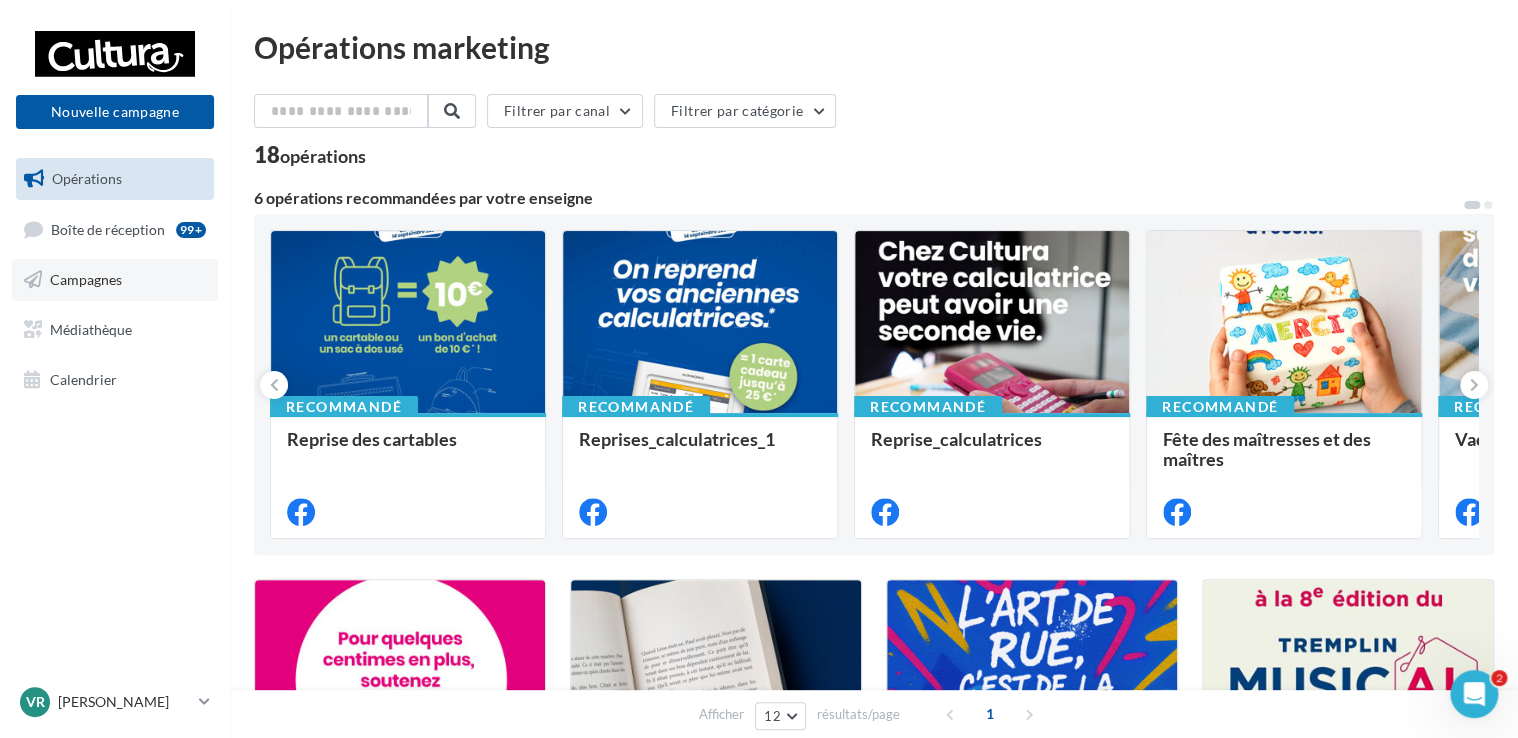 click on "Campagnes" at bounding box center [86, 279] 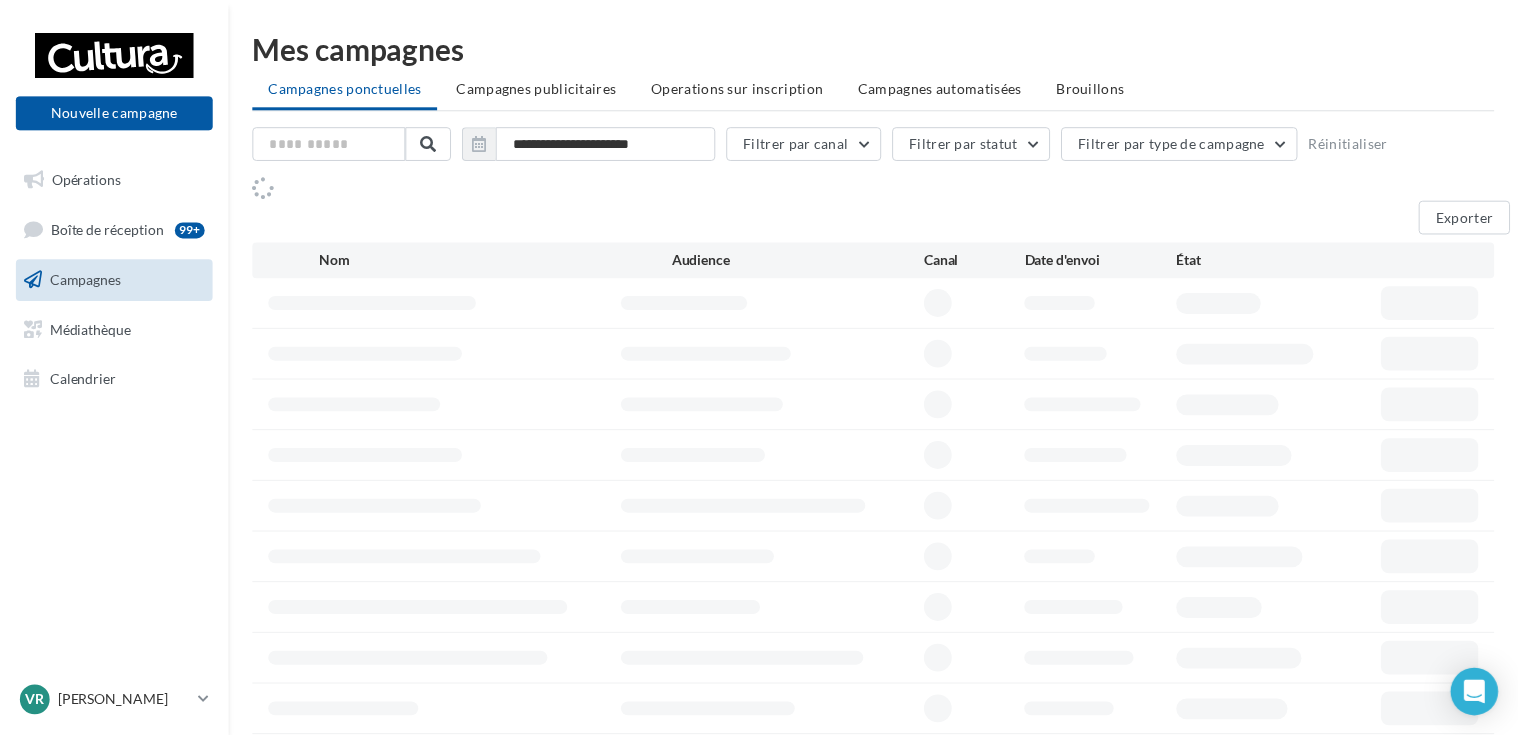scroll, scrollTop: 0, scrollLeft: 0, axis: both 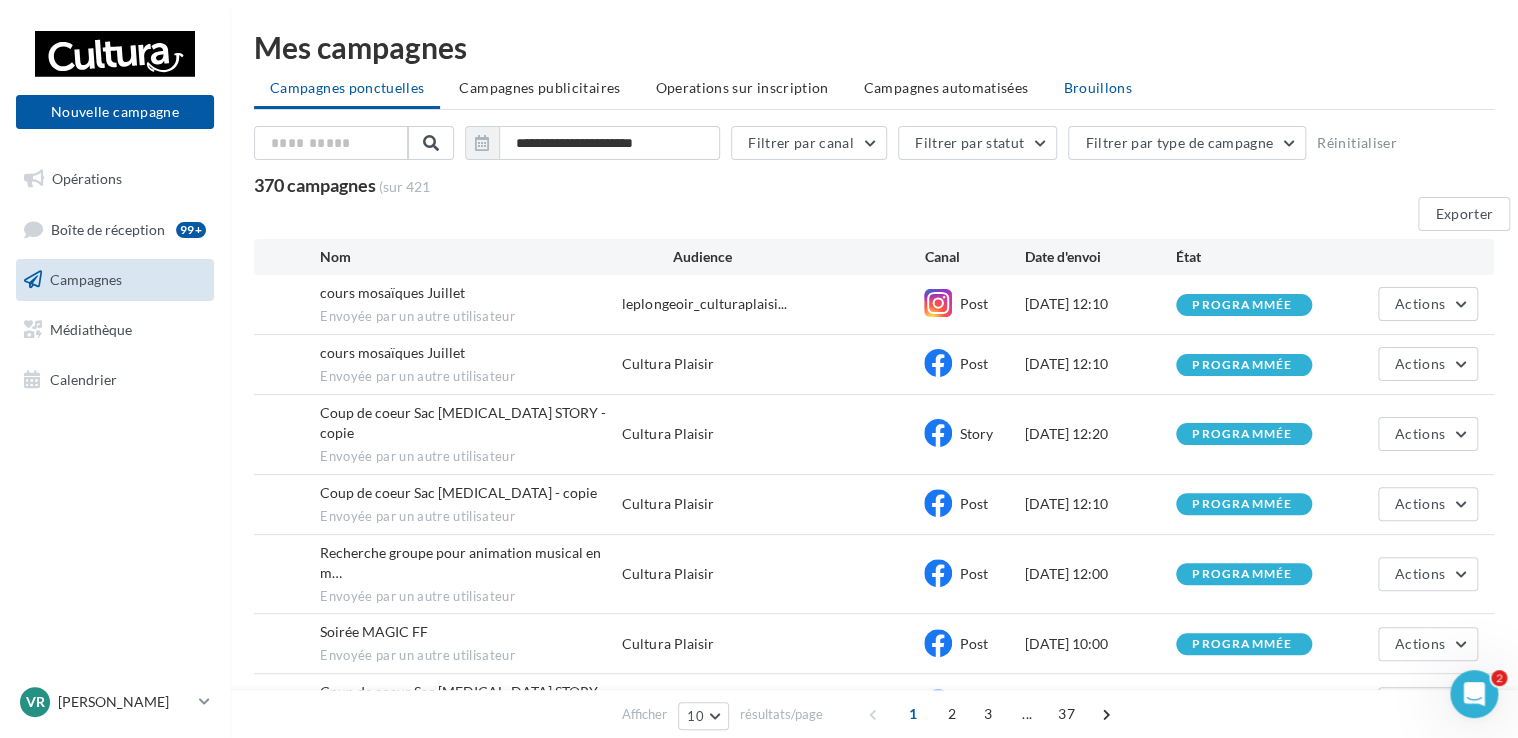 click on "Brouillons" at bounding box center [1097, 87] 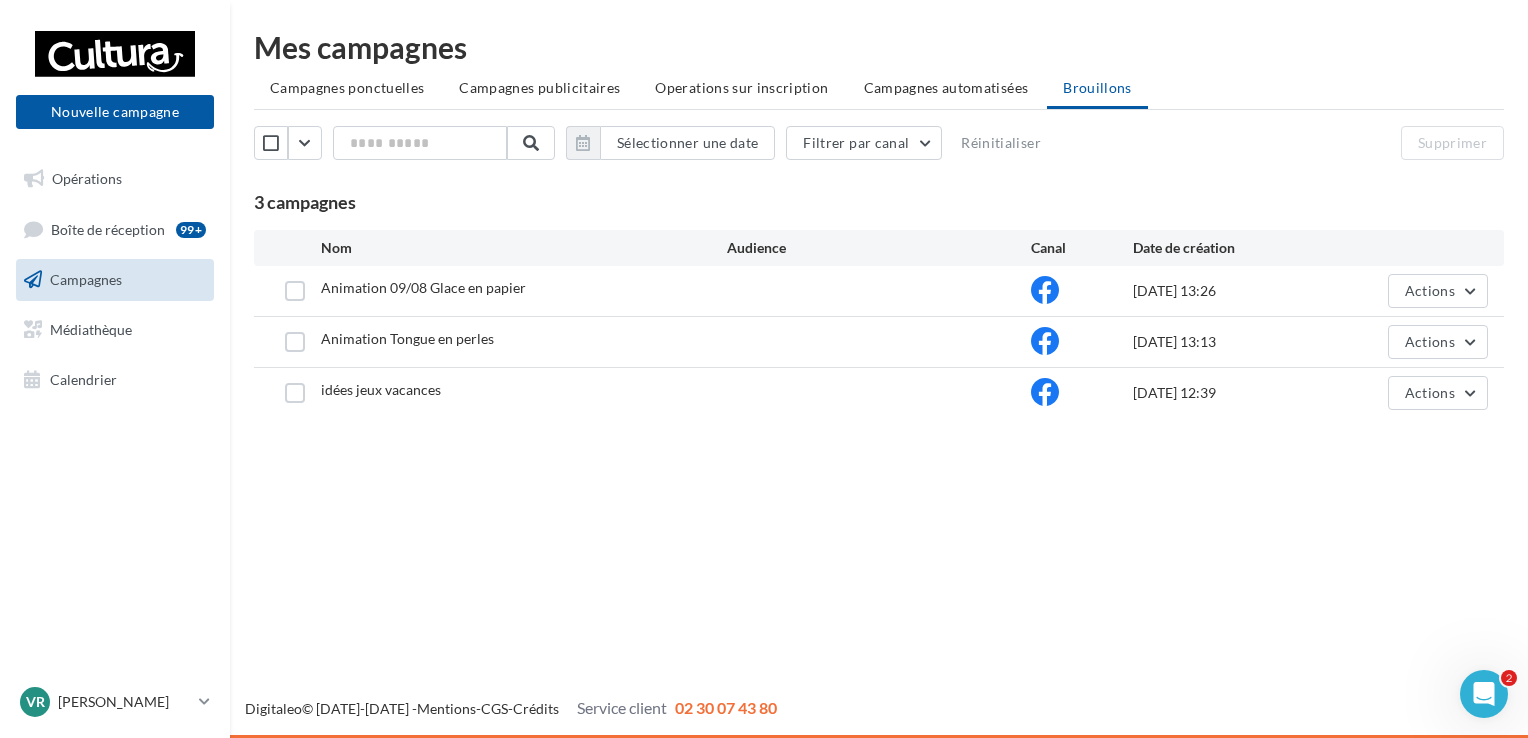 click on "Animation Tongue en perles" at bounding box center [407, 338] 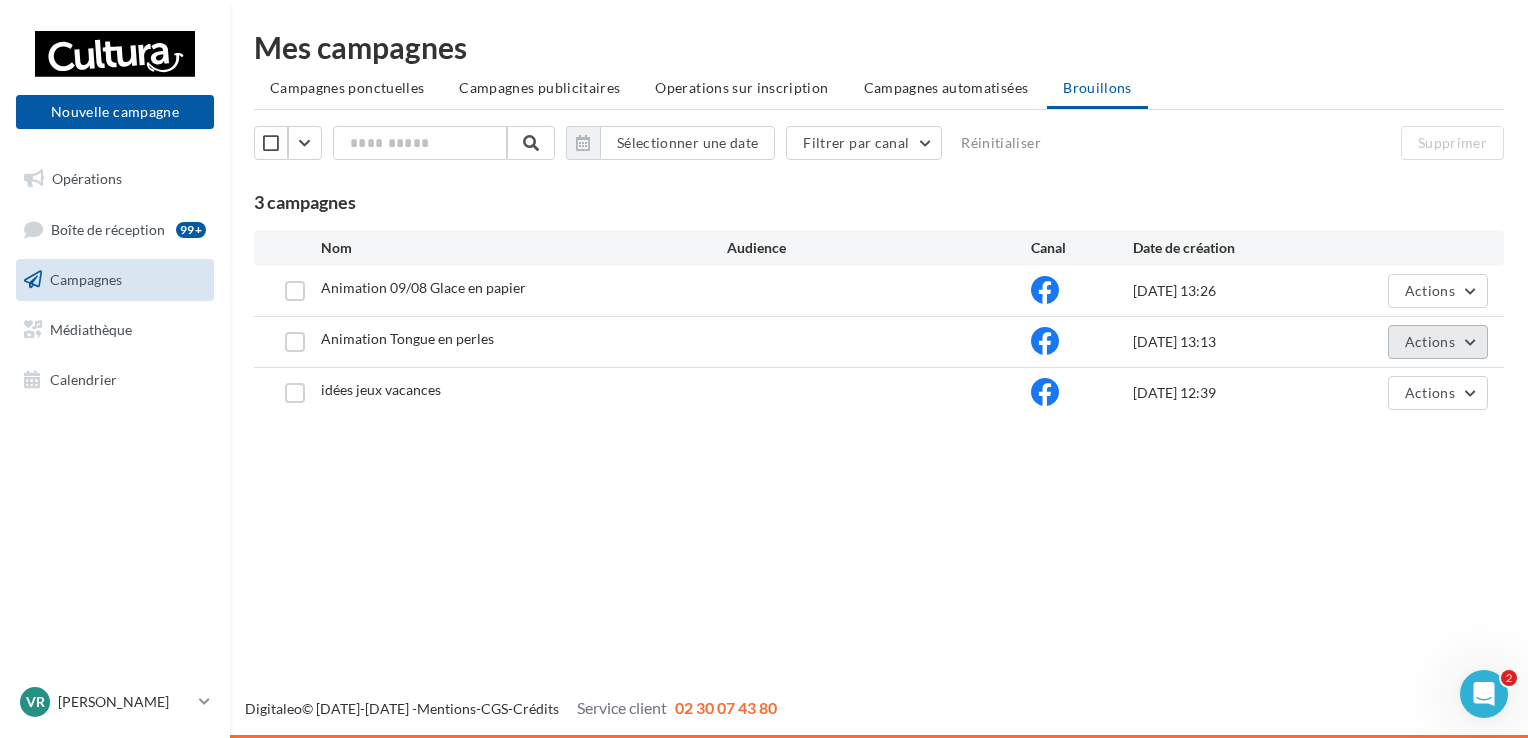 click on "Actions" at bounding box center [1430, 341] 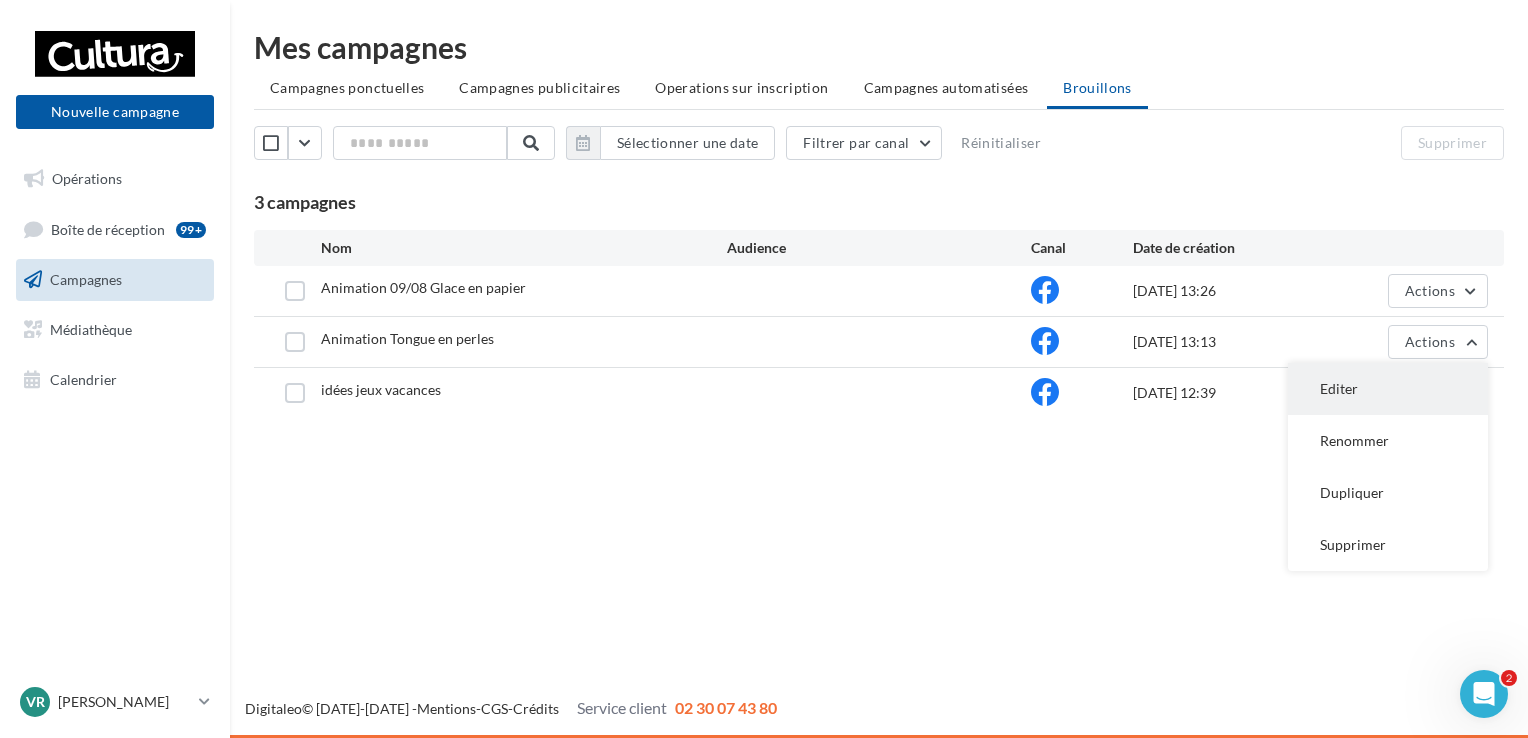 click on "Editer" at bounding box center (1388, 389) 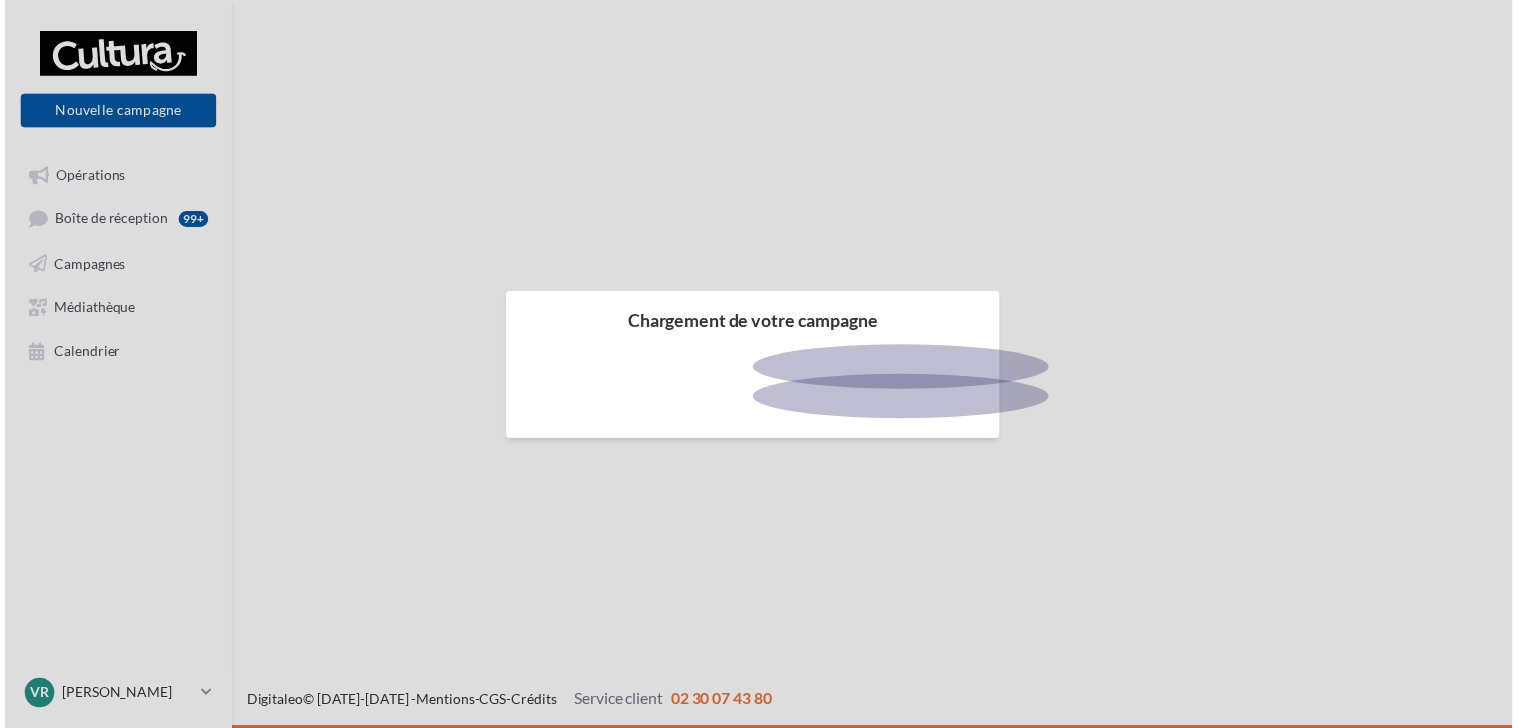scroll, scrollTop: 0, scrollLeft: 0, axis: both 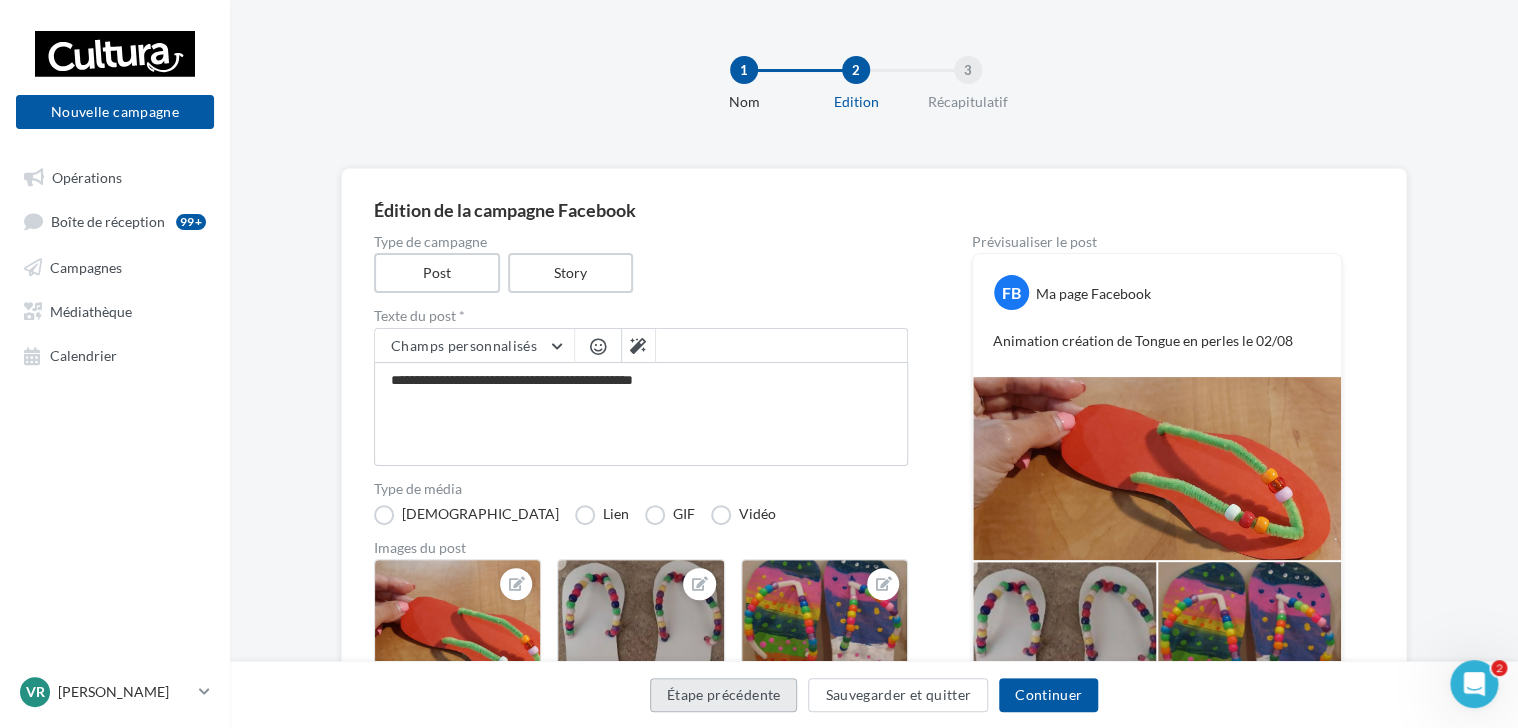 click on "Étape précédente" at bounding box center [724, 695] 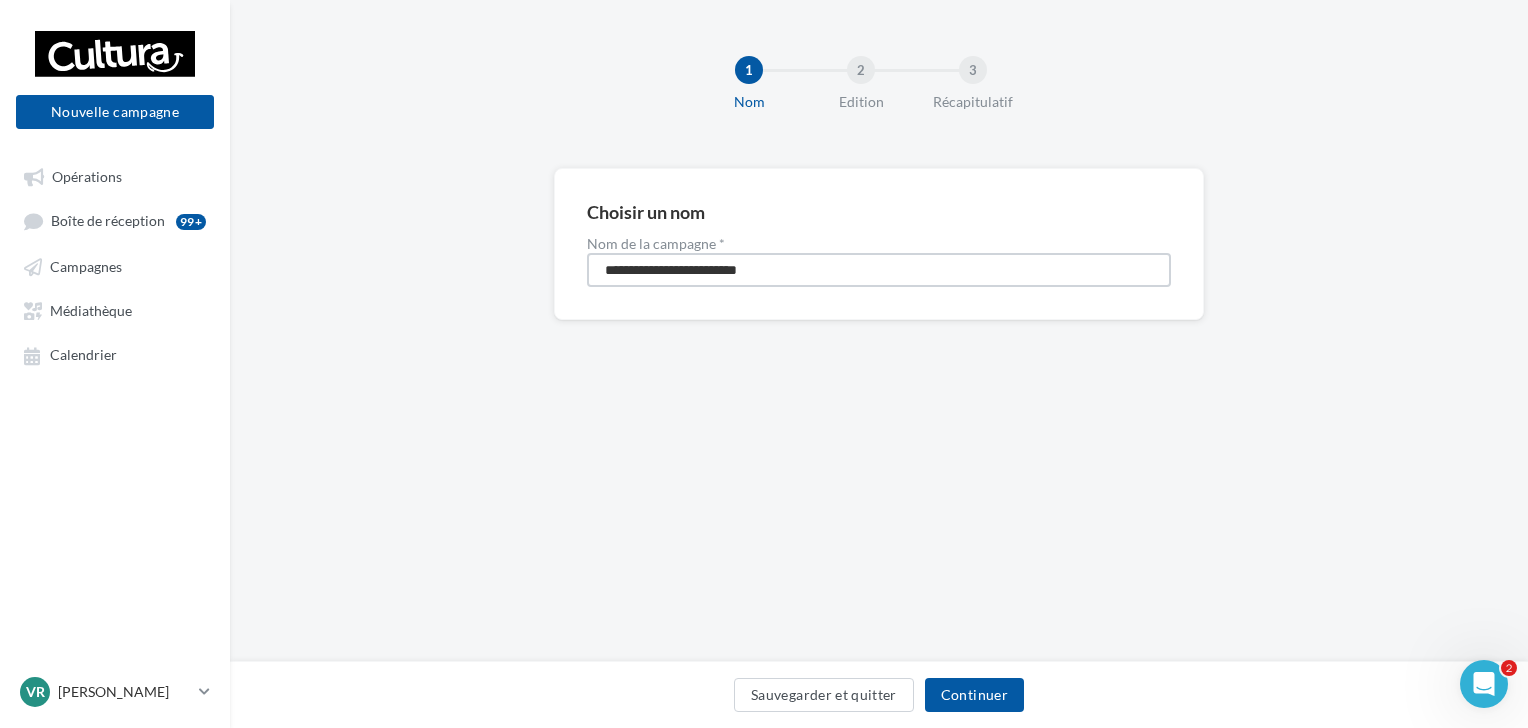 click on "**********" at bounding box center (879, 270) 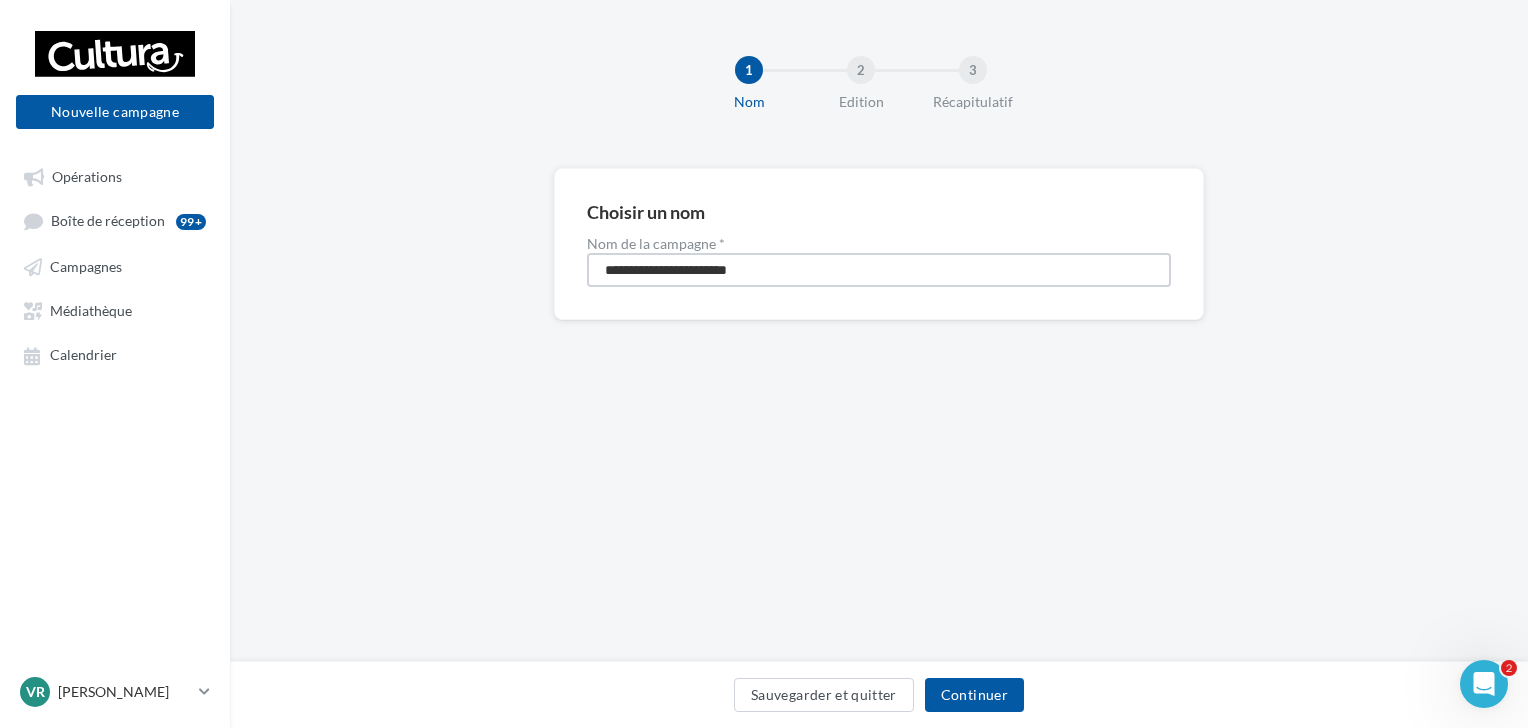 type on "**********" 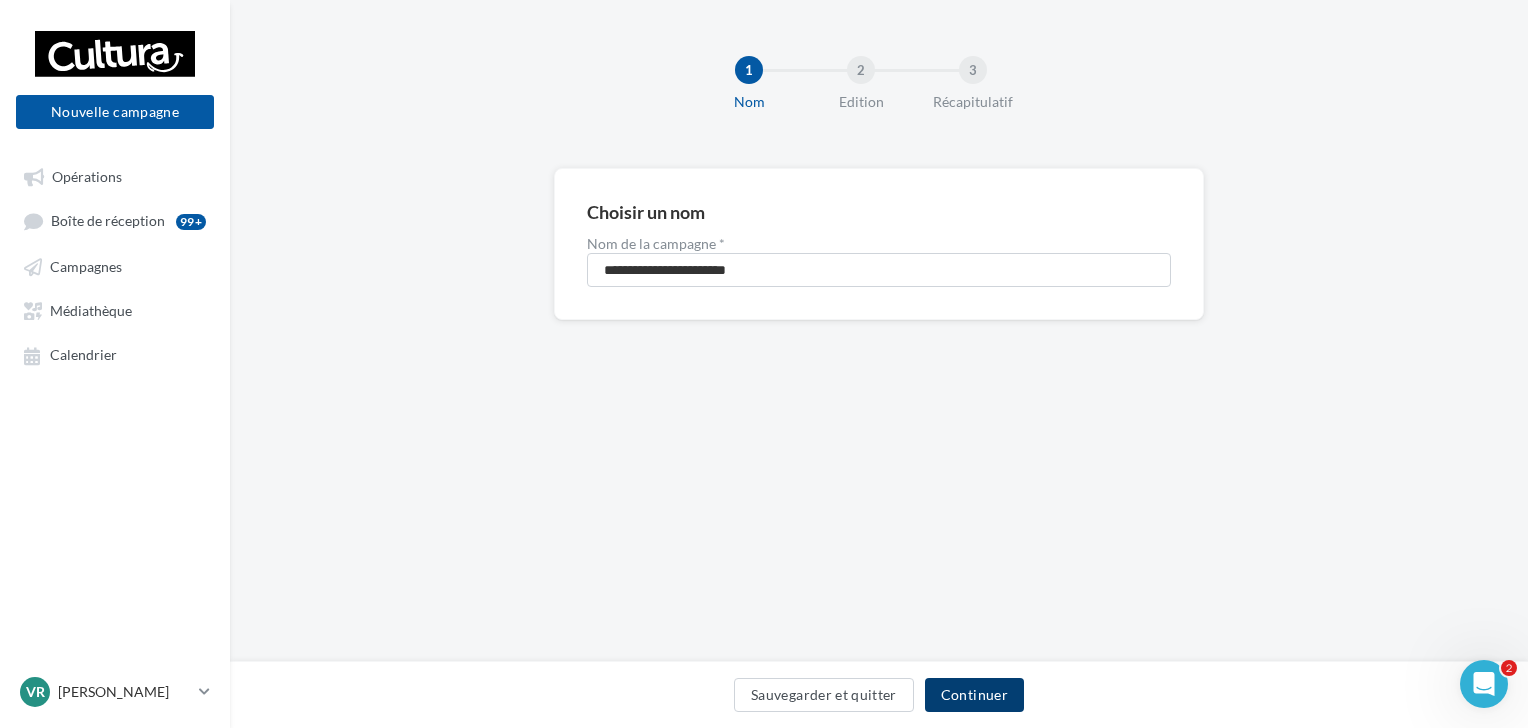click on "Continuer" at bounding box center (974, 695) 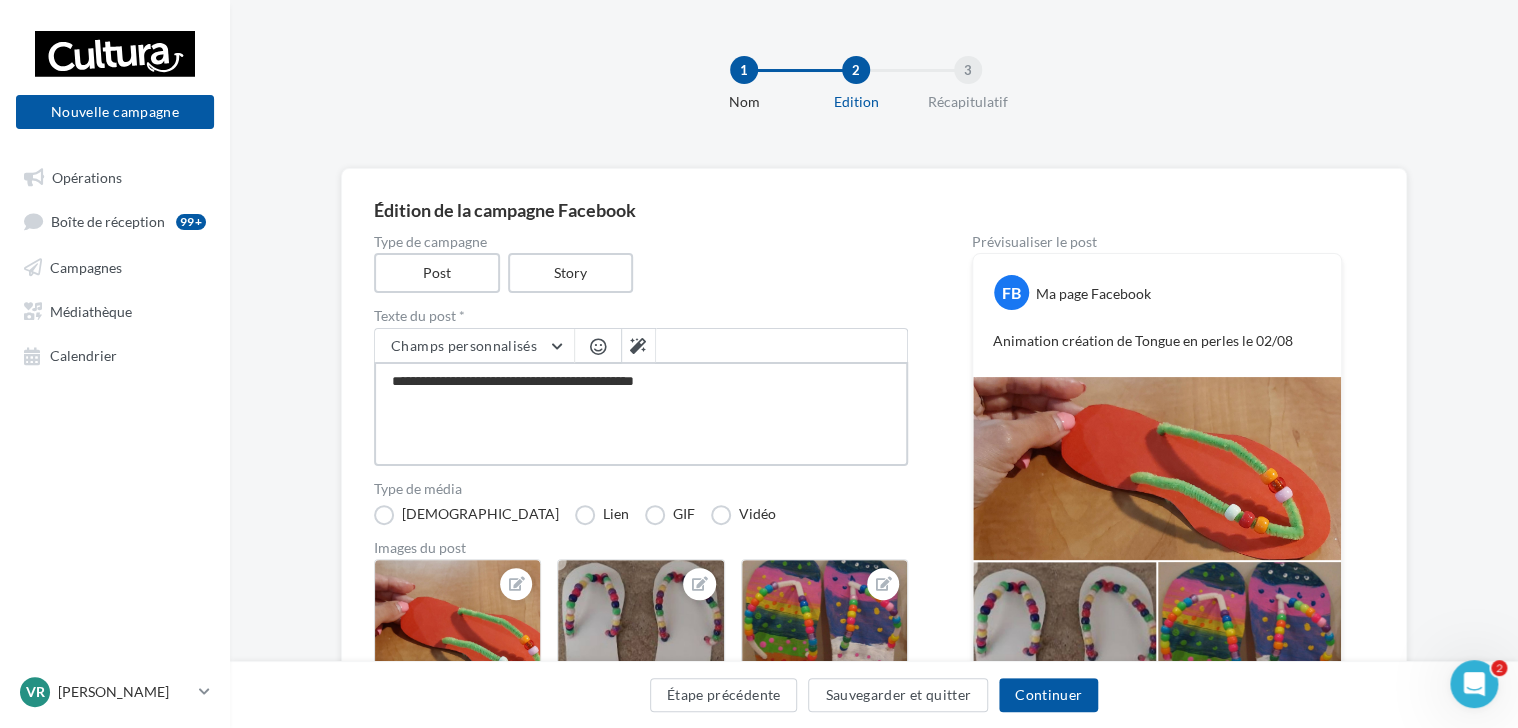click on "**********" at bounding box center [641, 414] 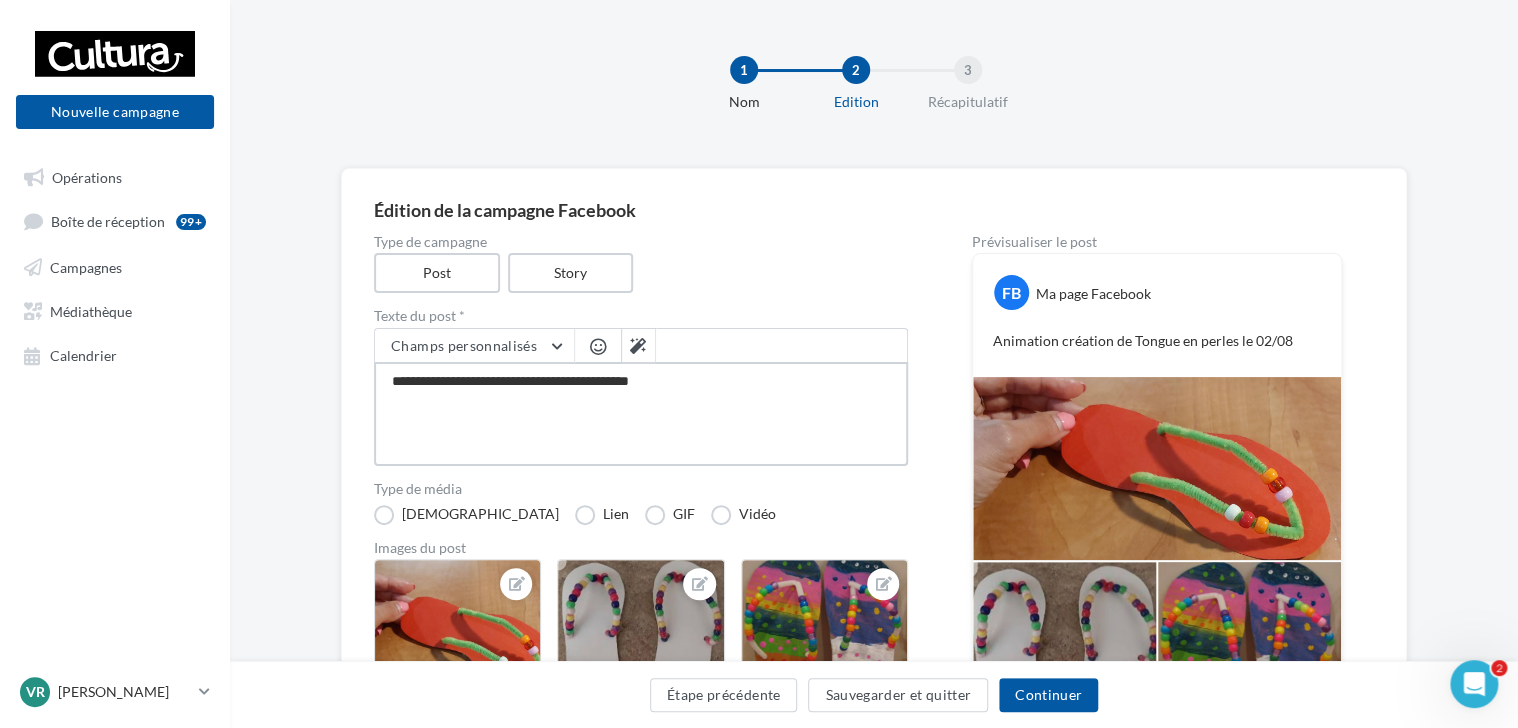 type on "**********" 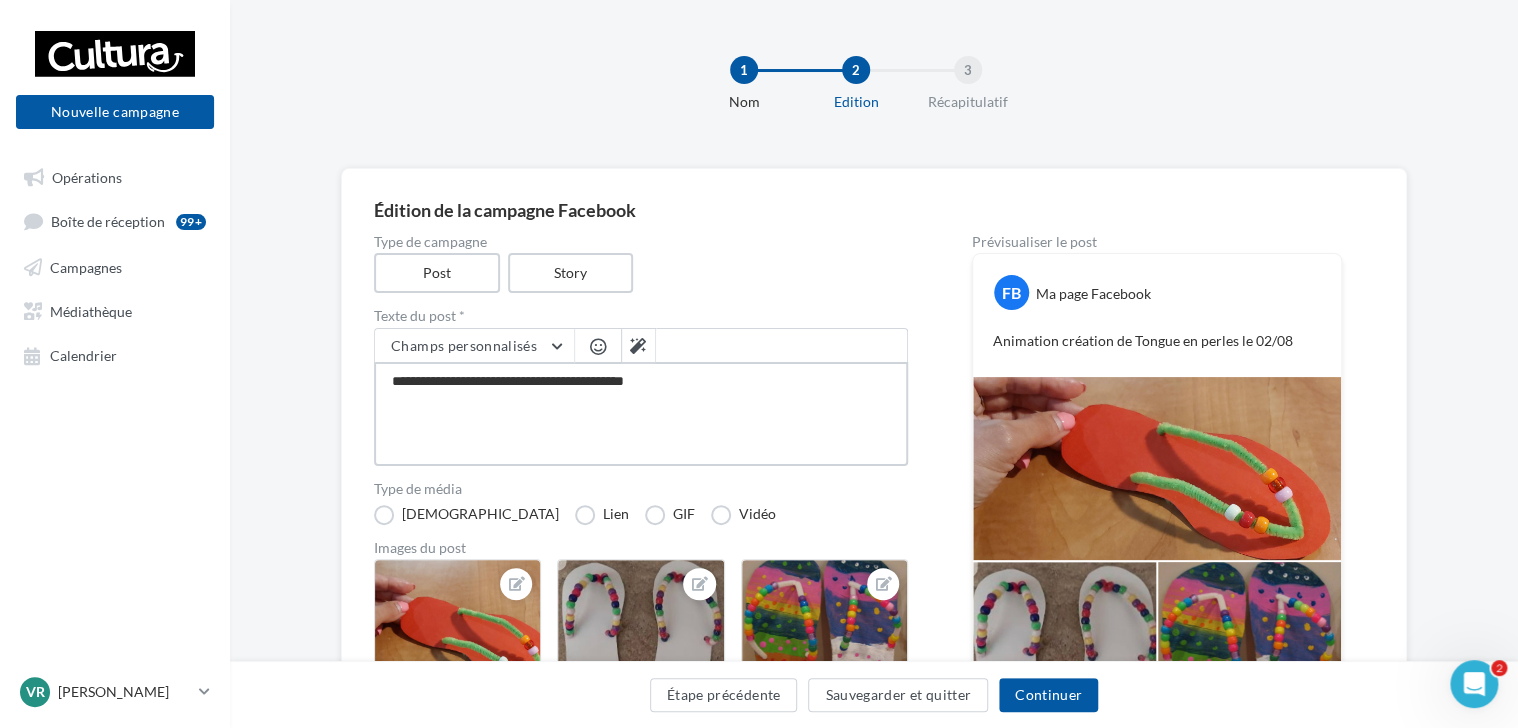 click on "**********" at bounding box center (641, 414) 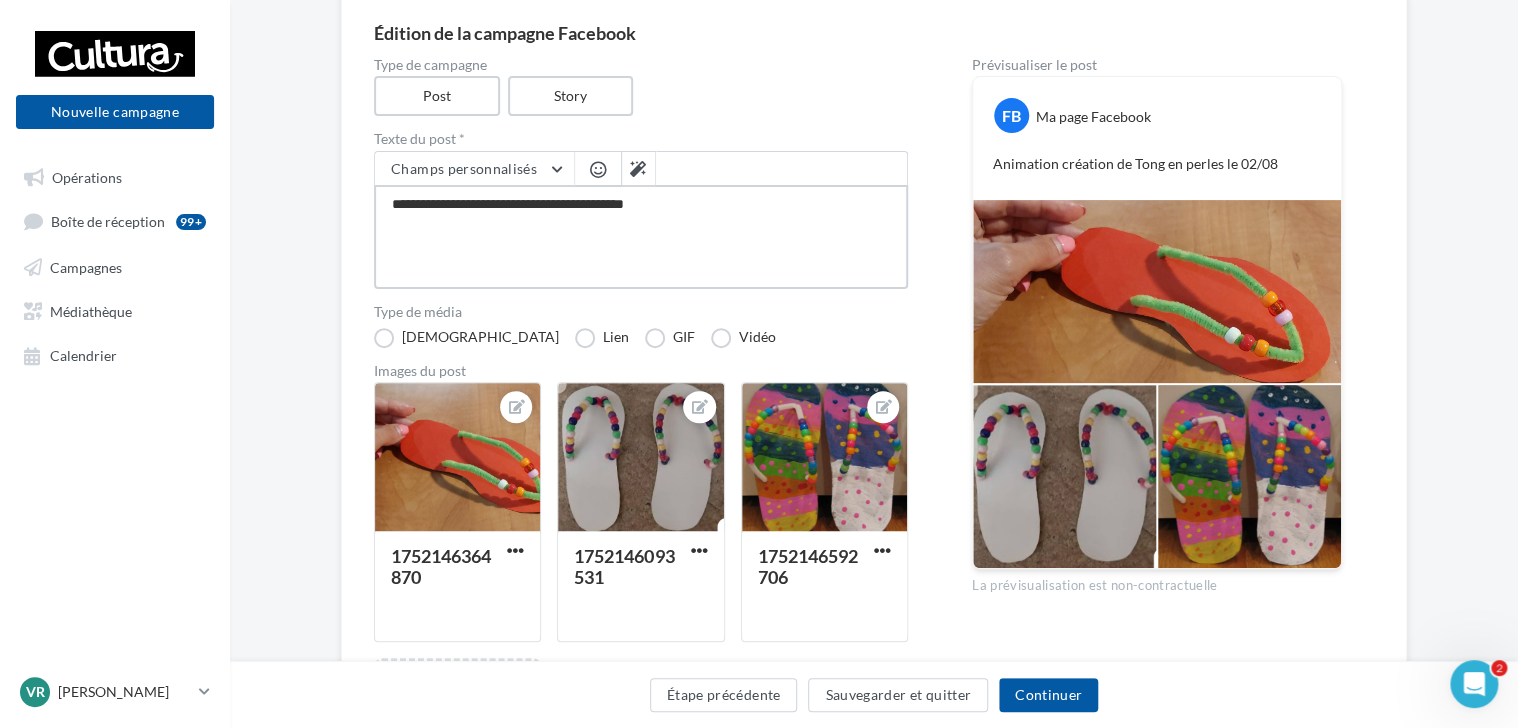 scroll, scrollTop: 179, scrollLeft: 0, axis: vertical 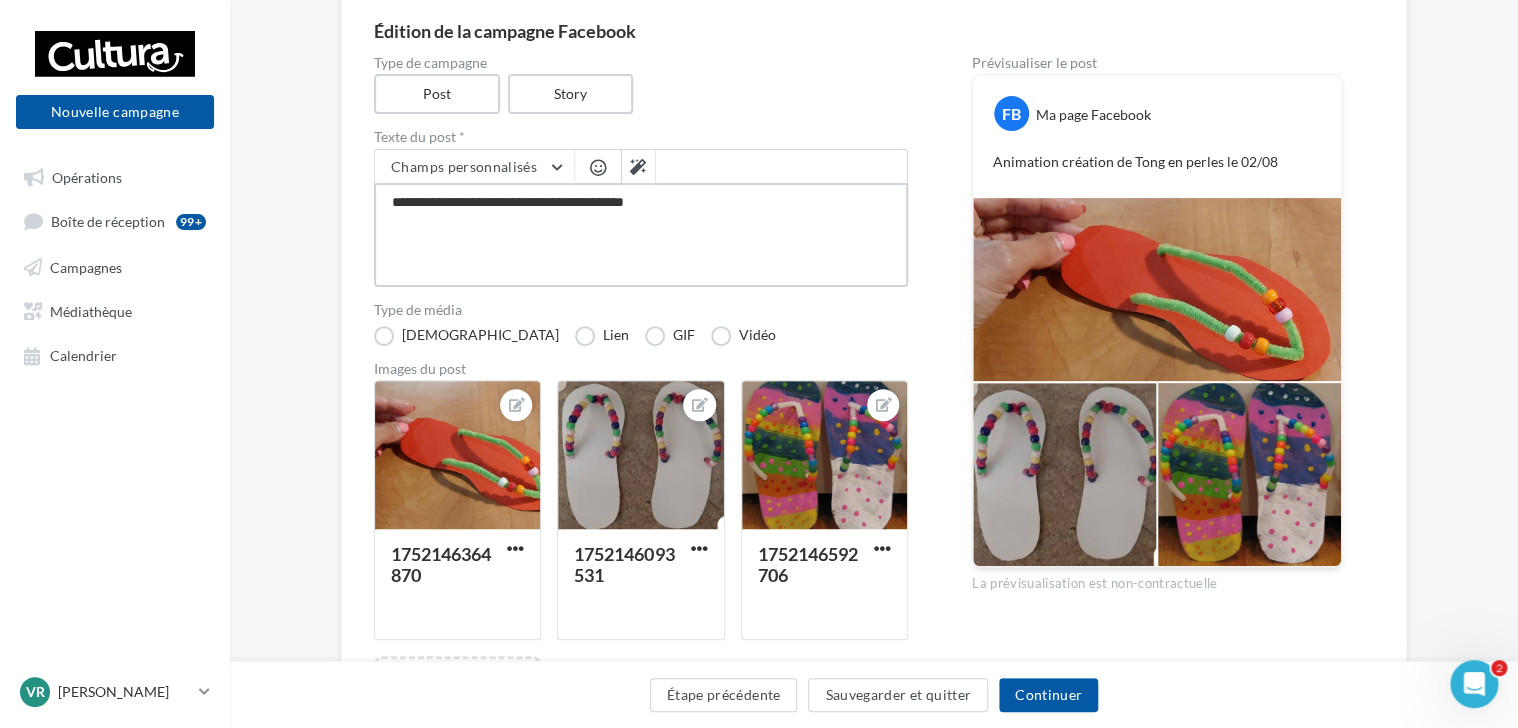 click on "**********" at bounding box center [641, 235] 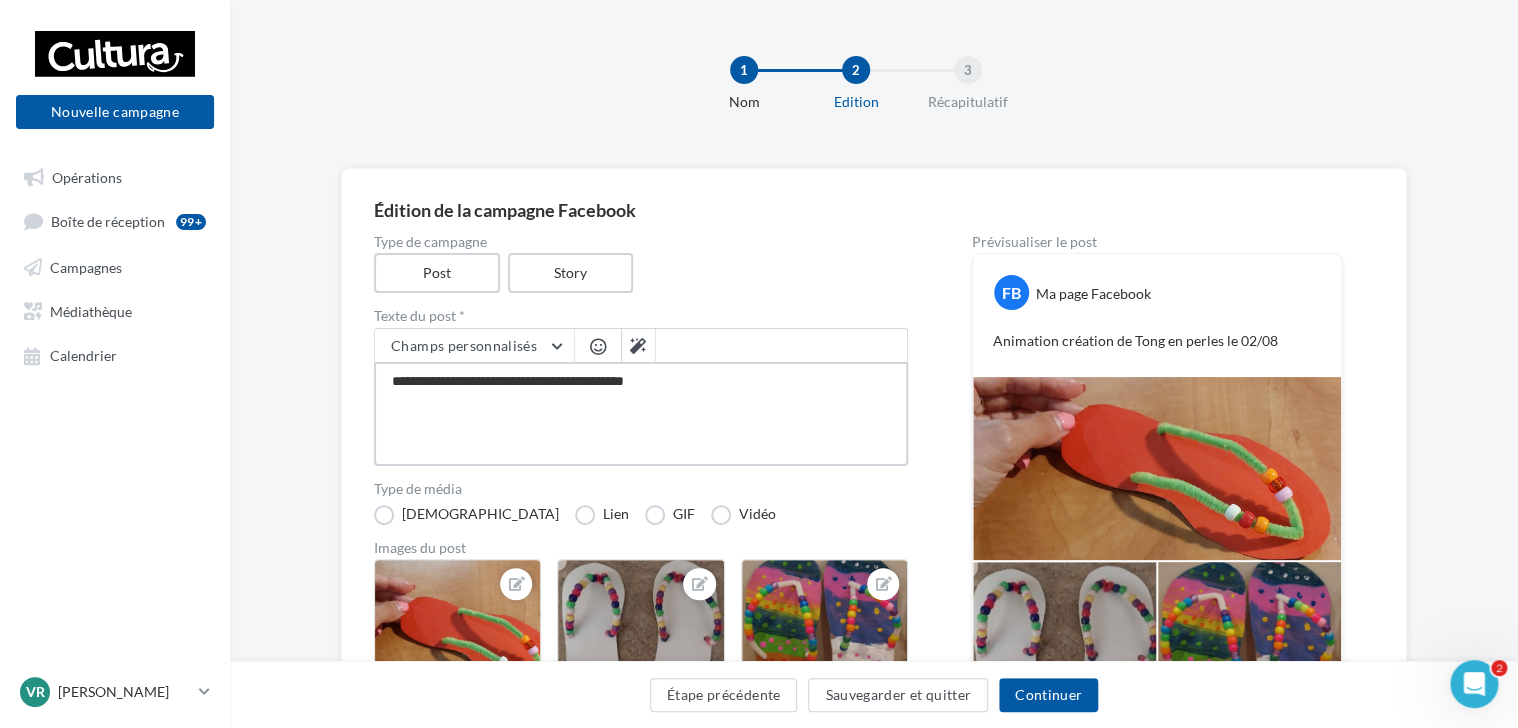 type on "**********" 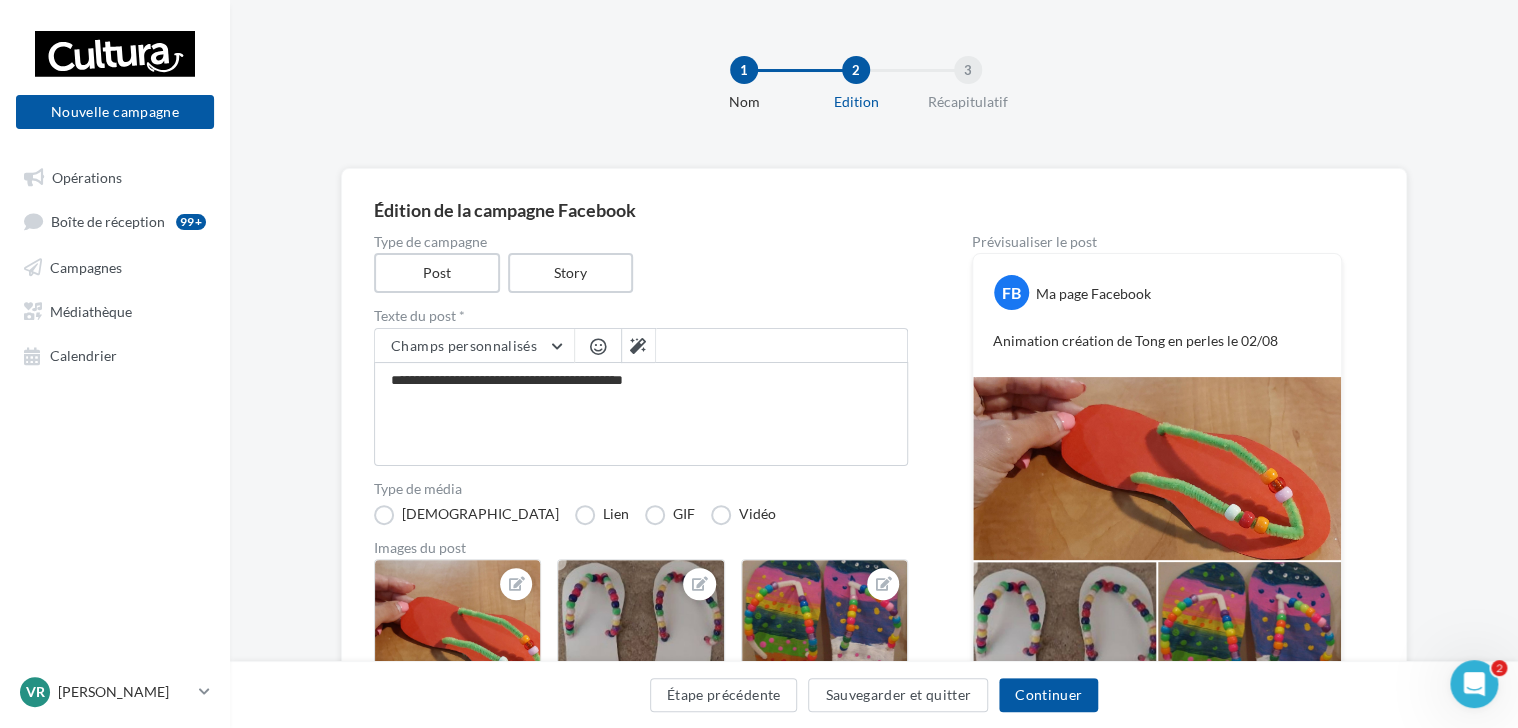 click on "1" at bounding box center [744, 70] 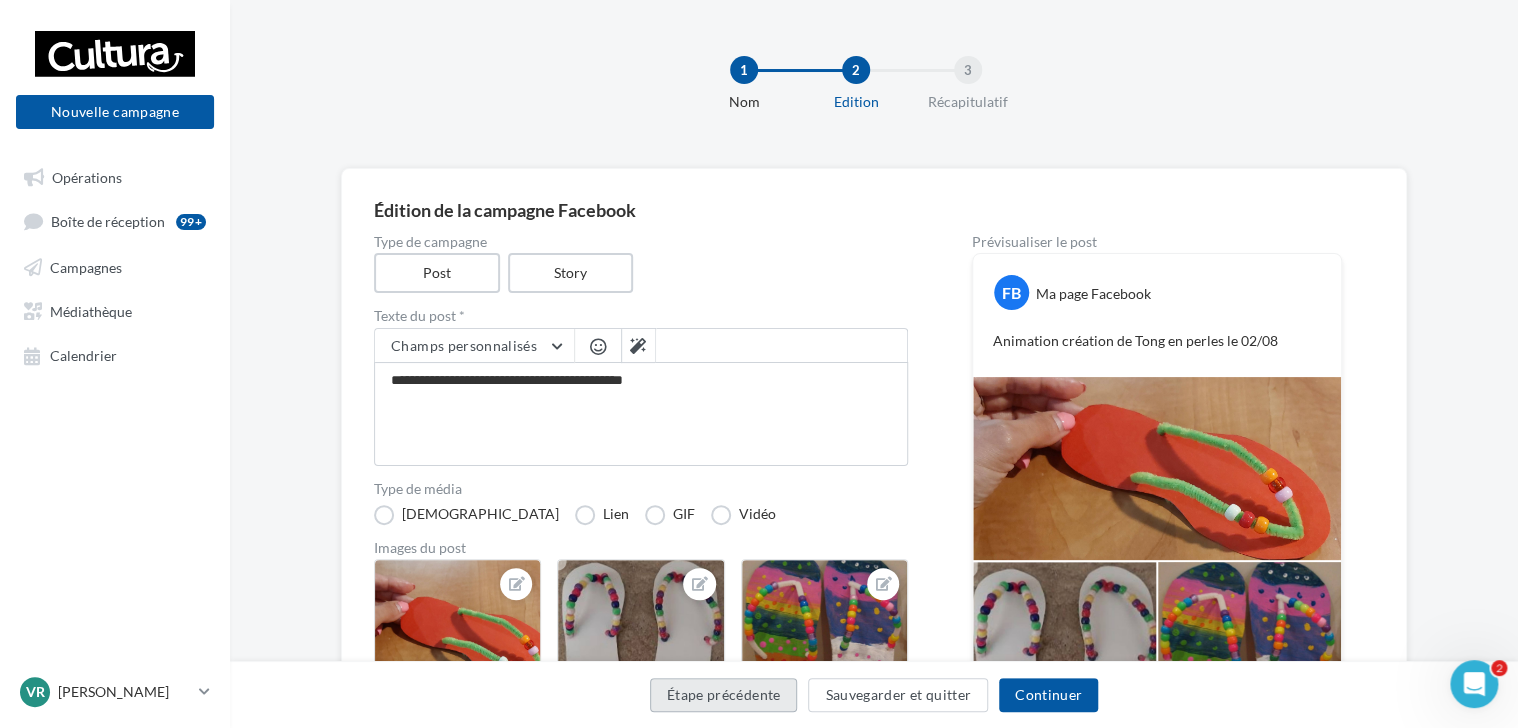 click on "Étape précédente" at bounding box center [724, 695] 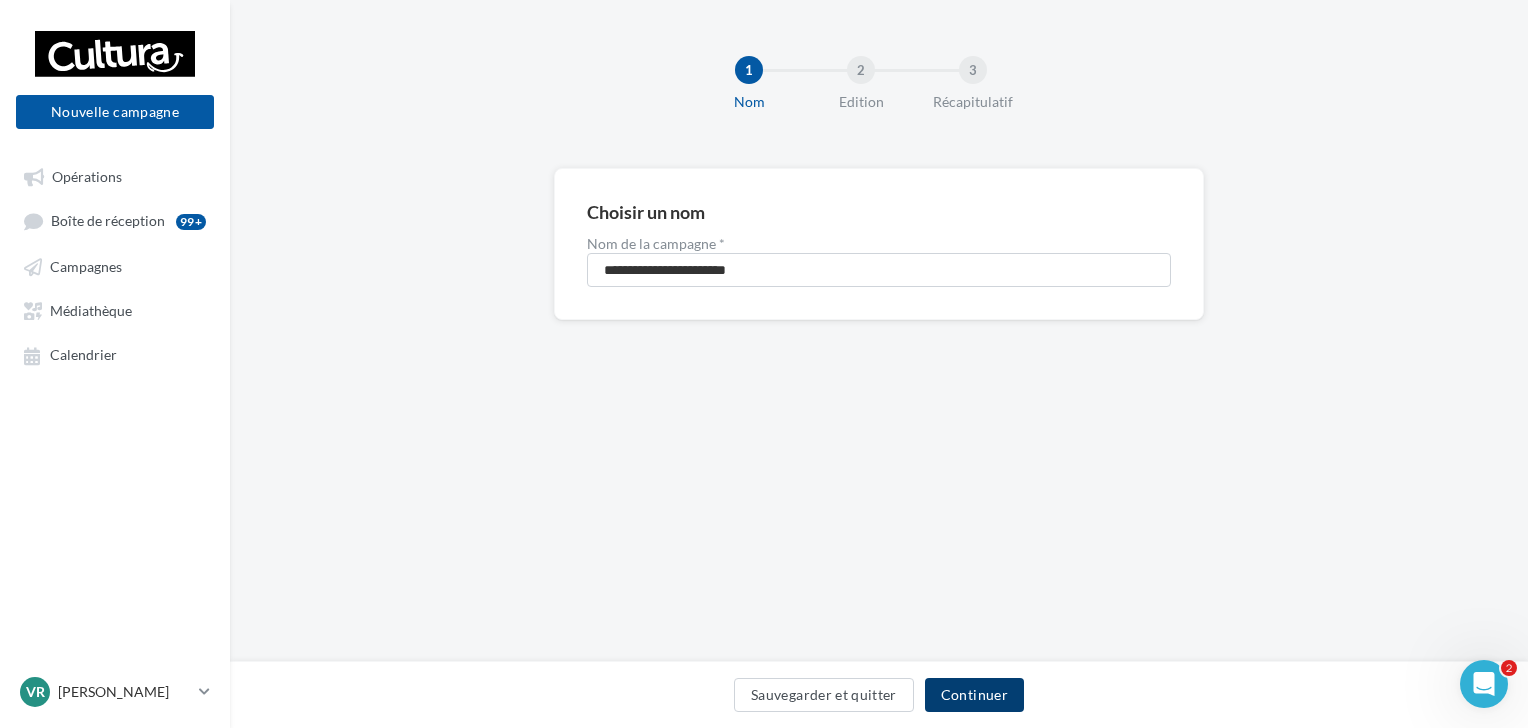 click on "Continuer" at bounding box center [974, 695] 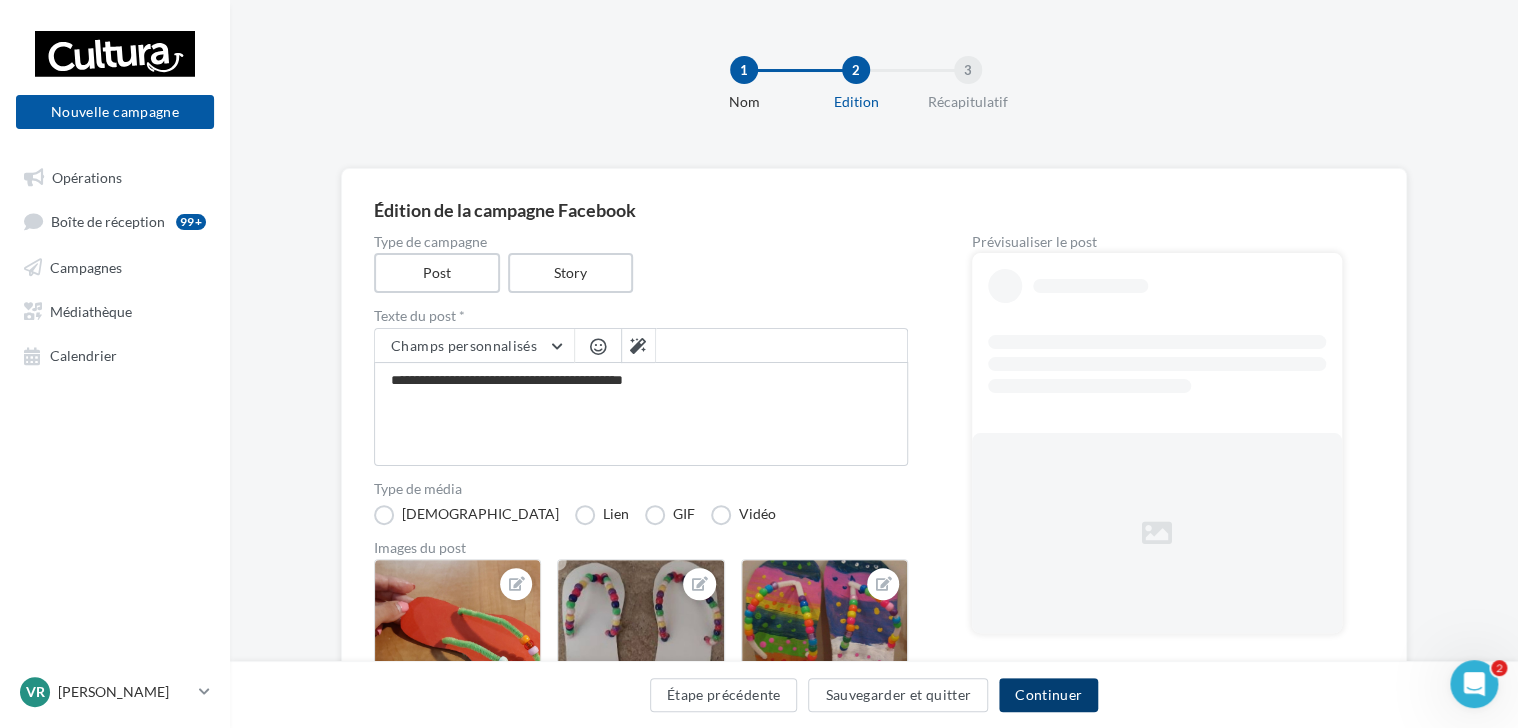 click on "Continuer" at bounding box center [1048, 695] 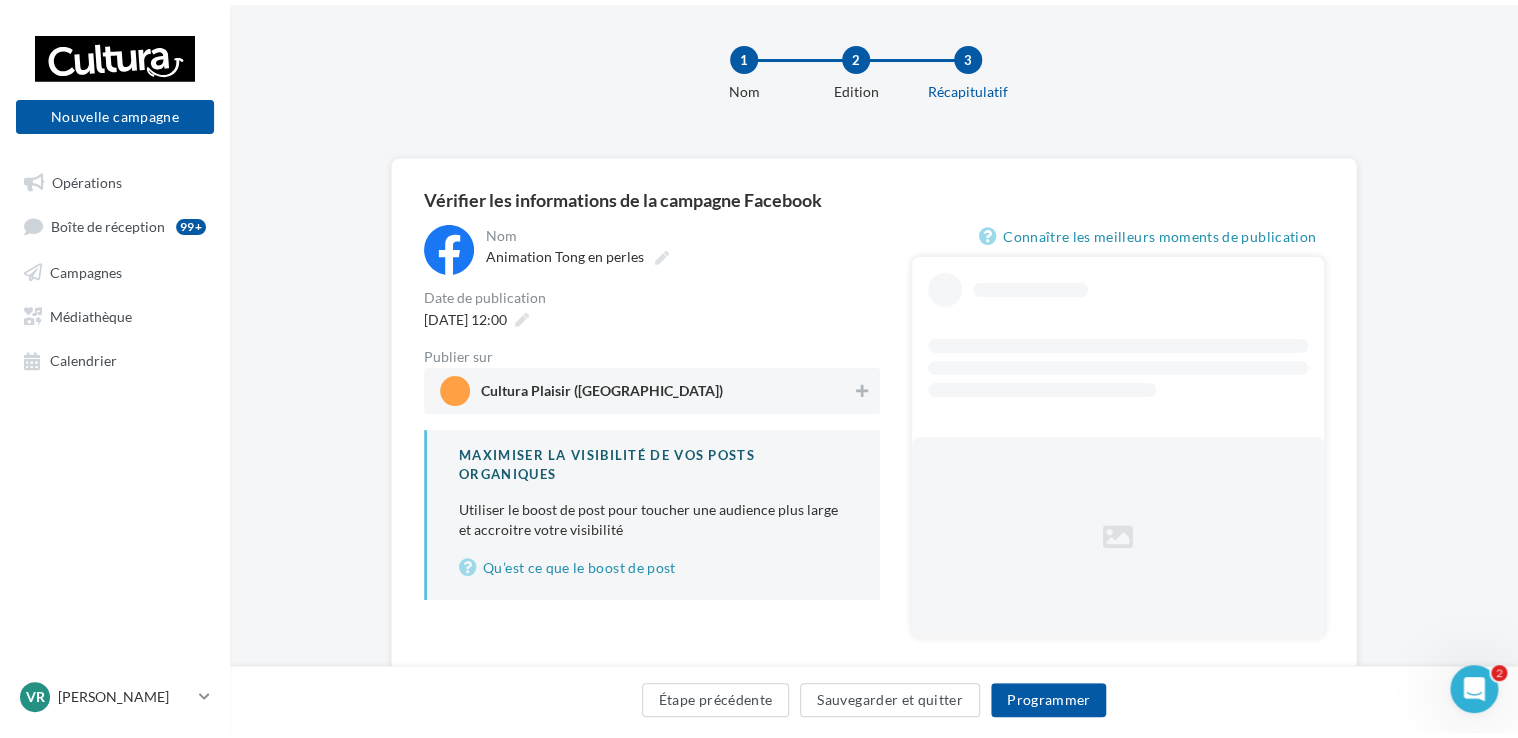 scroll, scrollTop: 0, scrollLeft: 0, axis: both 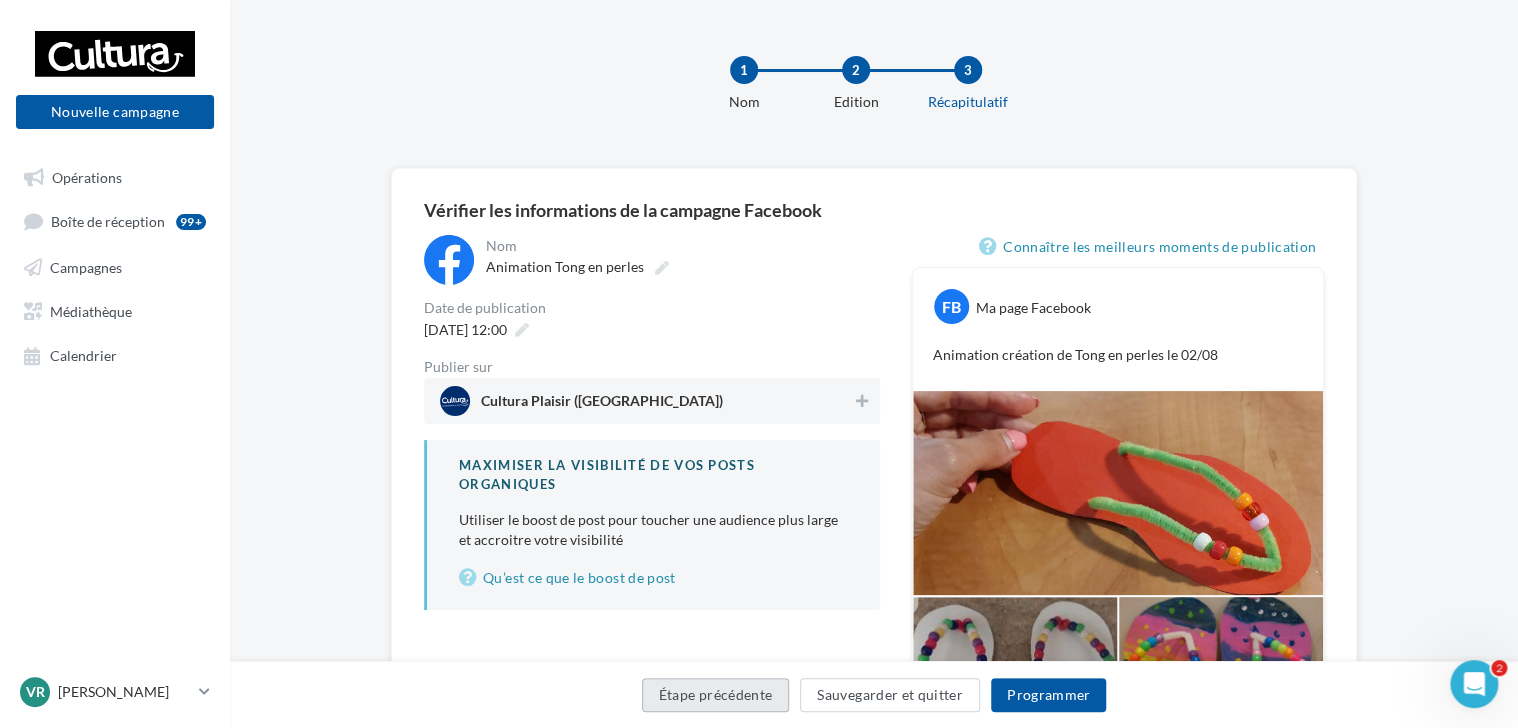 click on "Étape précédente" at bounding box center [716, 695] 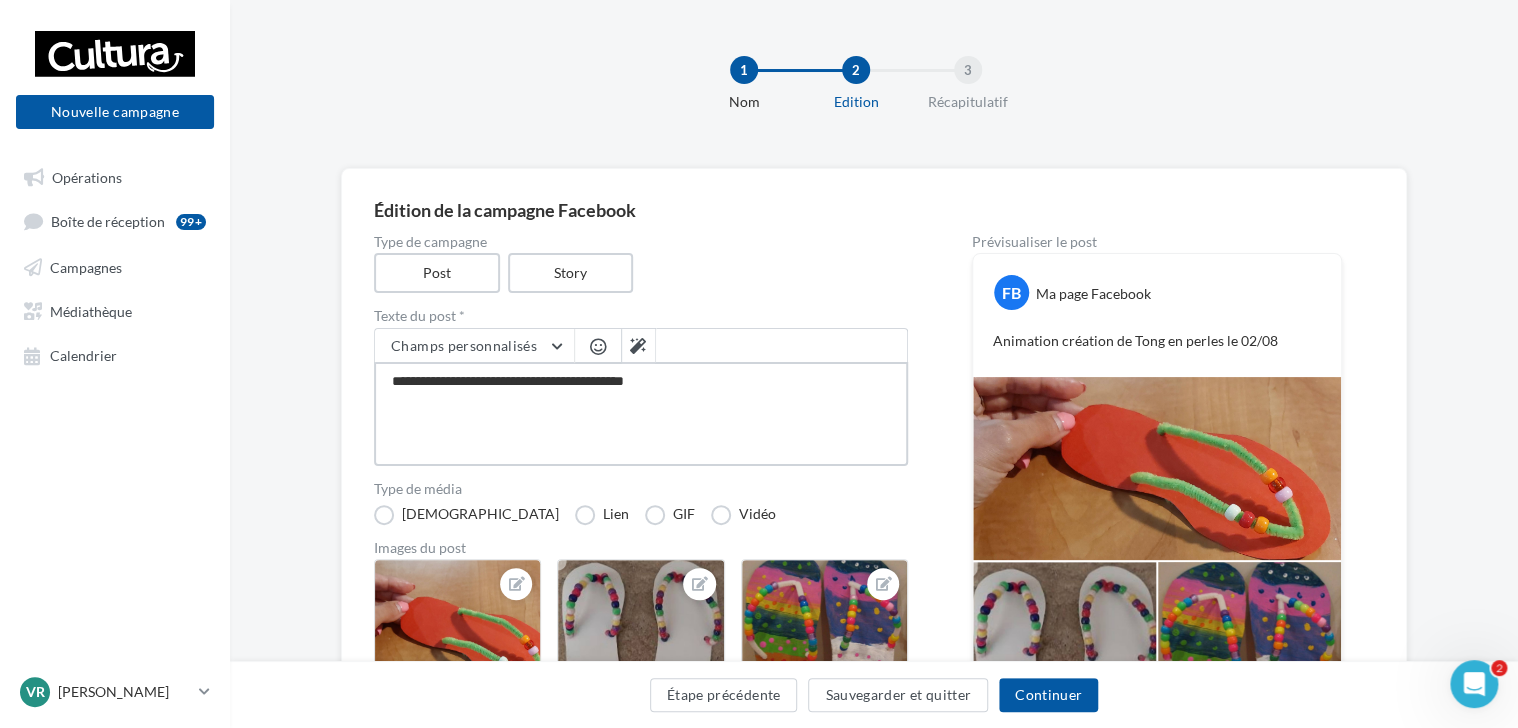 click on "**********" at bounding box center (641, 414) 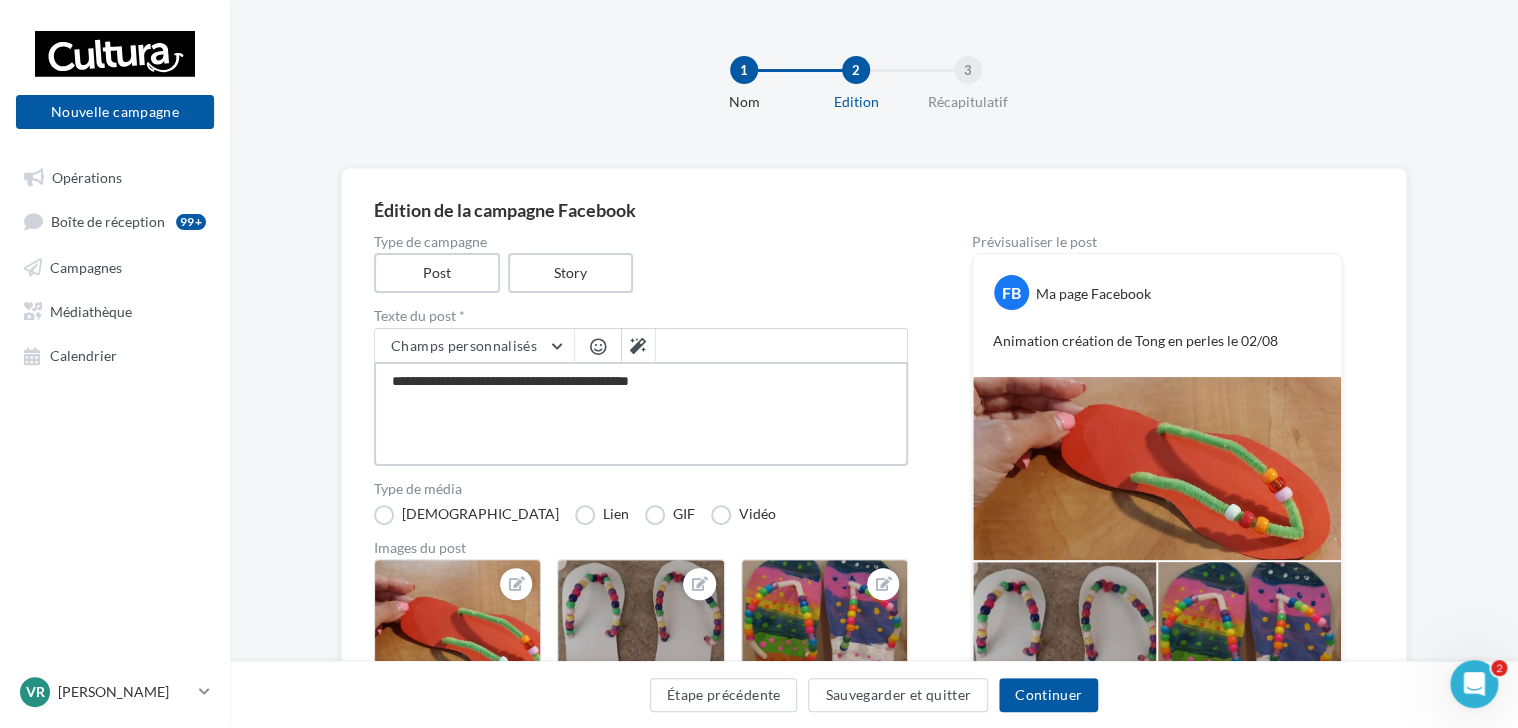 type on "**********" 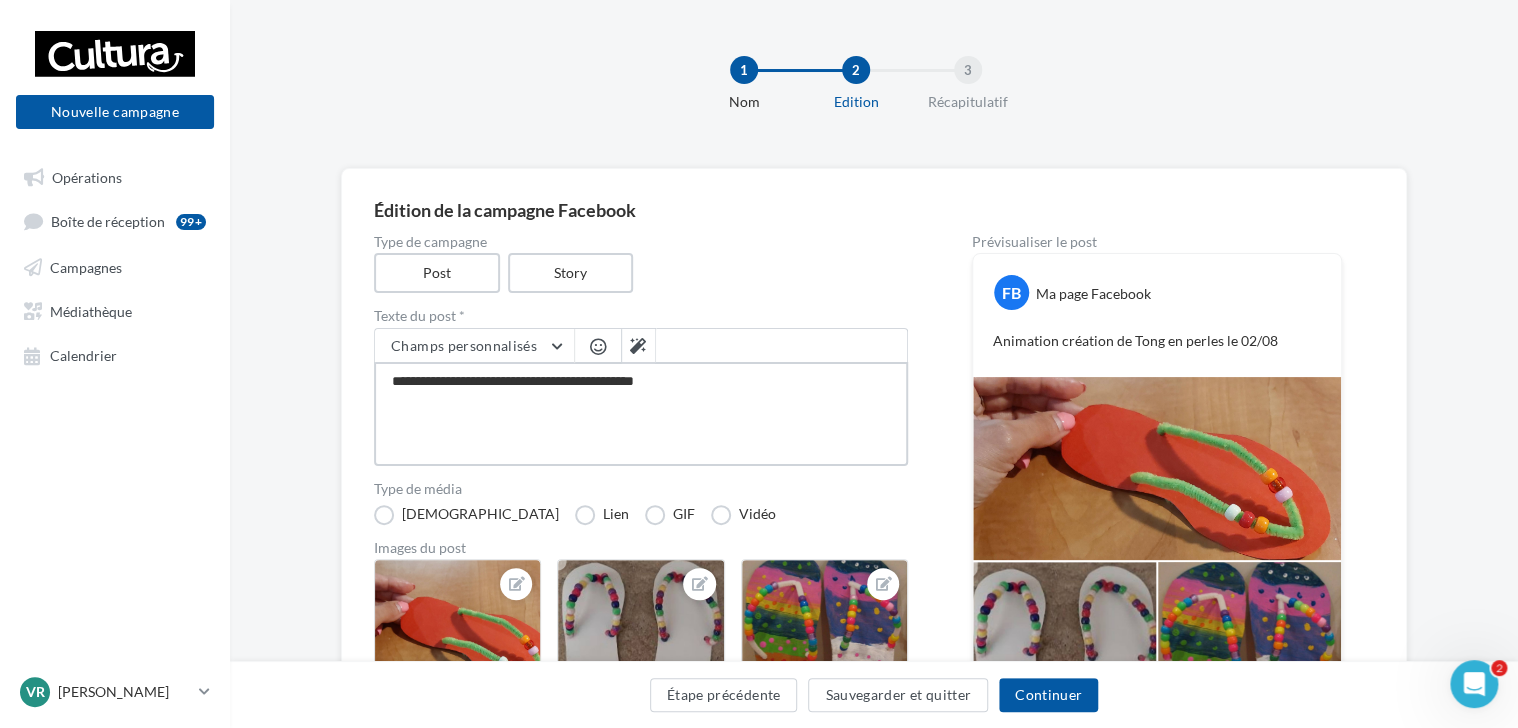 type on "**********" 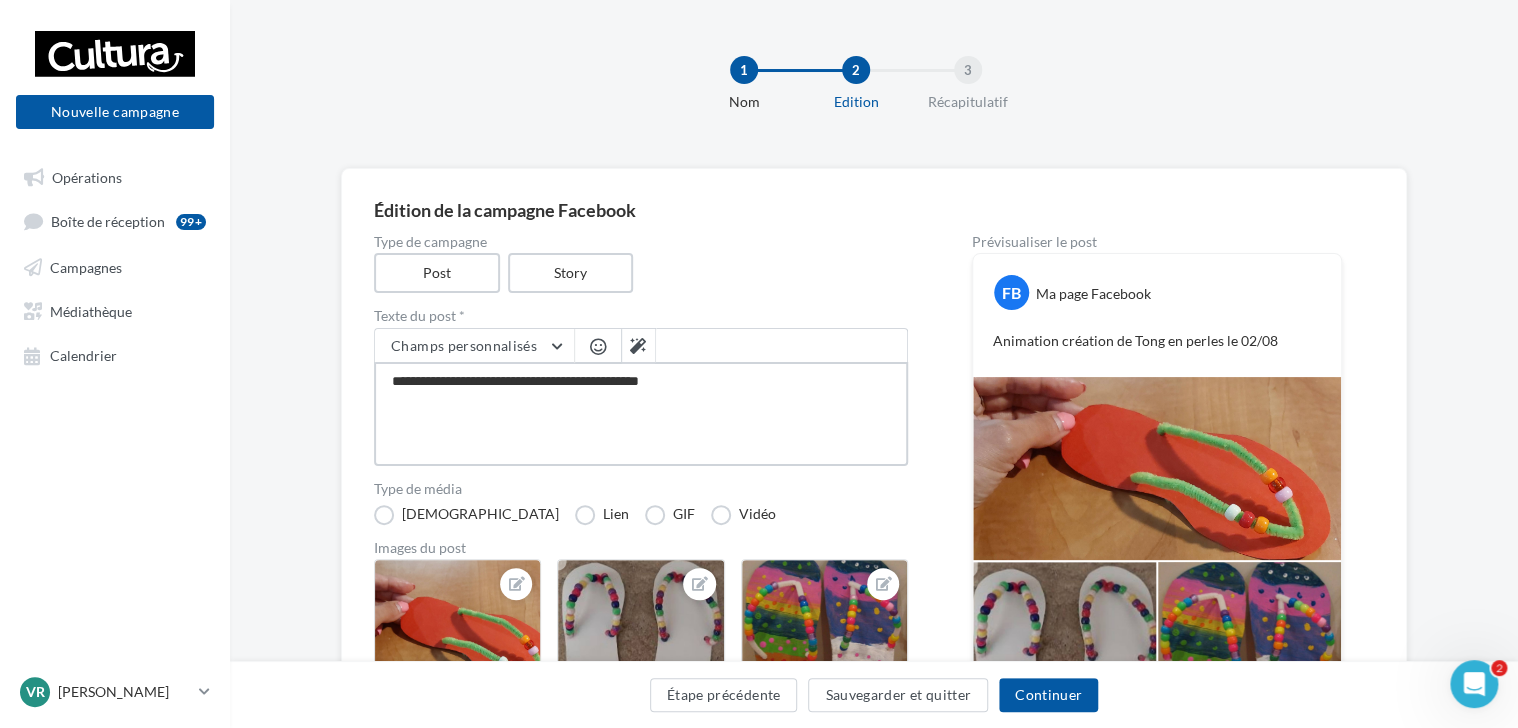 type on "**********" 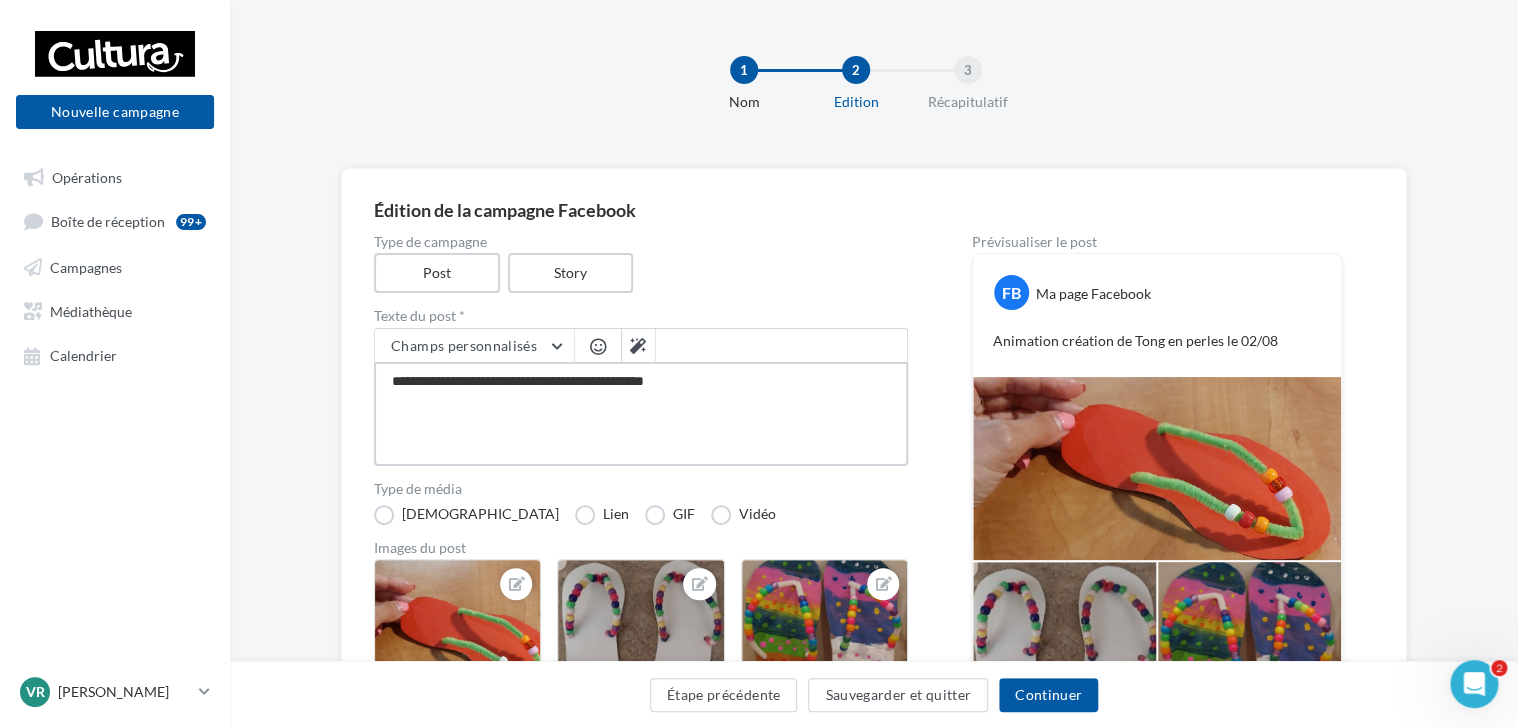 type on "**********" 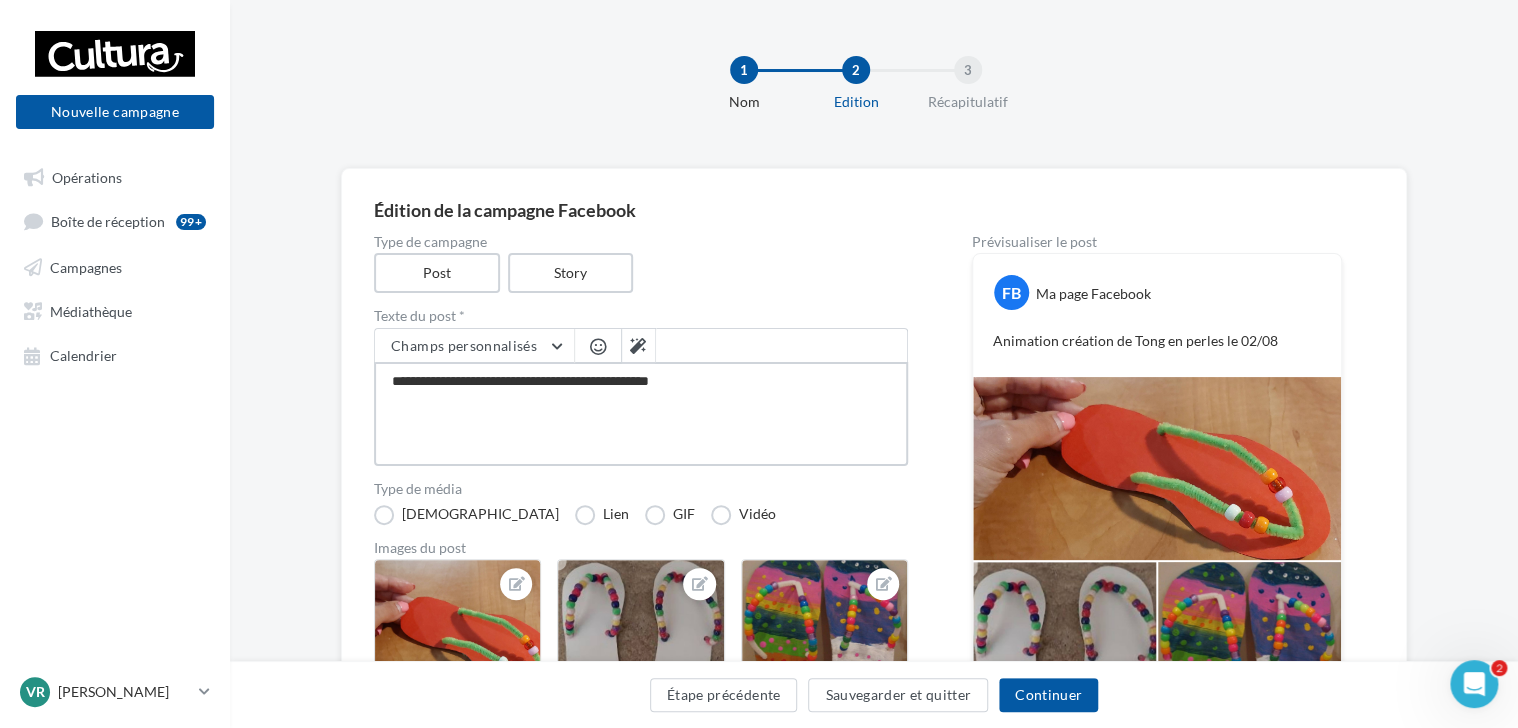 type on "**********" 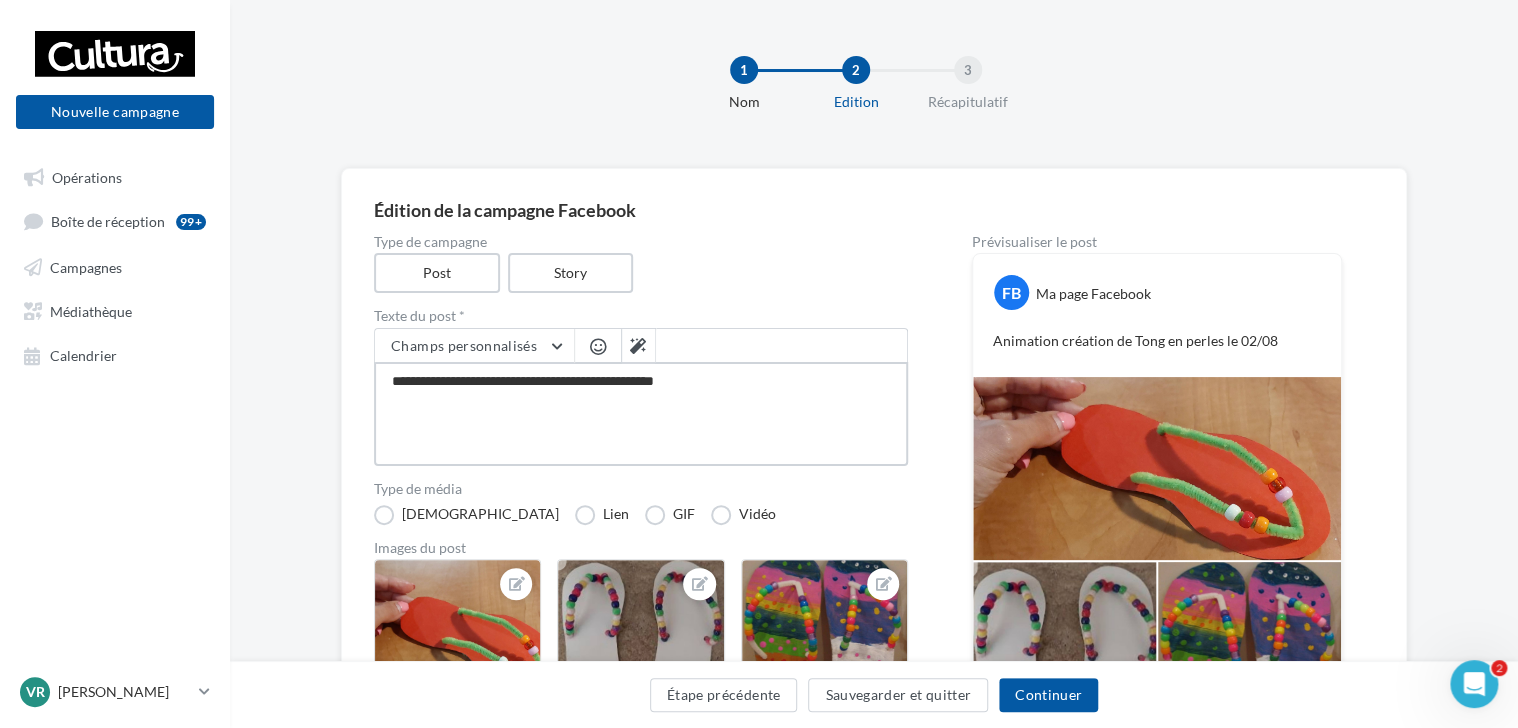 type on "**********" 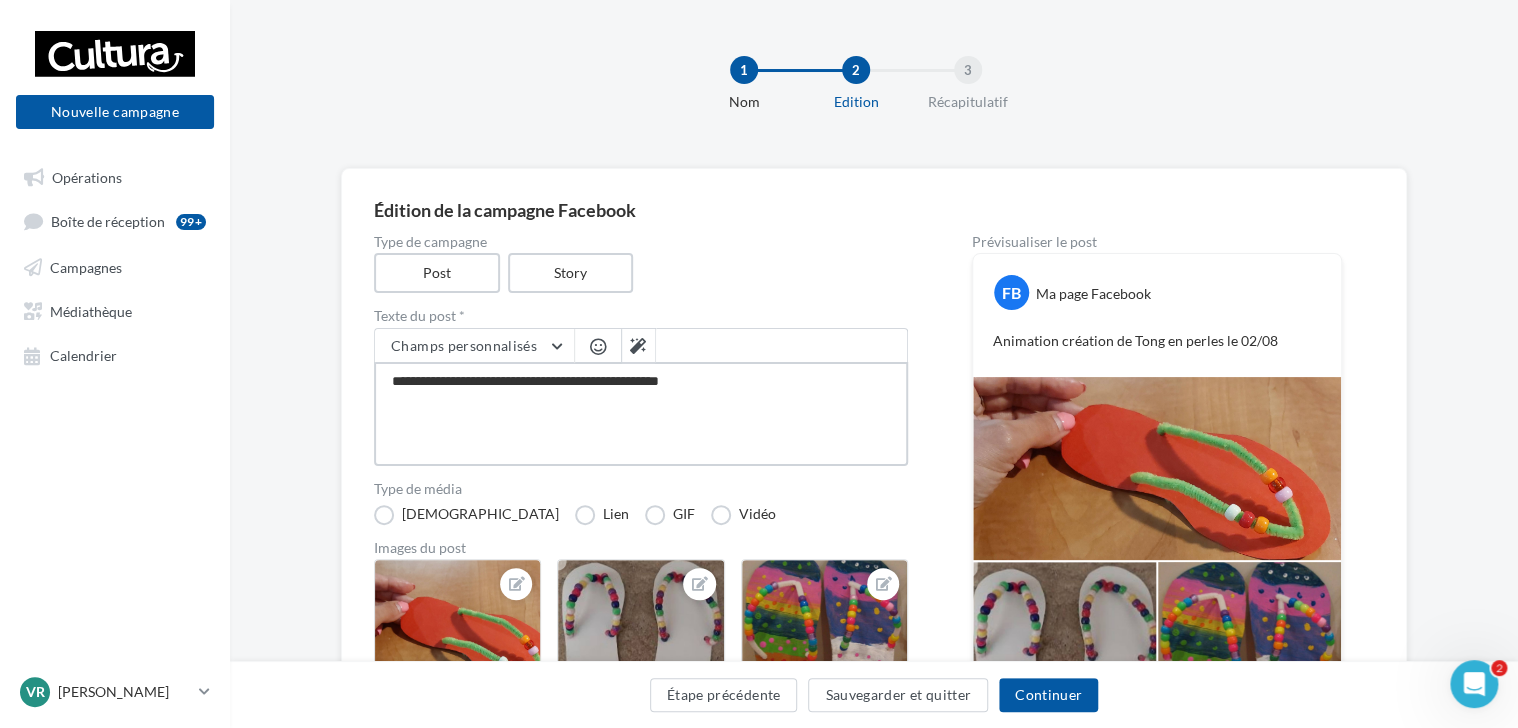 type on "**********" 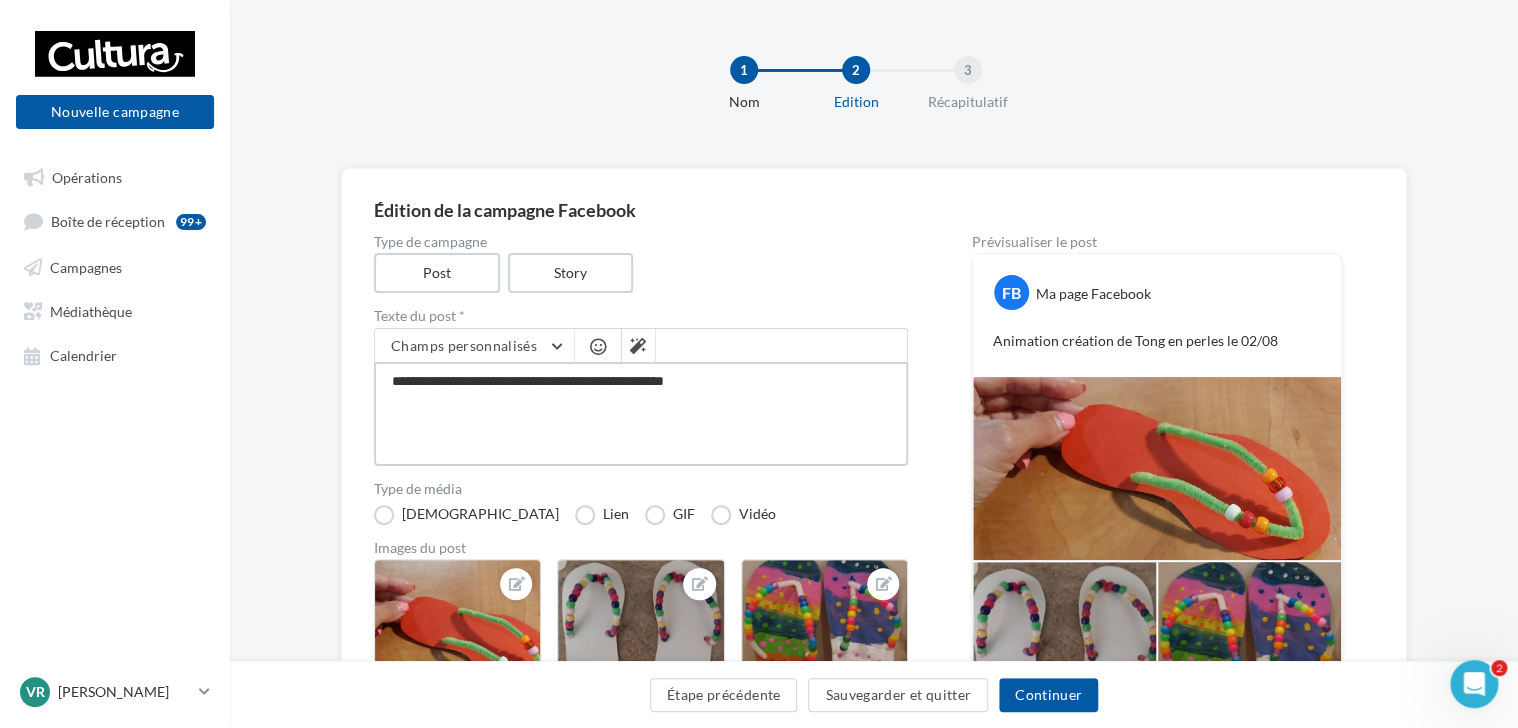 type on "**********" 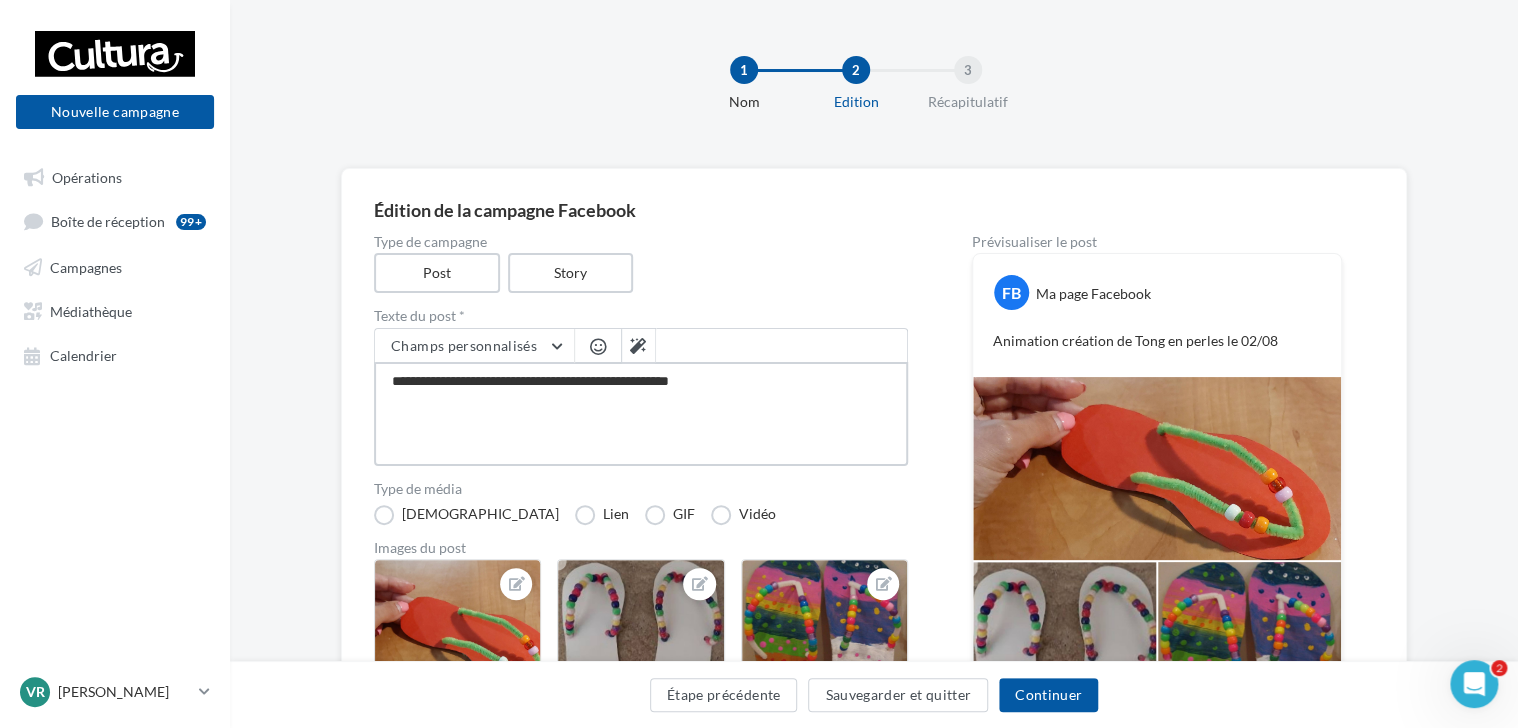 type on "**********" 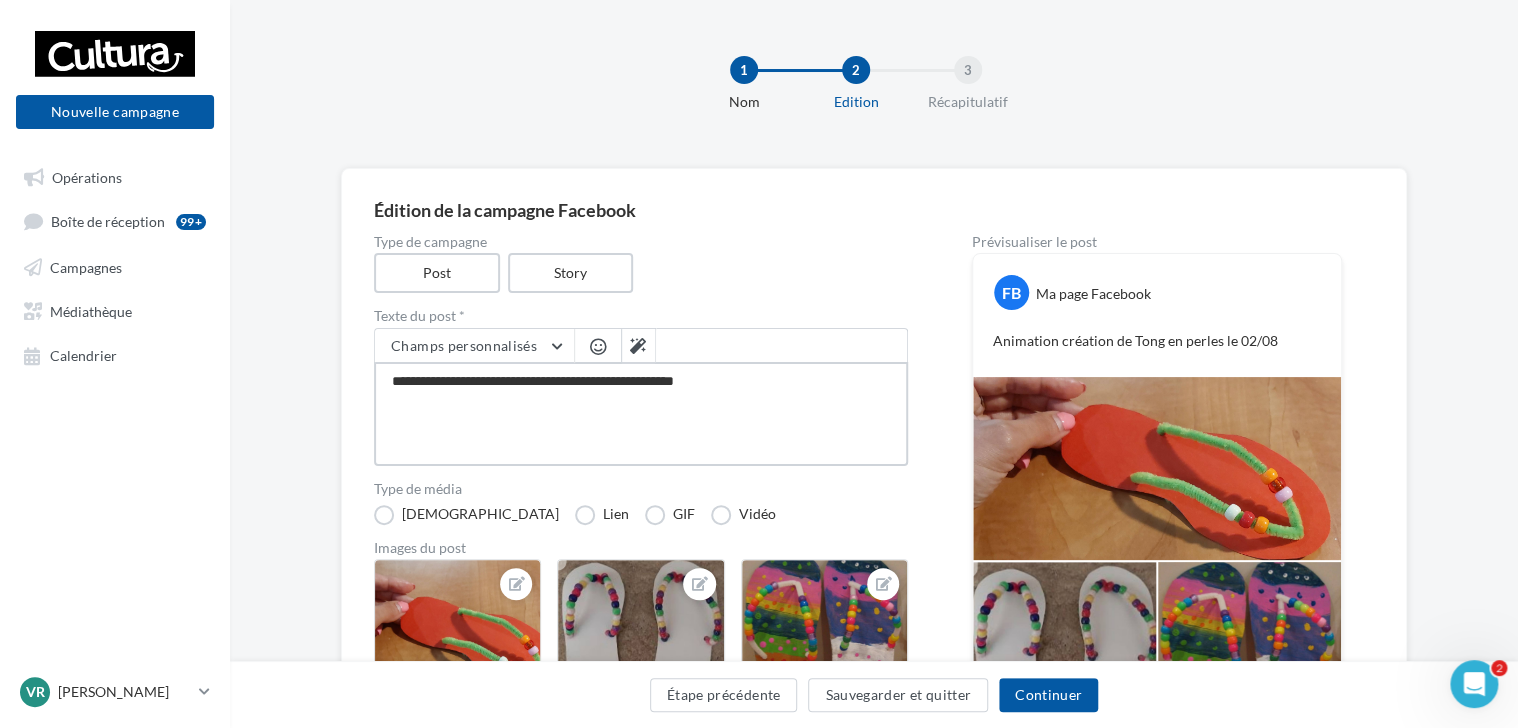 type on "**********" 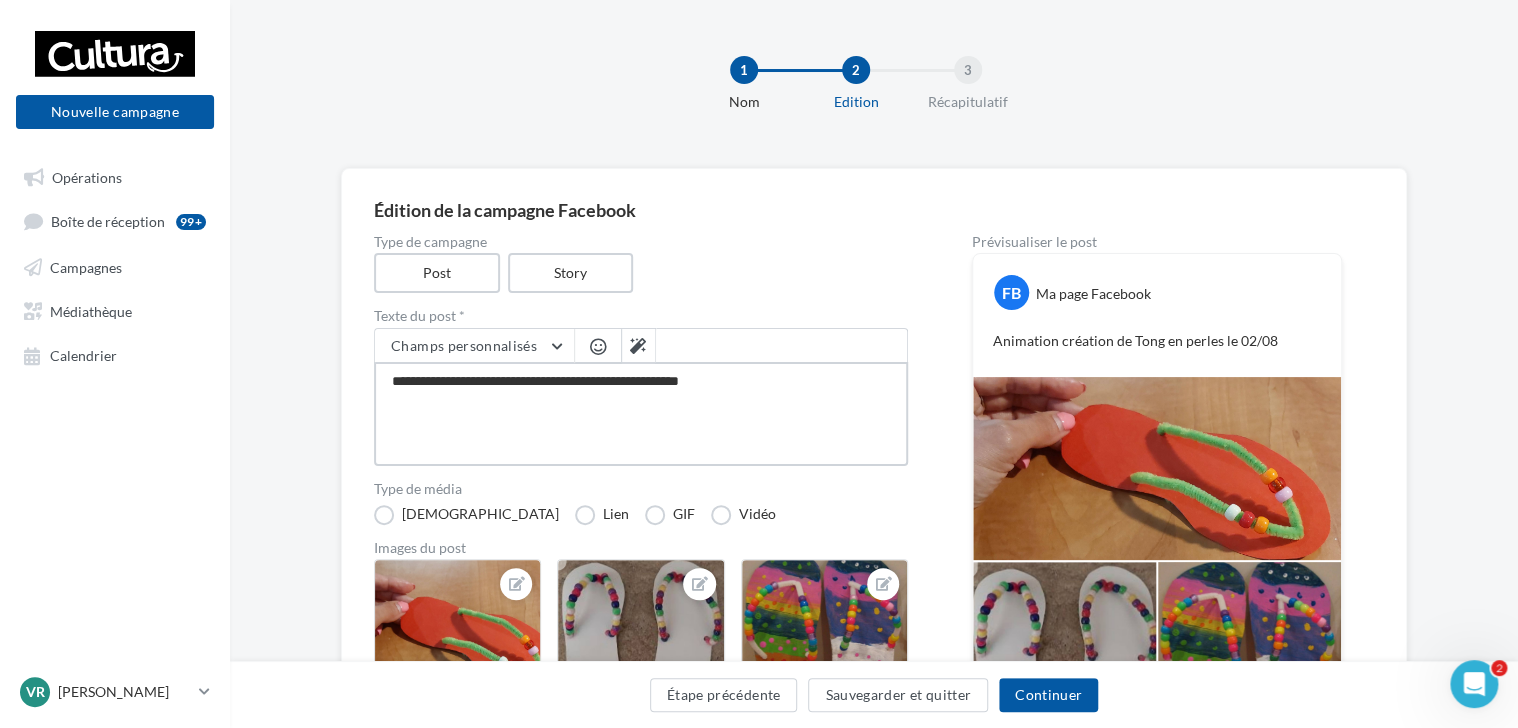 type on "**********" 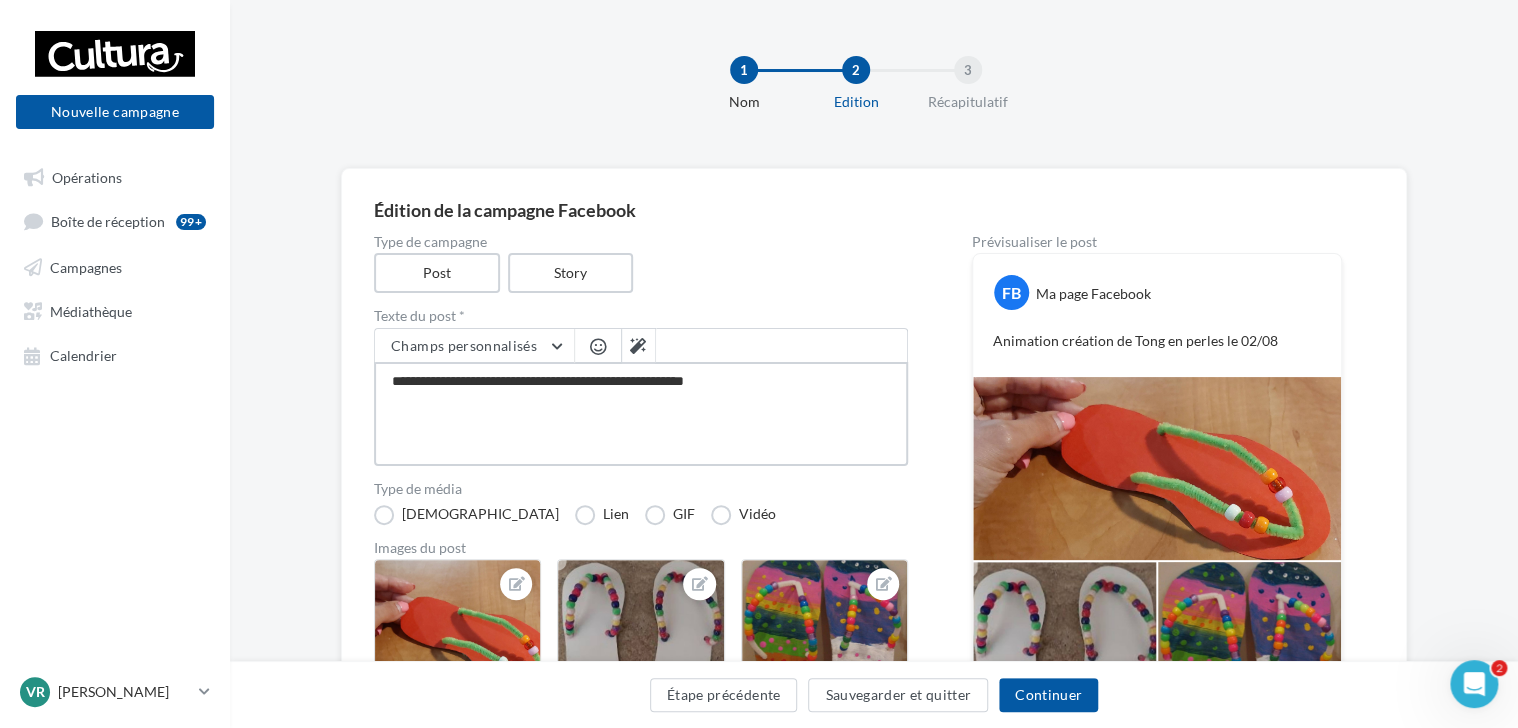 type on "**********" 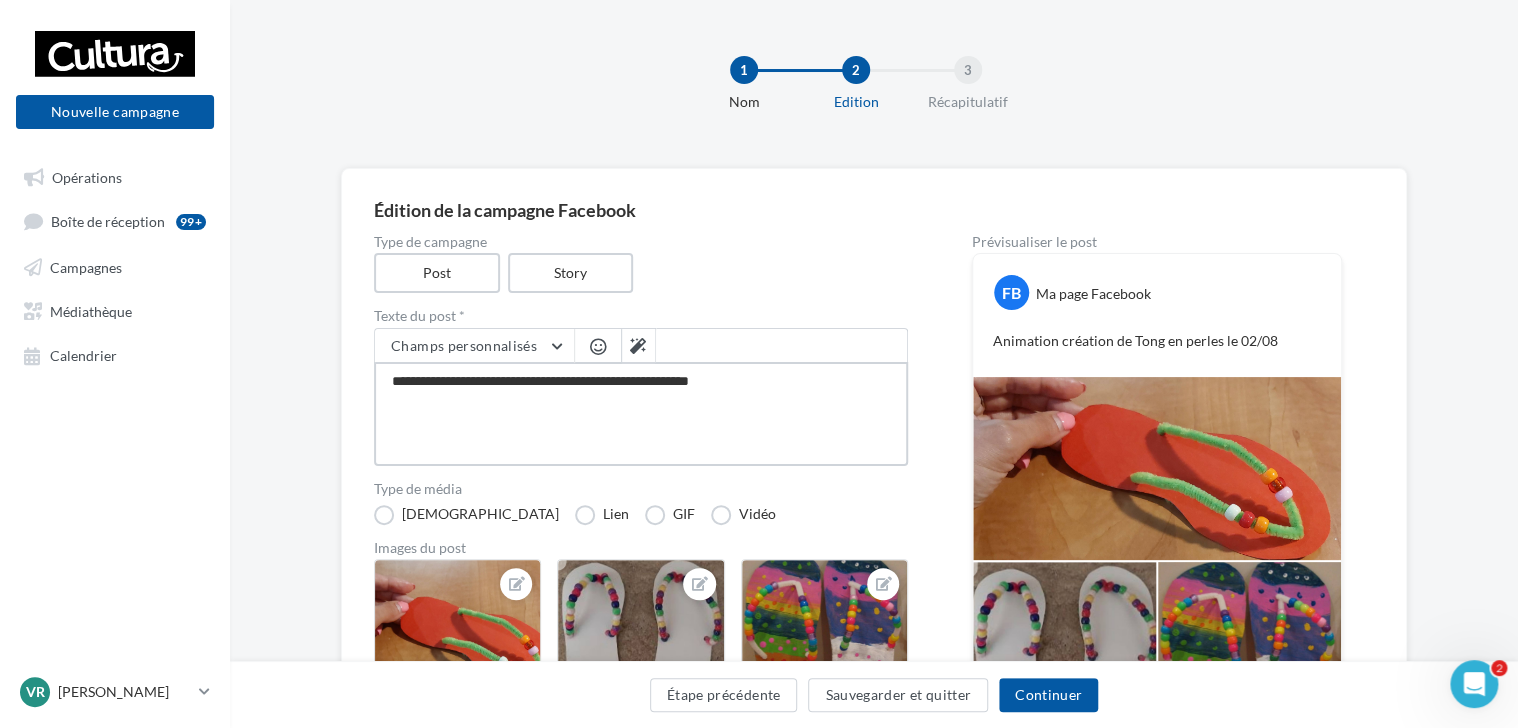 type on "**********" 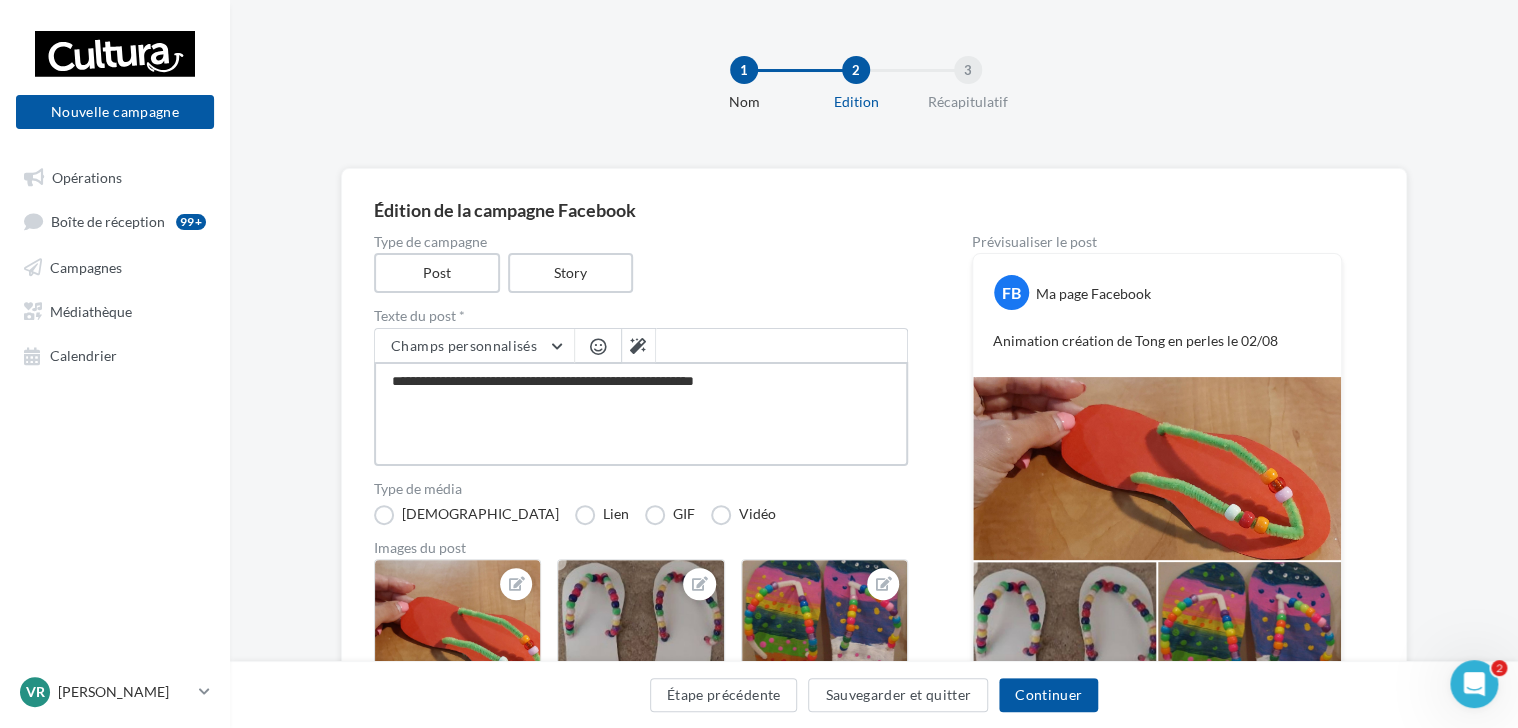 type on "**********" 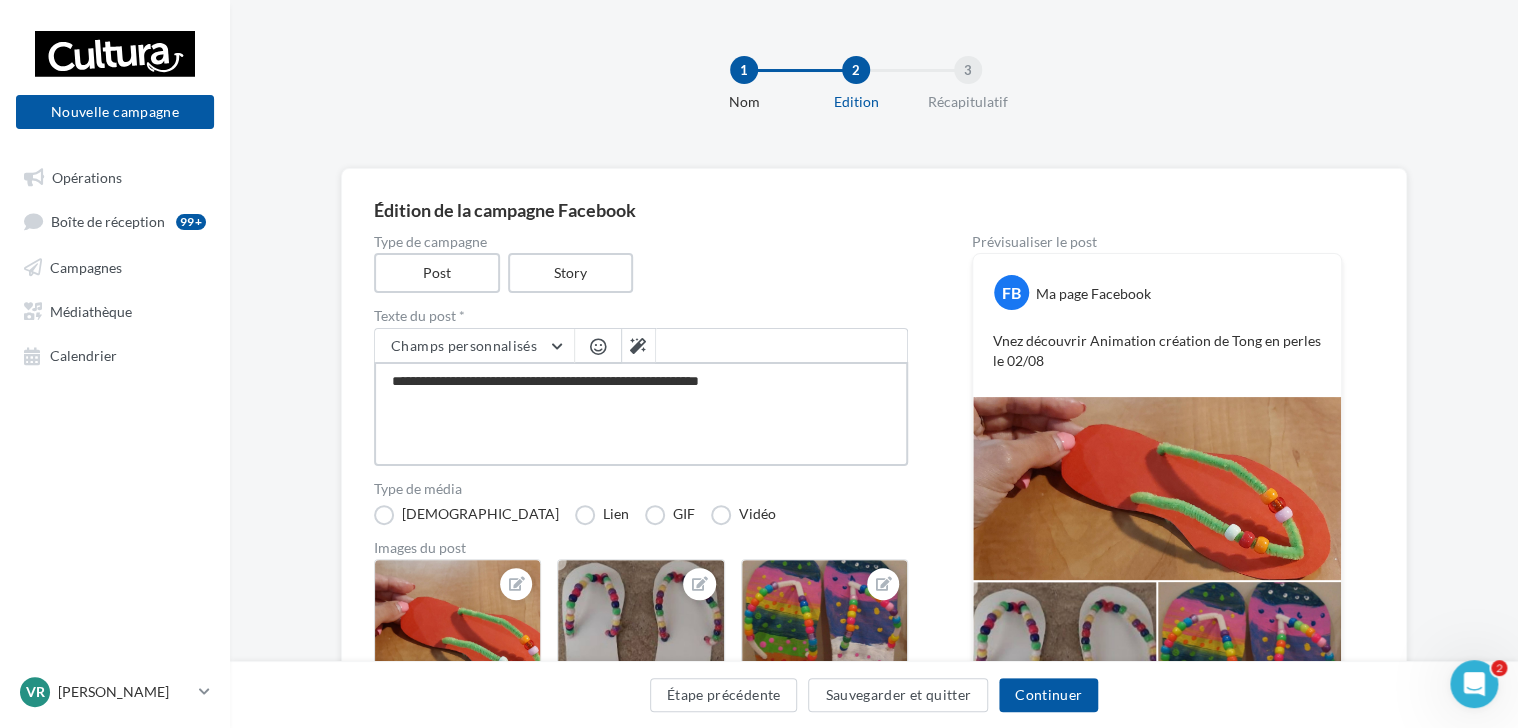 type on "**********" 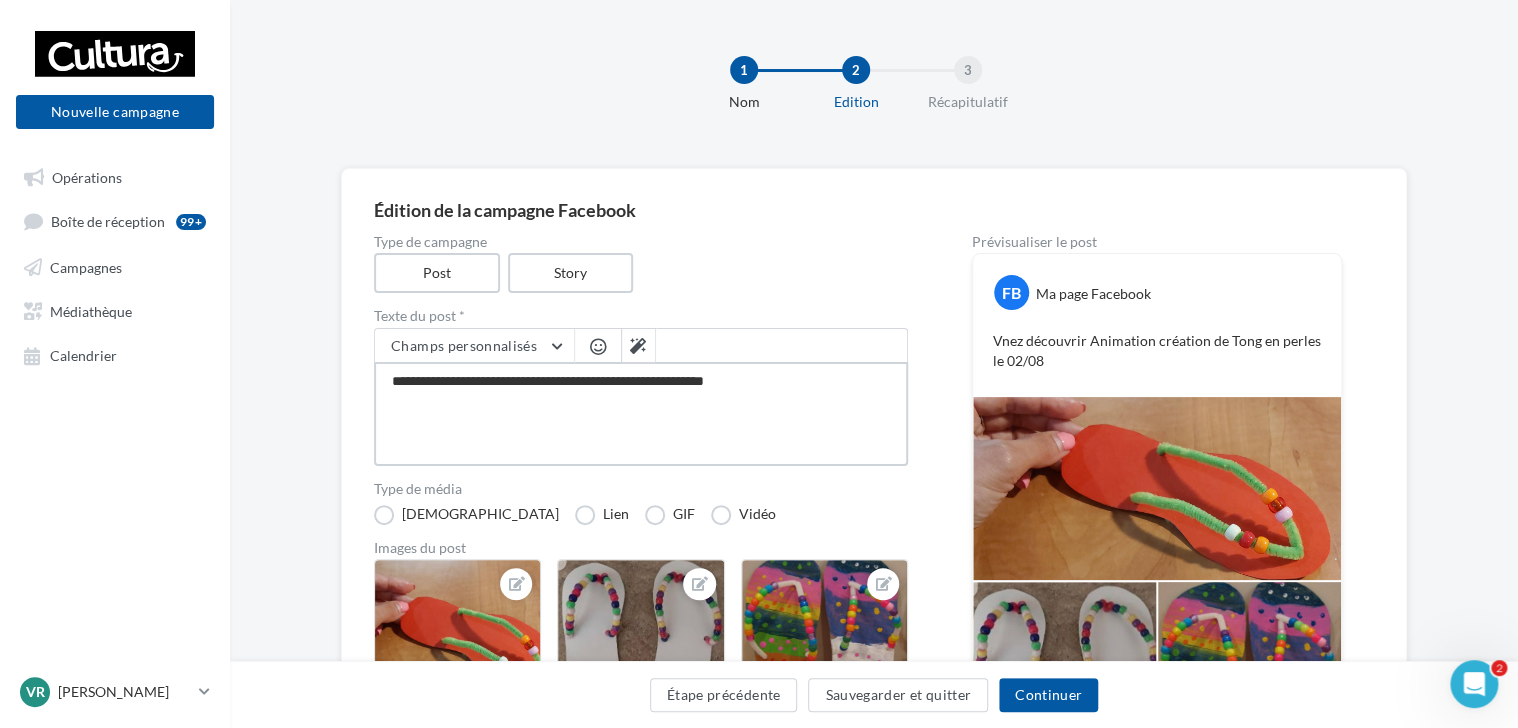 type on "**********" 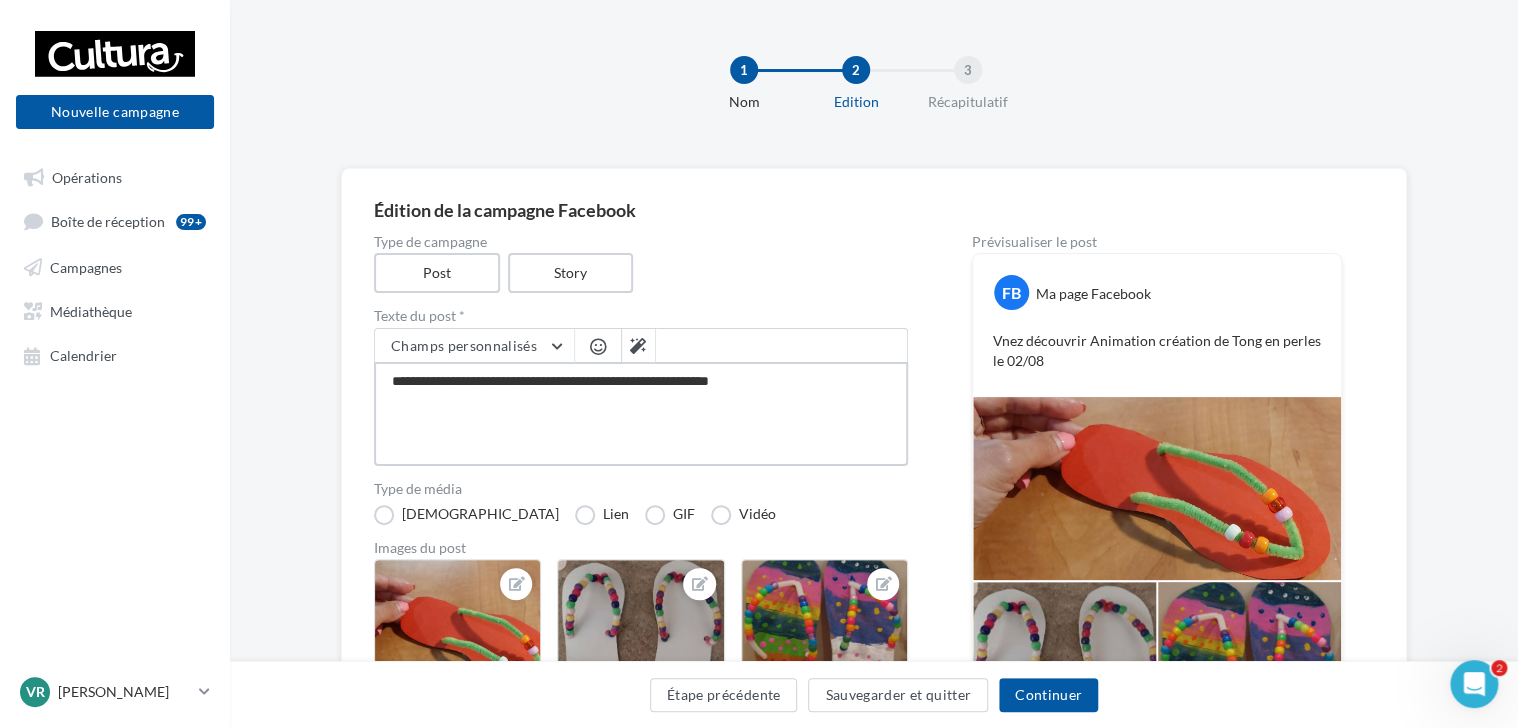 type on "**********" 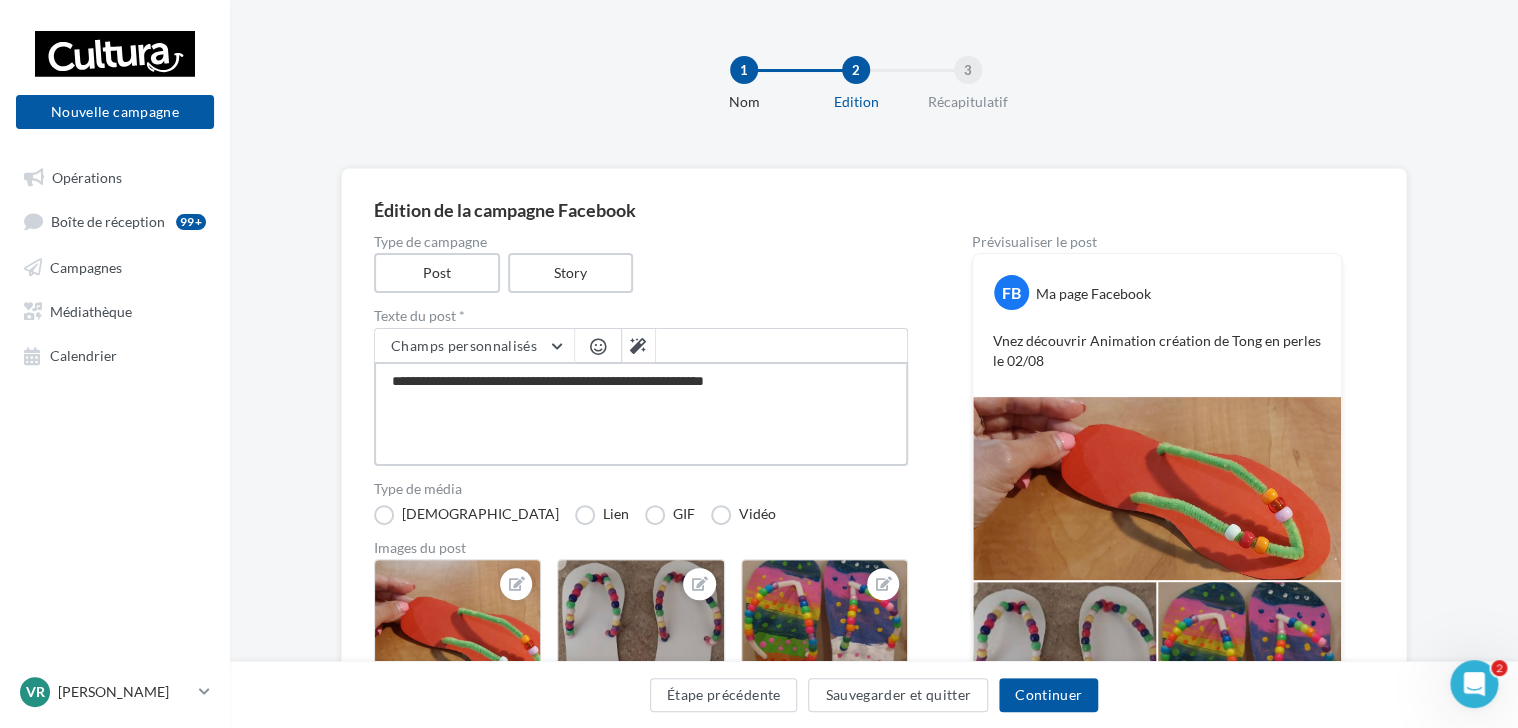 type on "**********" 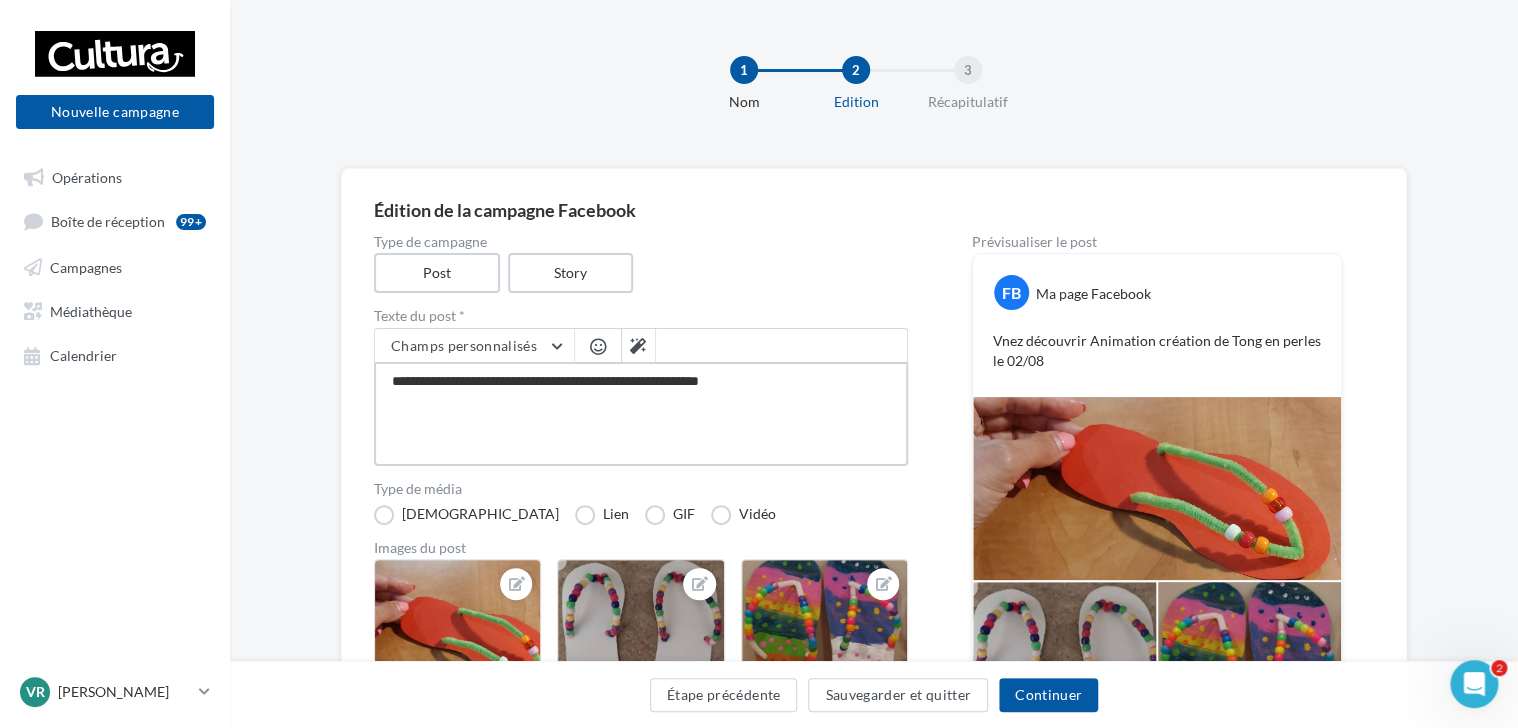 drag, startPoint x: 424, startPoint y: 382, endPoint x: 348, endPoint y: 386, distance: 76.105194 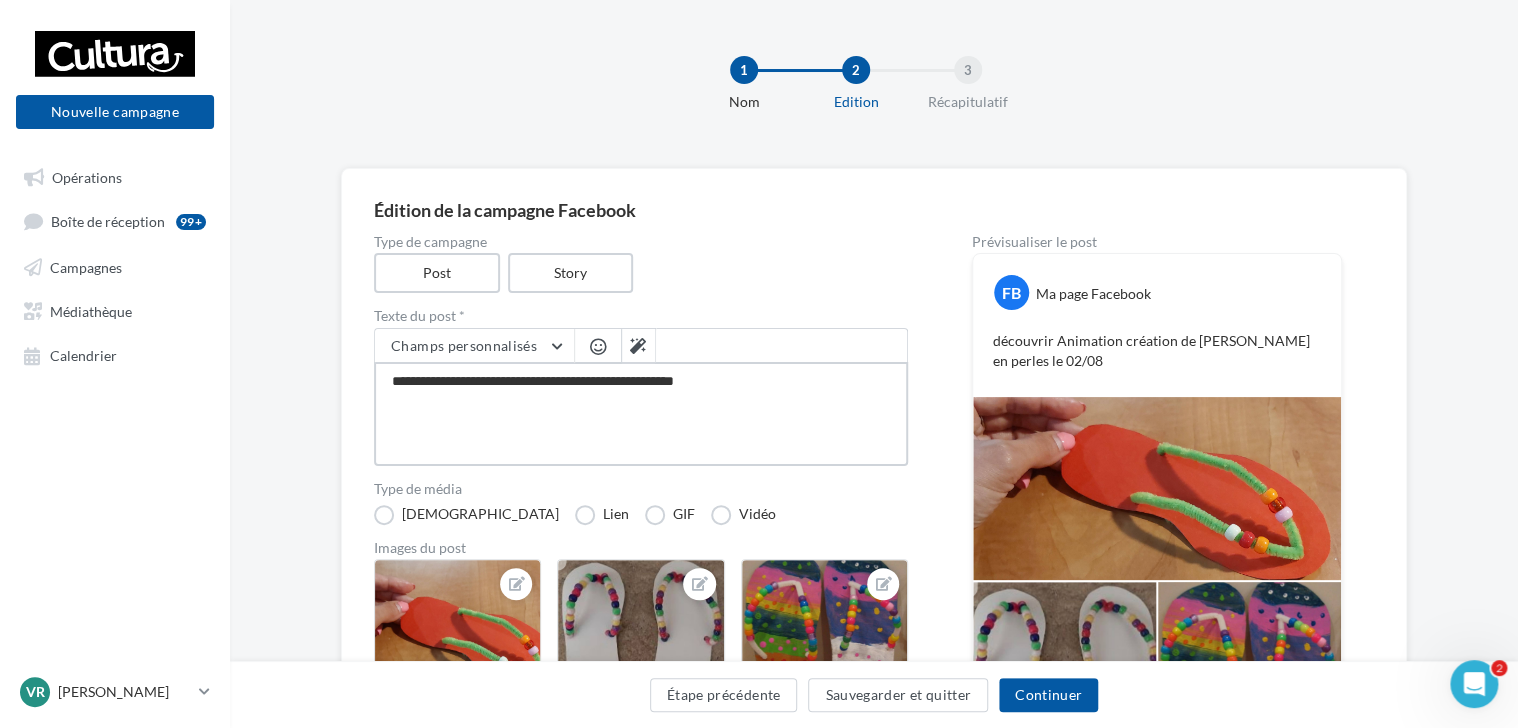 click on "**********" at bounding box center (641, 414) 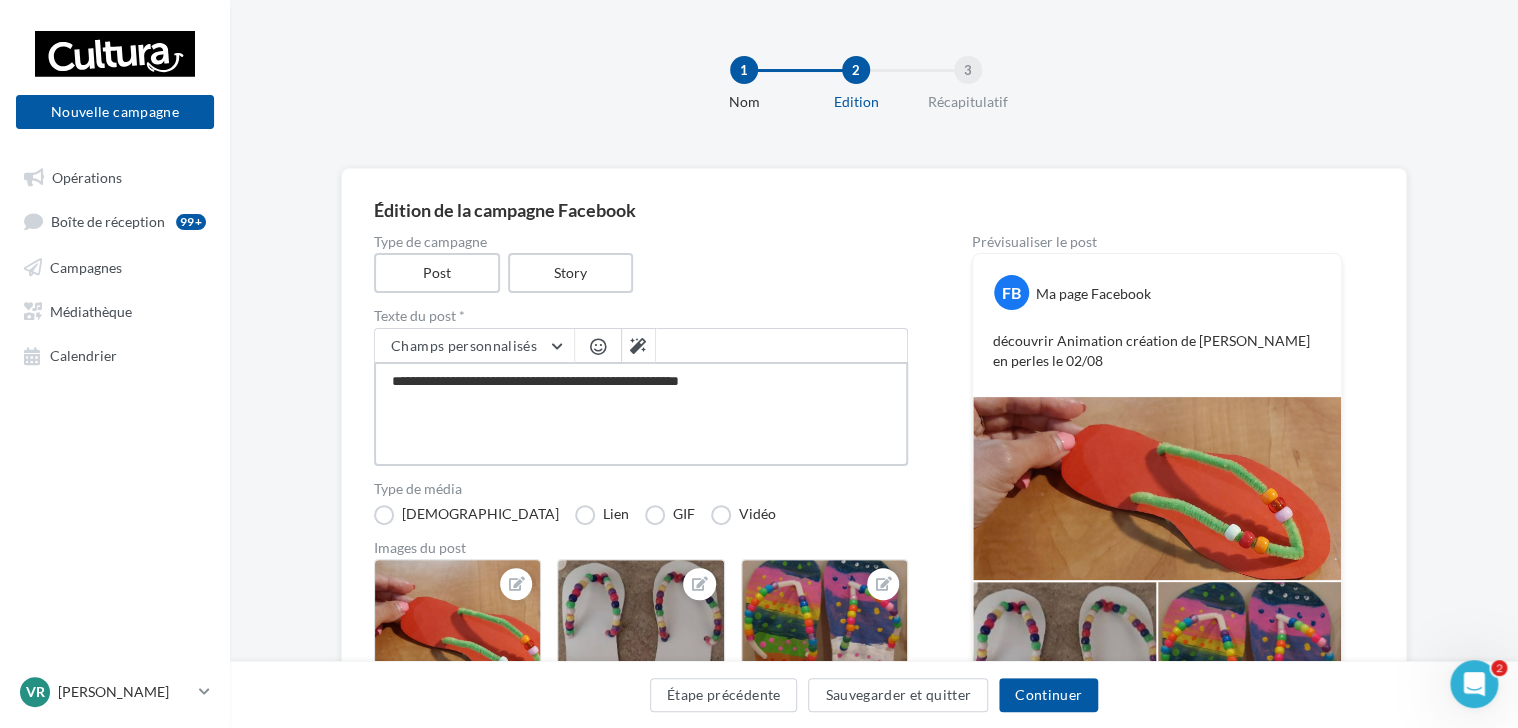 type on "**********" 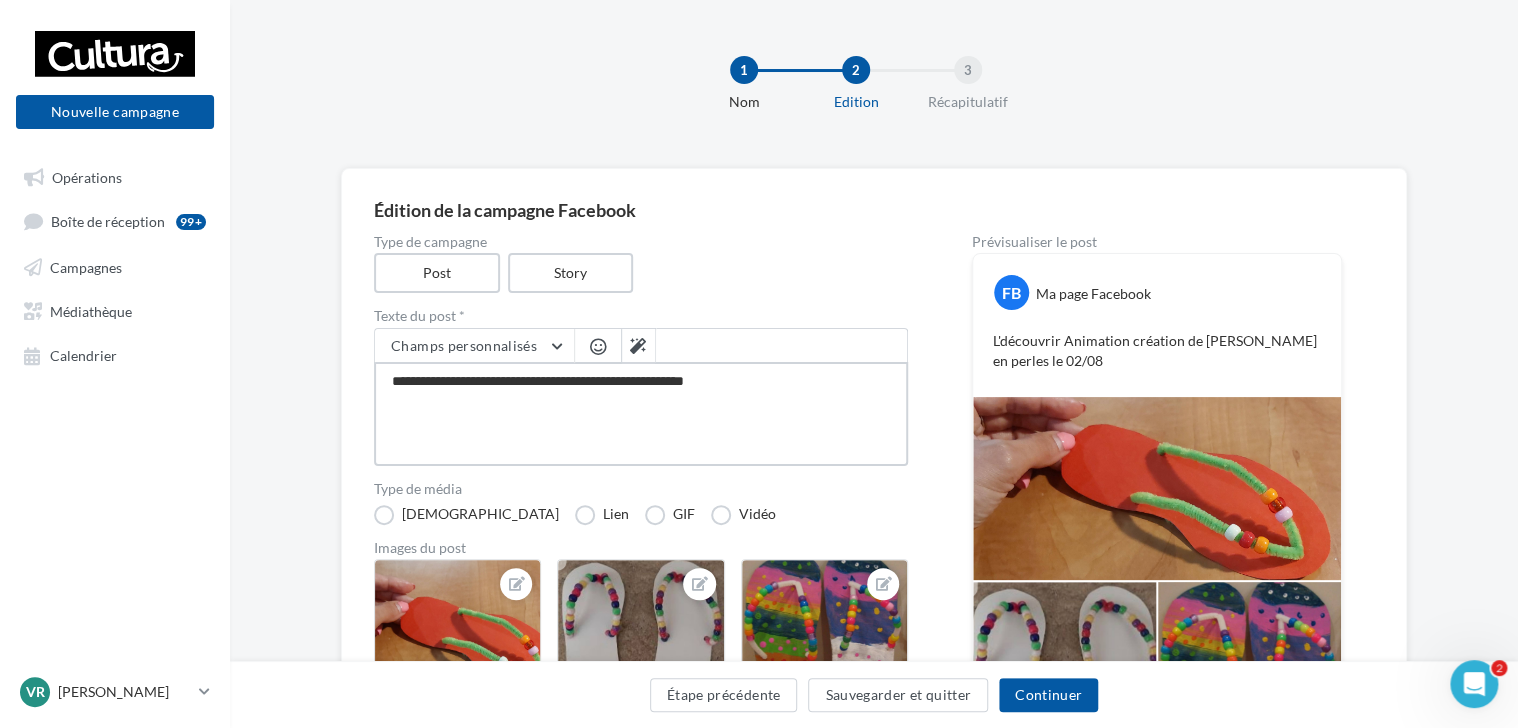 type on "**********" 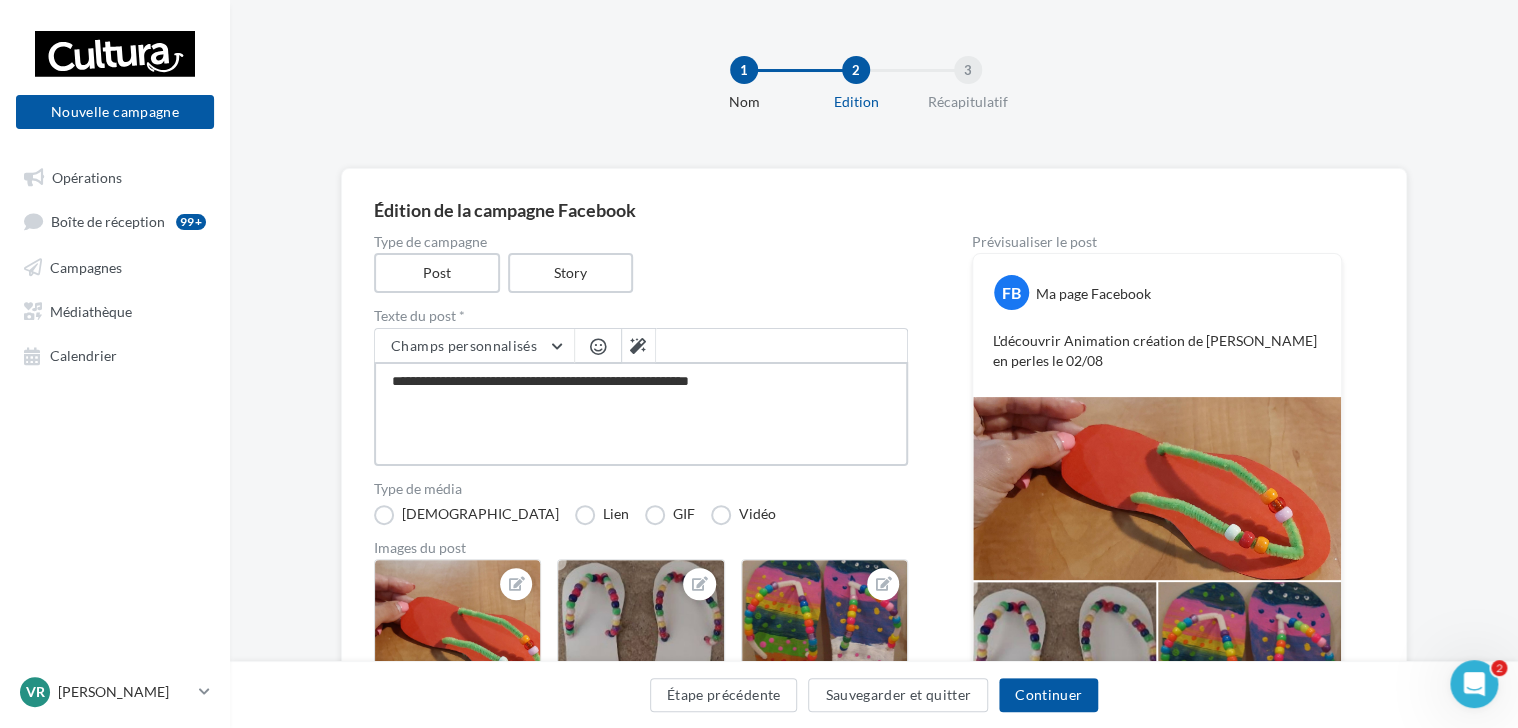 type on "**********" 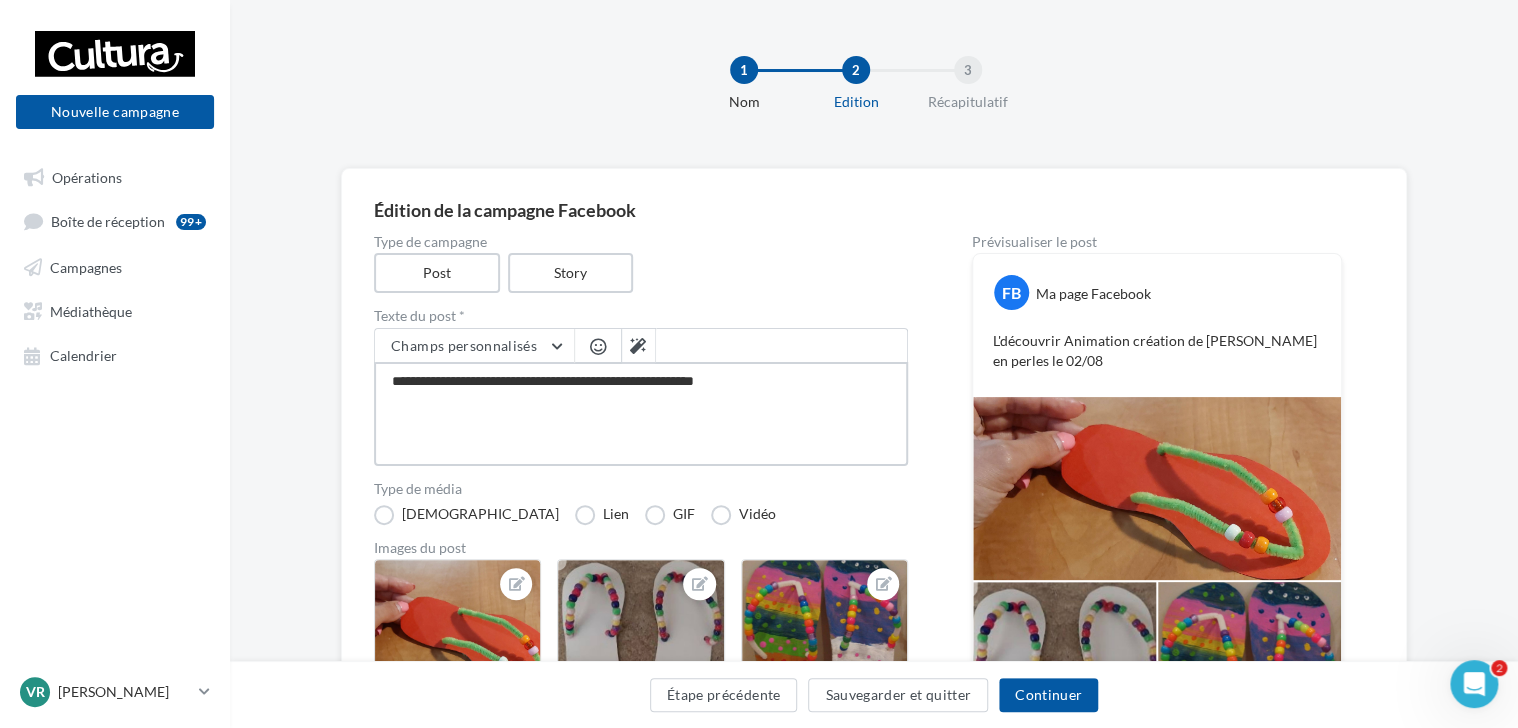 type on "**********" 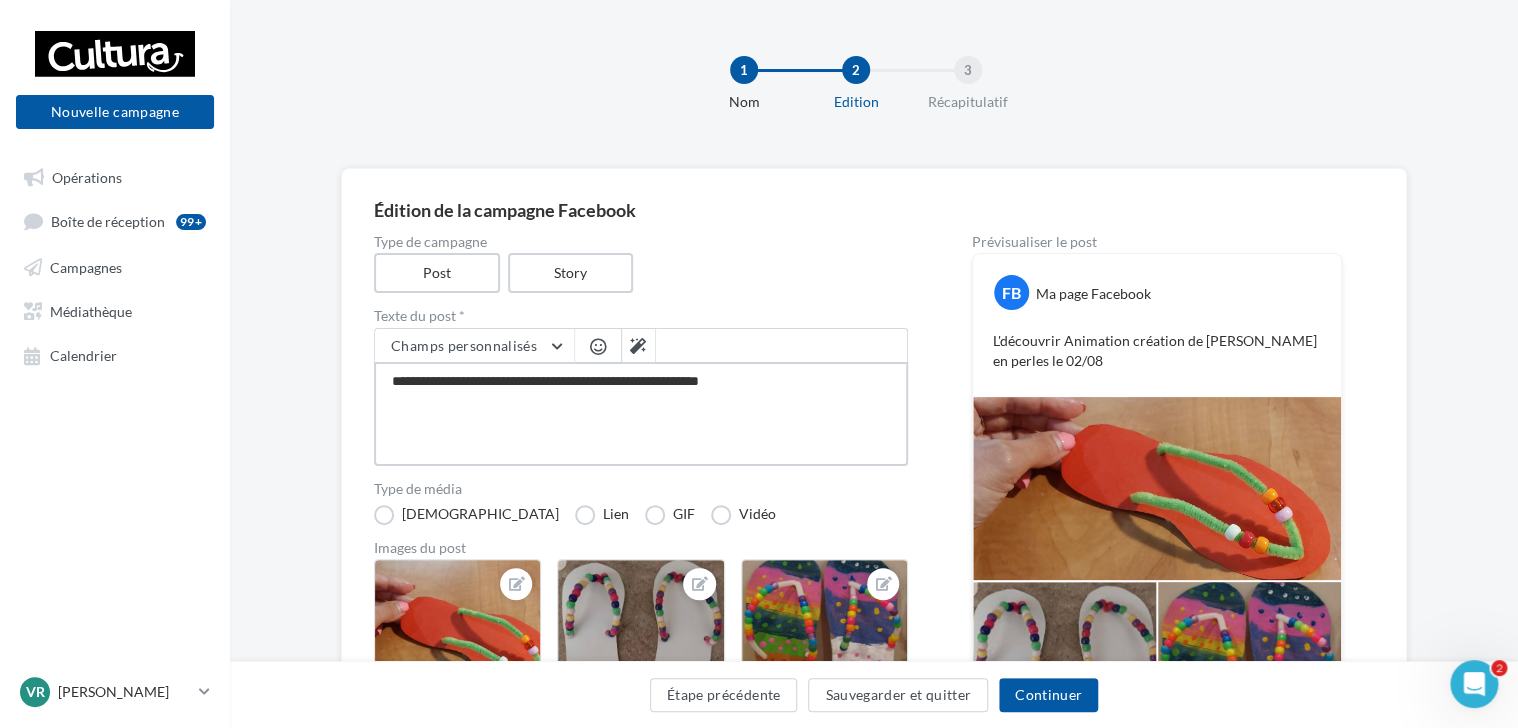 type on "**********" 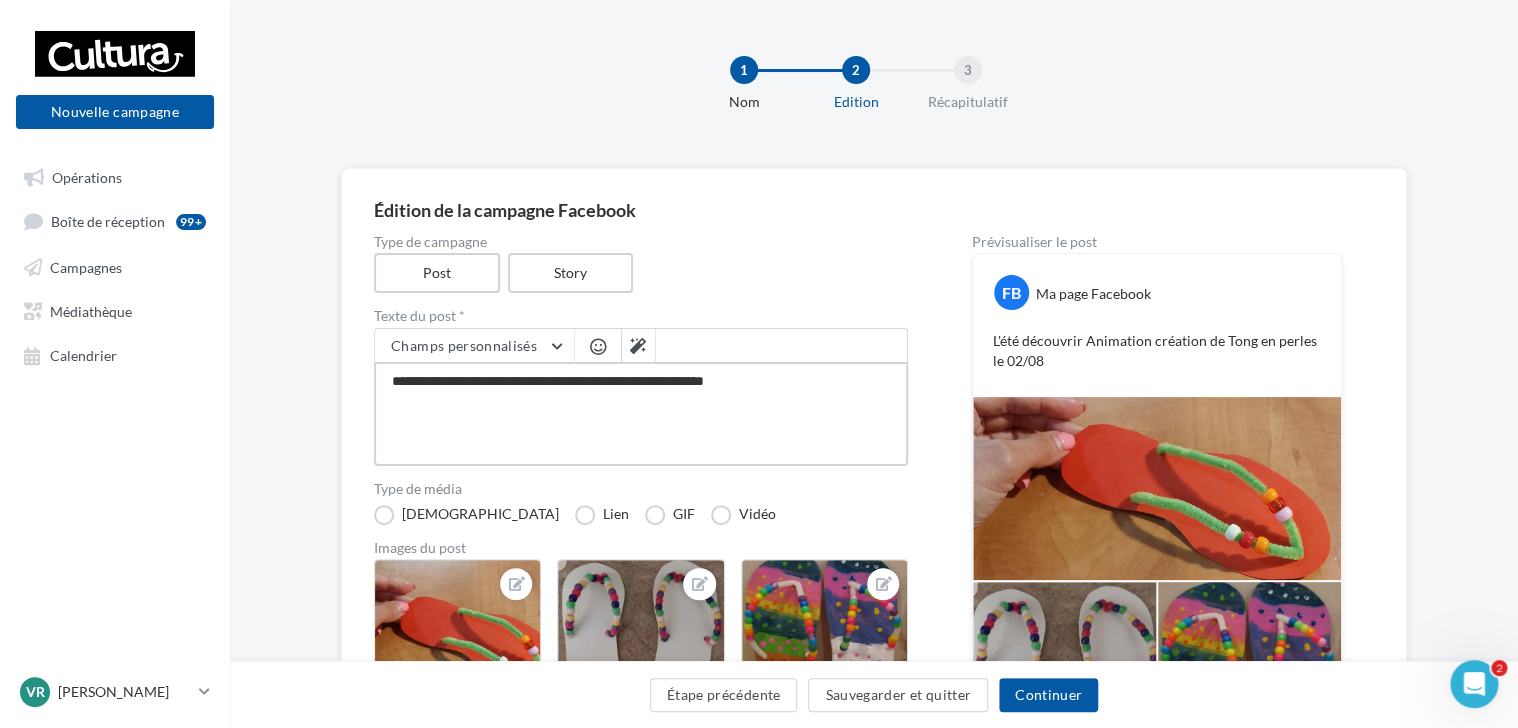 type on "**********" 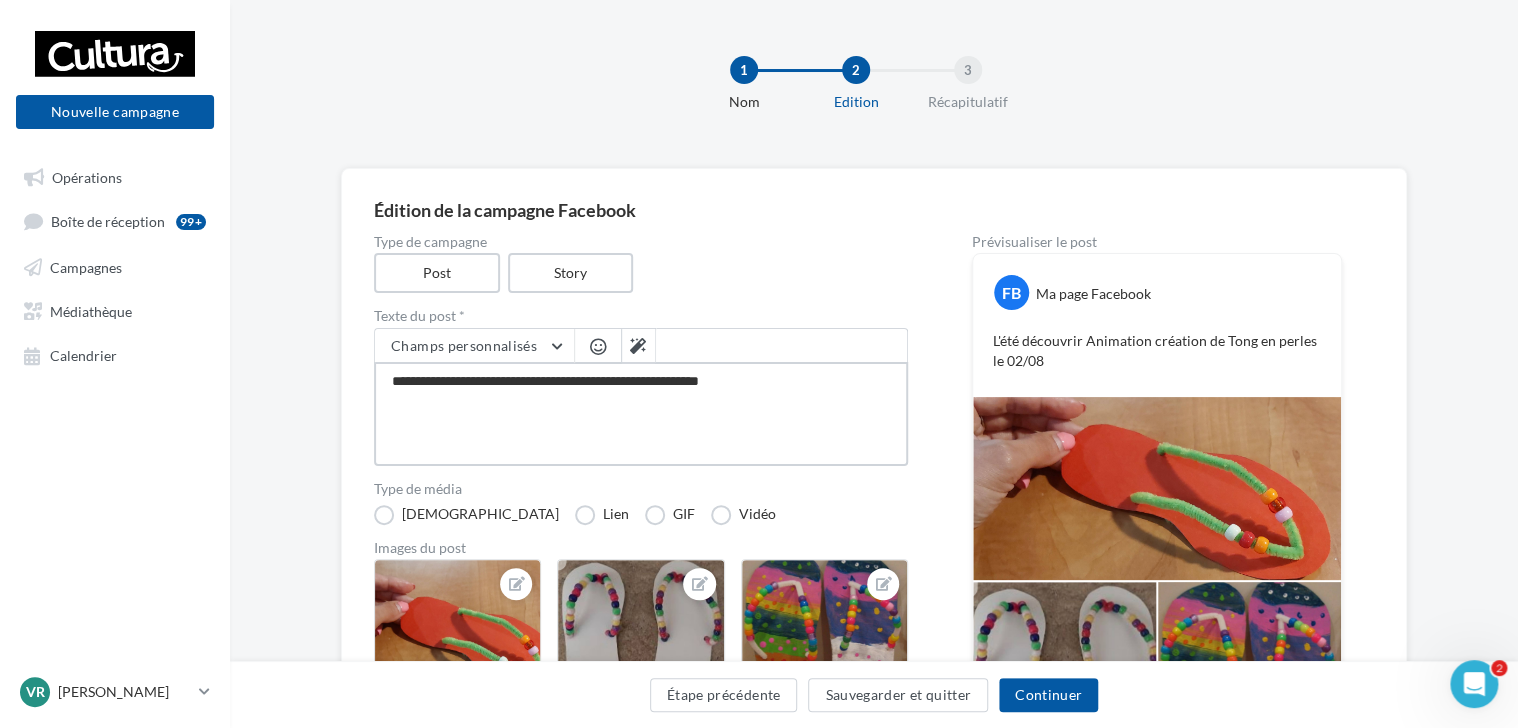 type on "**********" 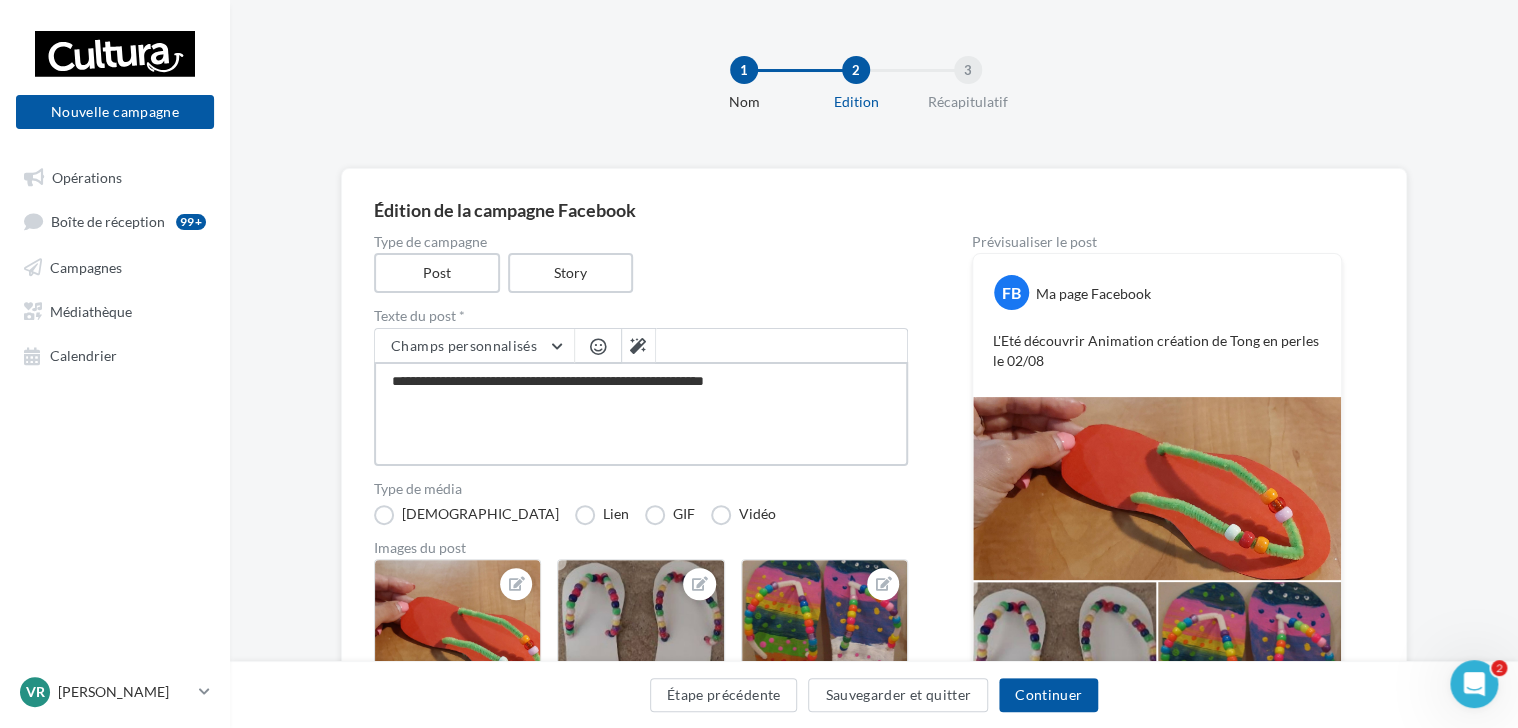 type on "**********" 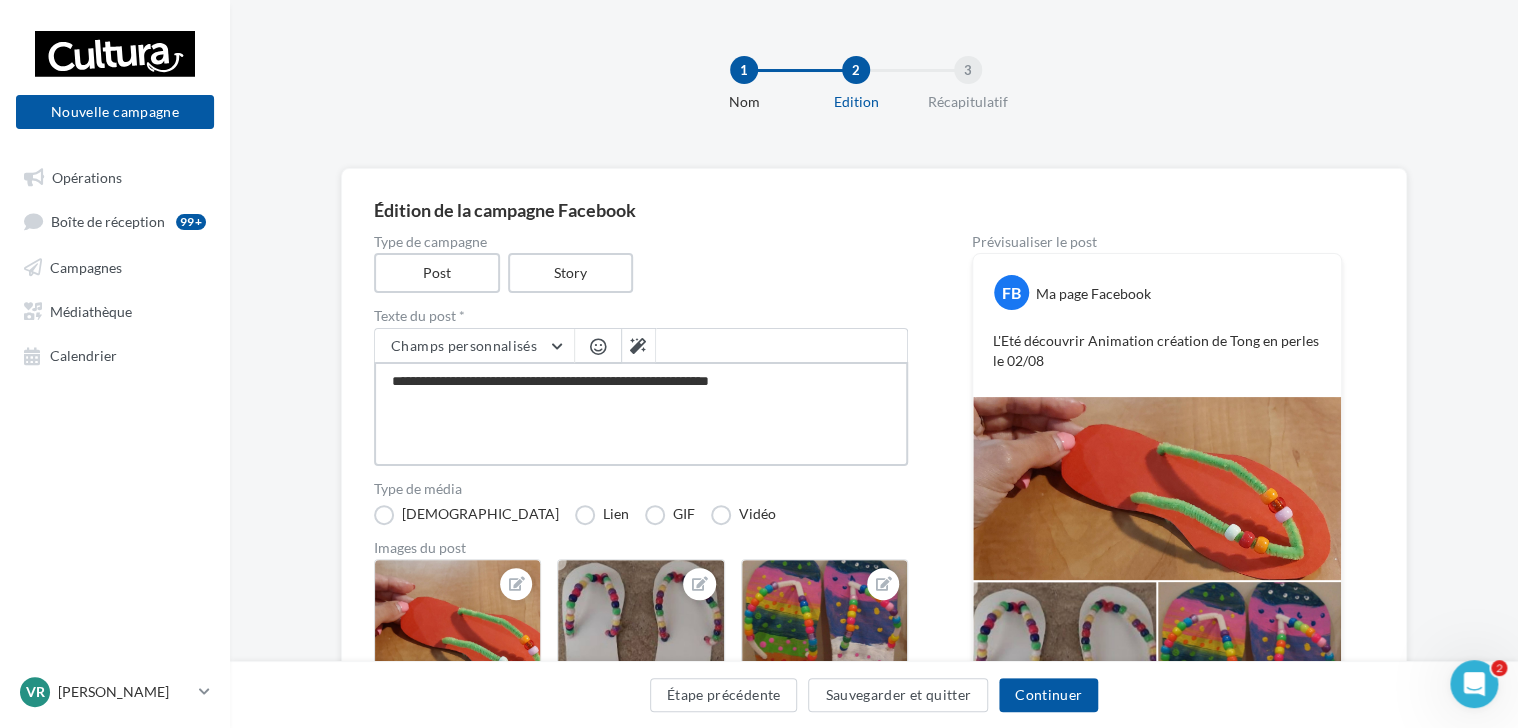 type on "**********" 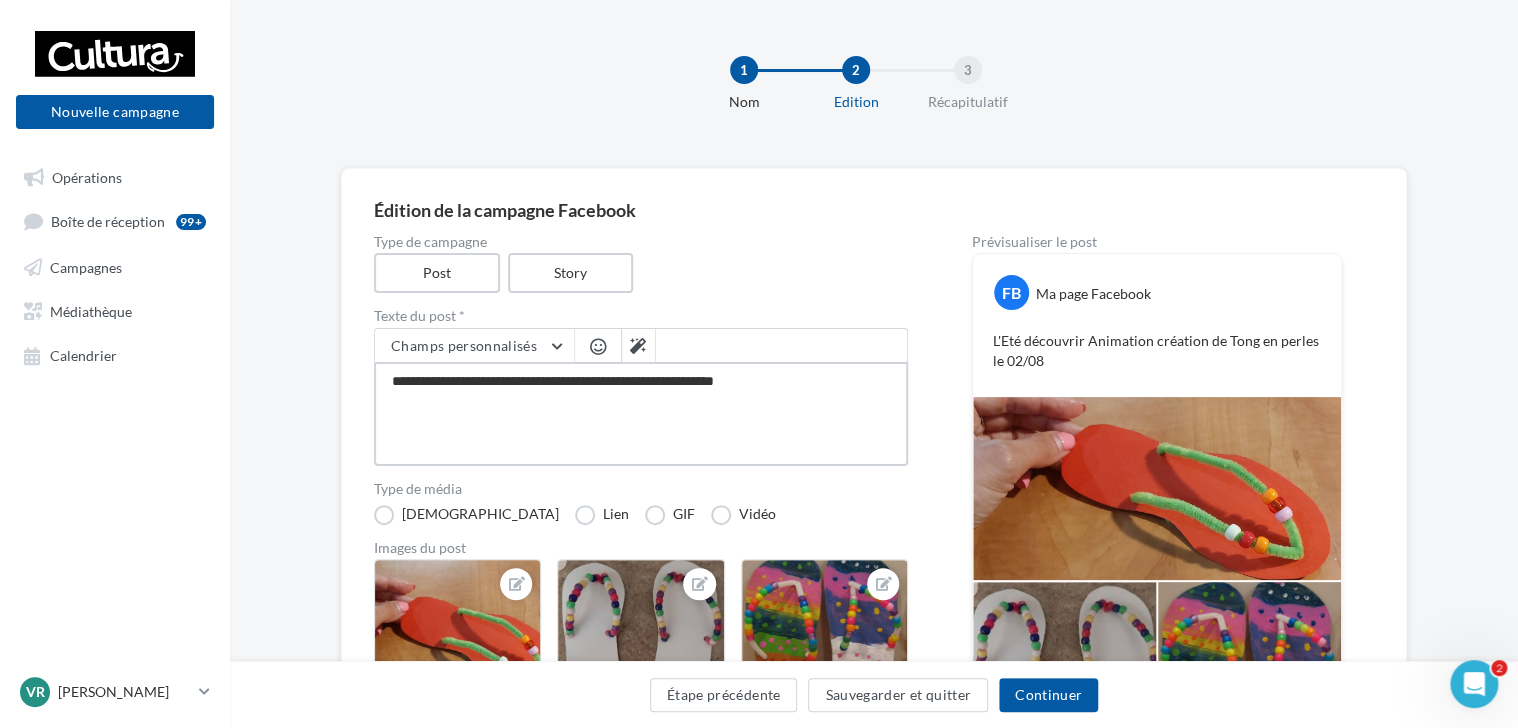 type on "**********" 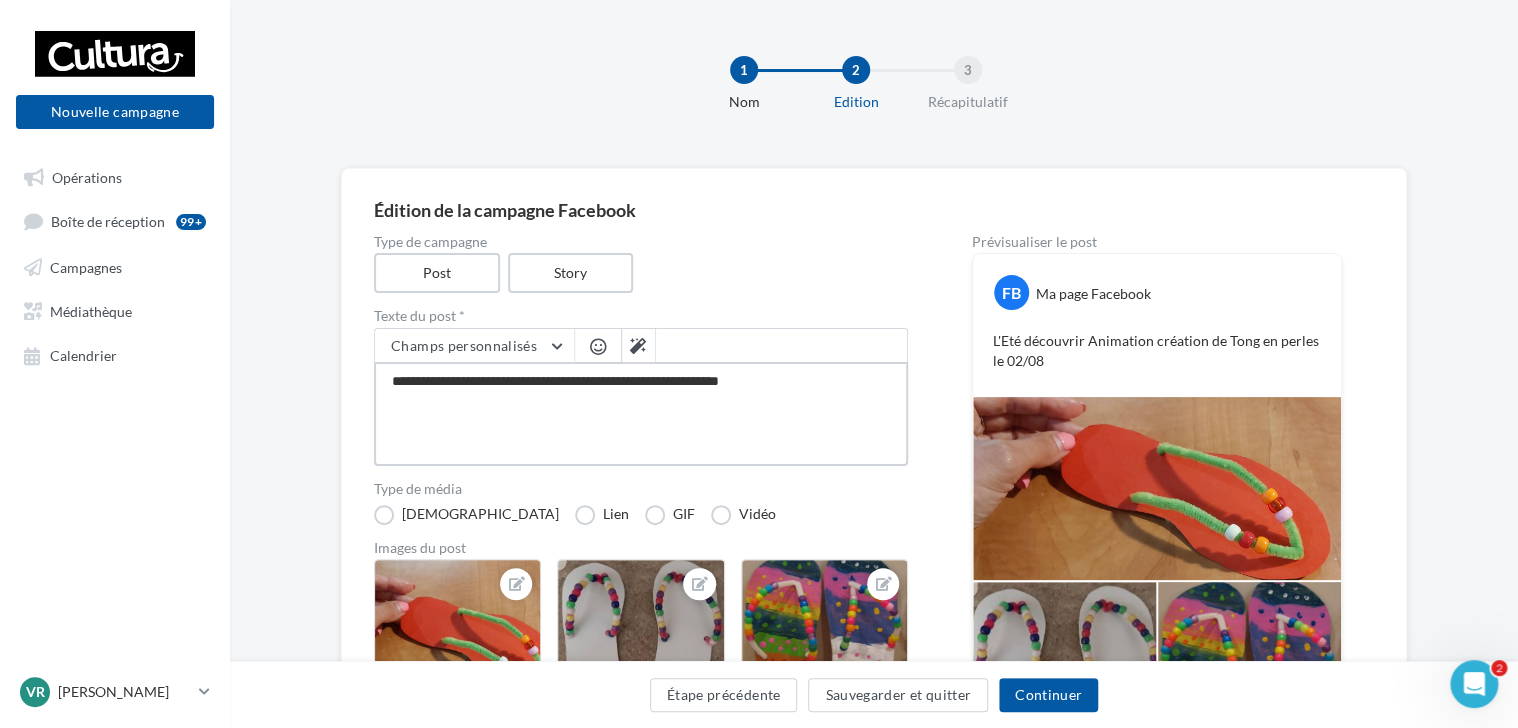 type on "**********" 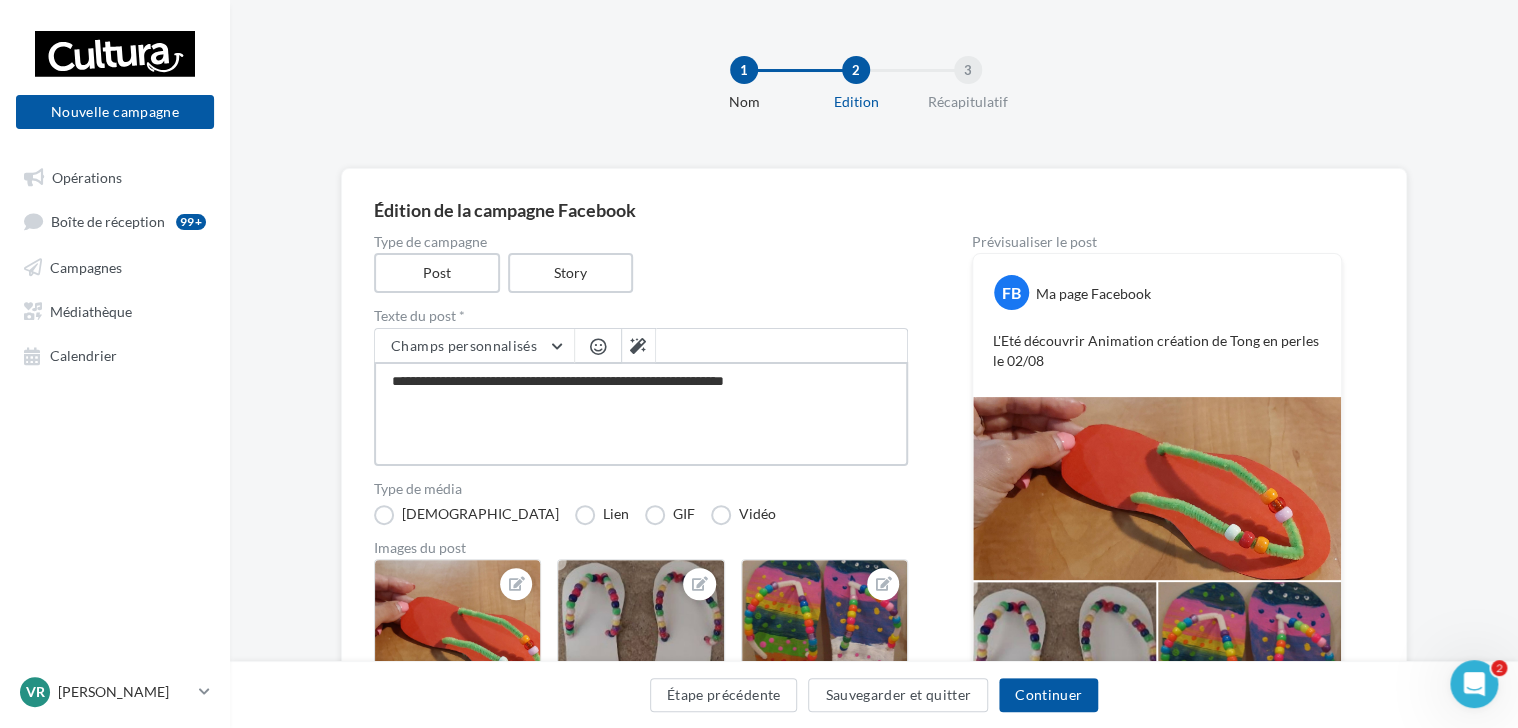 type on "**********" 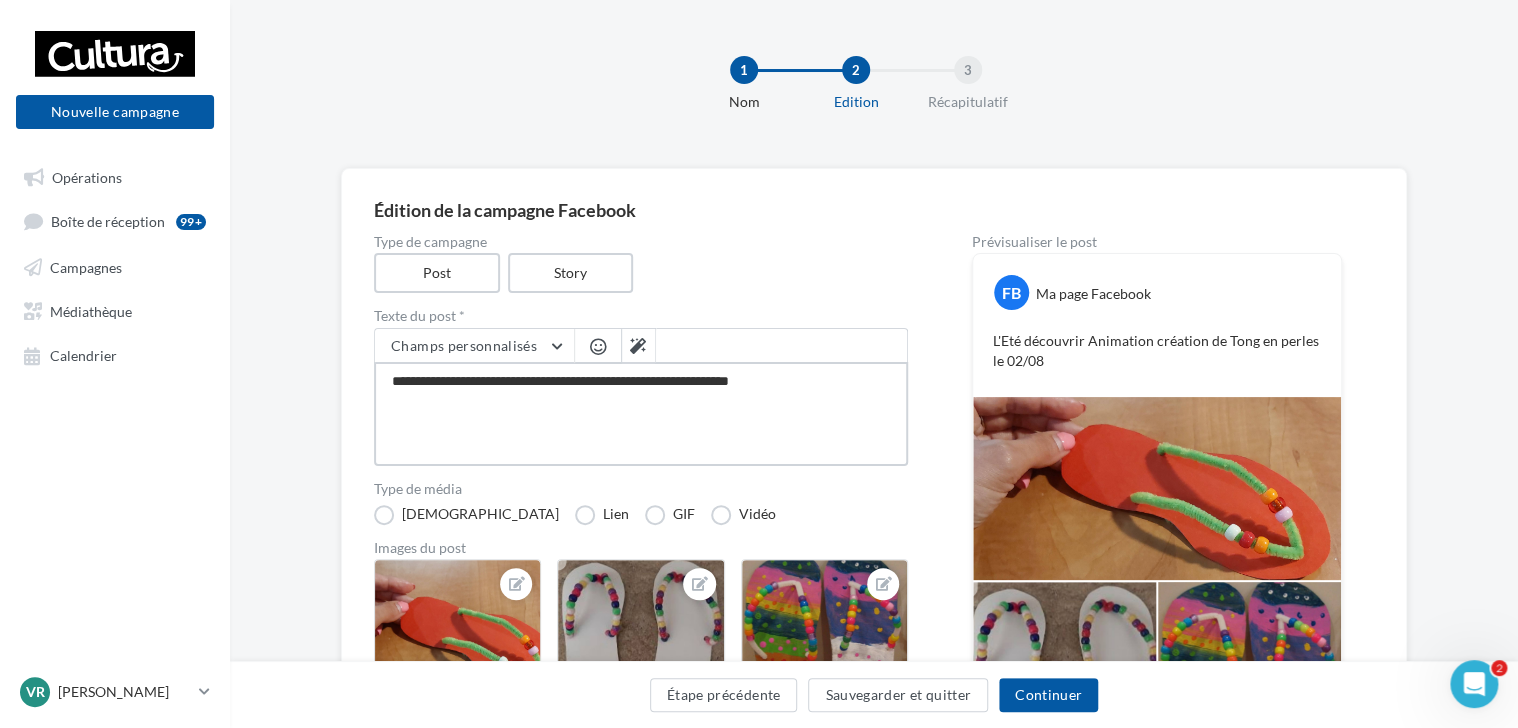type on "**********" 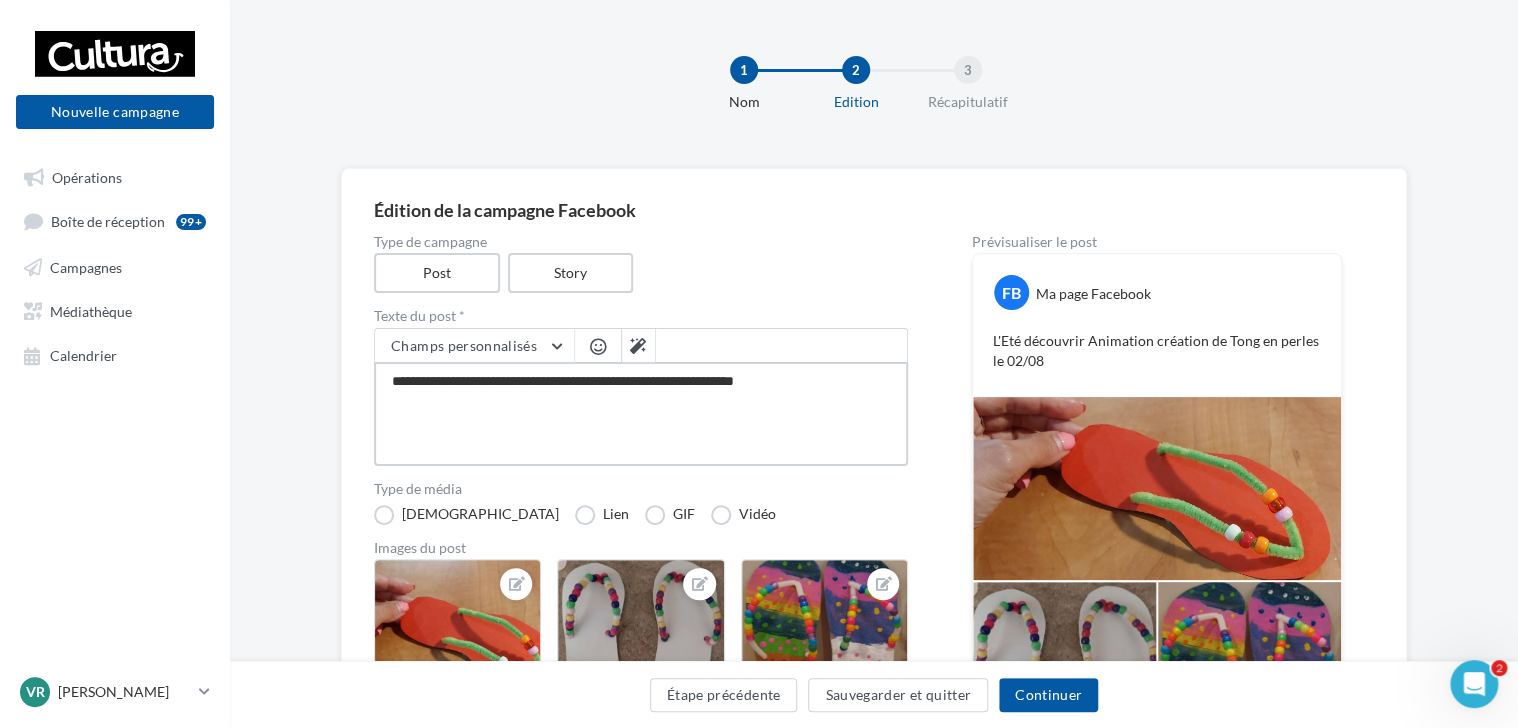 type on "**********" 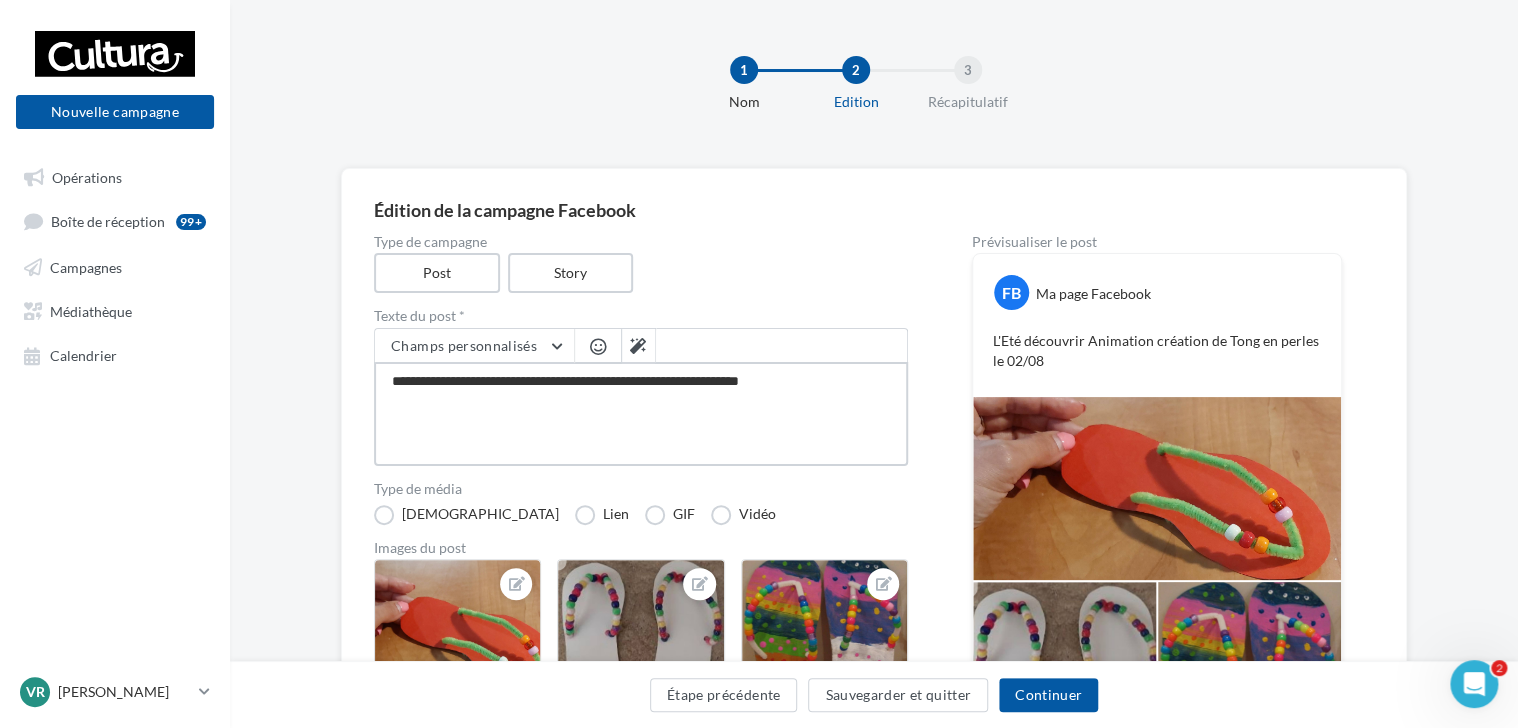 type on "**********" 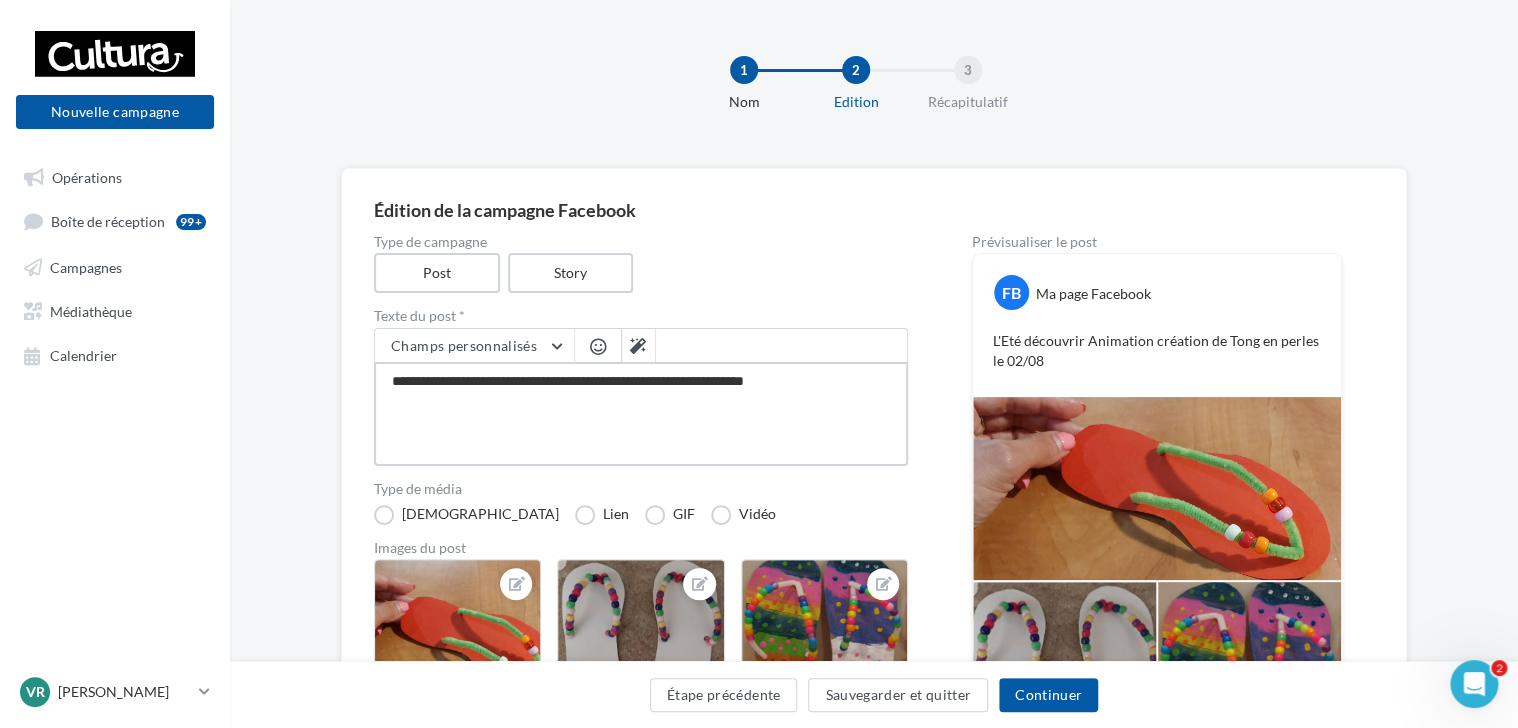 type on "**********" 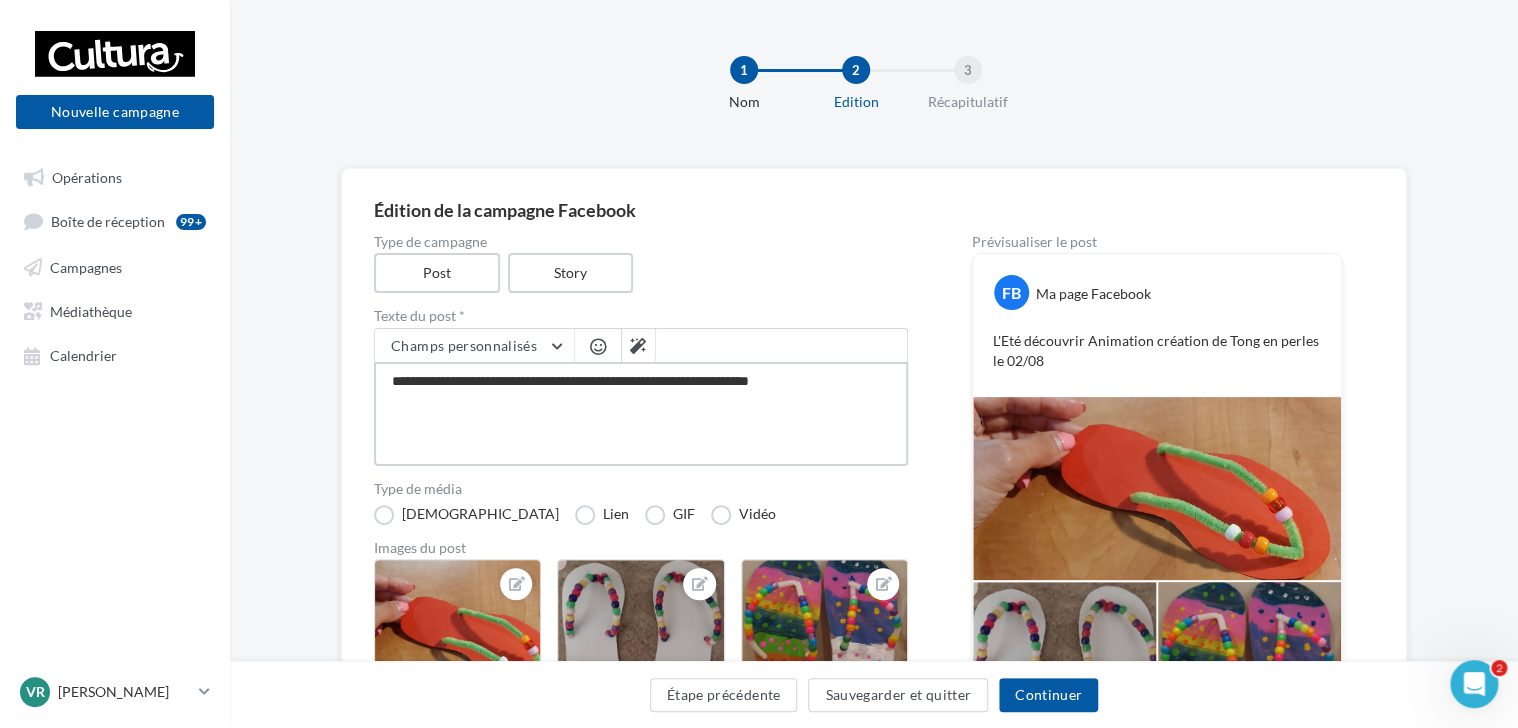 type on "**********" 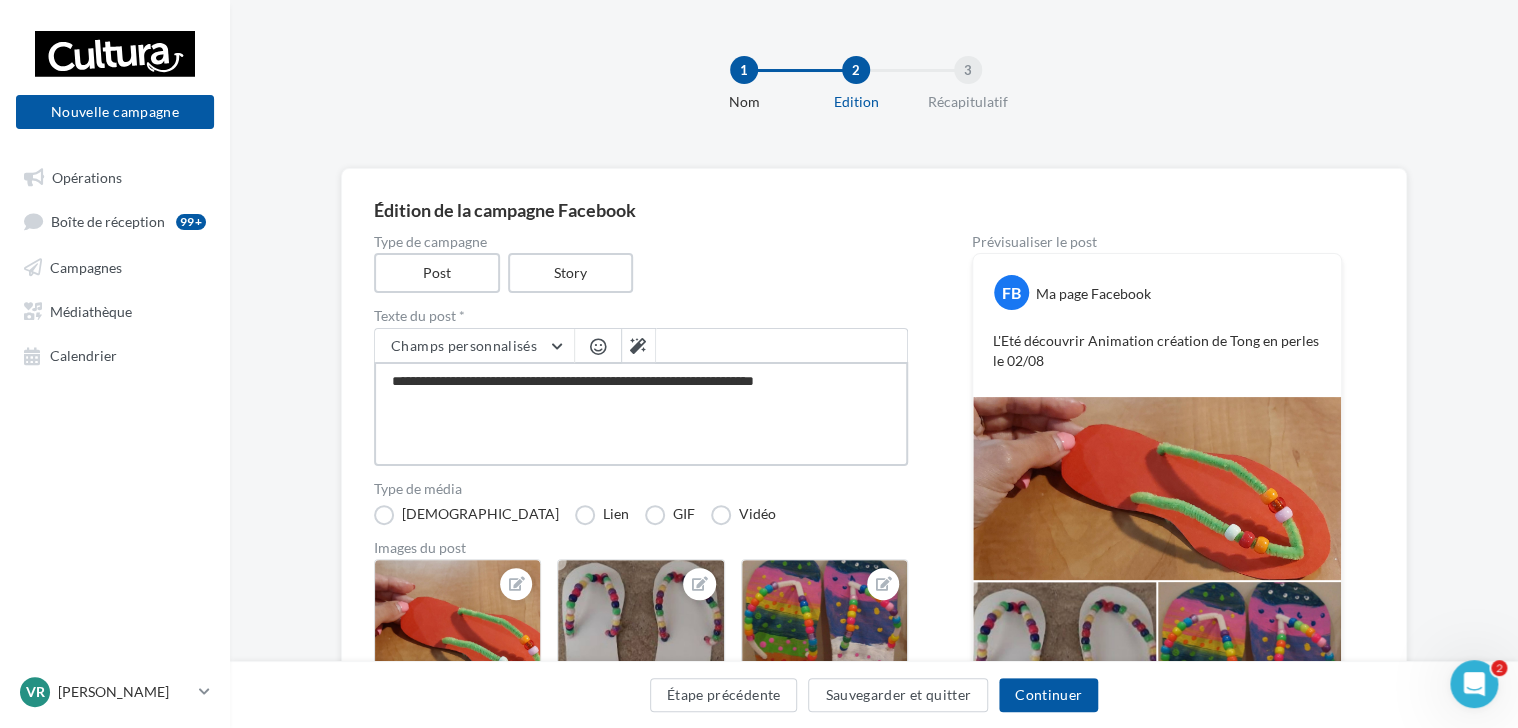 type on "**********" 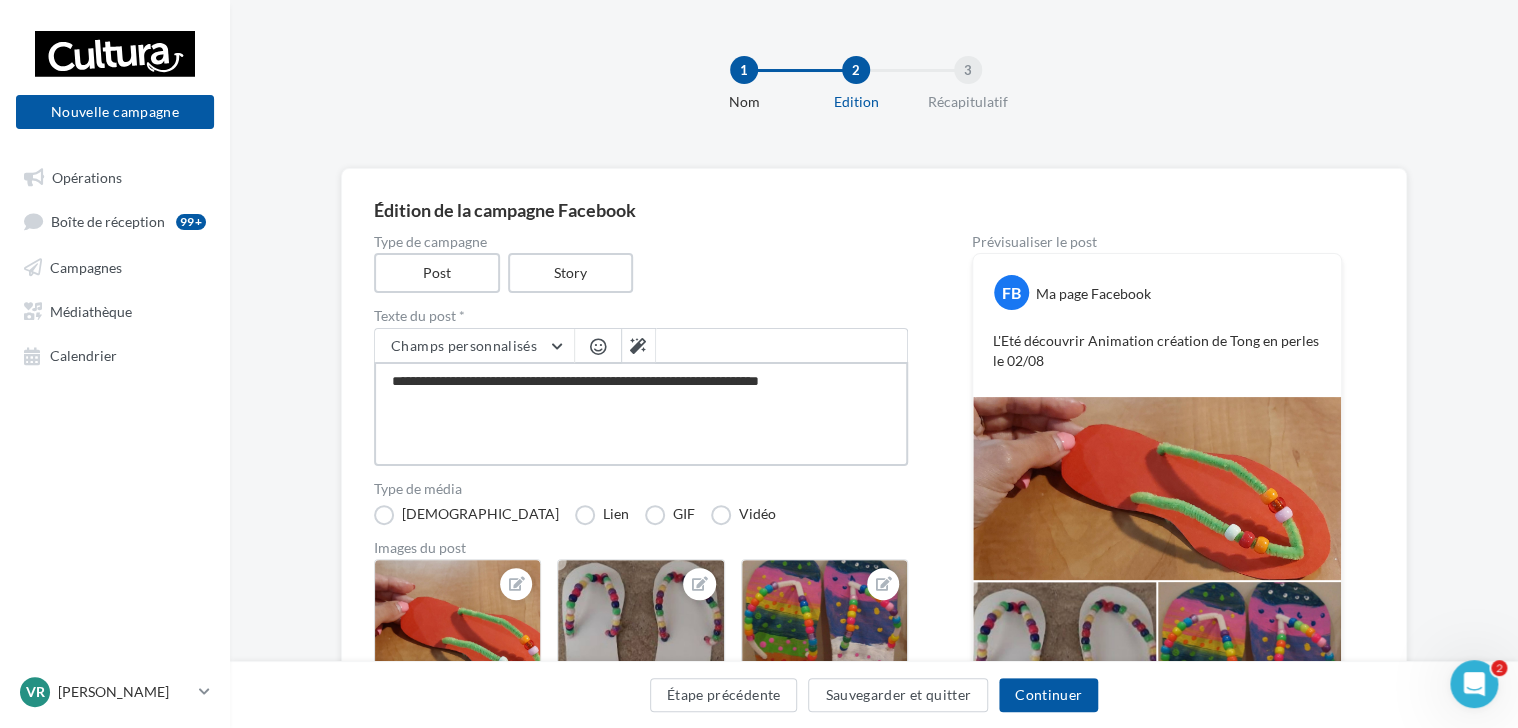 type on "**********" 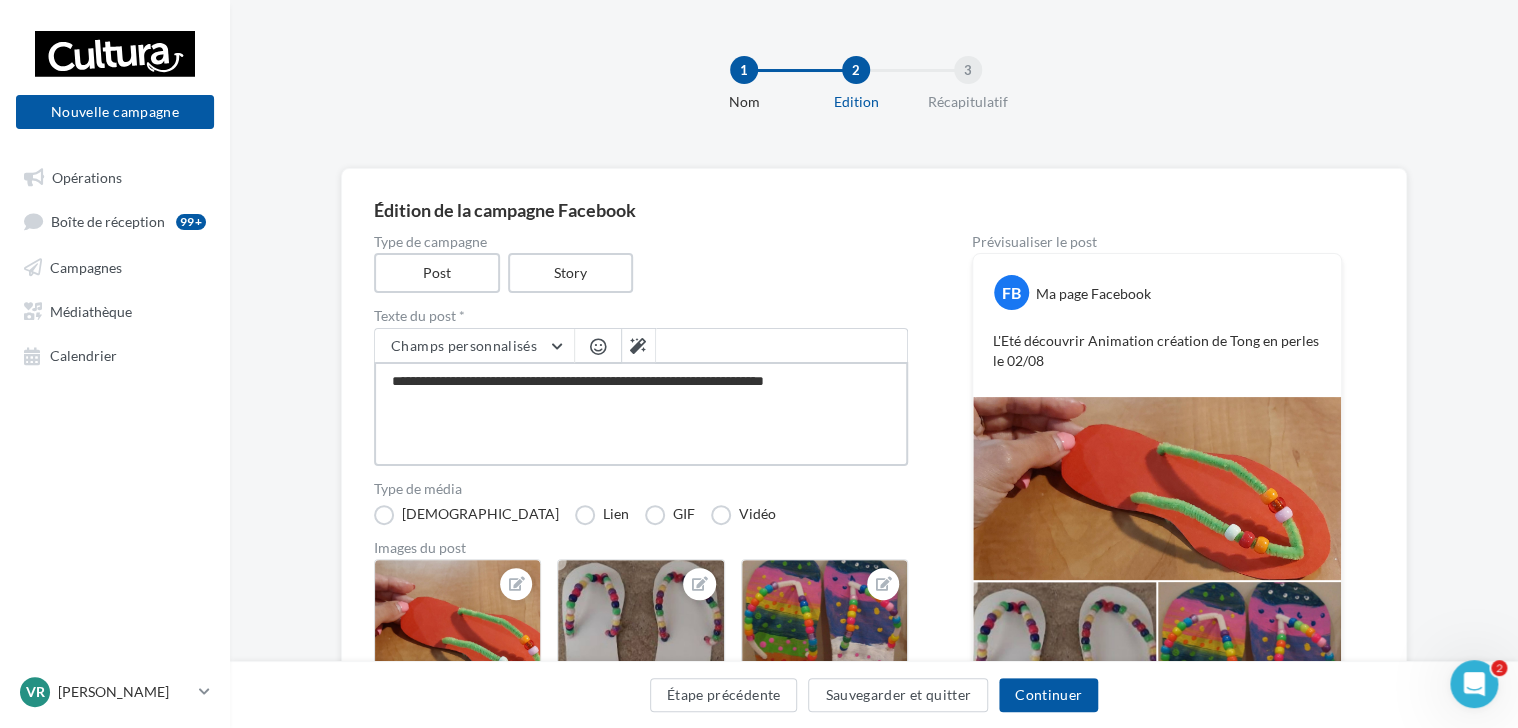 type on "**********" 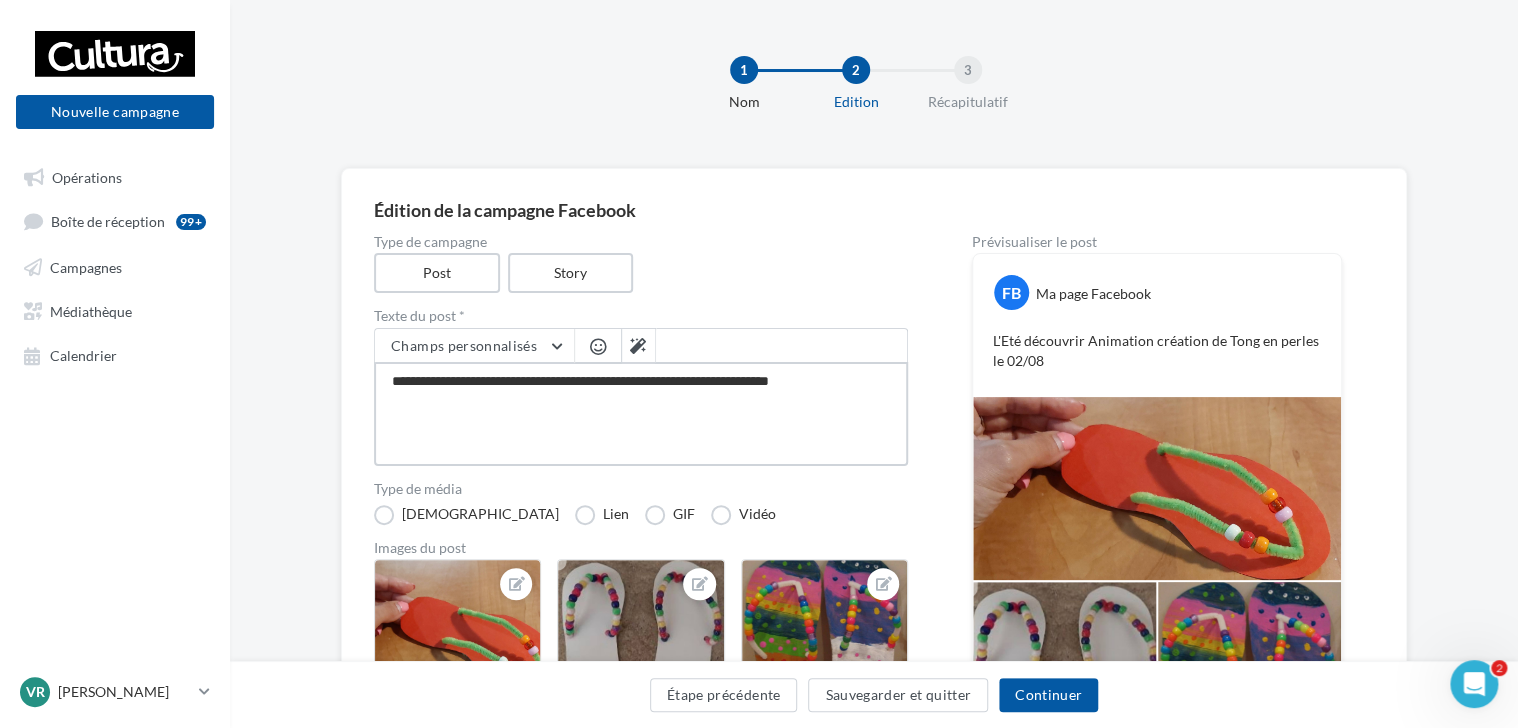type on "**********" 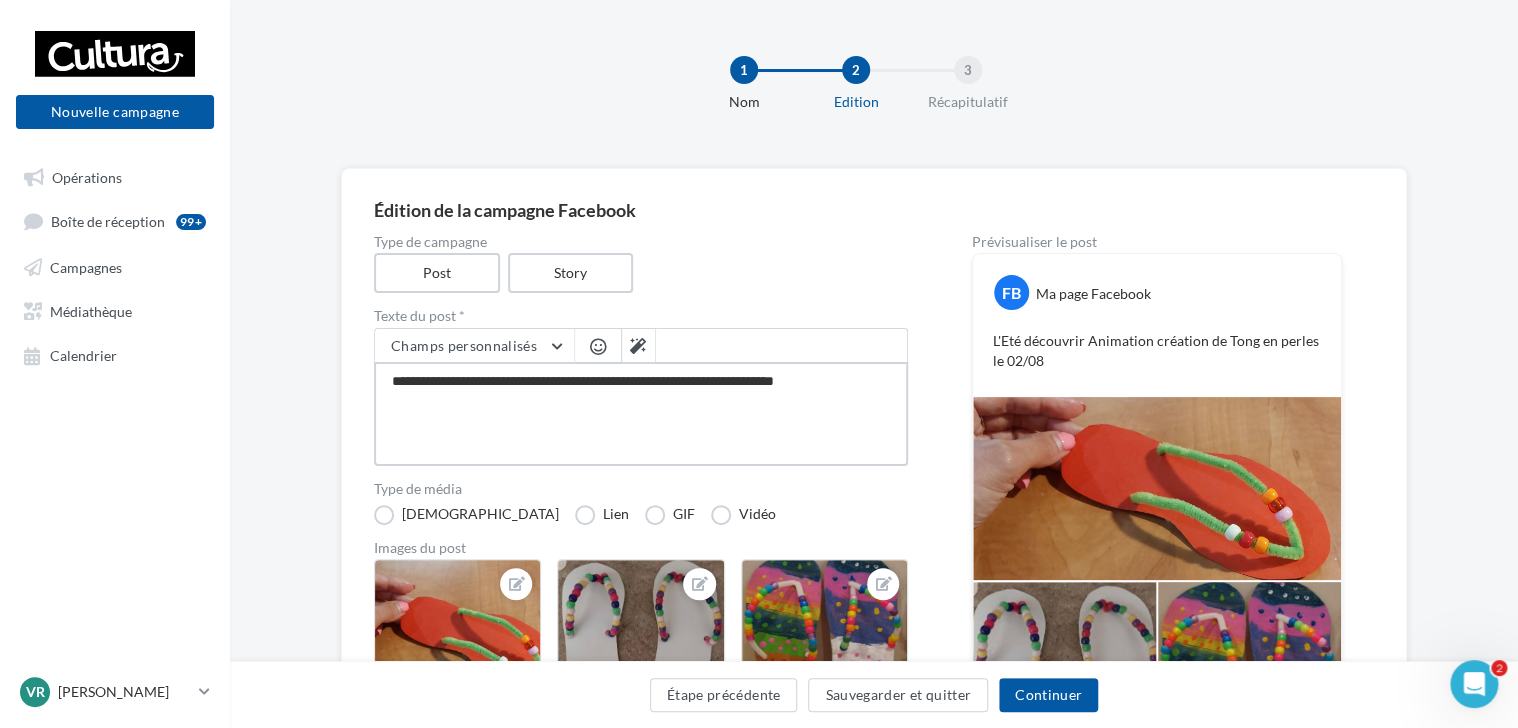 type on "**********" 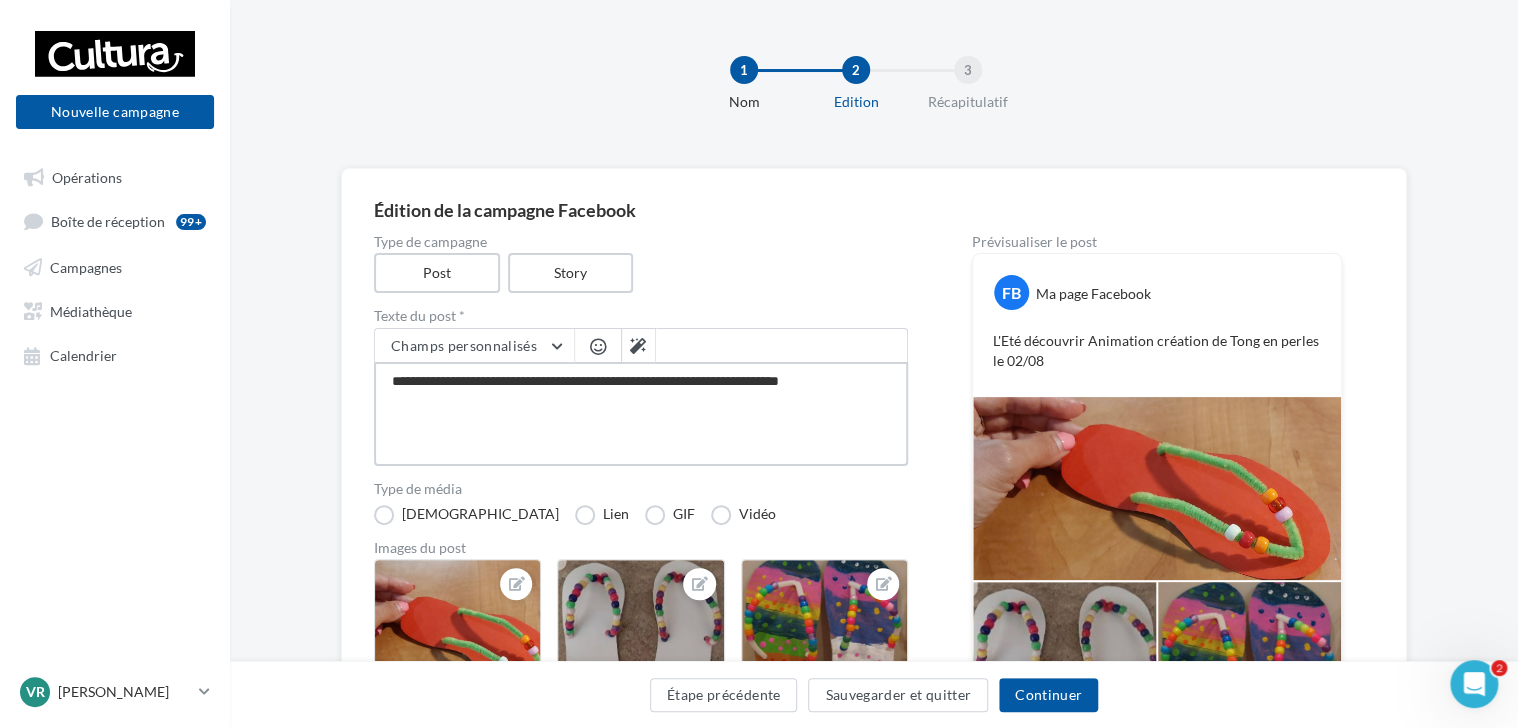 type on "**********" 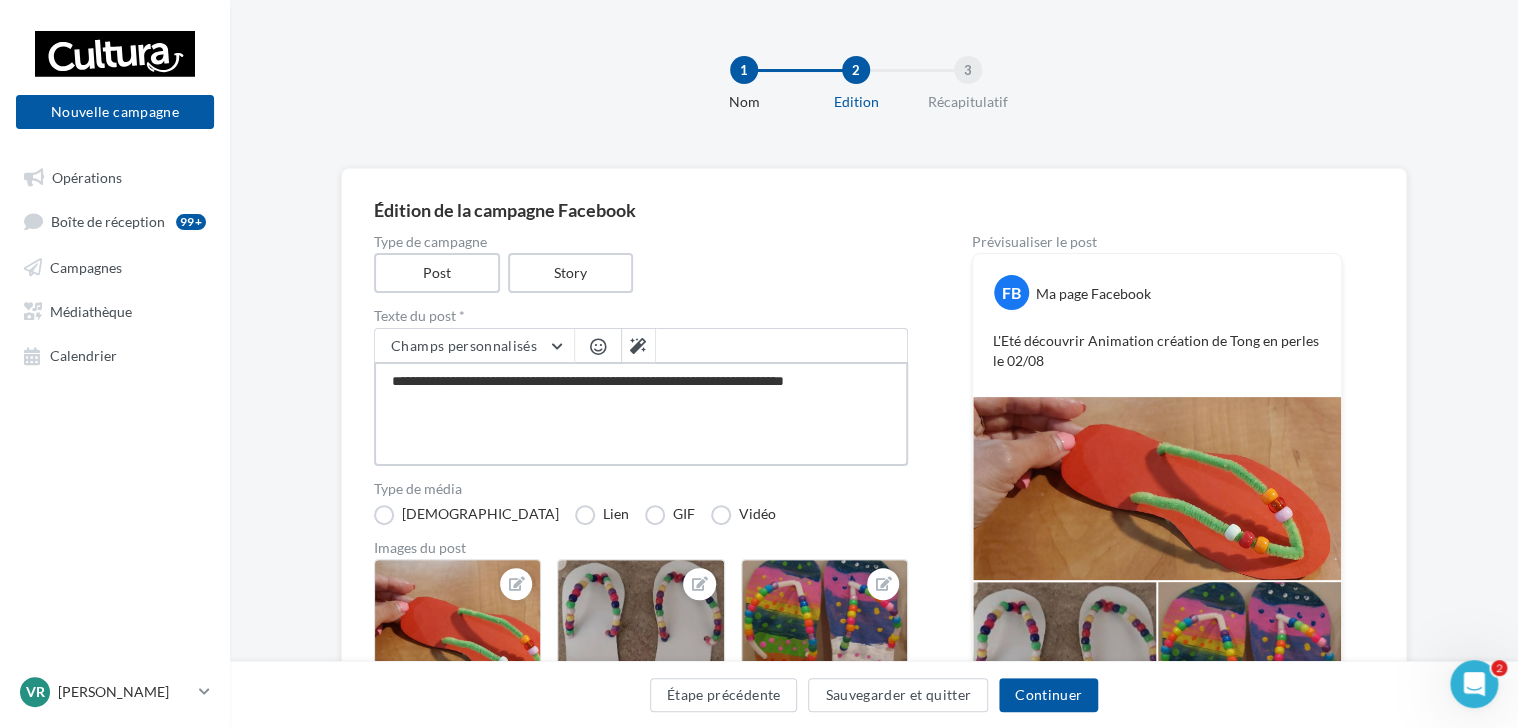 type on "**********" 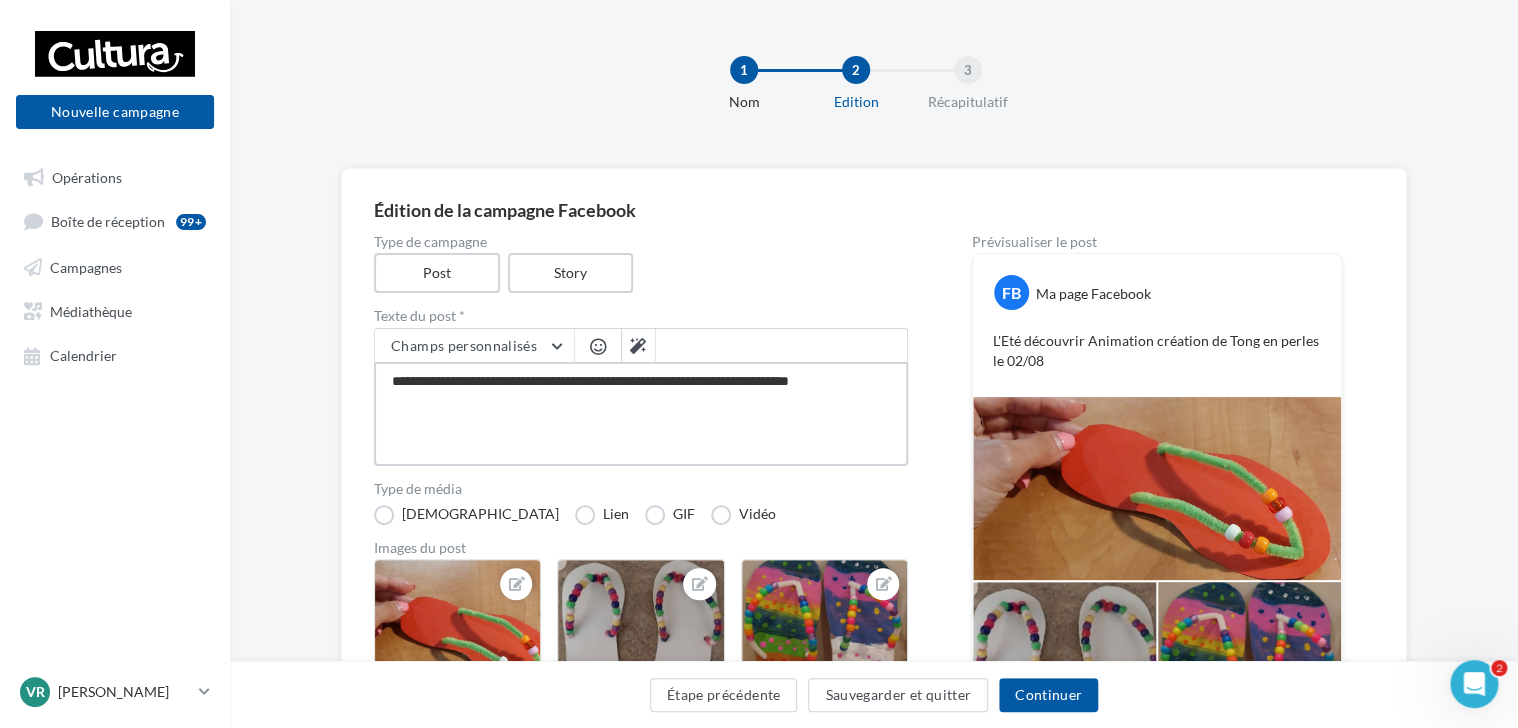 type on "**********" 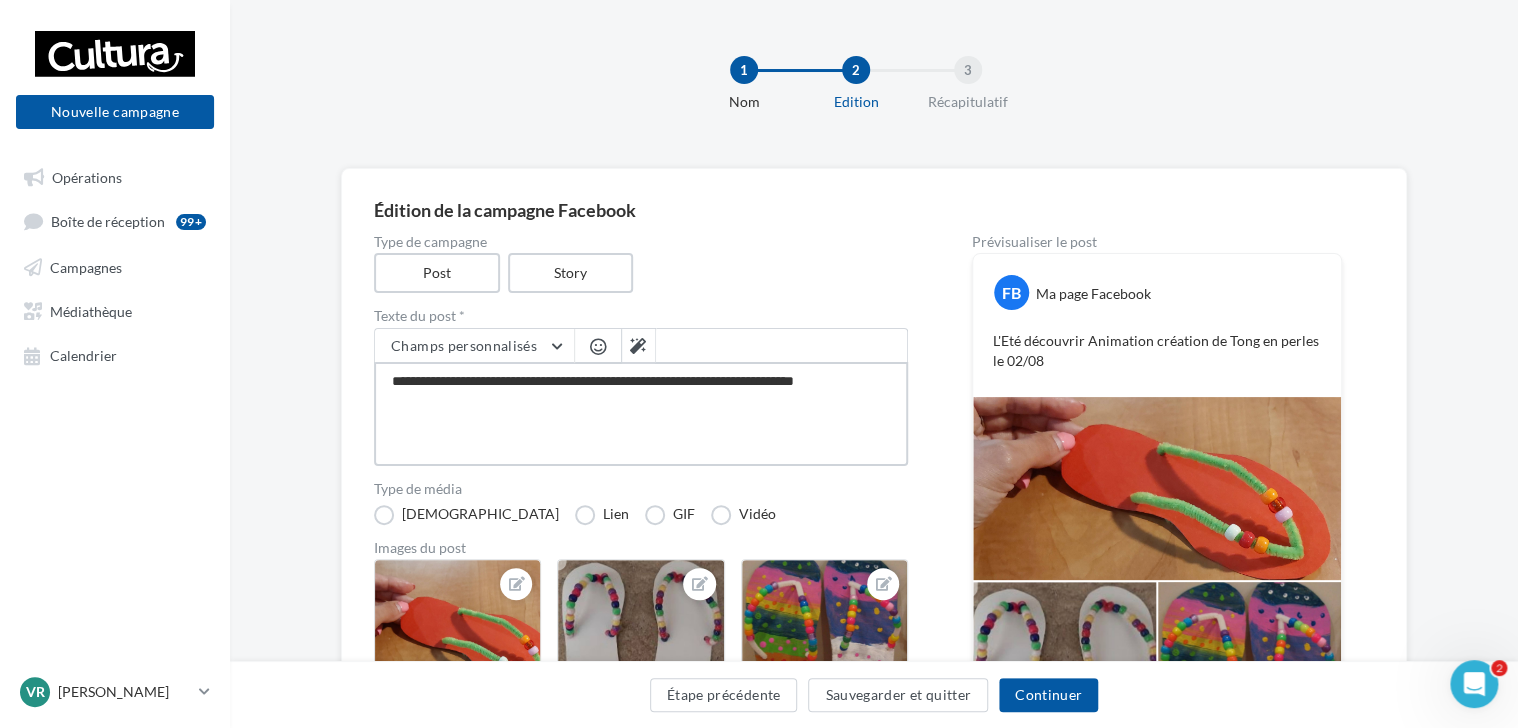 type on "**********" 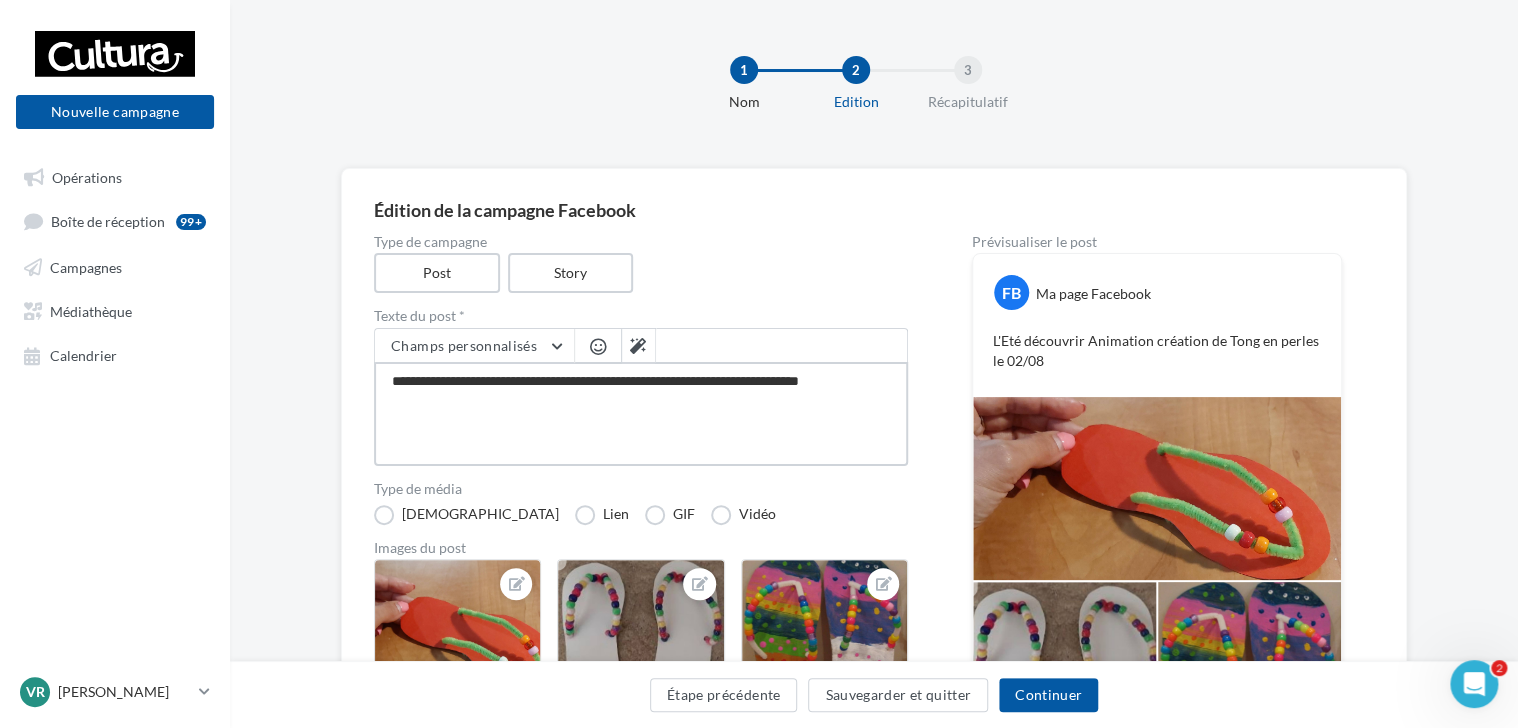 type on "**********" 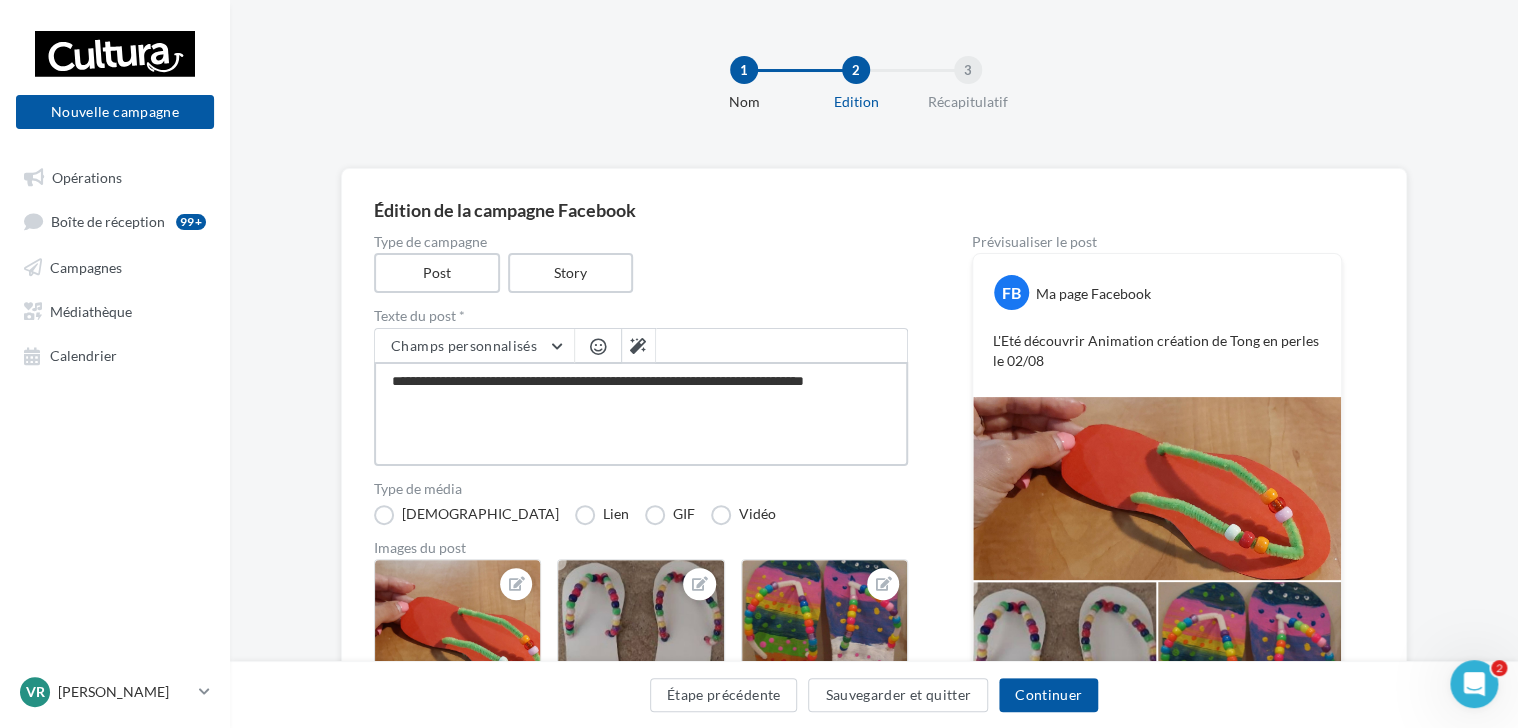 type on "**********" 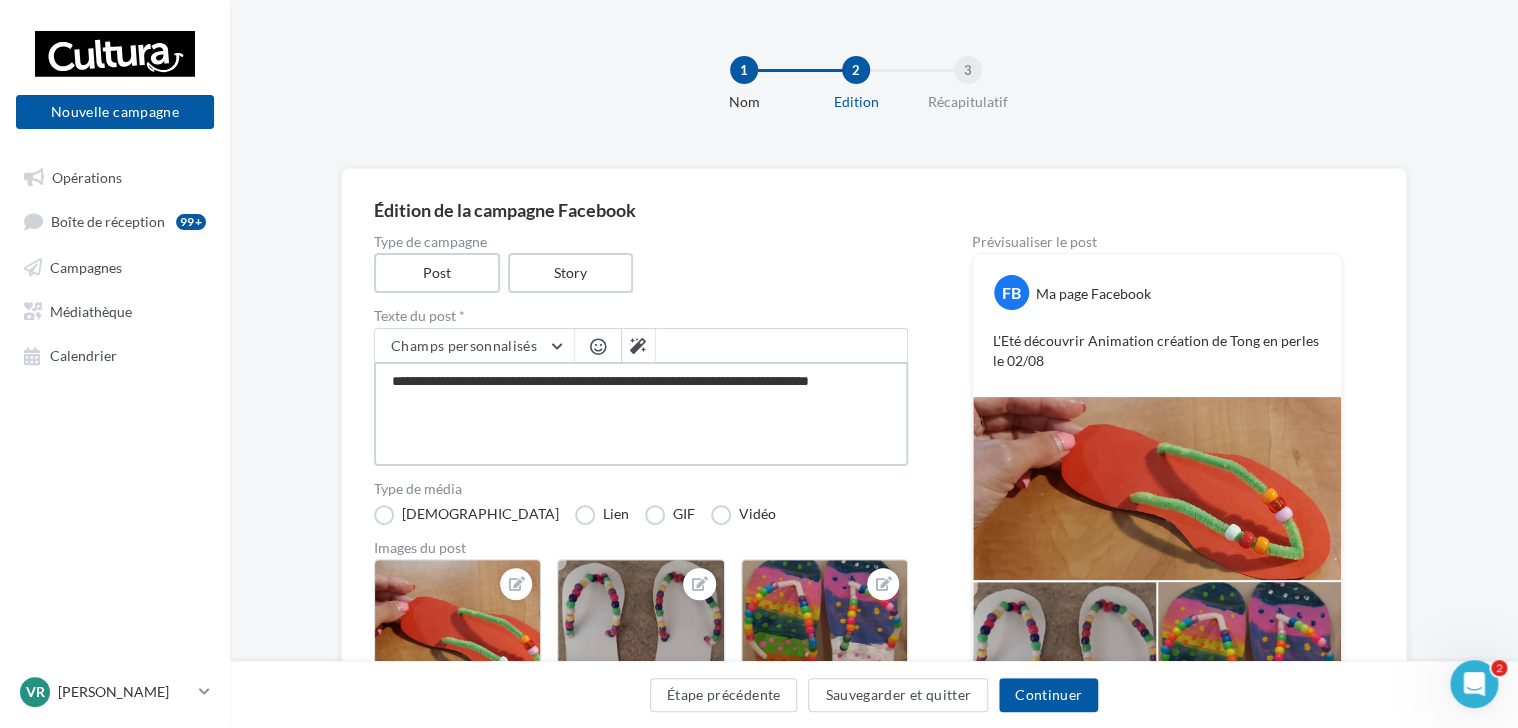 type on "**********" 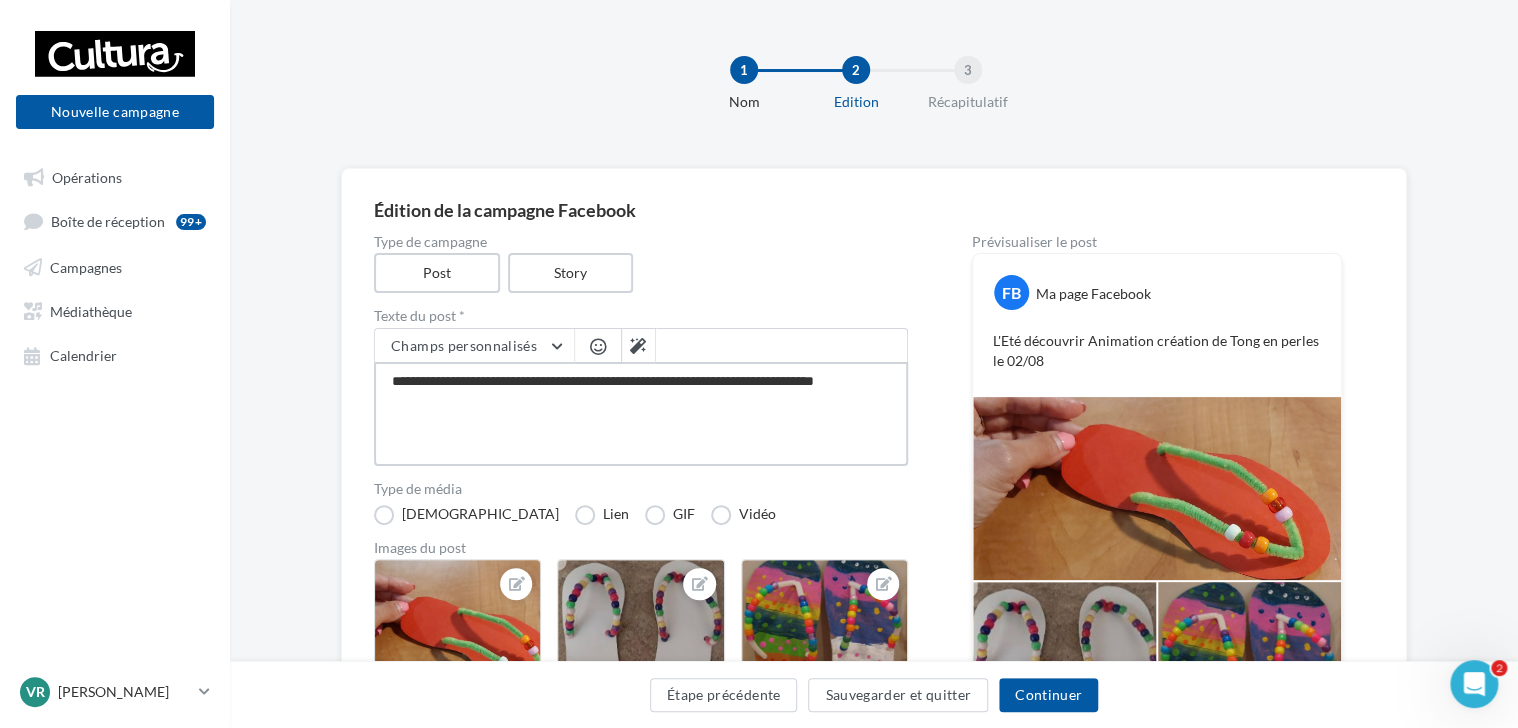 type on "**********" 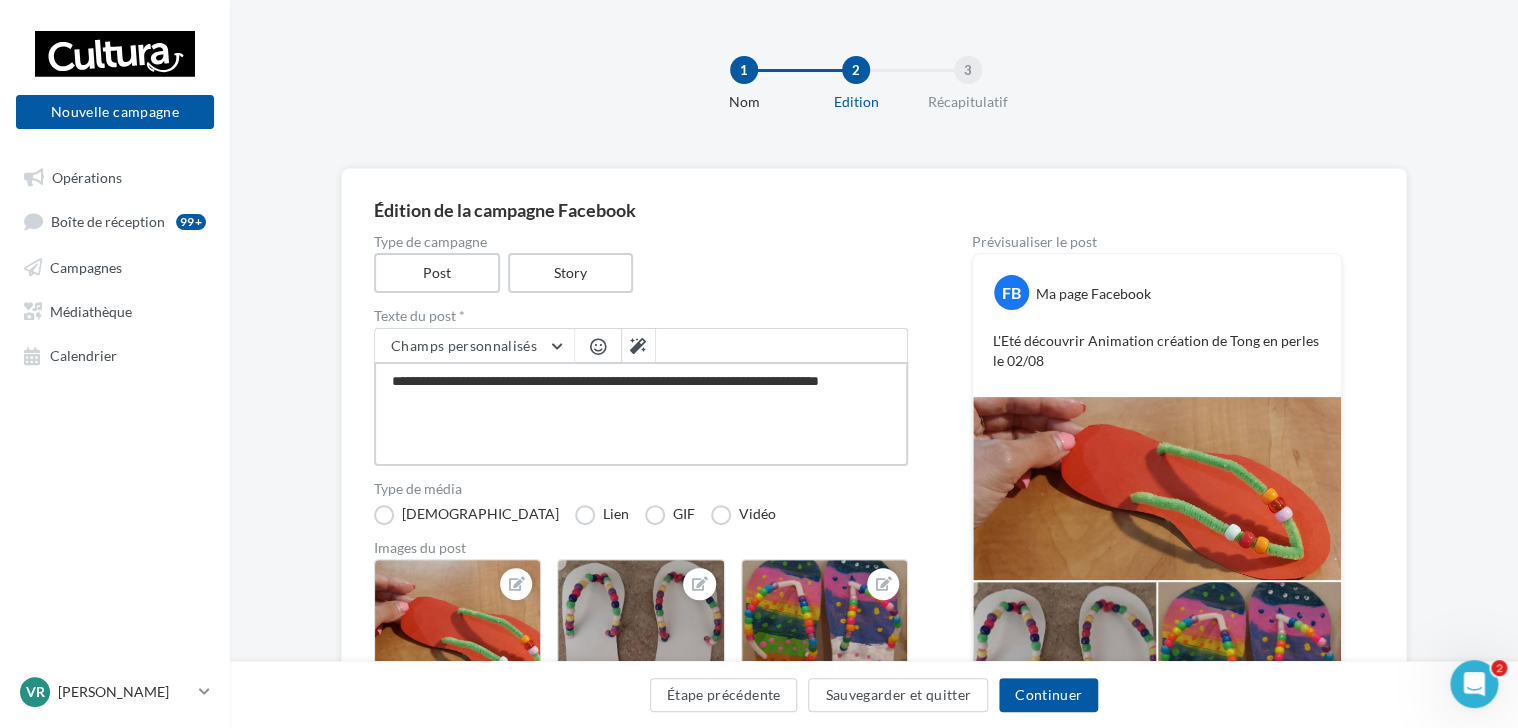 type on "**********" 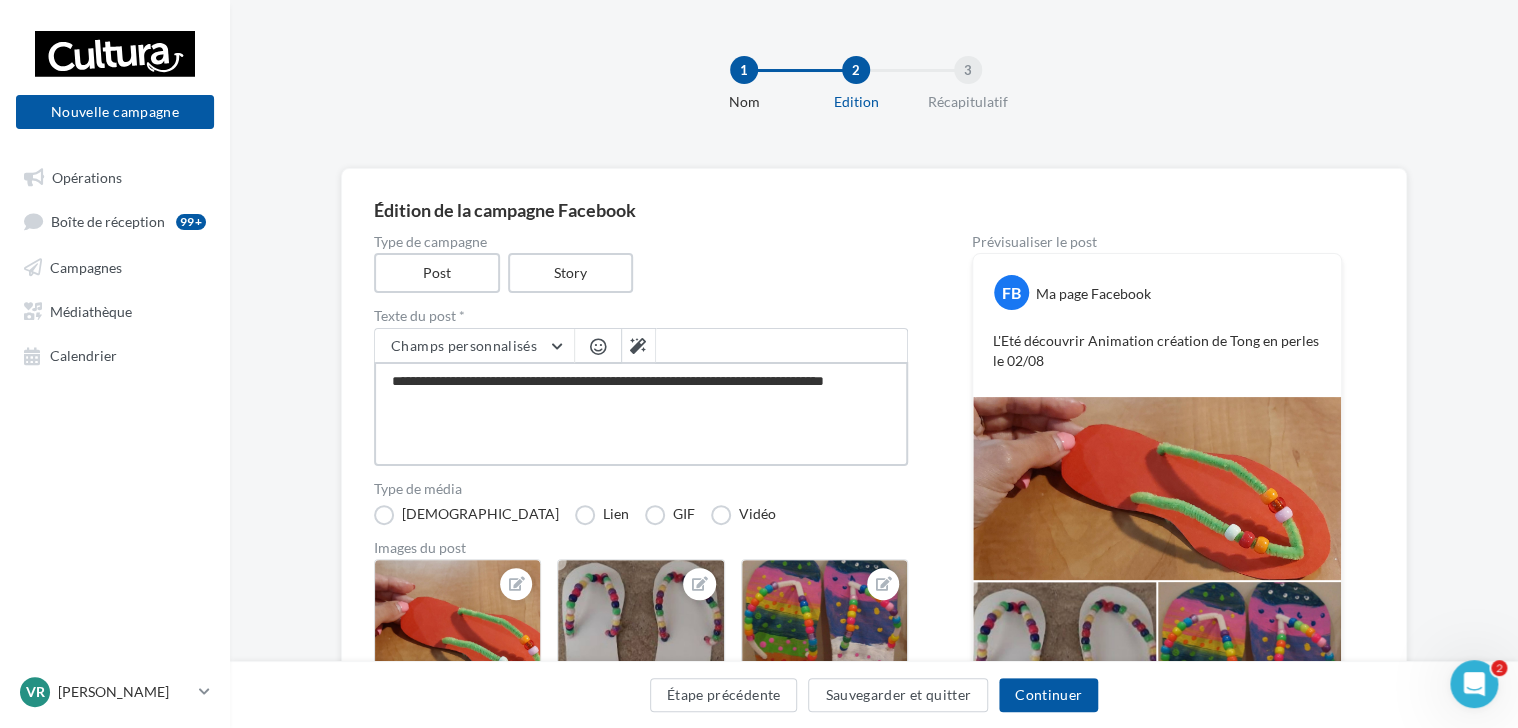 type on "**********" 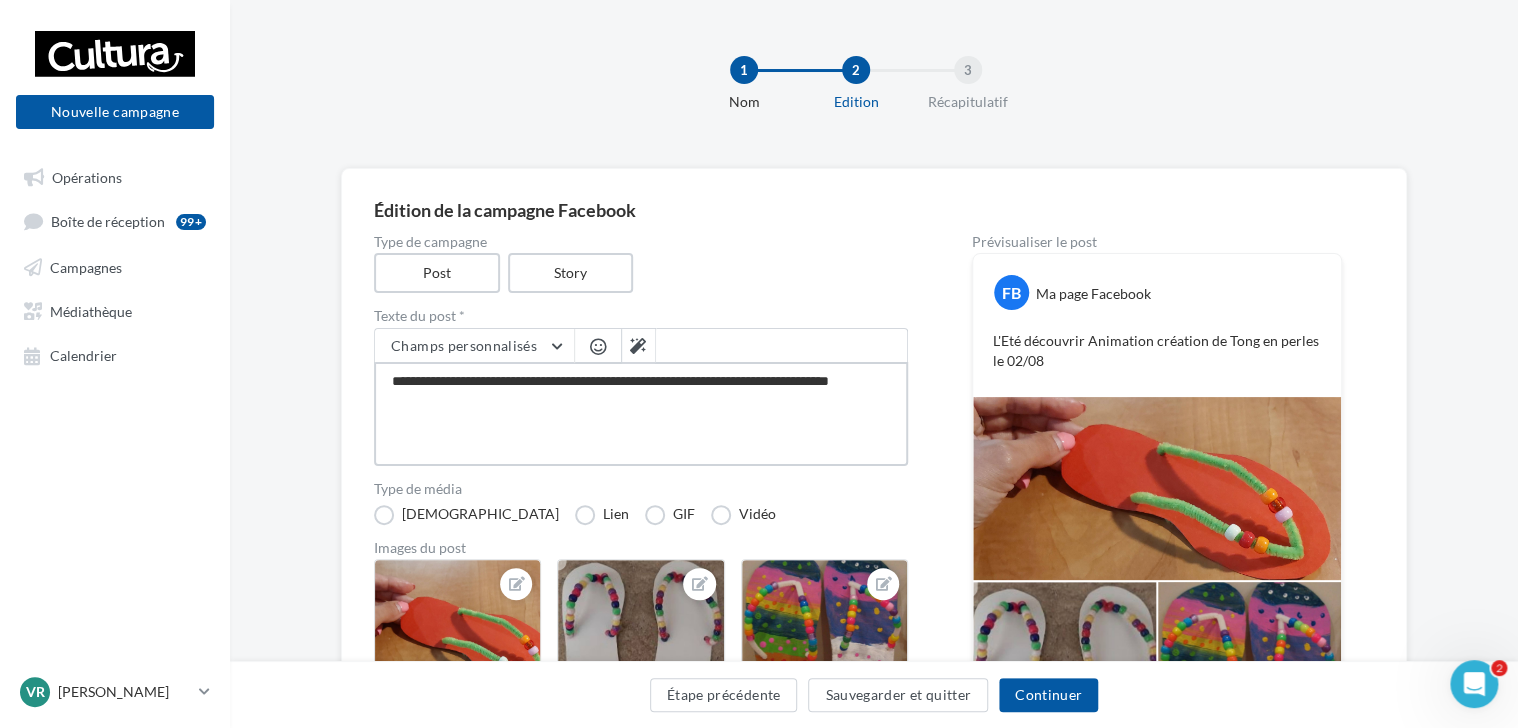 type on "**********" 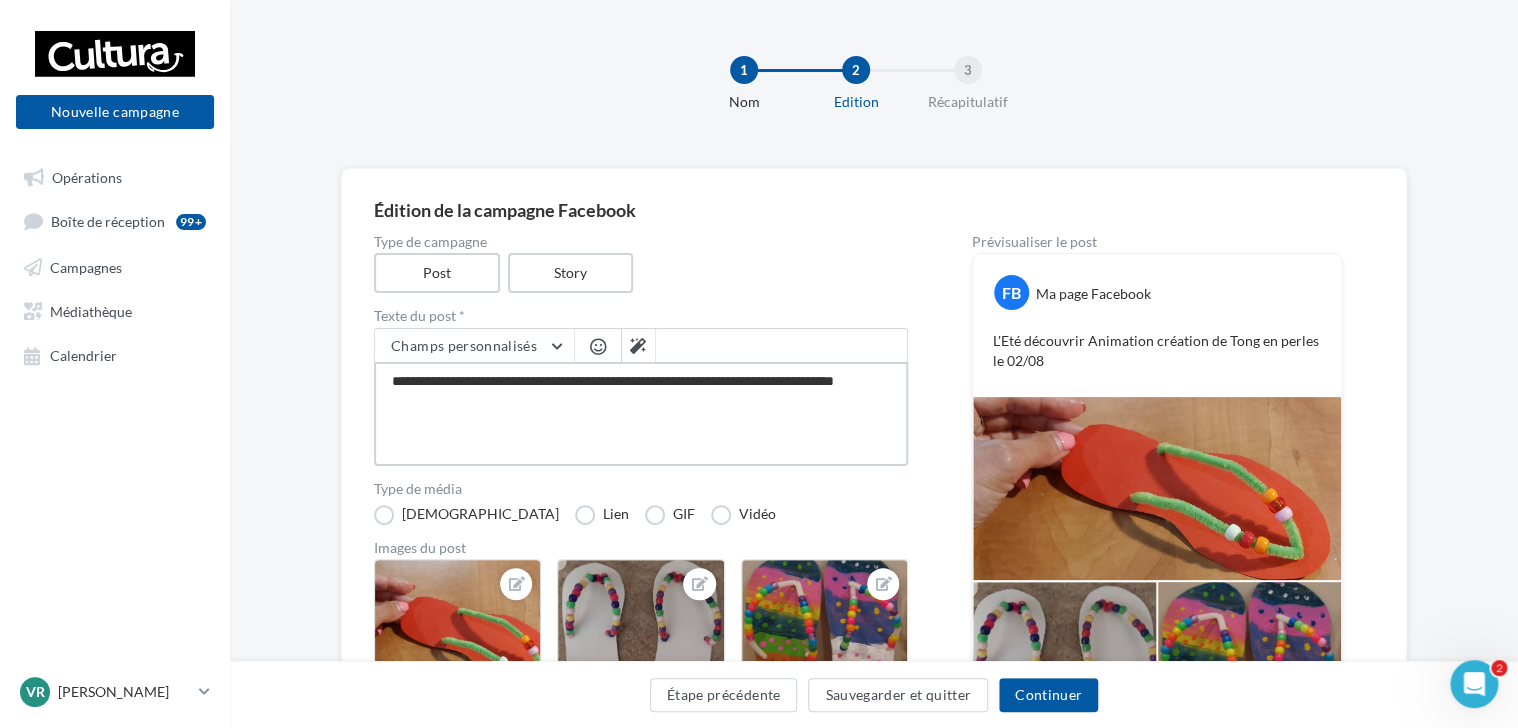 type on "**********" 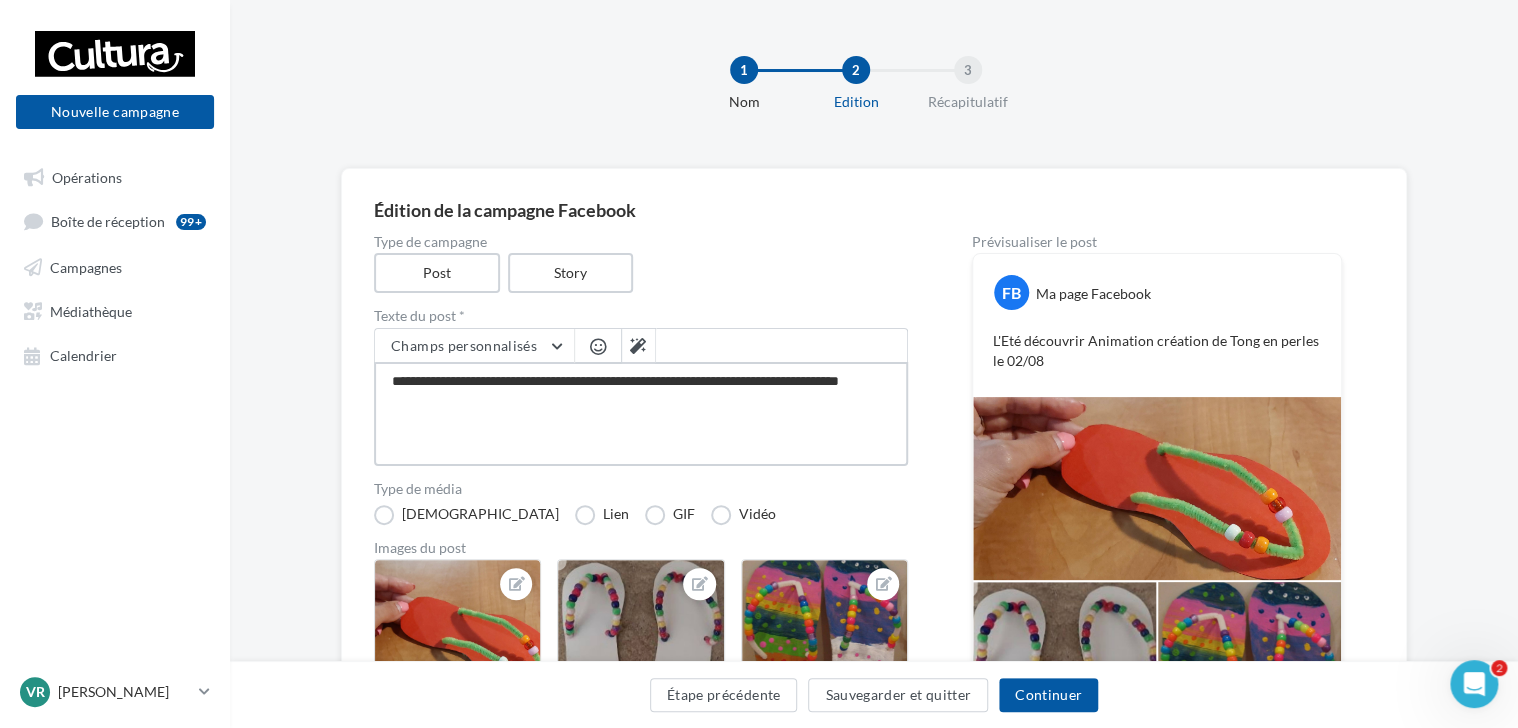 type on "**********" 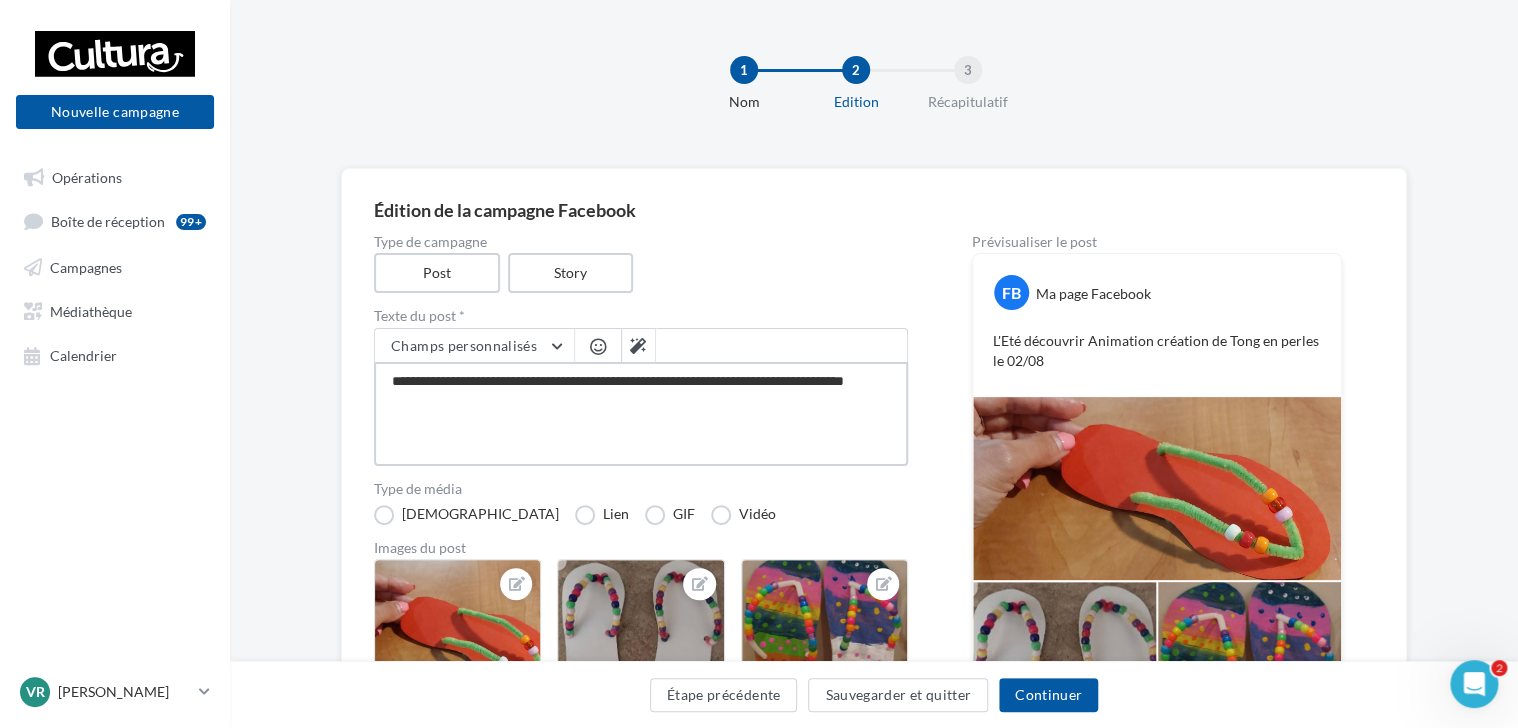 type on "**********" 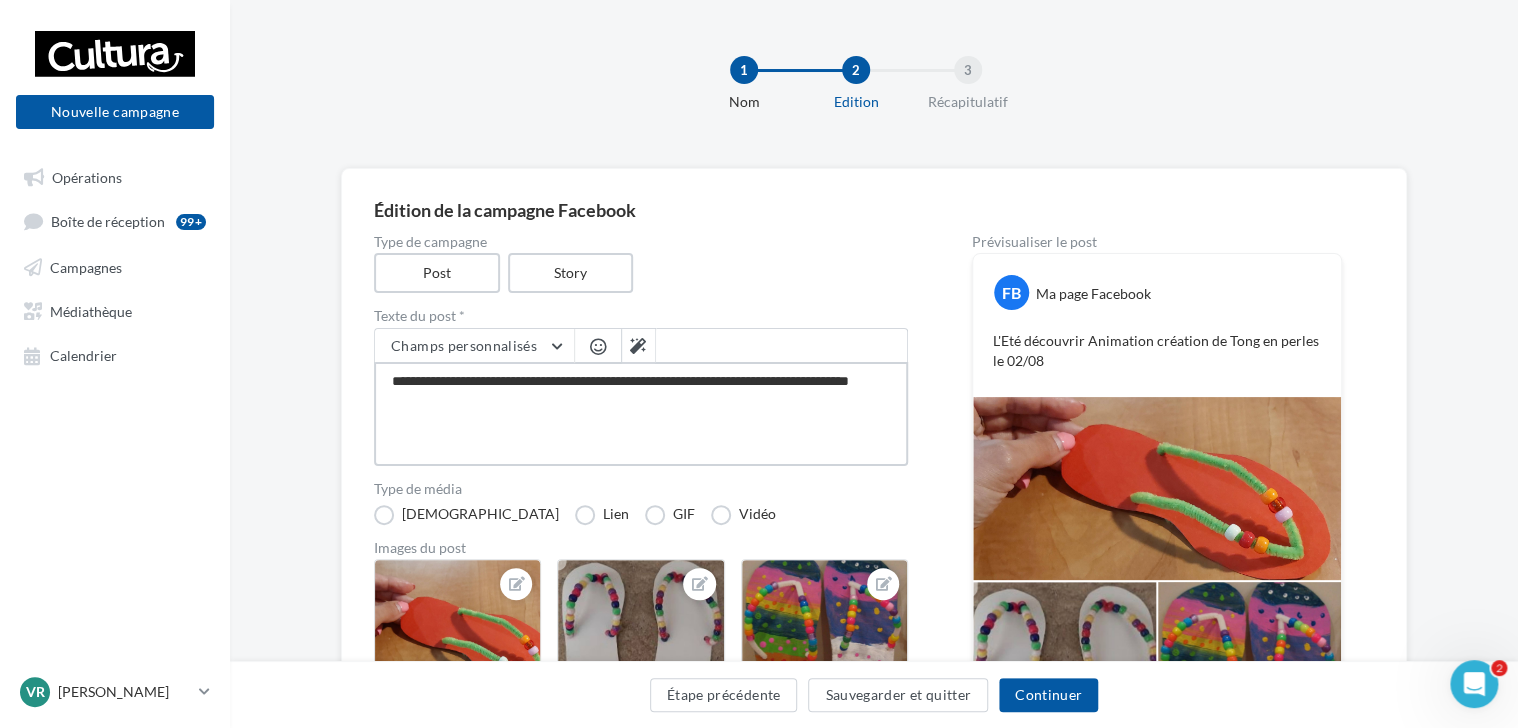 type on "**********" 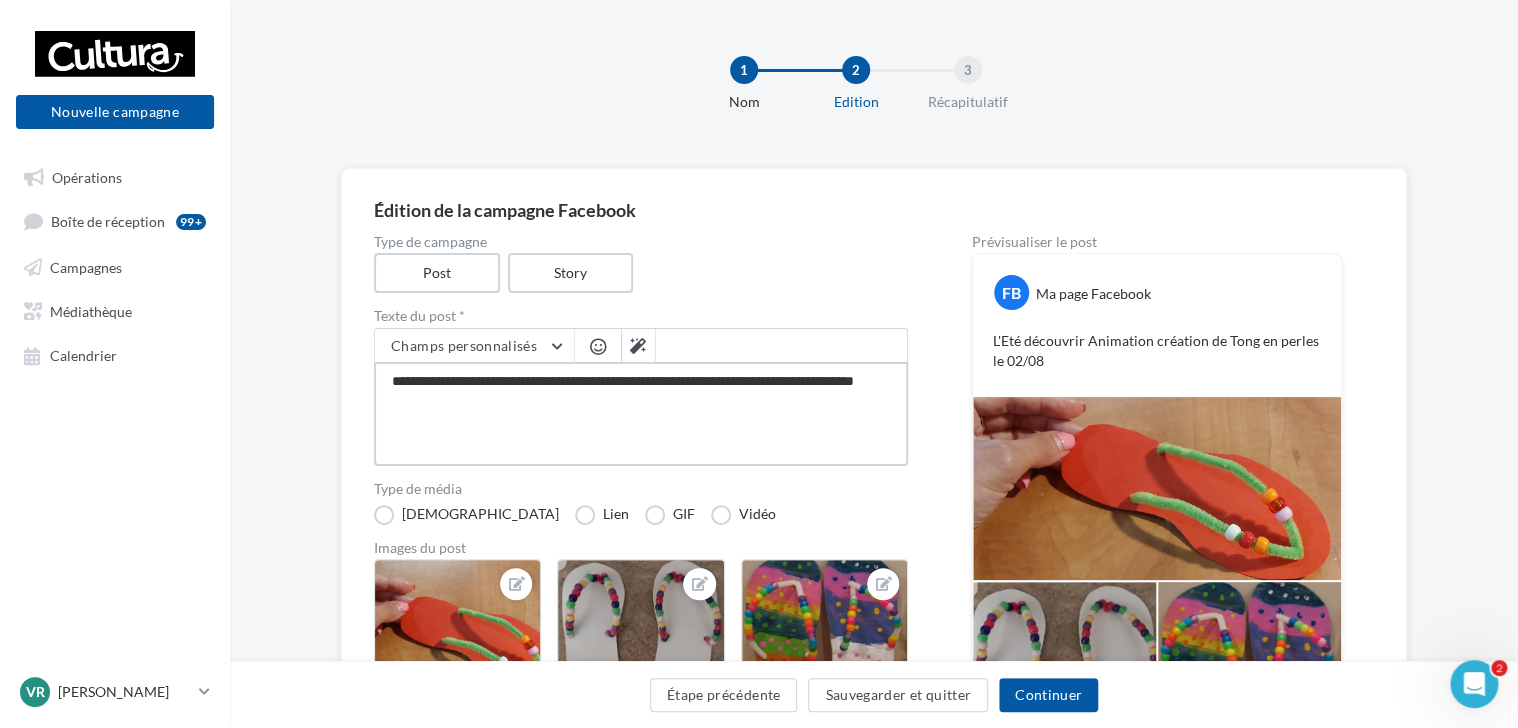 type on "**********" 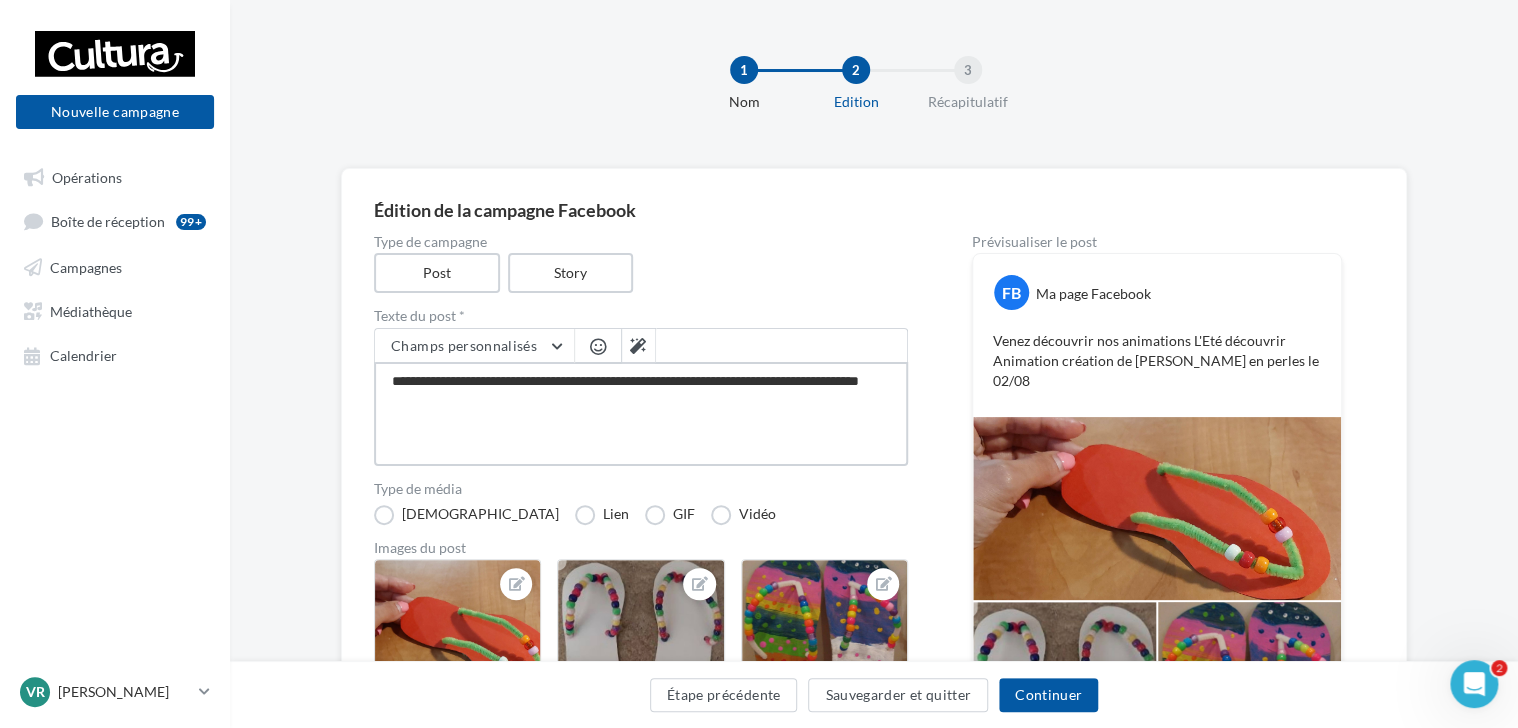type on "**********" 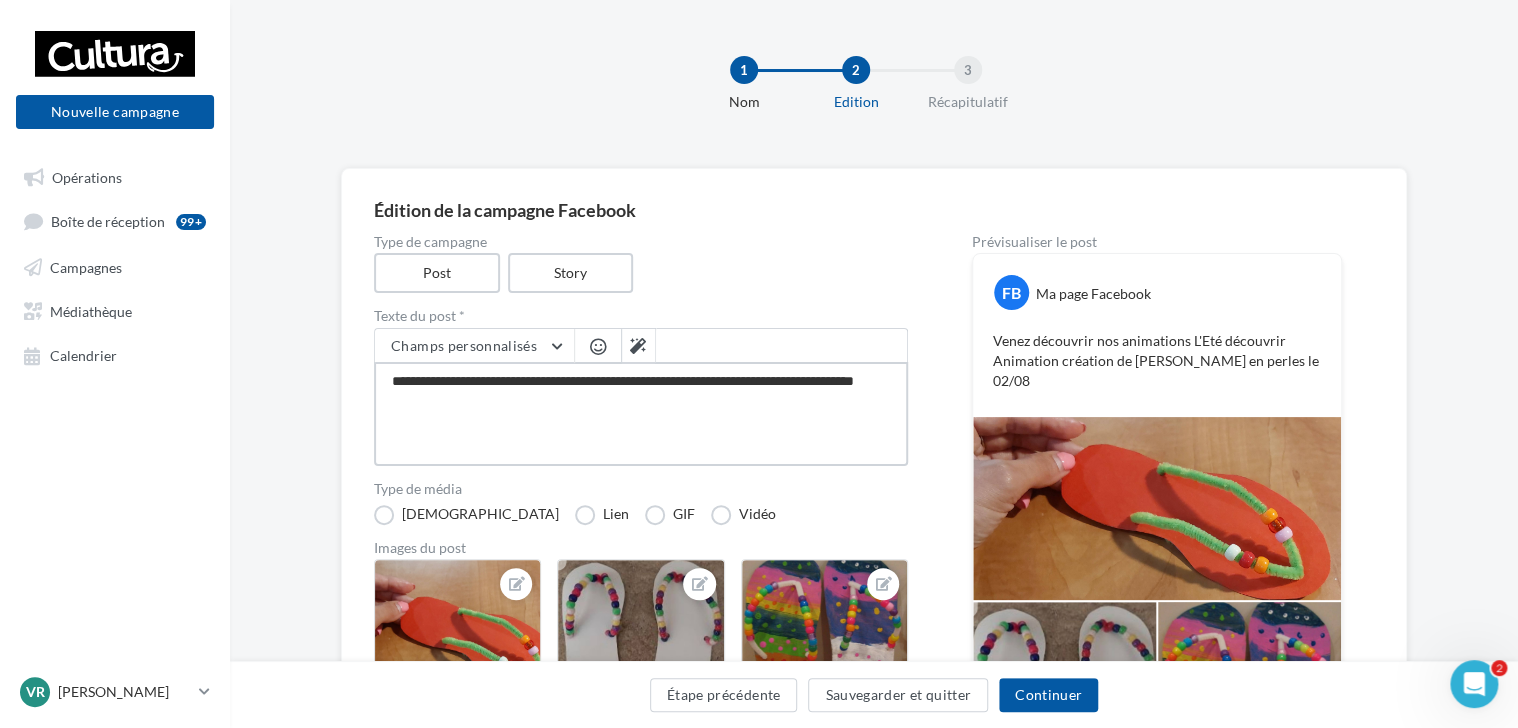 type on "**********" 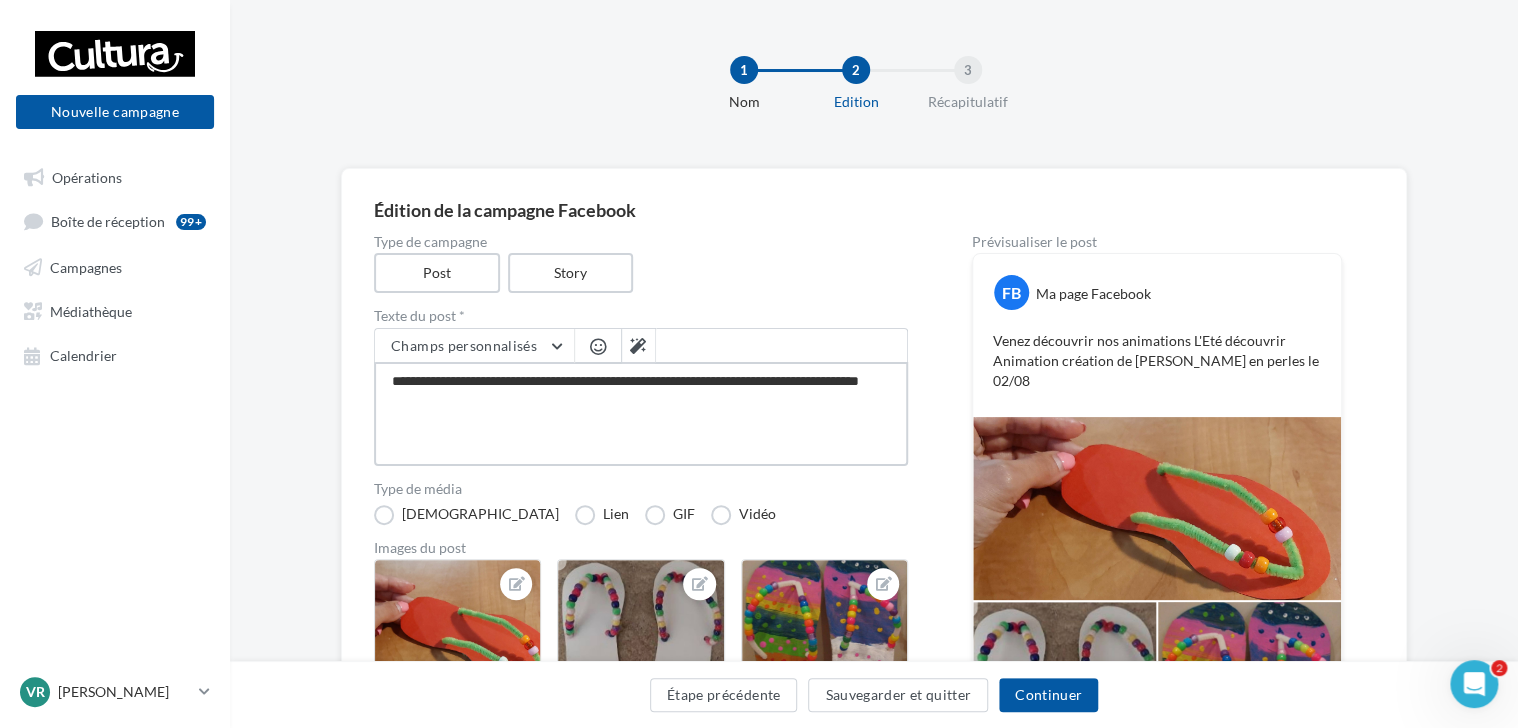 type on "**********" 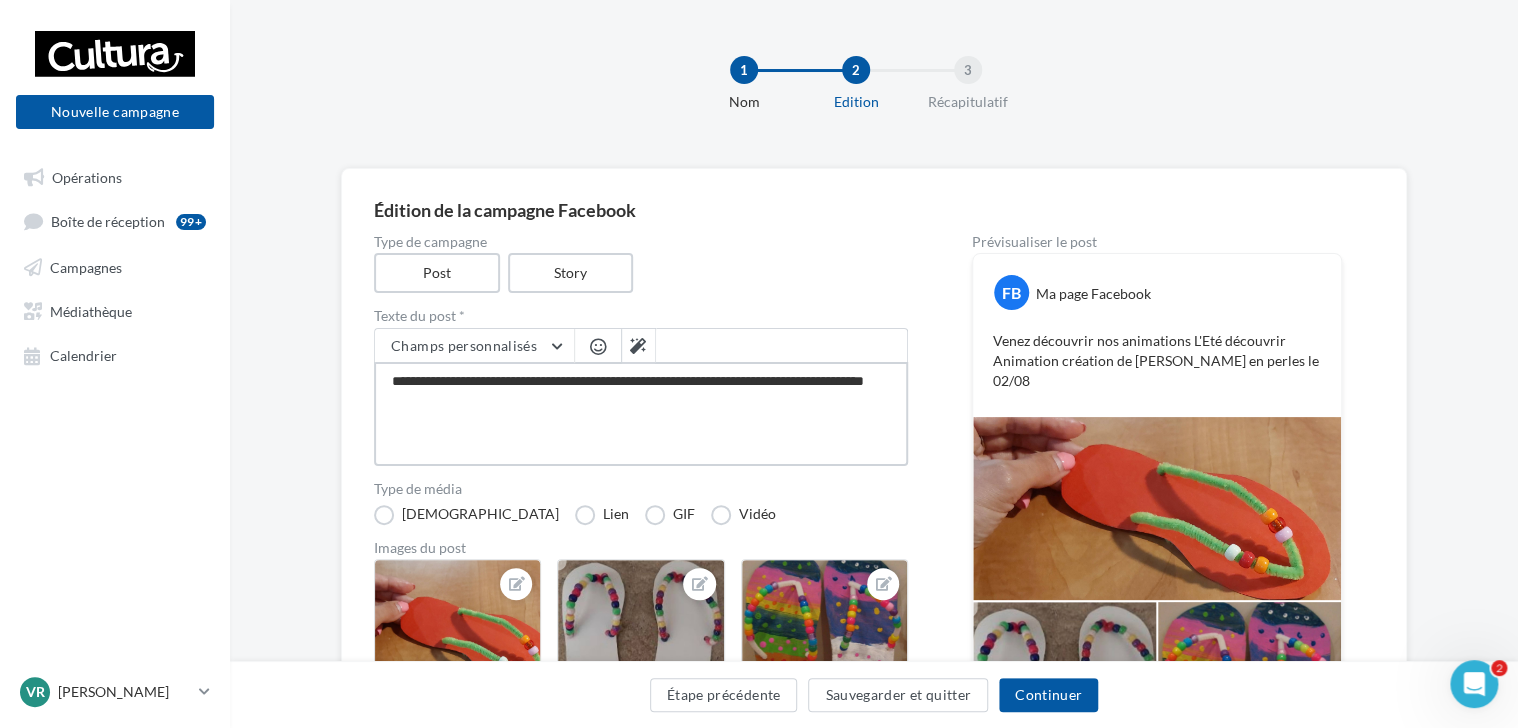 type on "**********" 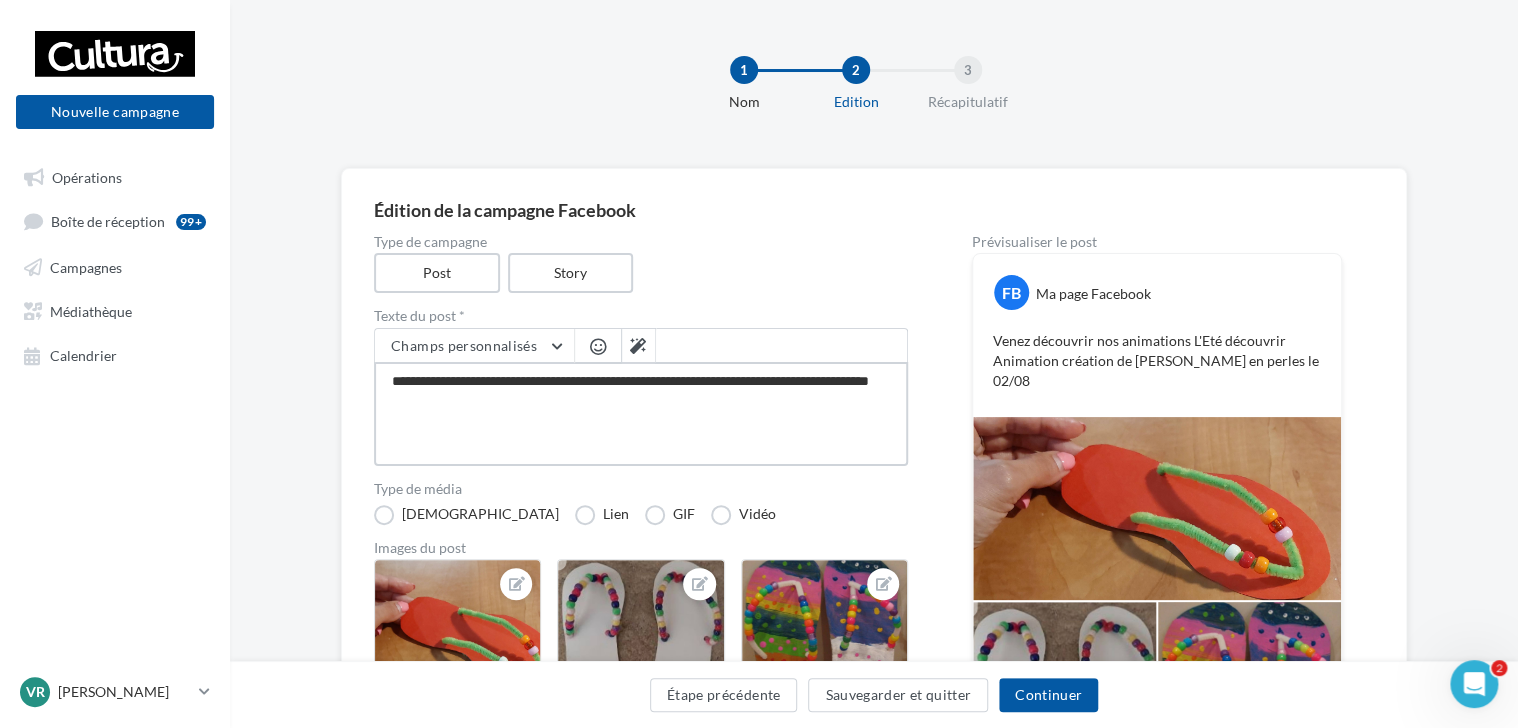 type on "**********" 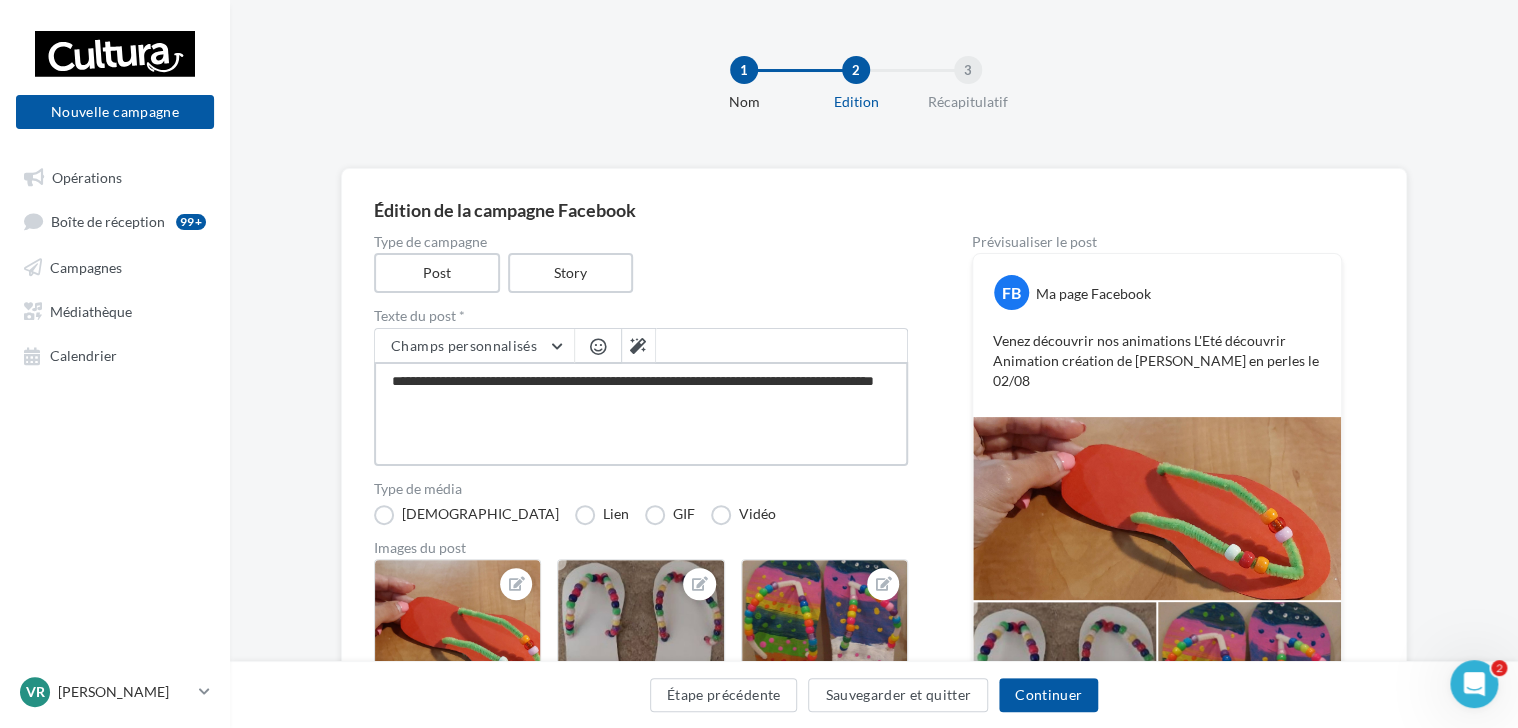 type on "**********" 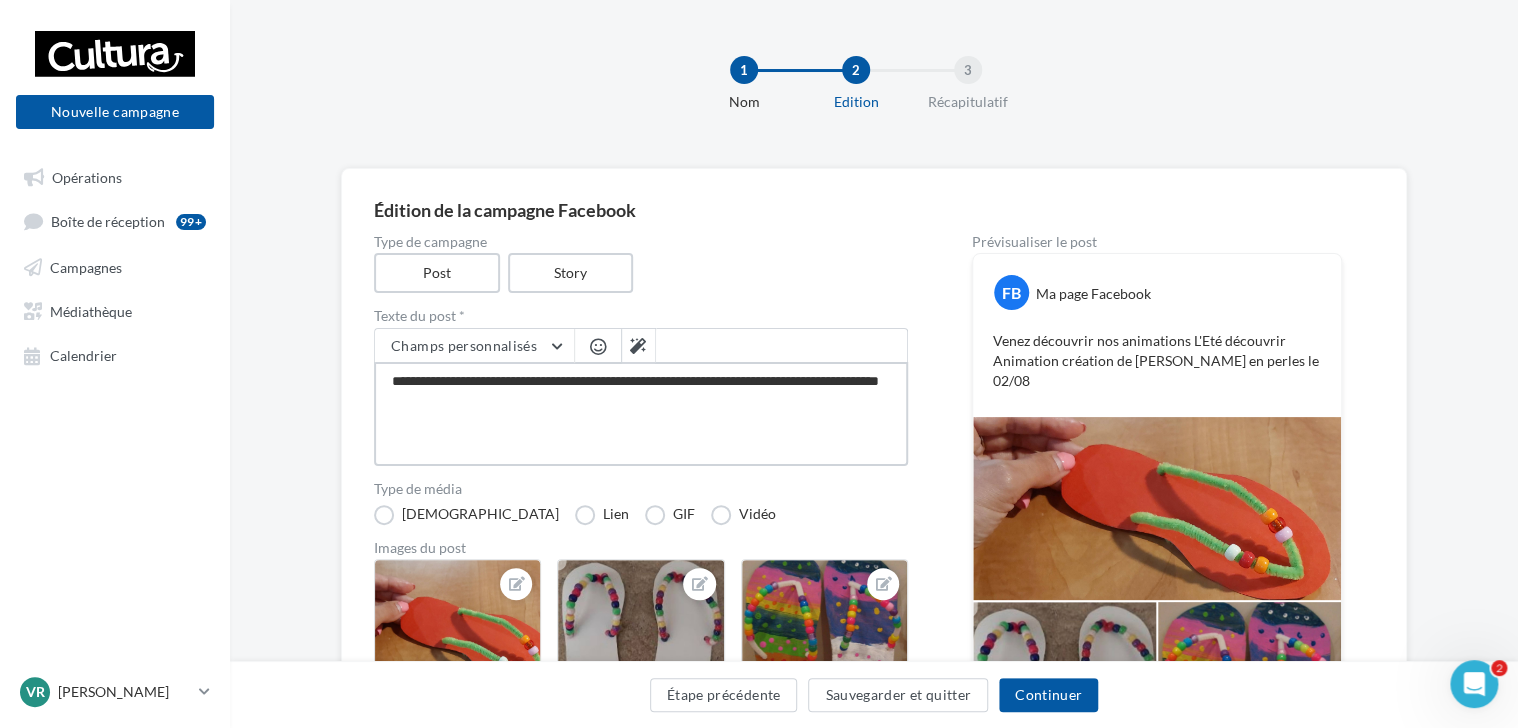 type on "**********" 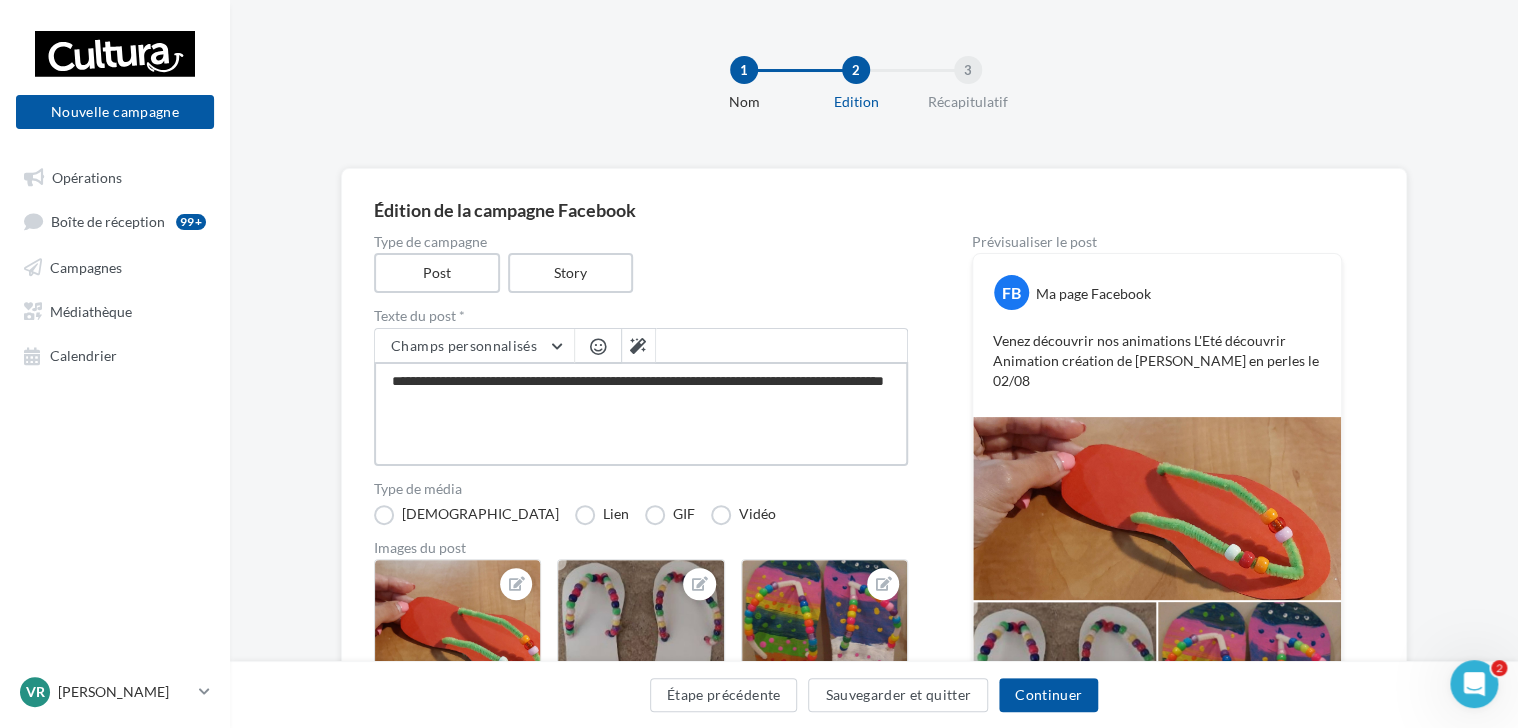 type on "**********" 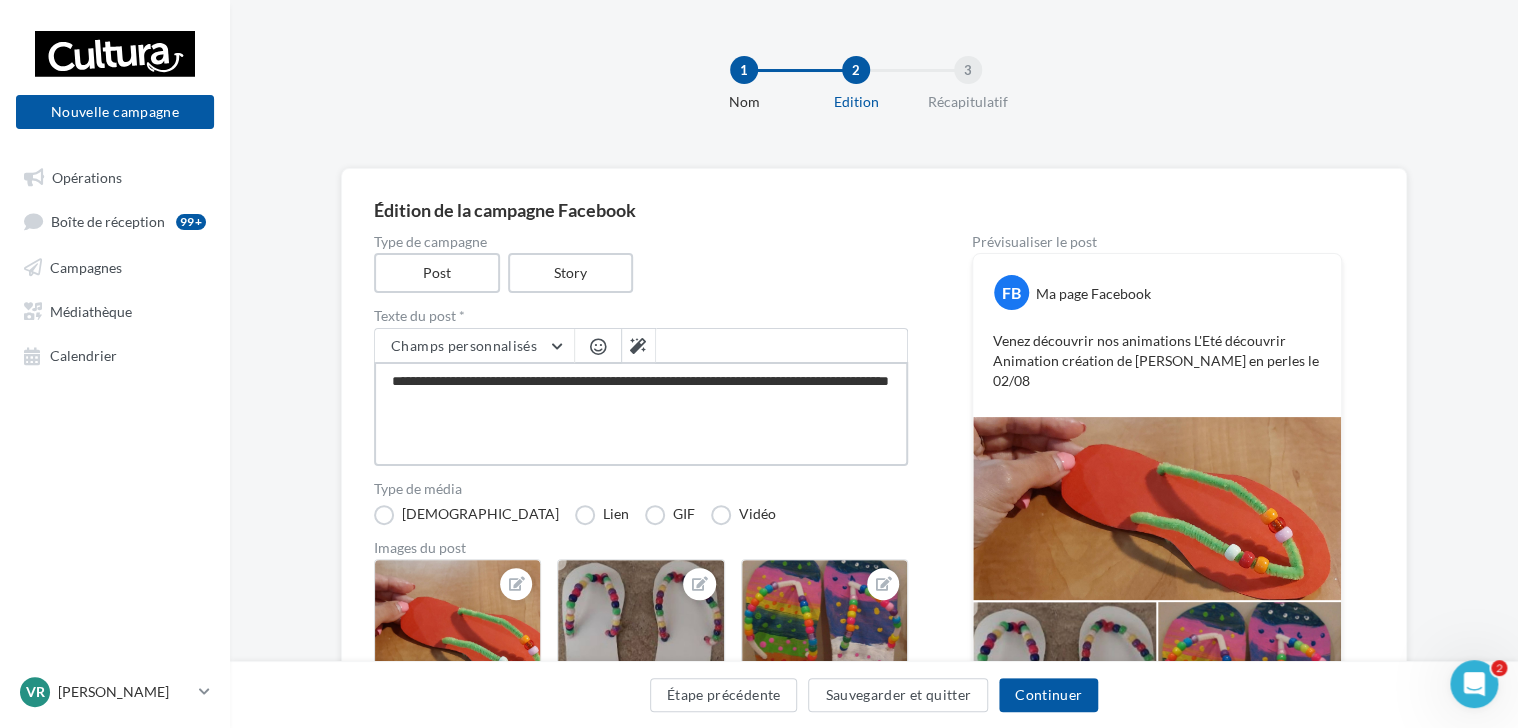 type on "**********" 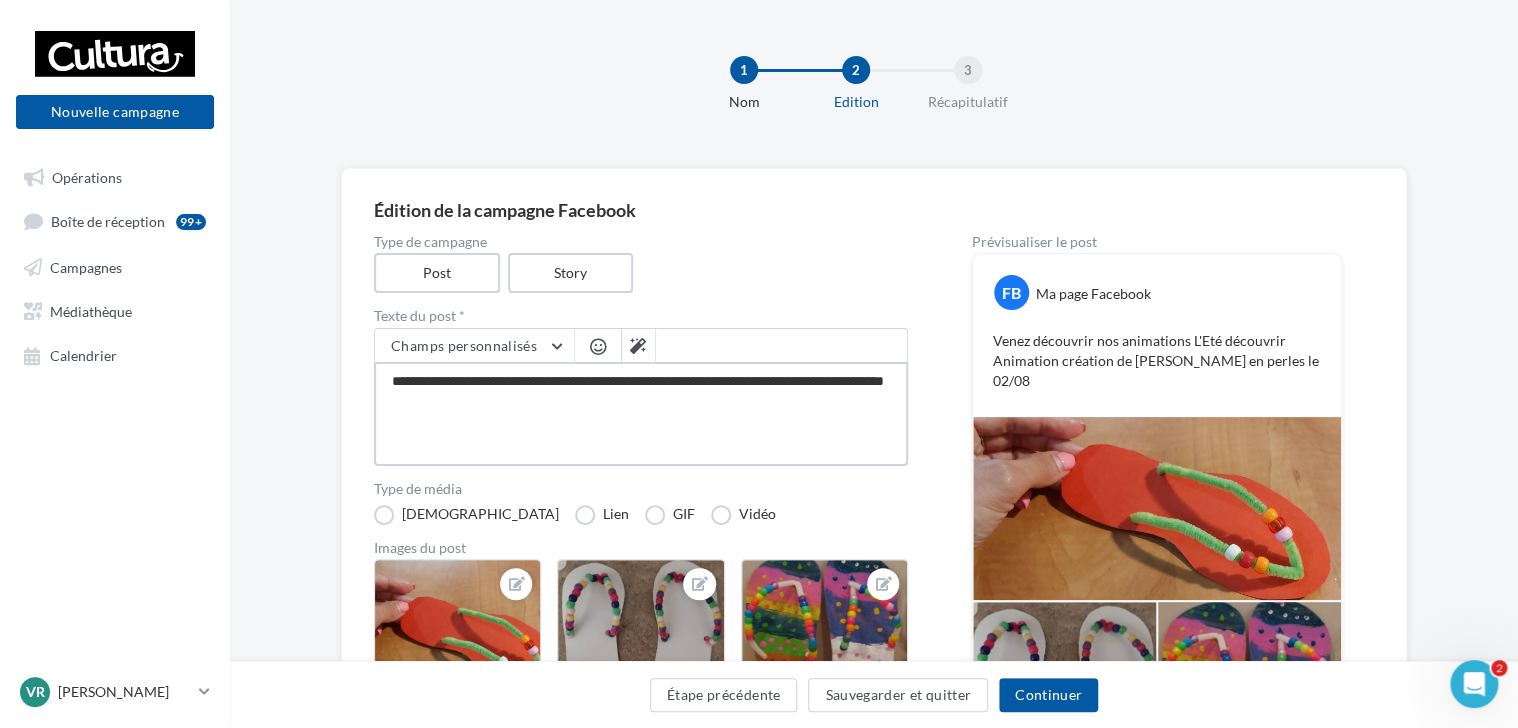 type on "**********" 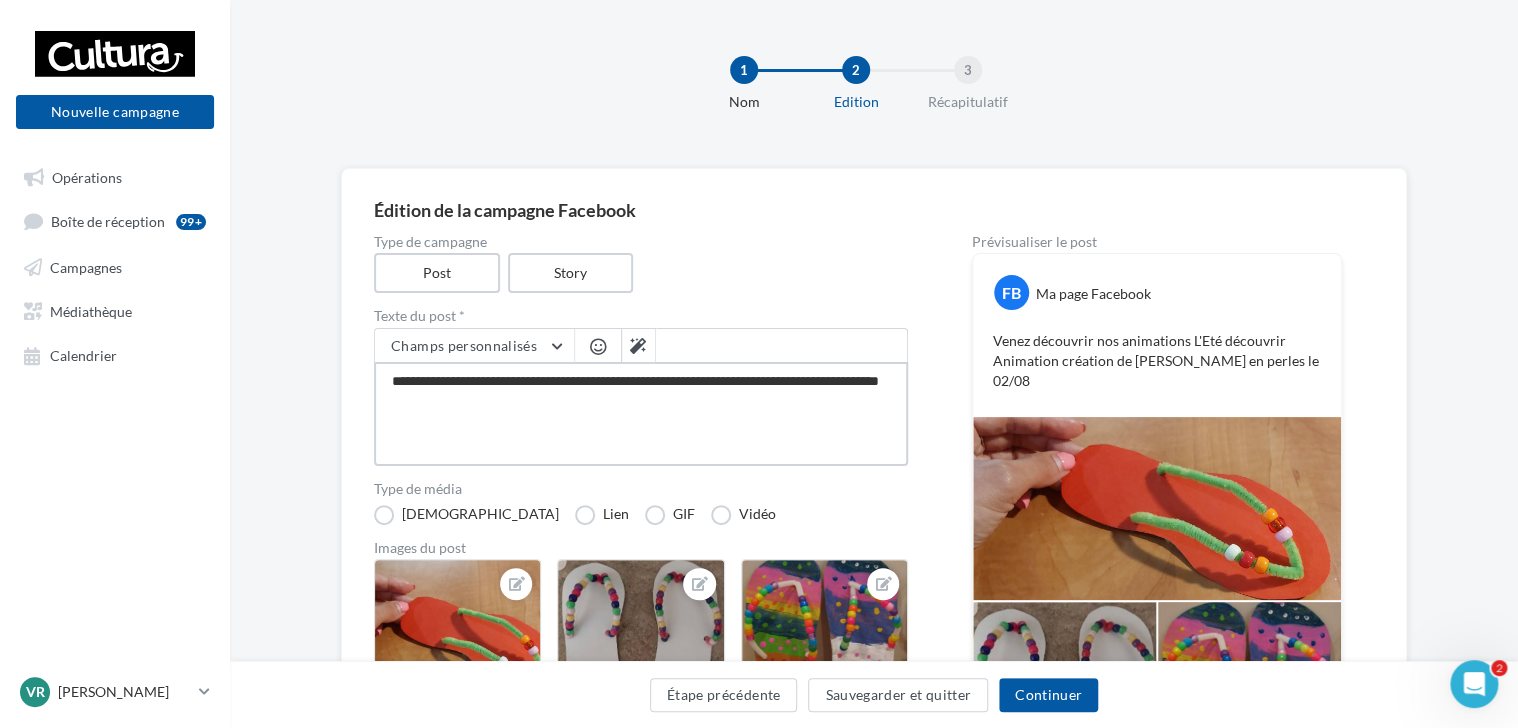 type on "**********" 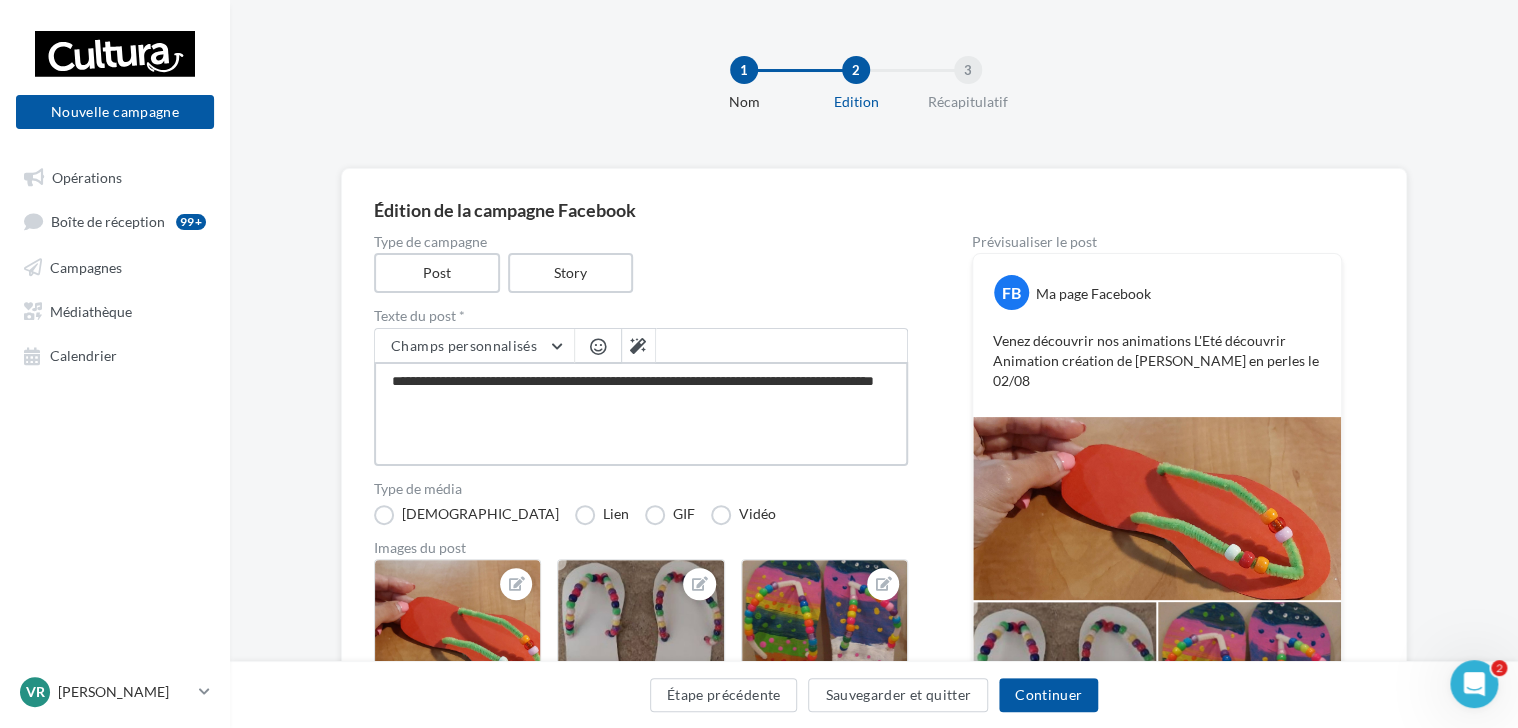 type on "**********" 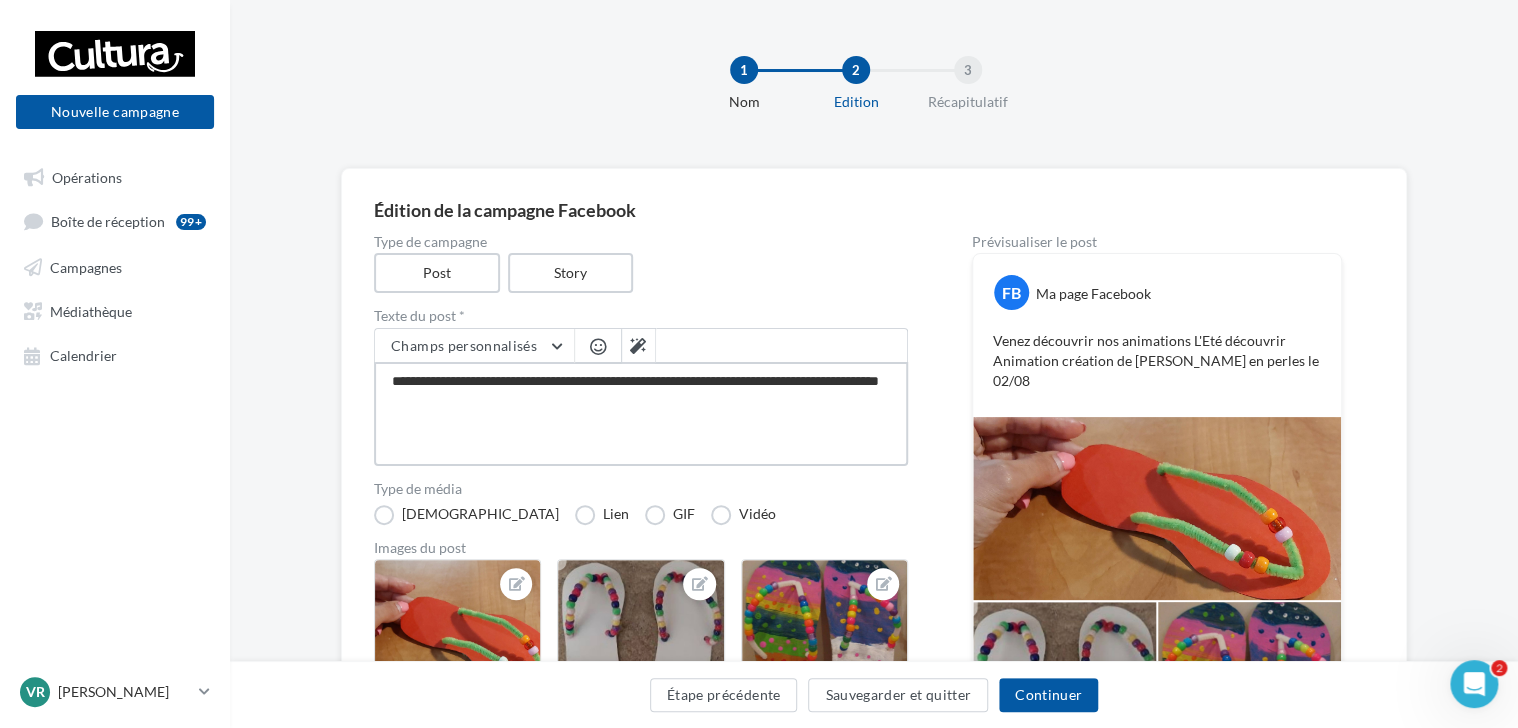 type on "**********" 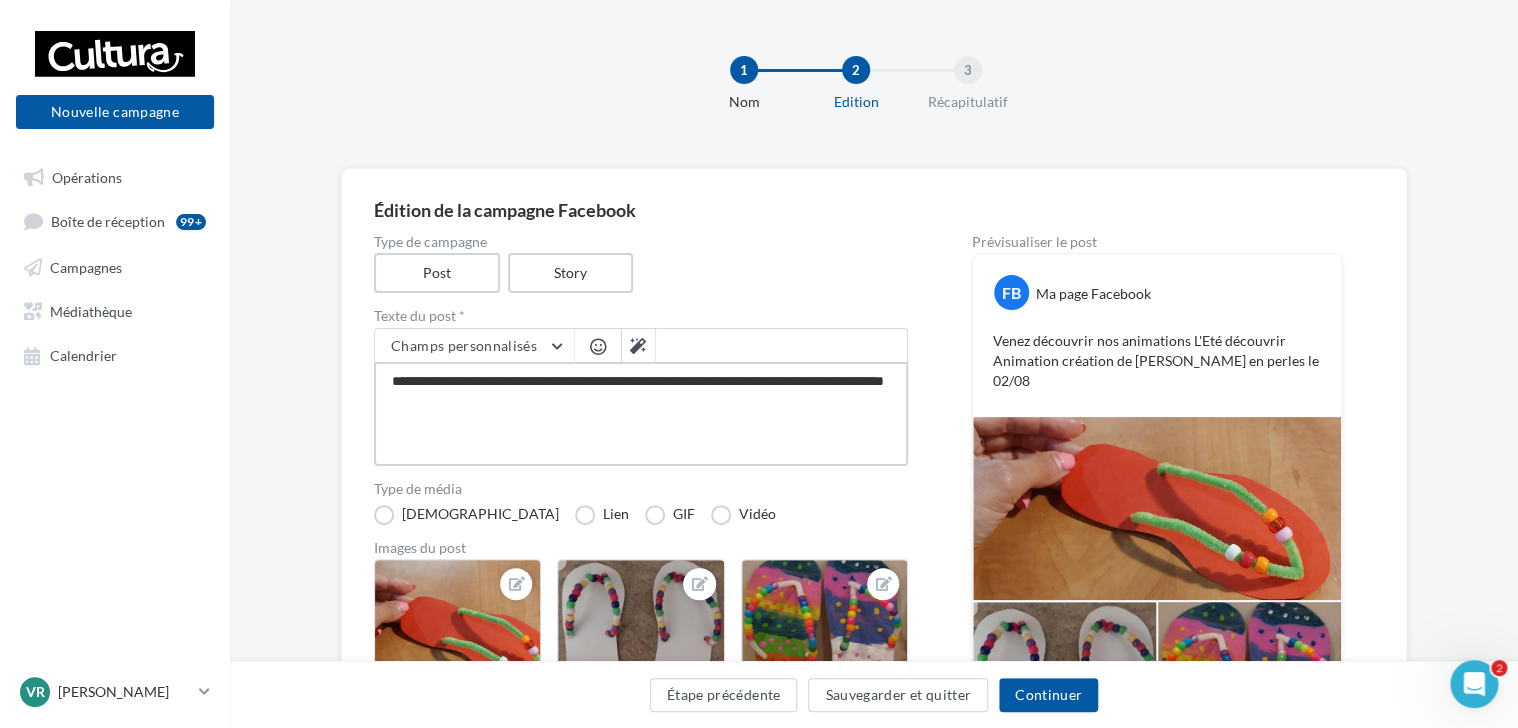 type on "**********" 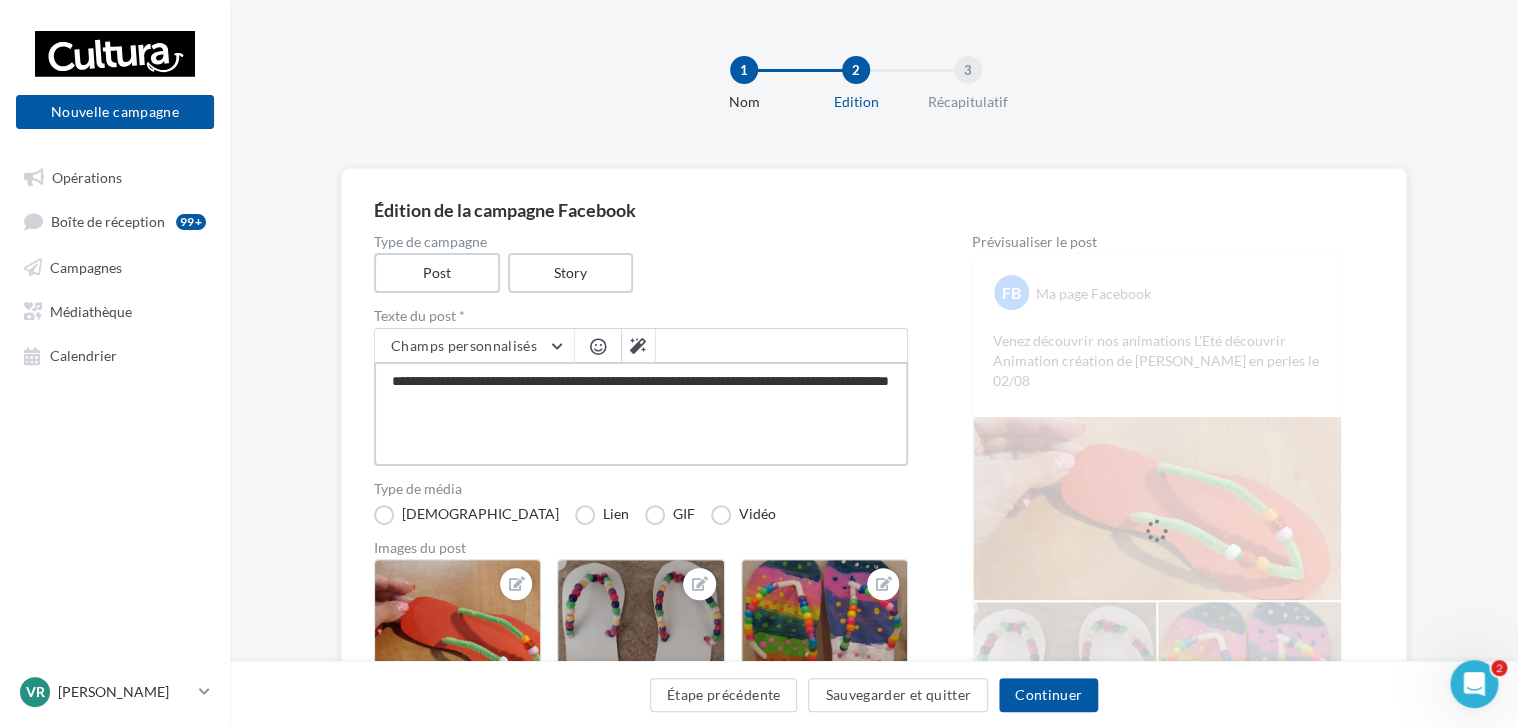 type on "**********" 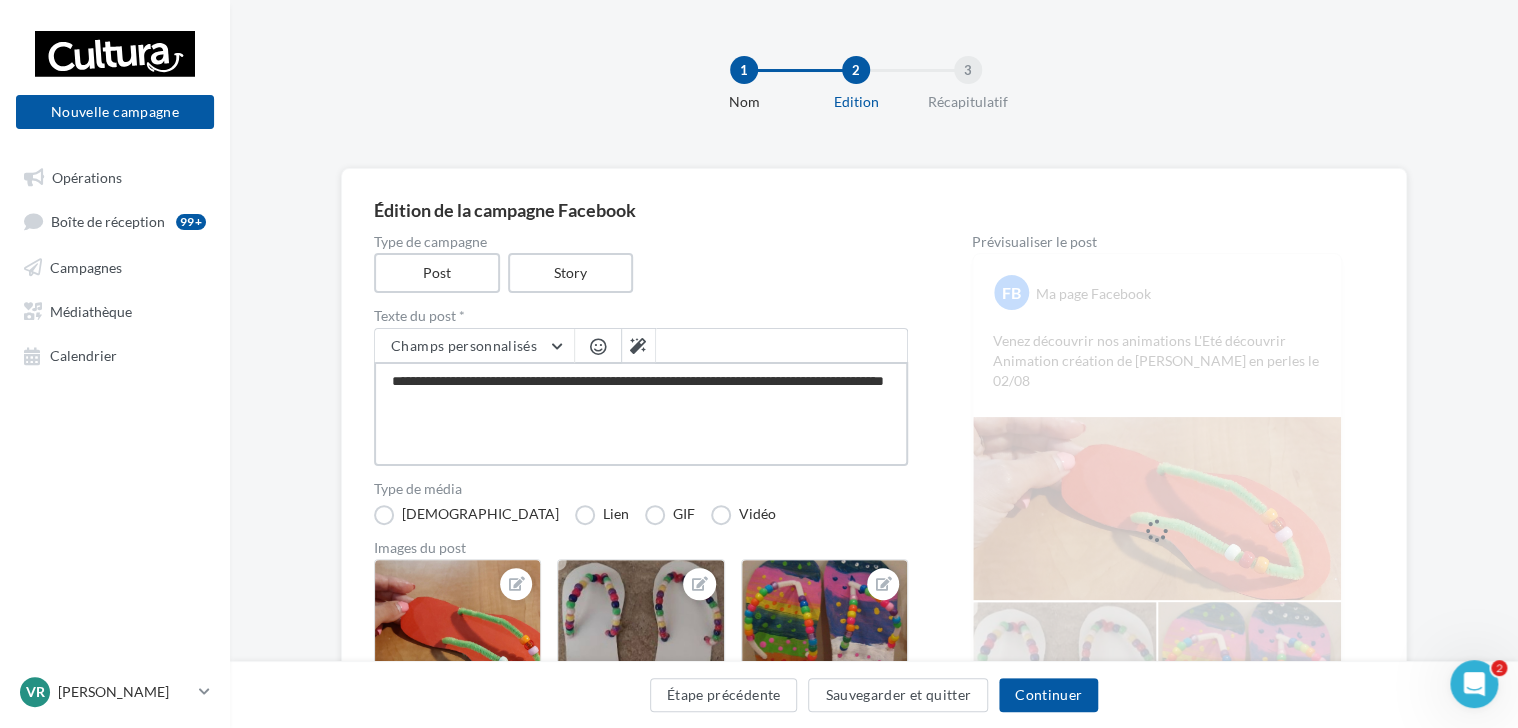 type on "**********" 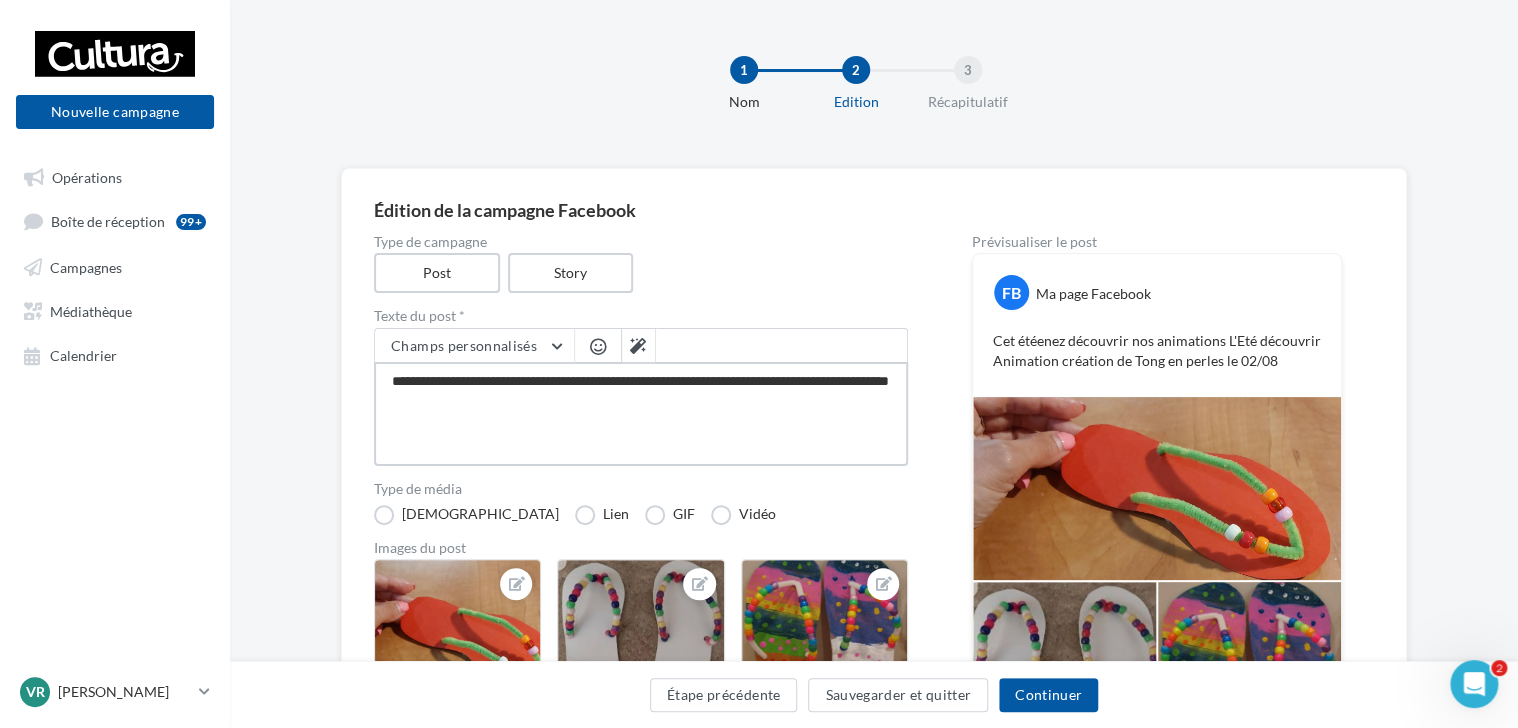 type on "**********" 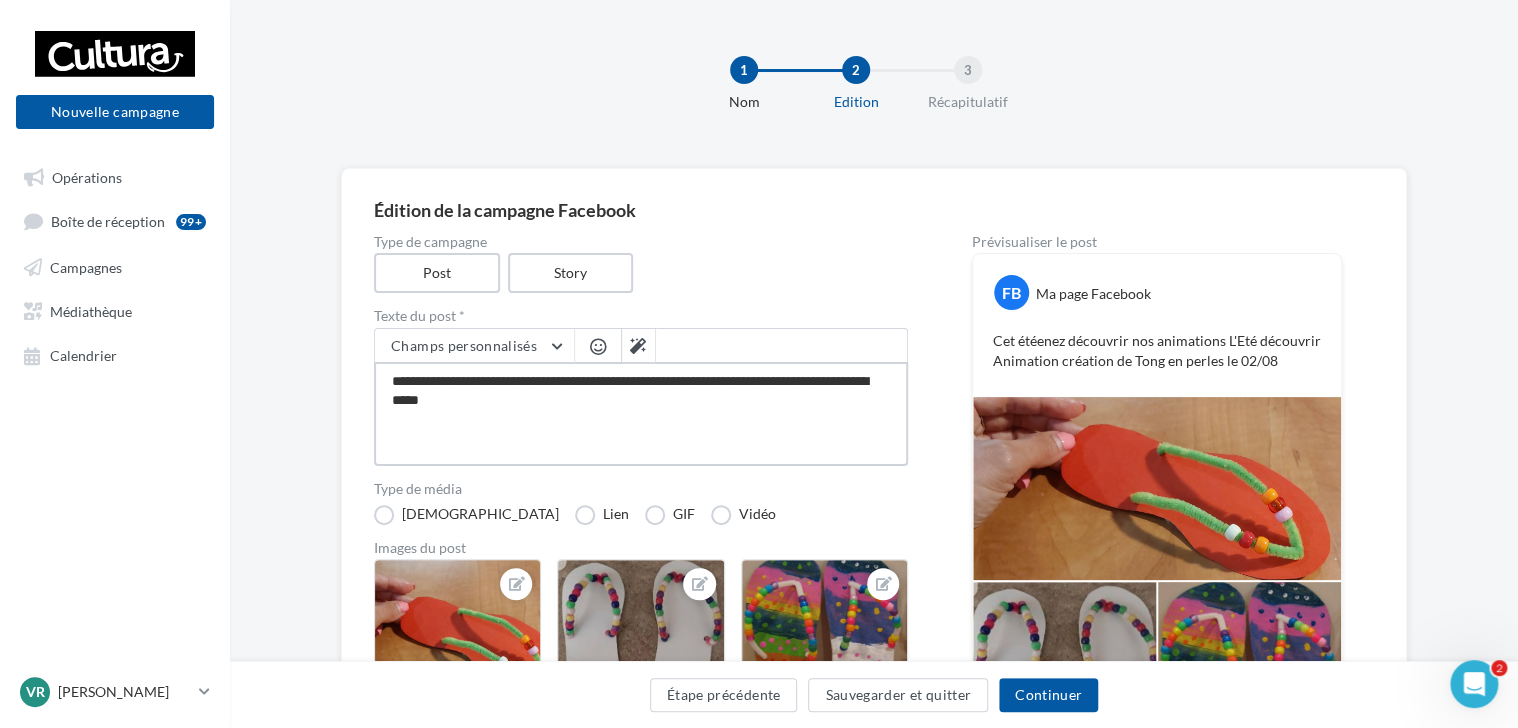 type on "**********" 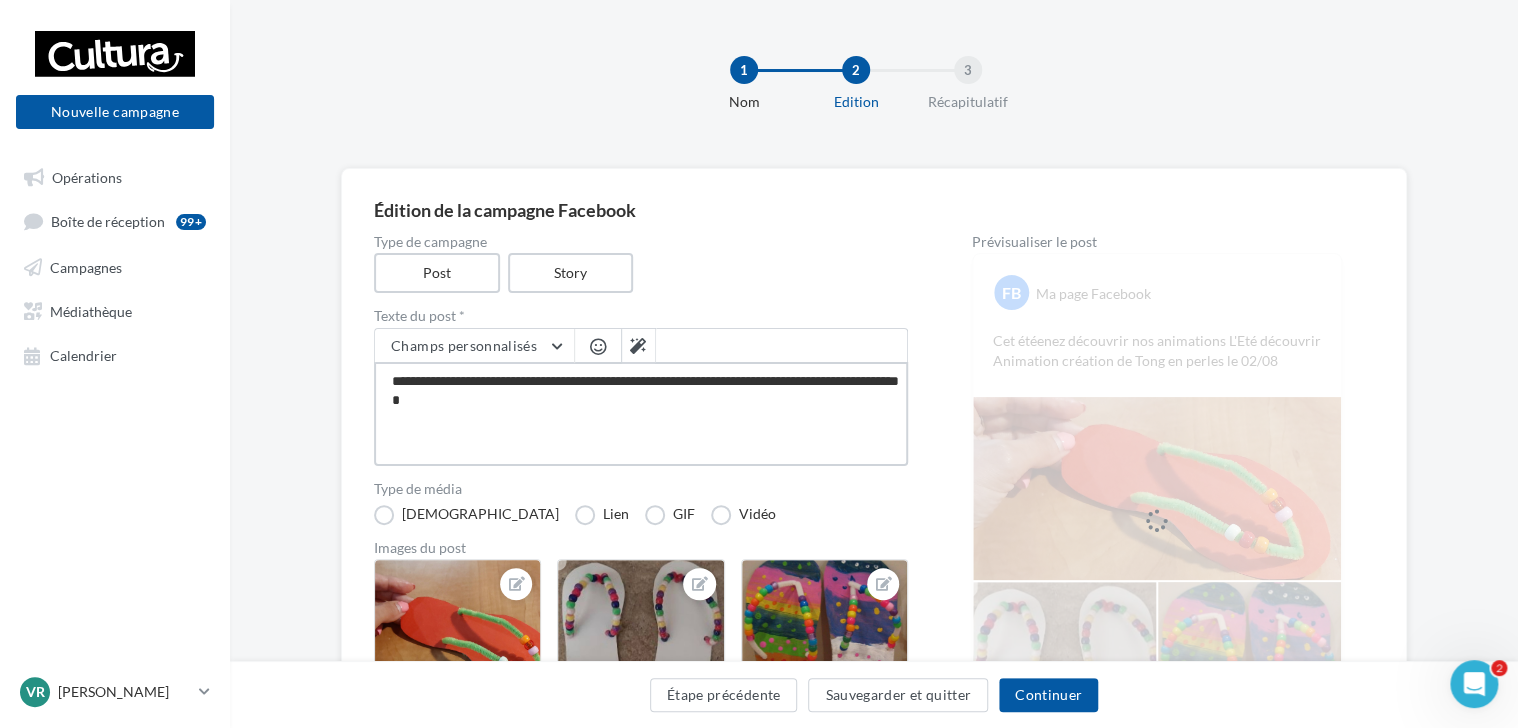 type on "**********" 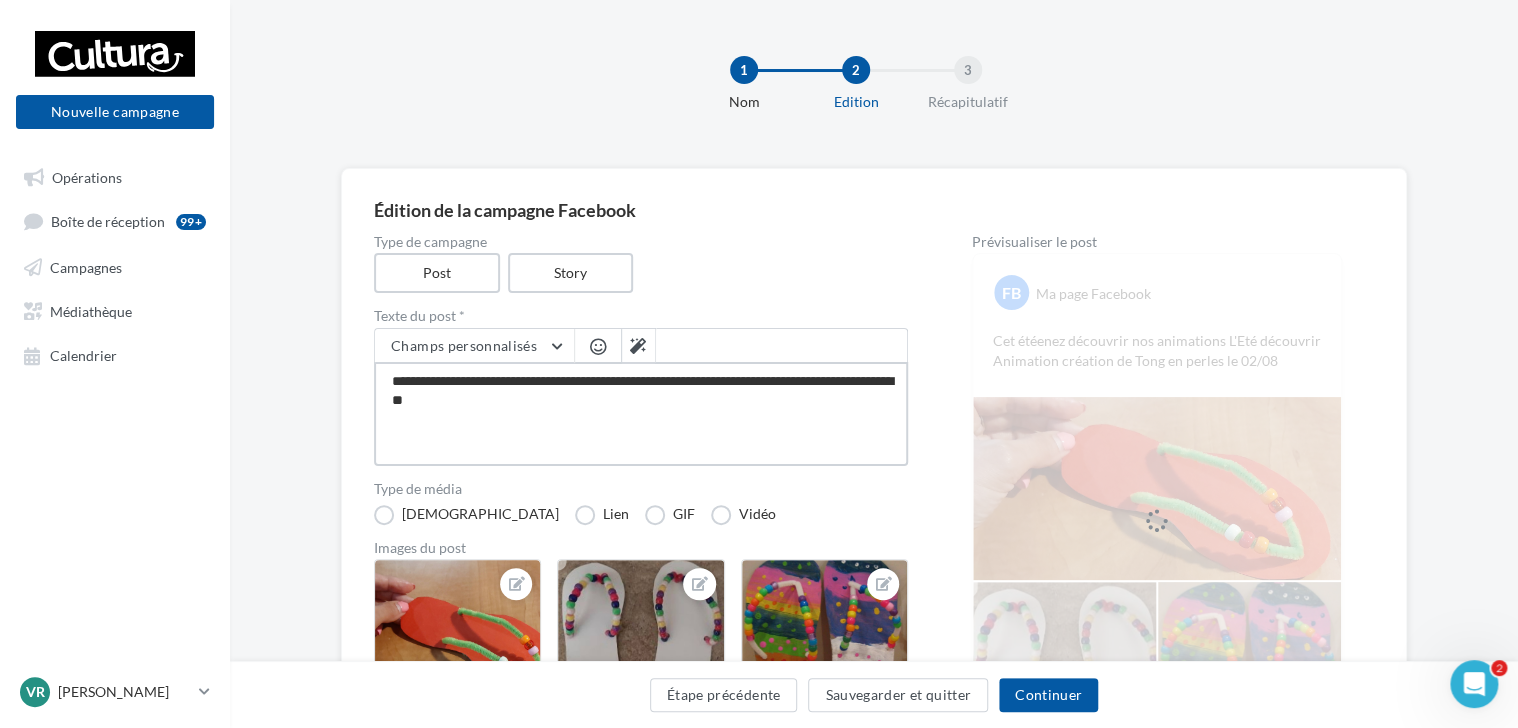type on "**********" 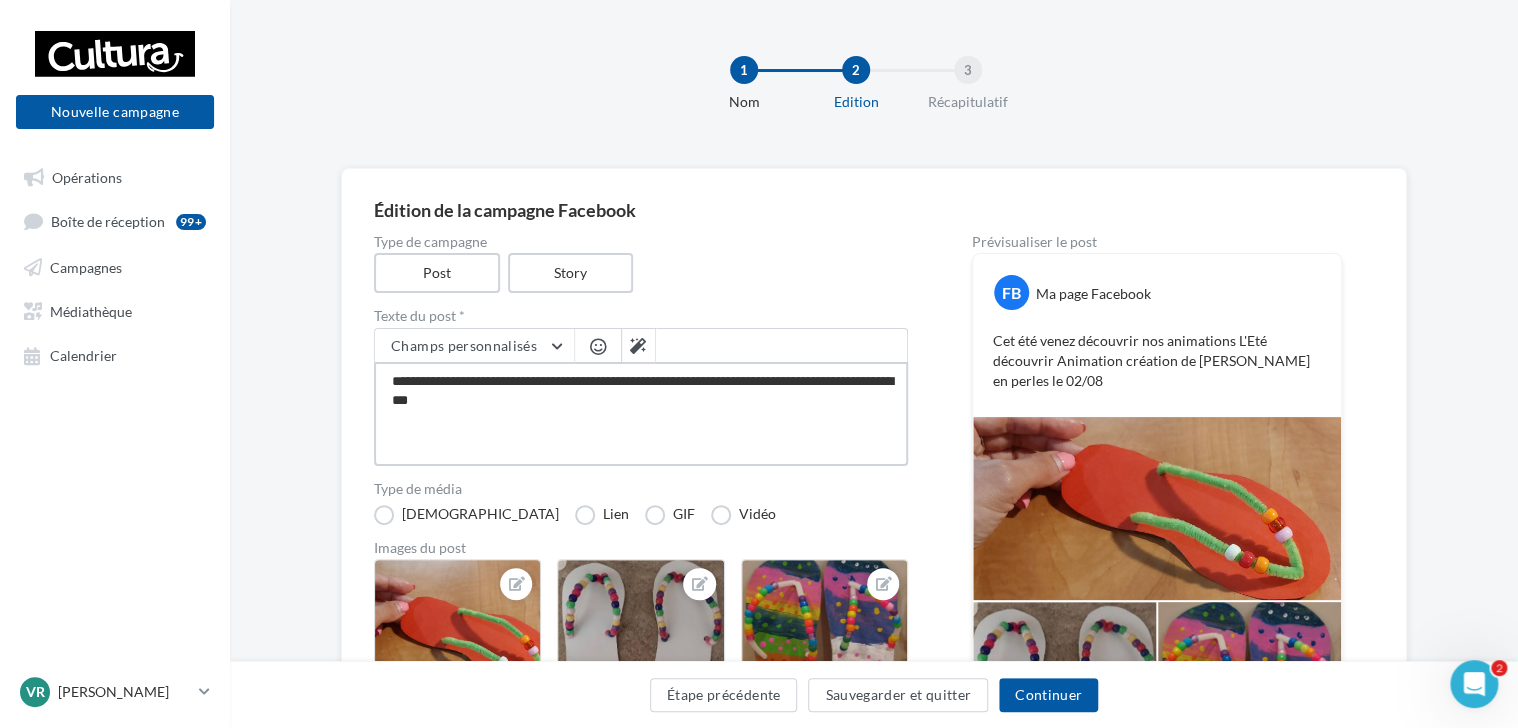 type on "**********" 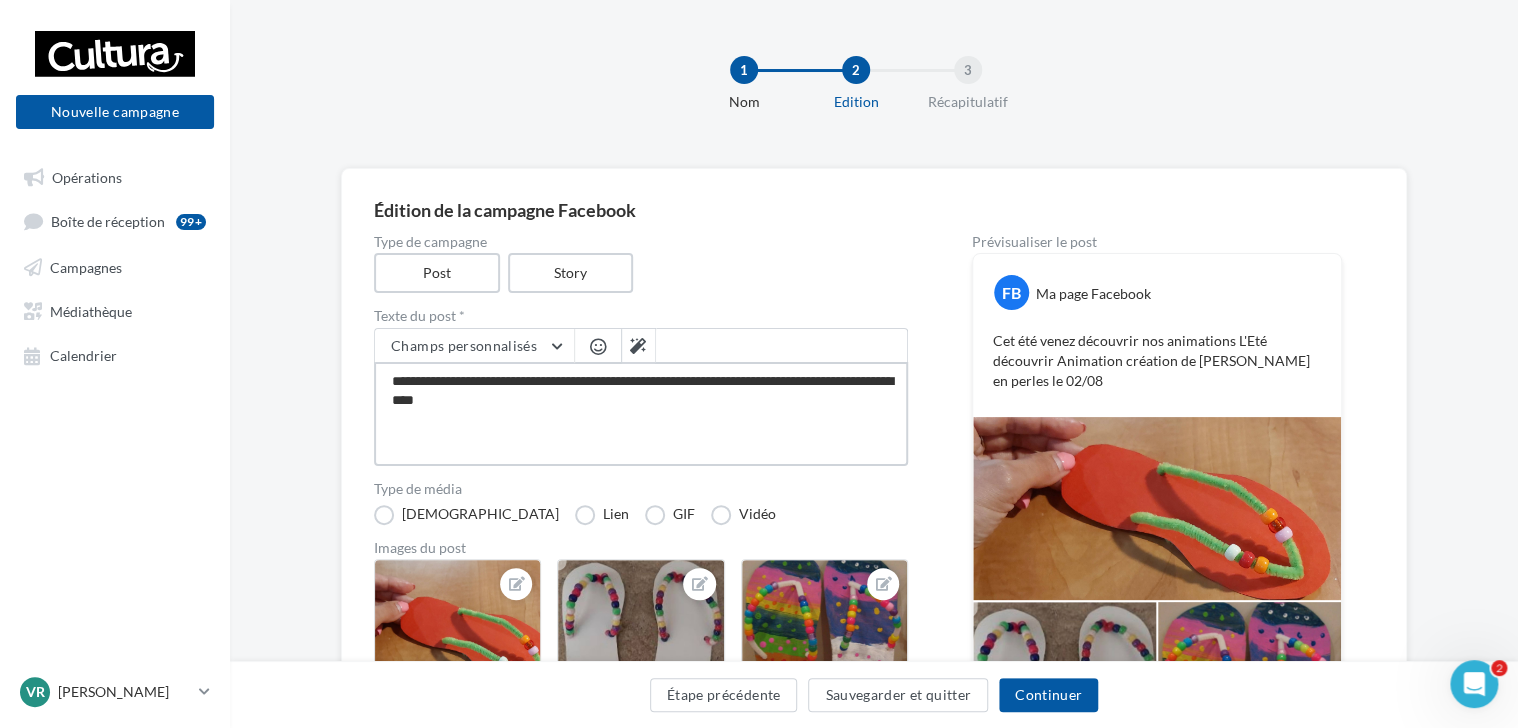 type on "**********" 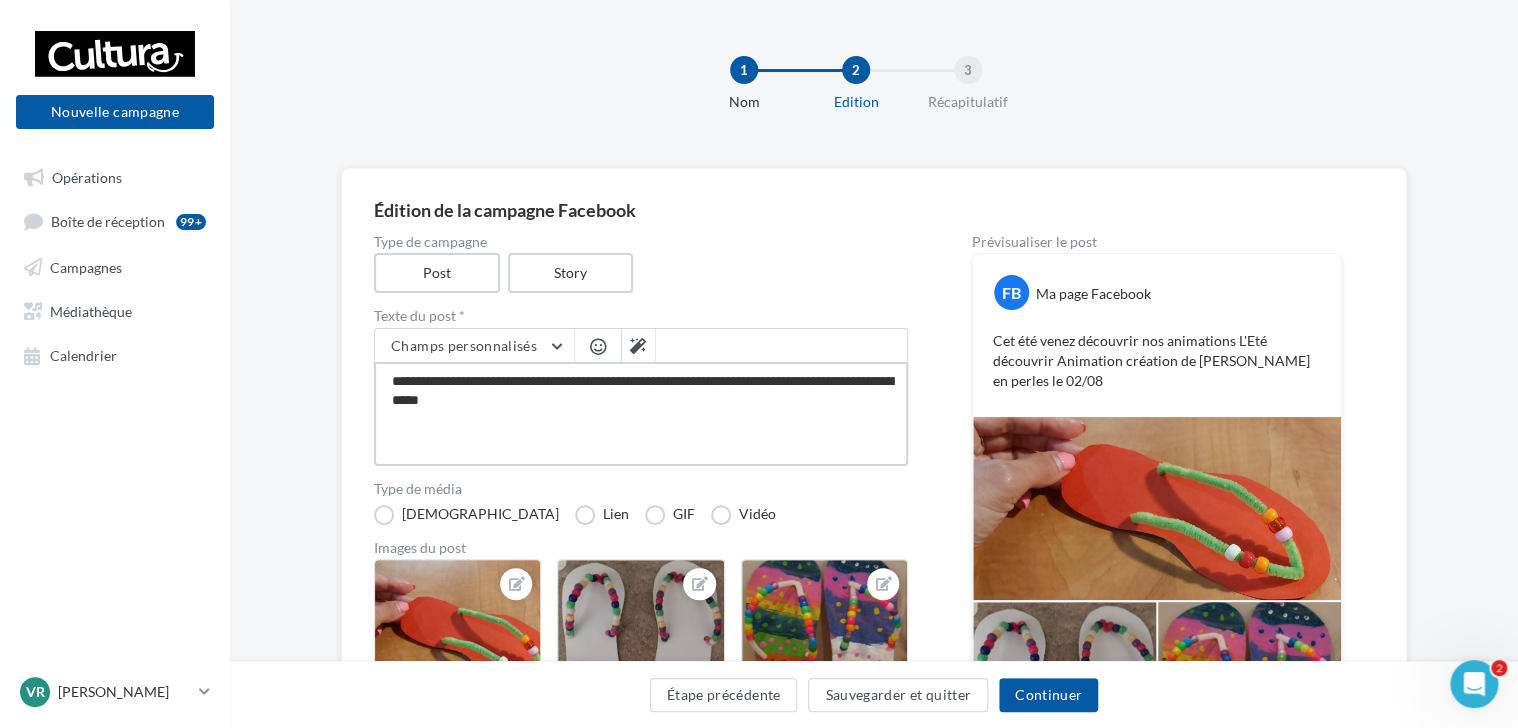 type on "**********" 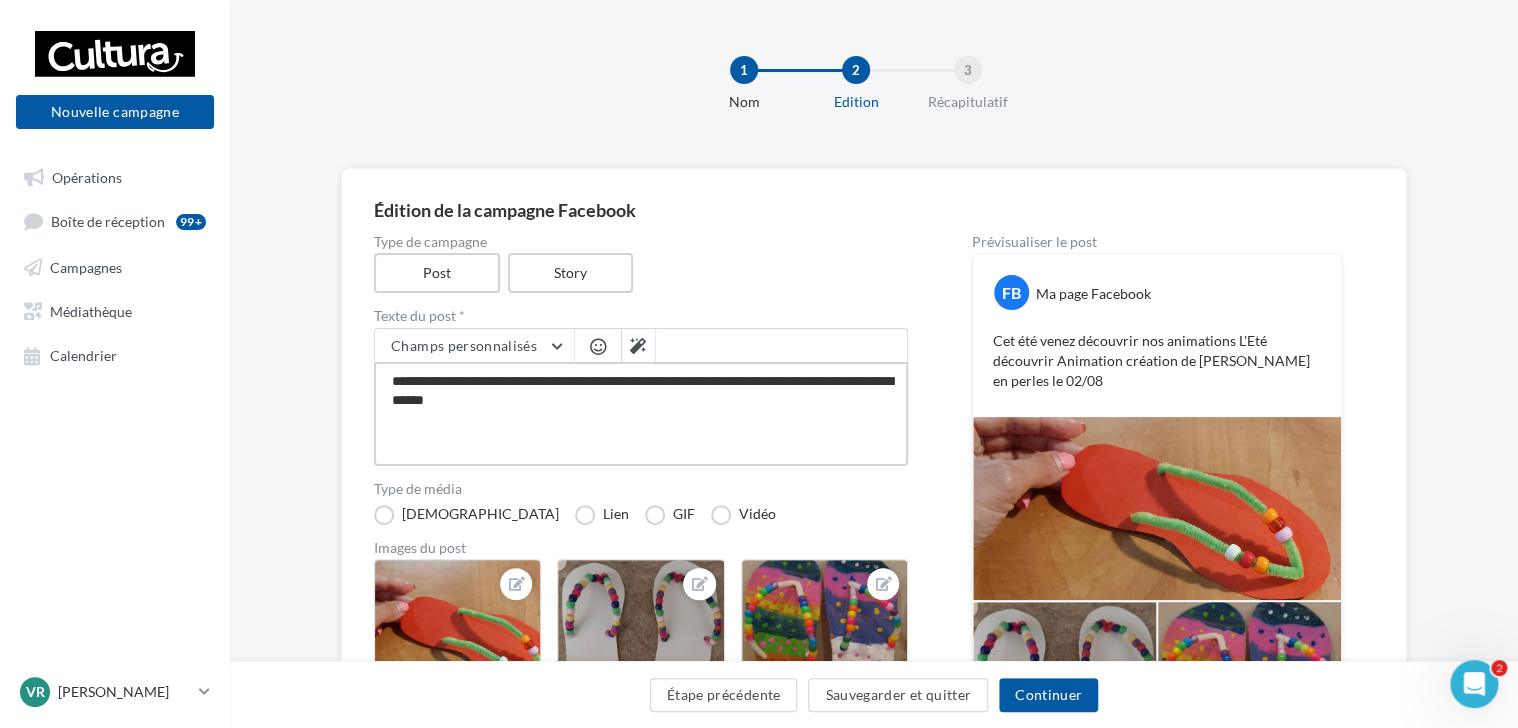 type on "**********" 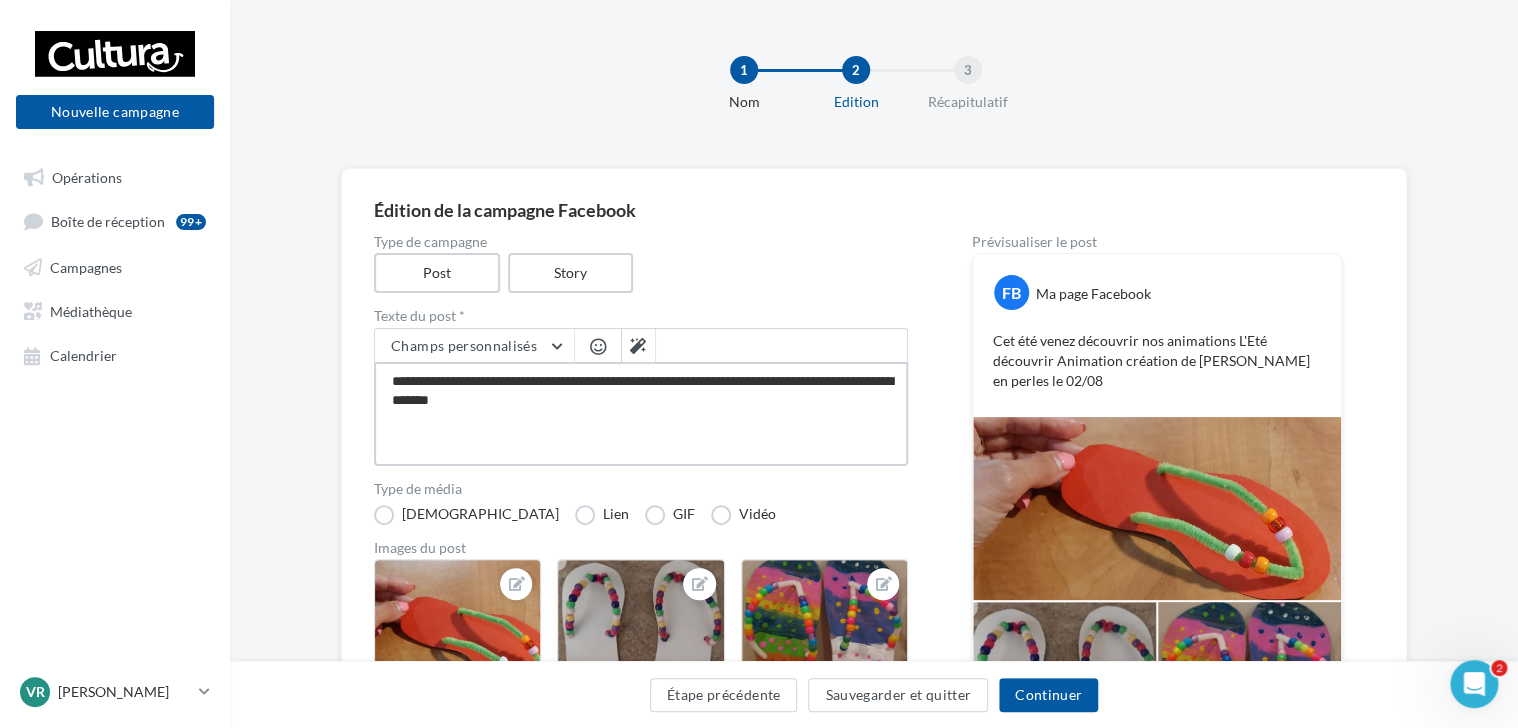 type on "**********" 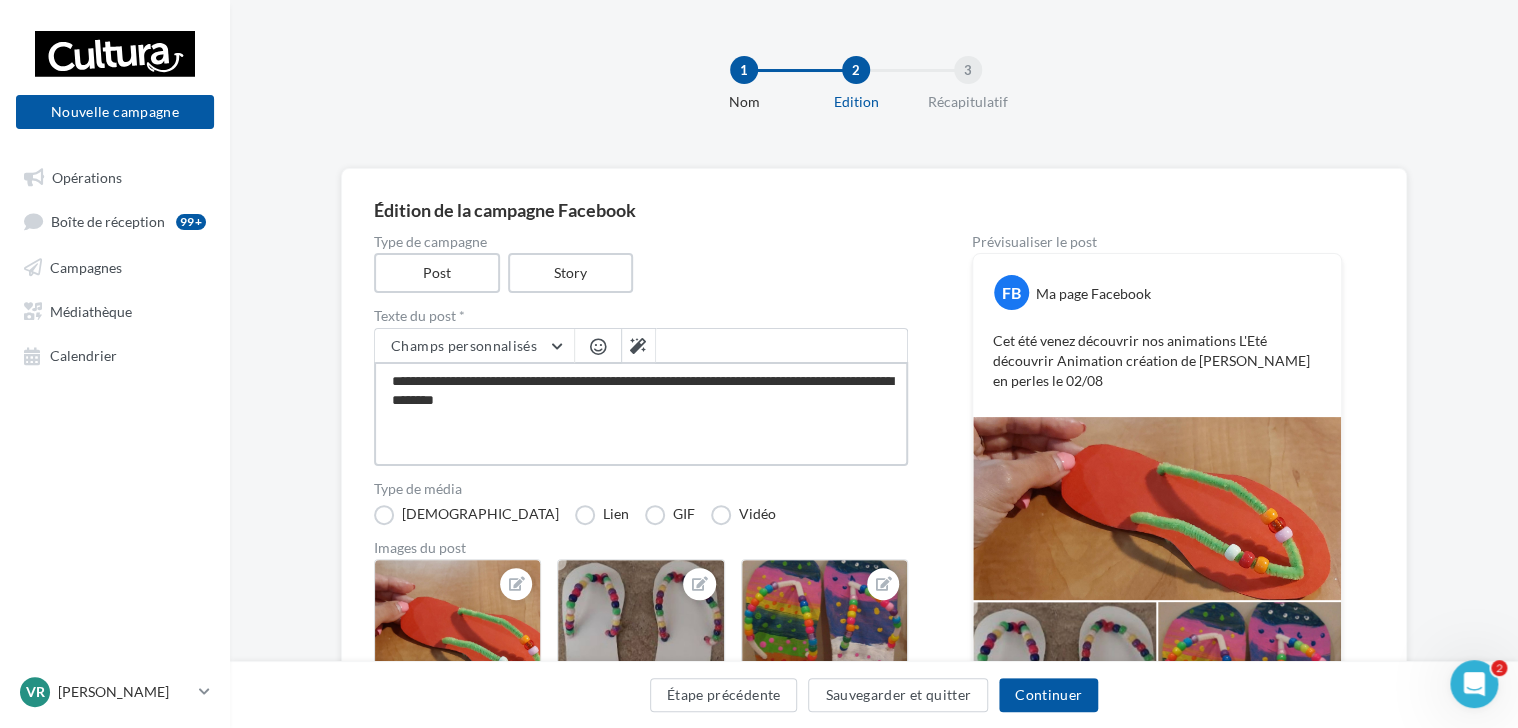 type on "**********" 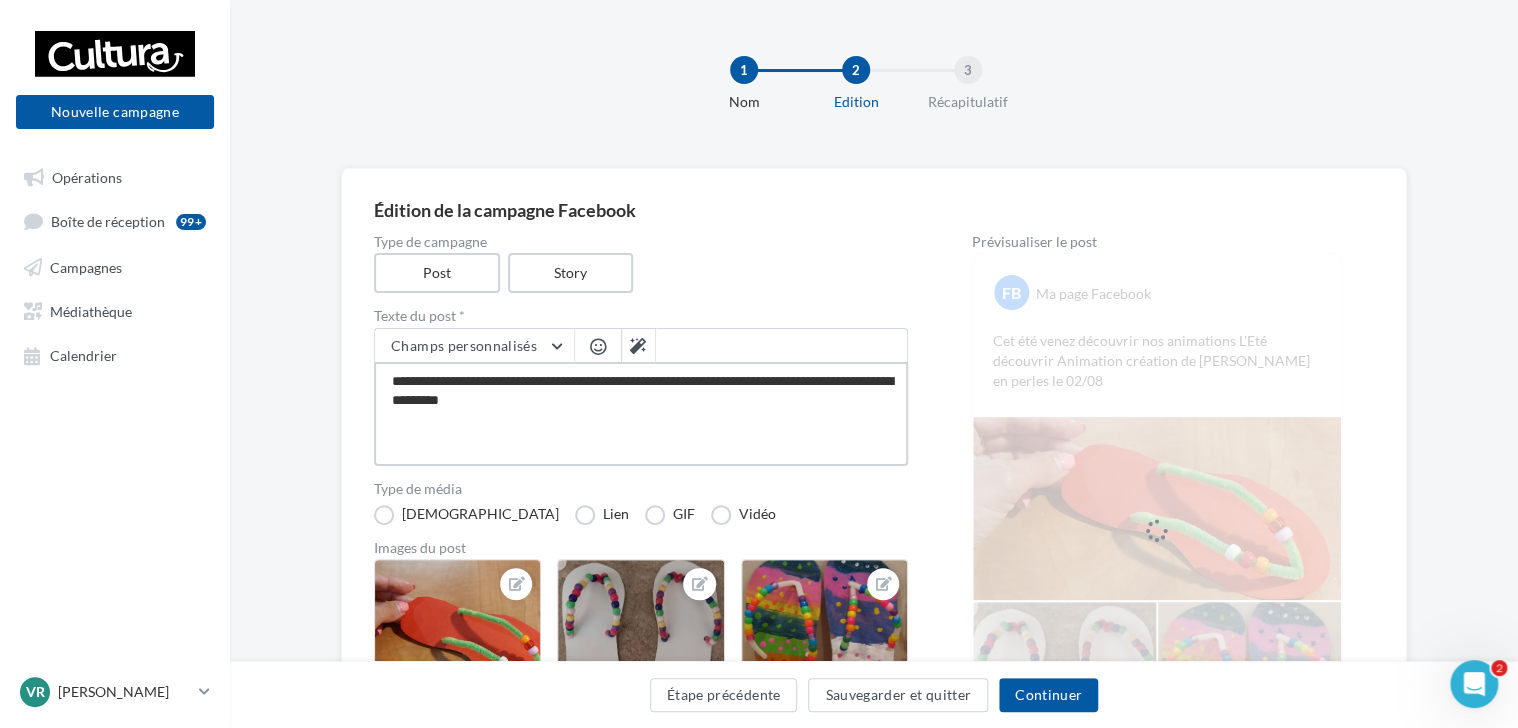 type on "**********" 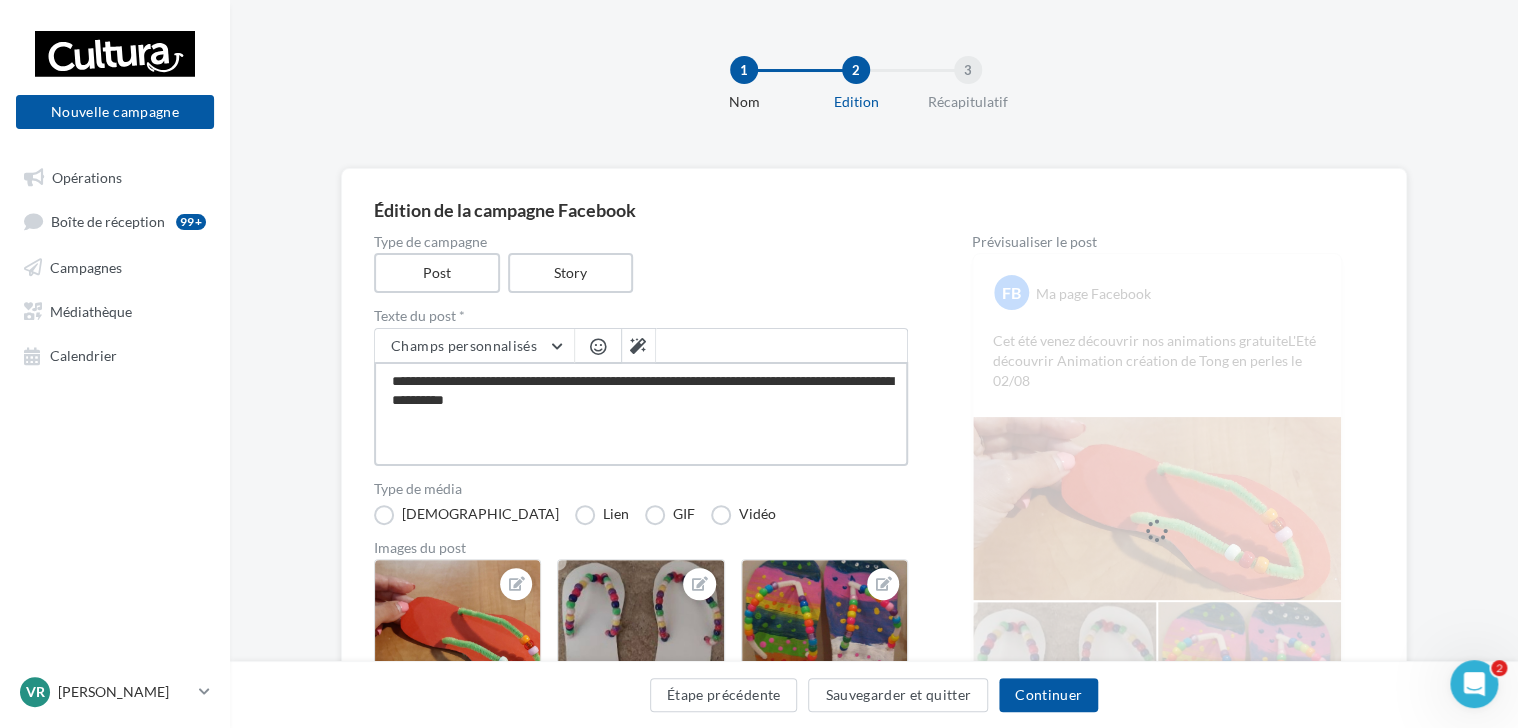 type on "**********" 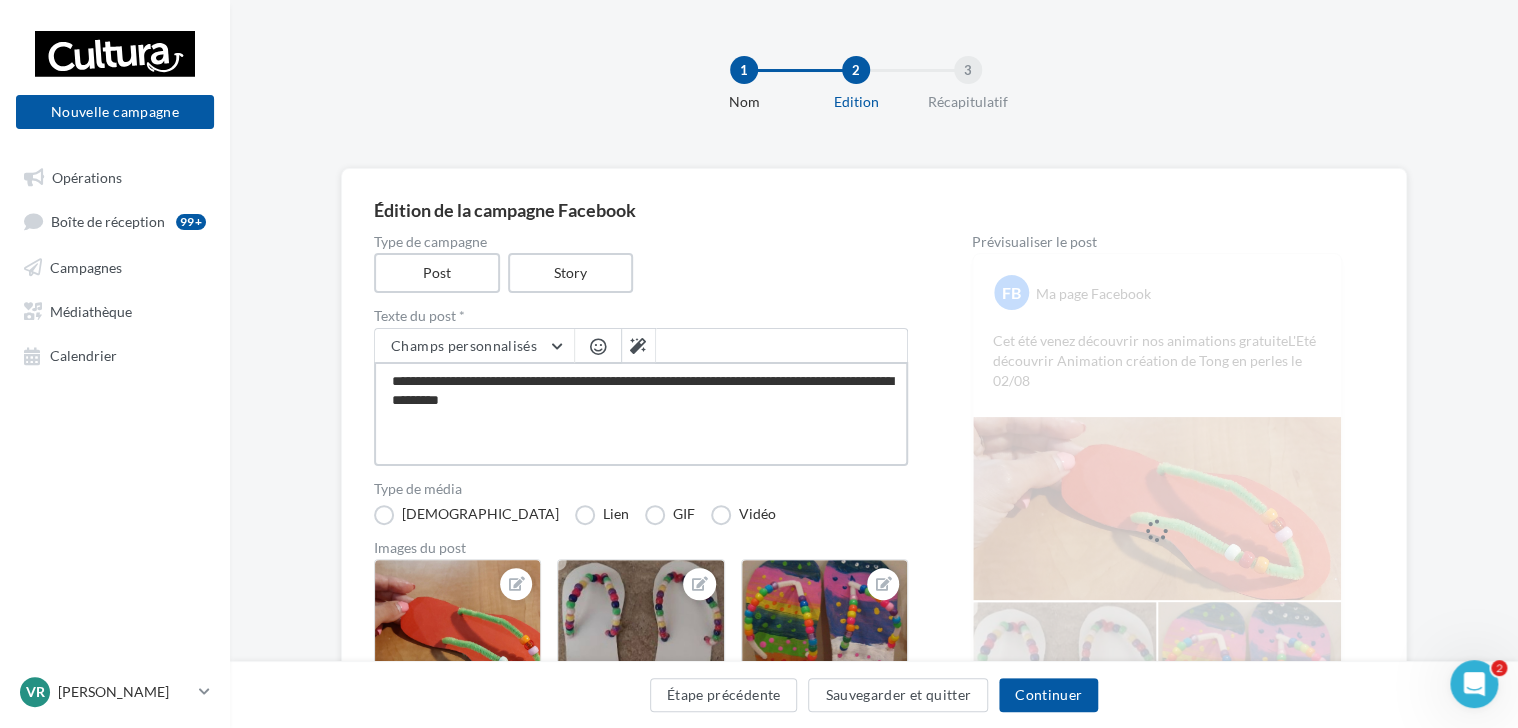 type on "**********" 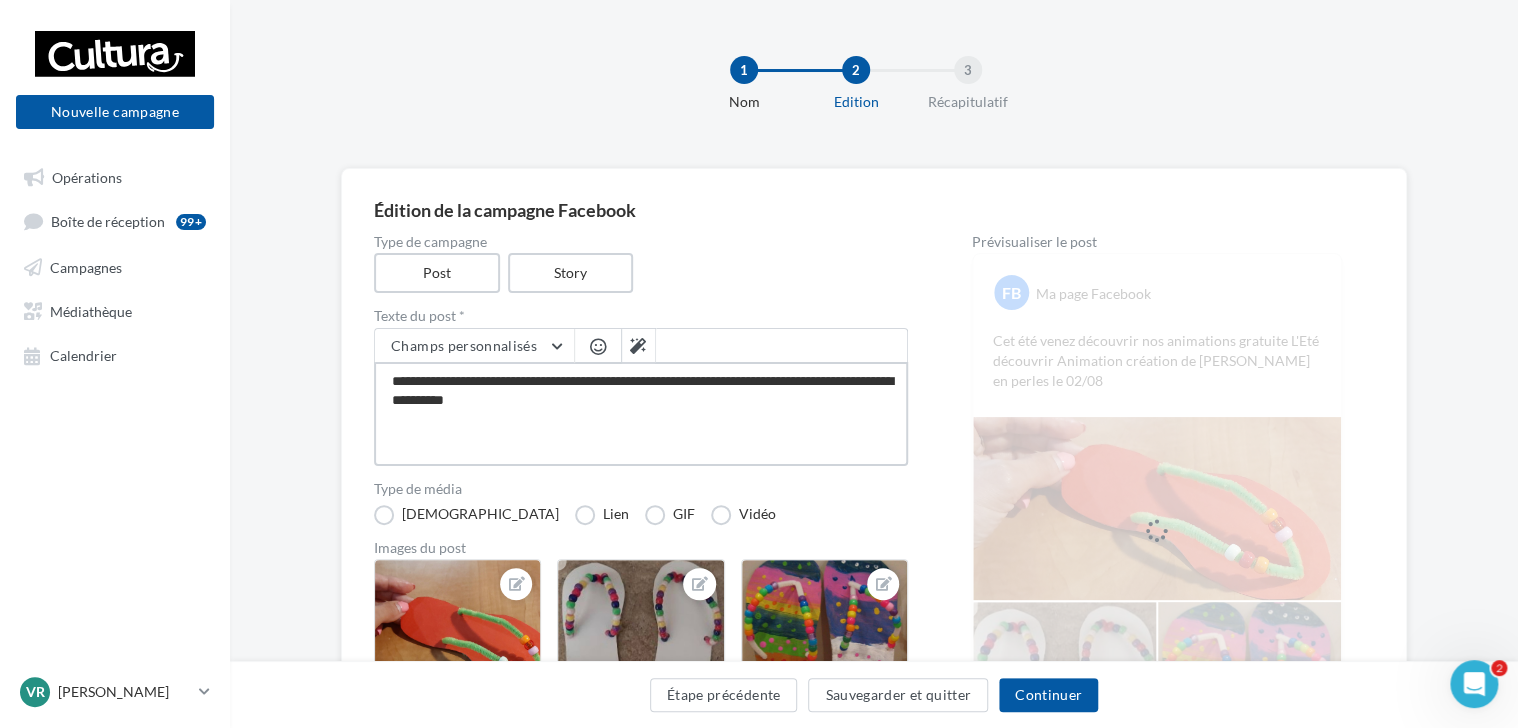 type on "**********" 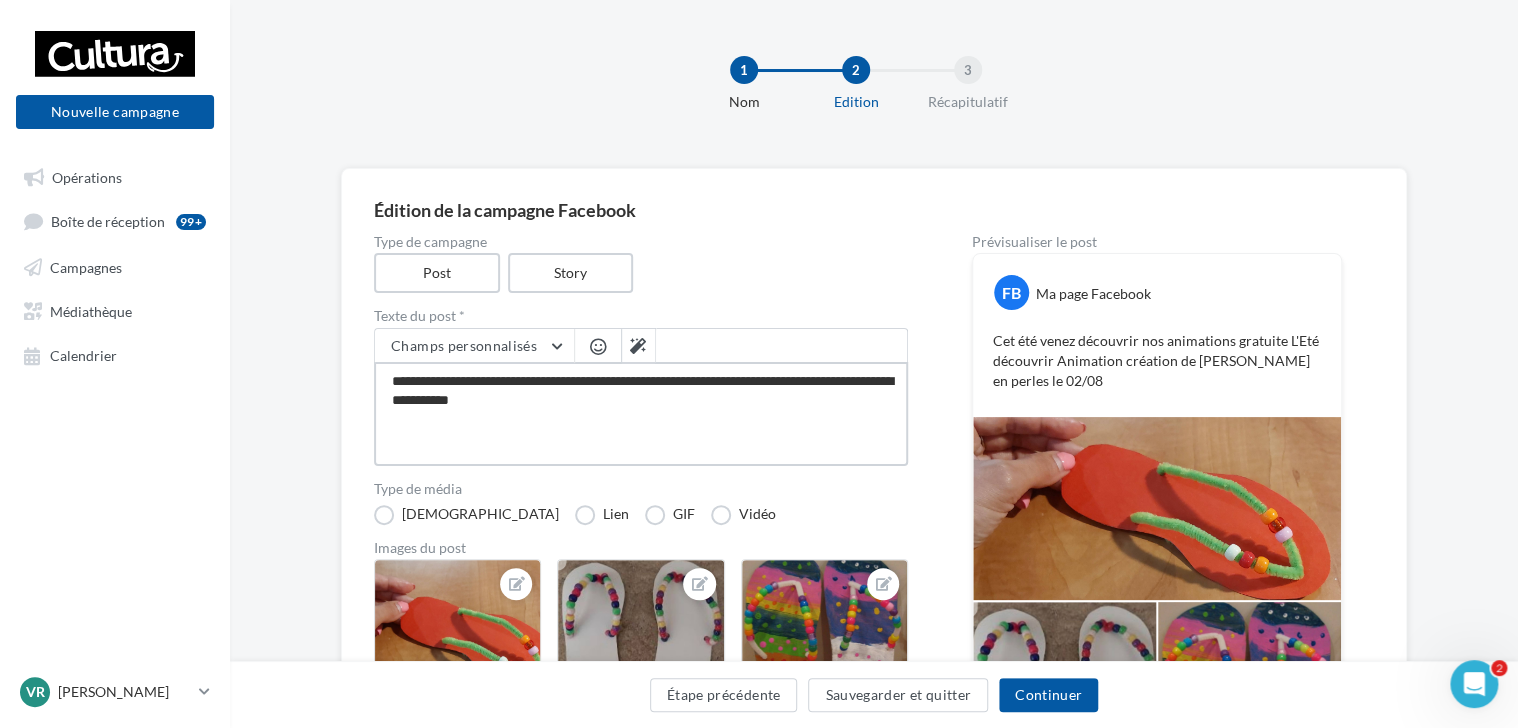 type on "**********" 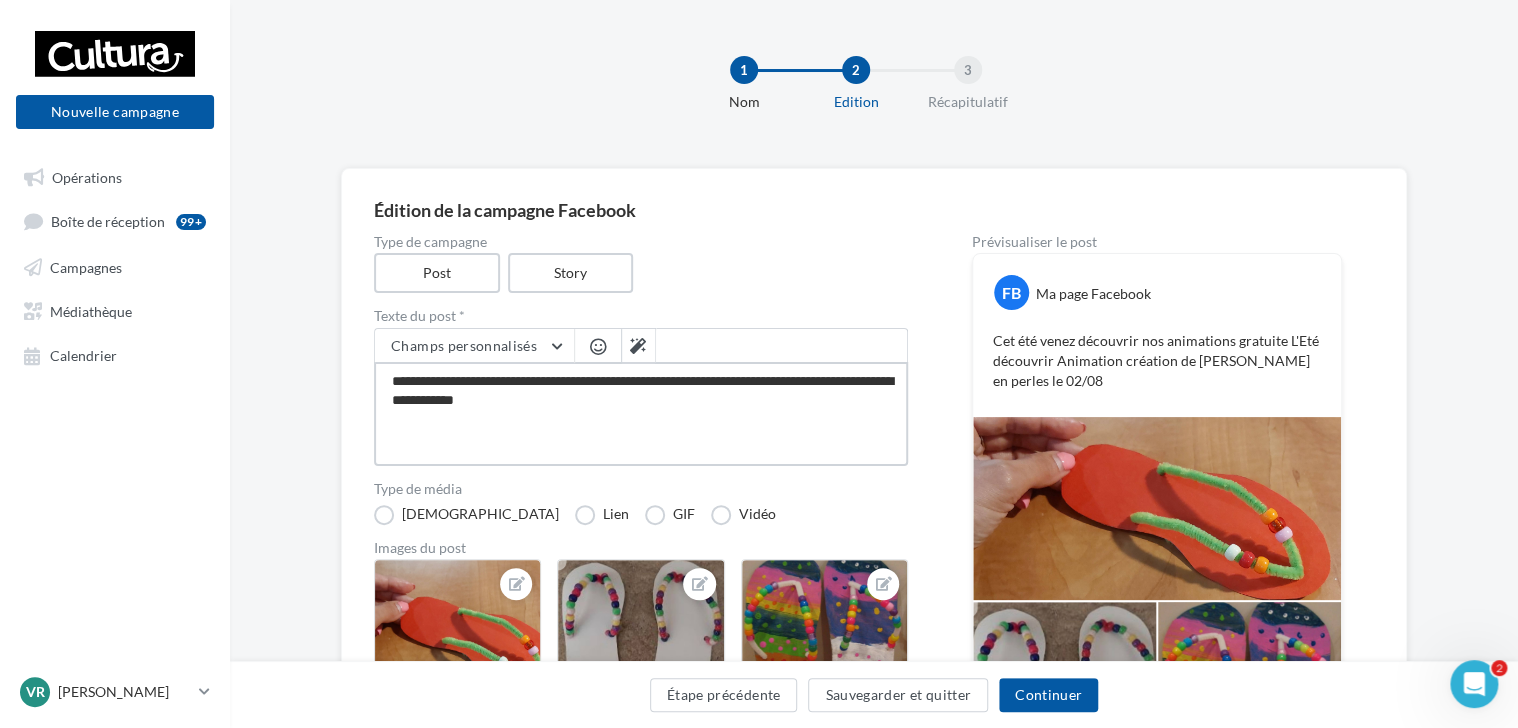 type on "**********" 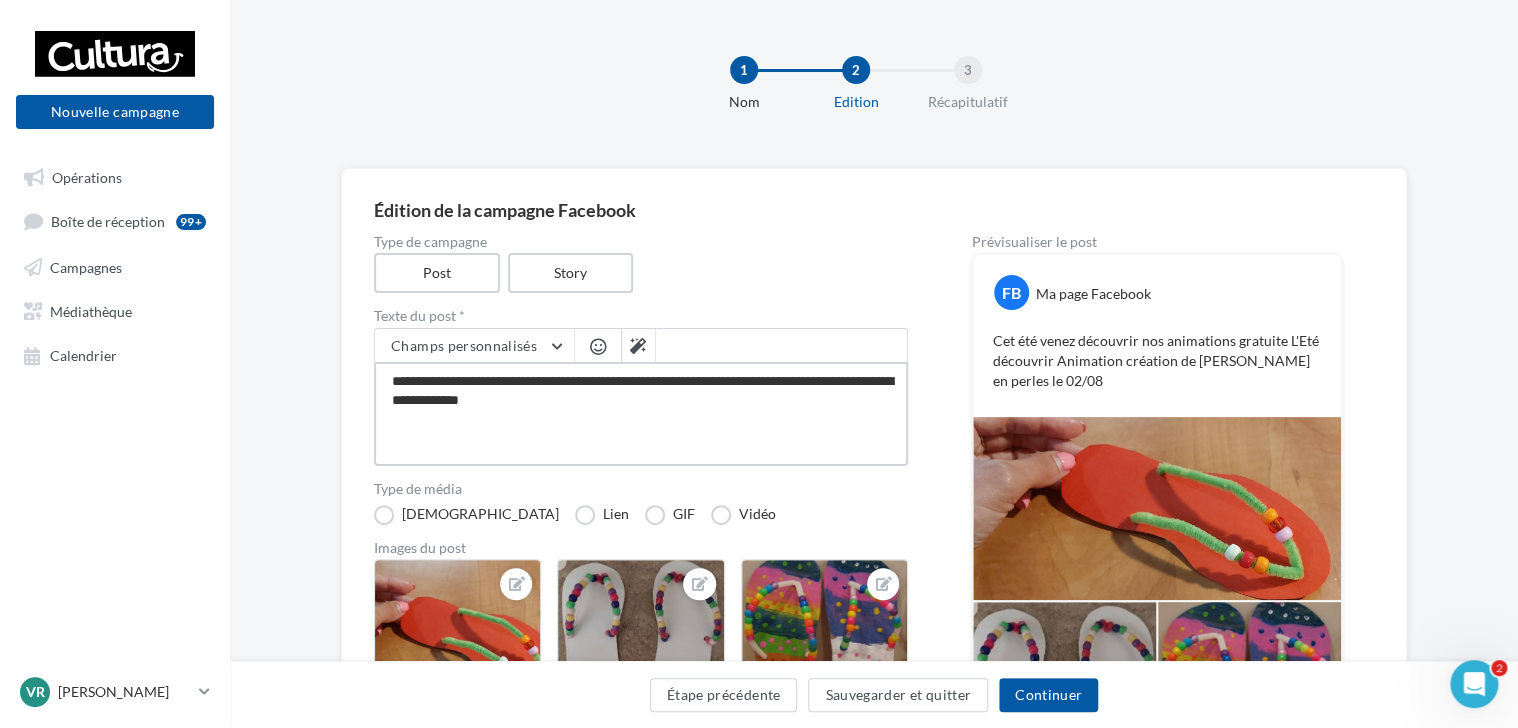 type on "**********" 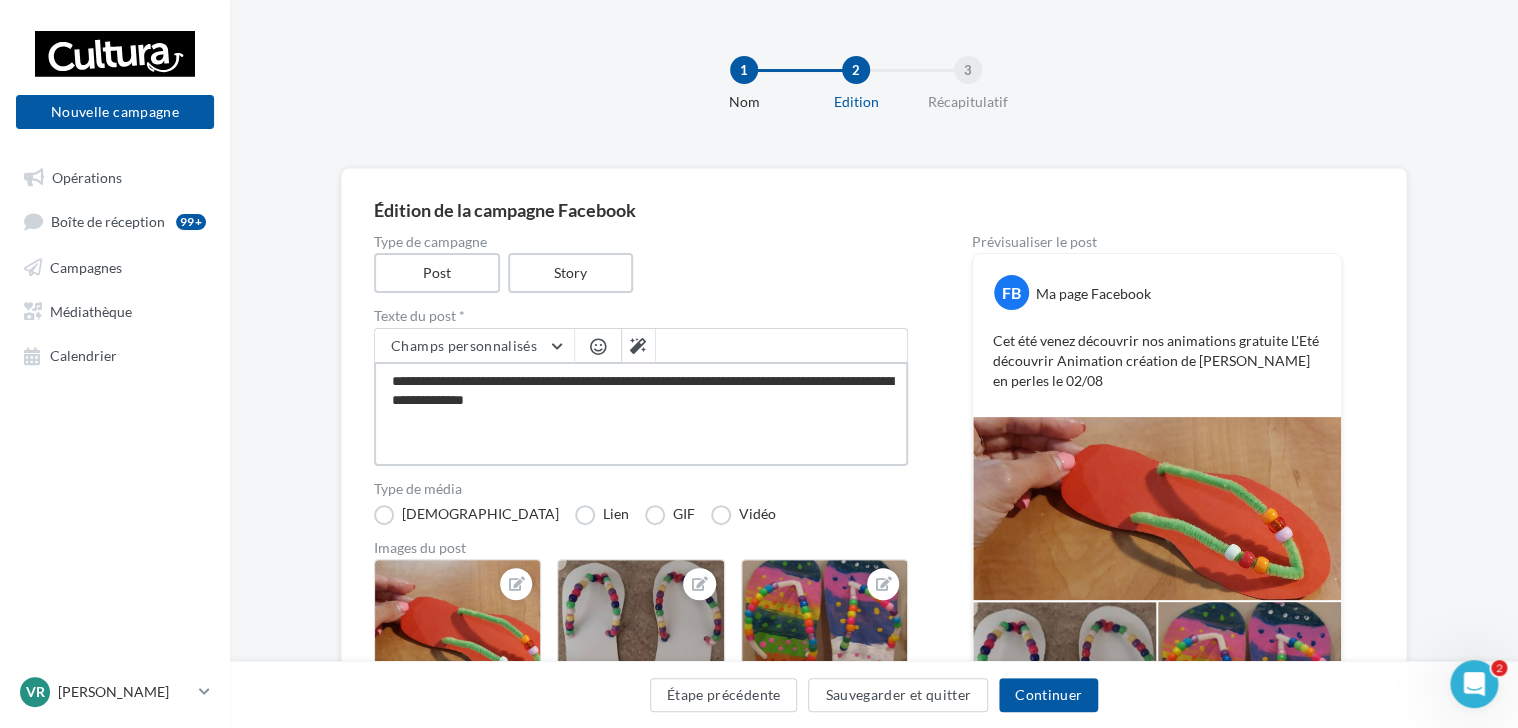 type on "**********" 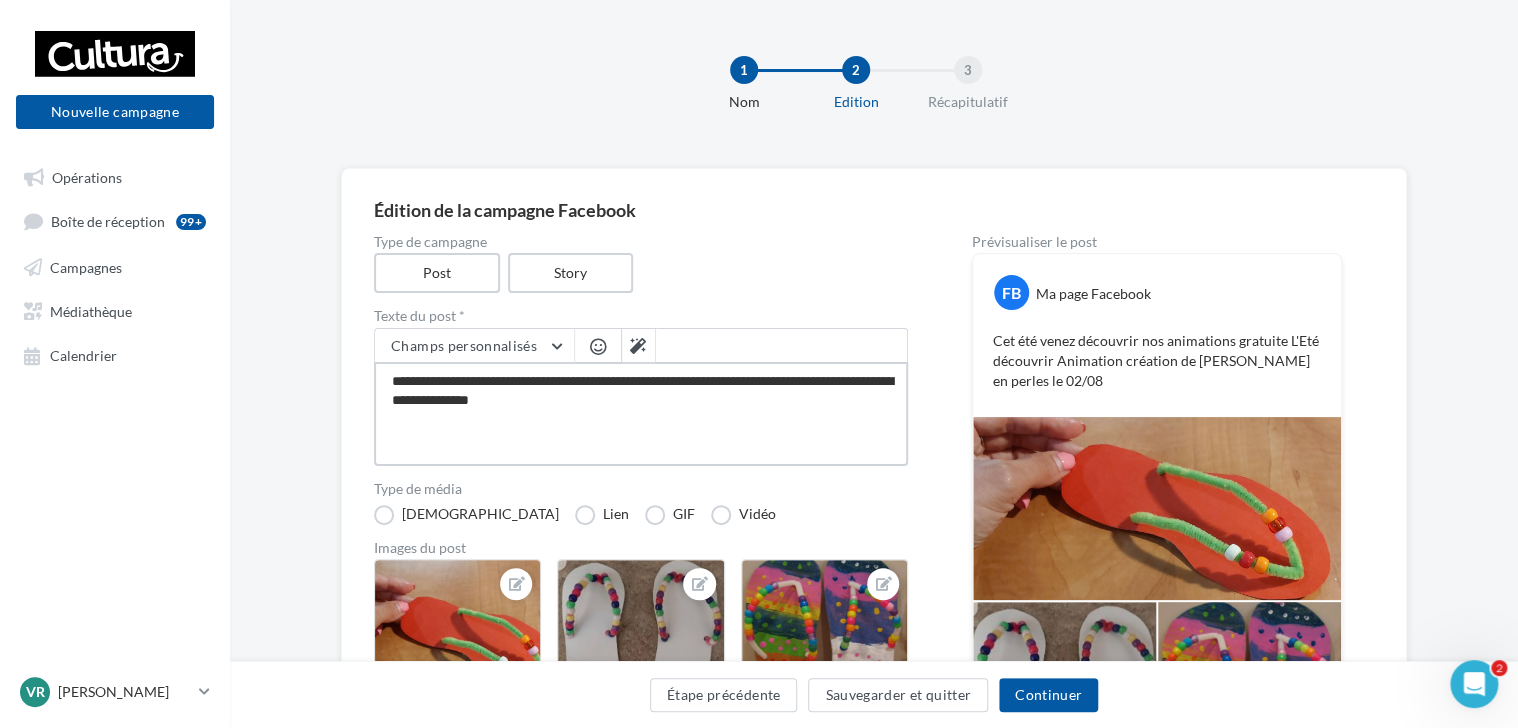 type on "**********" 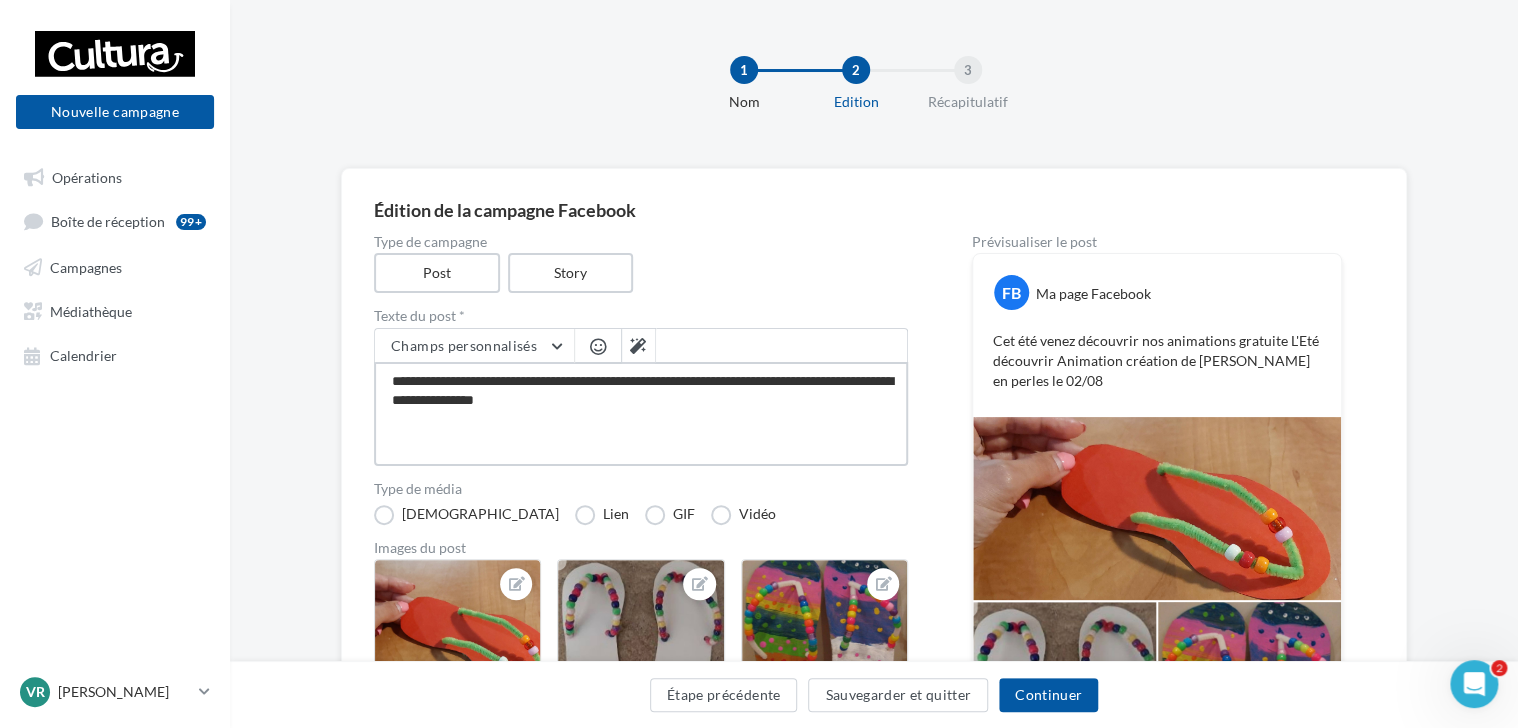 type on "**********" 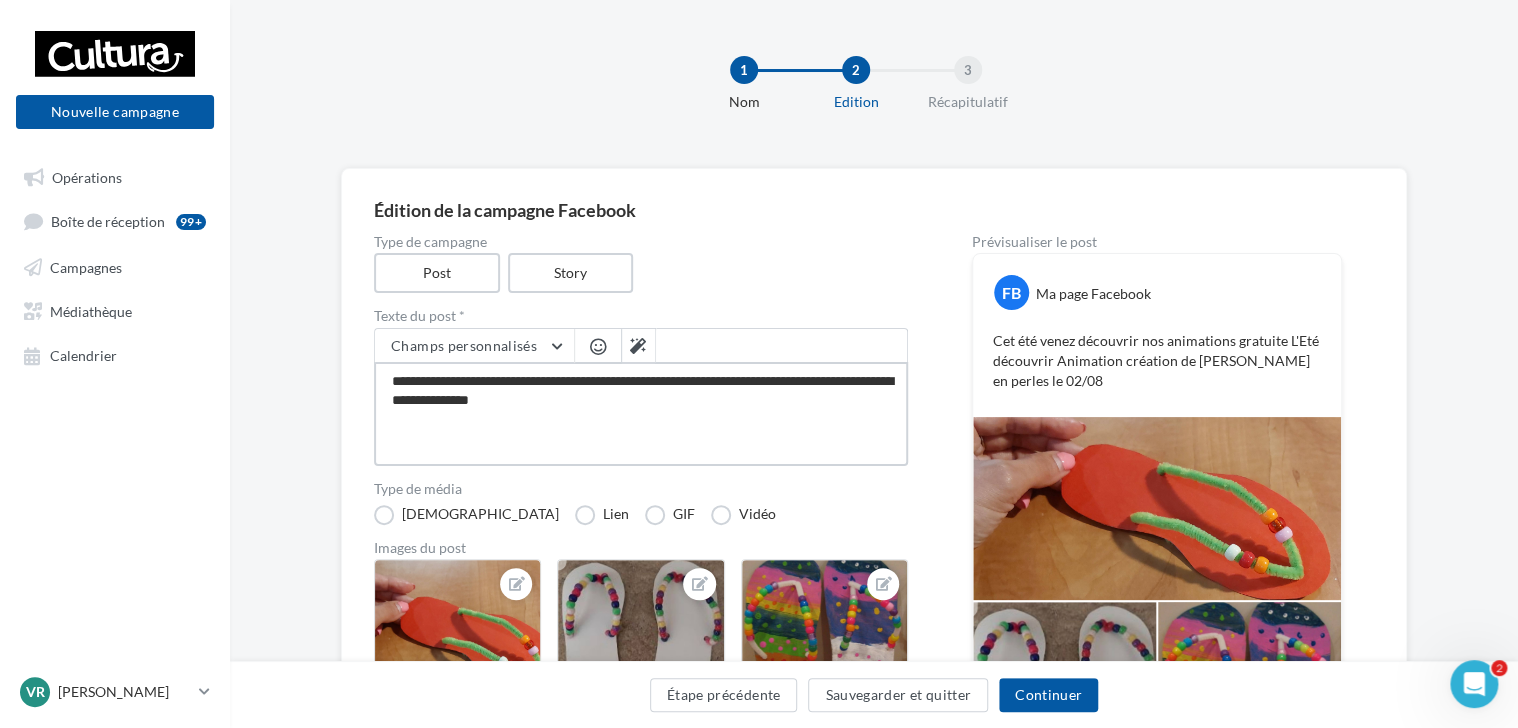 type on "**********" 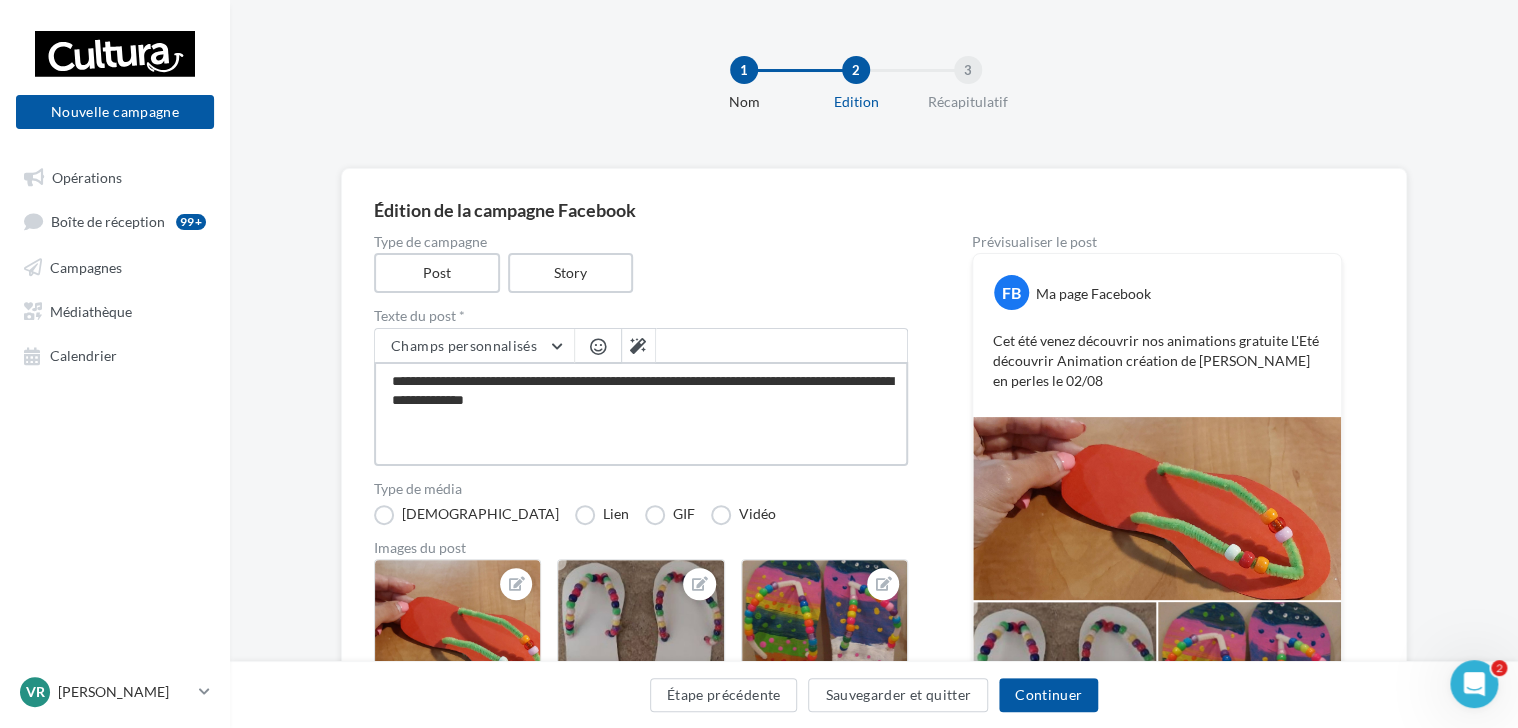 type on "**********" 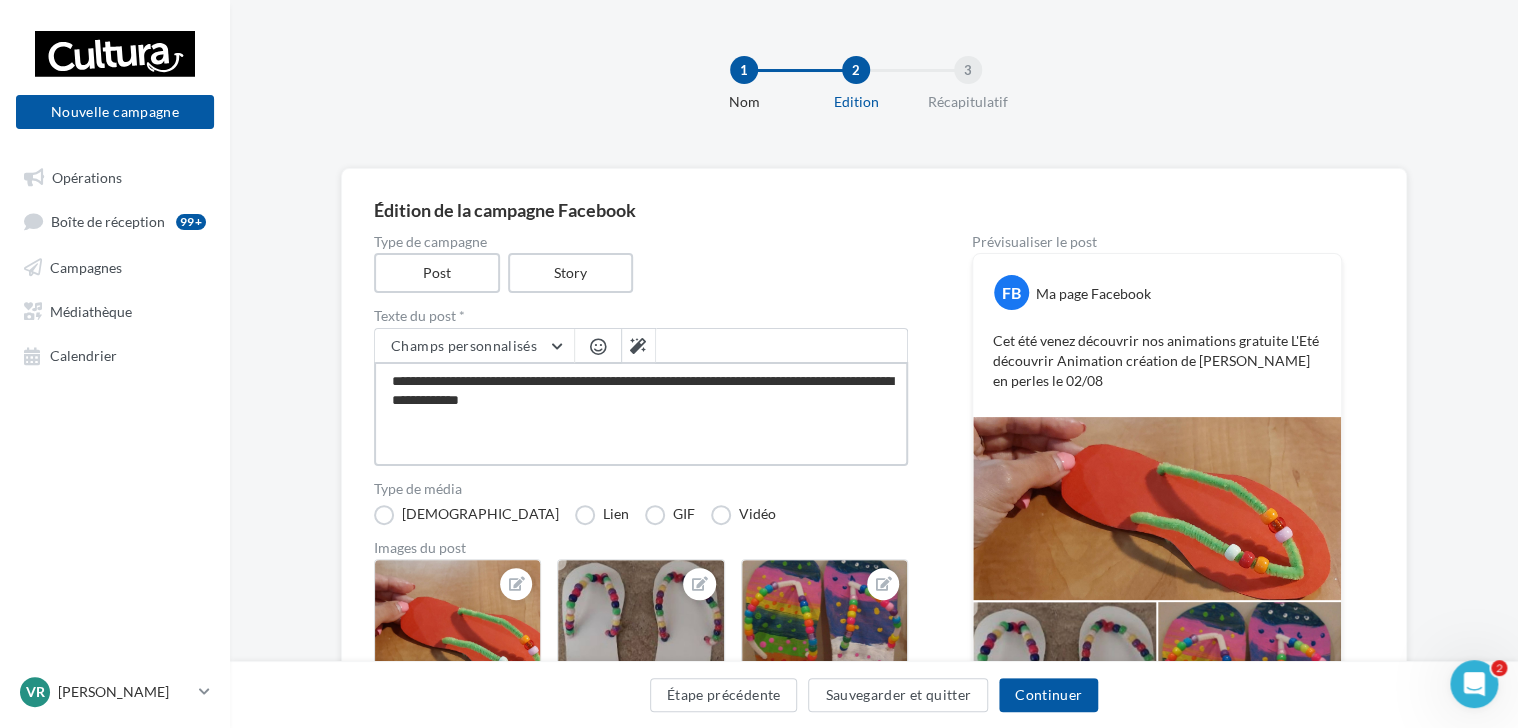 type on "**********" 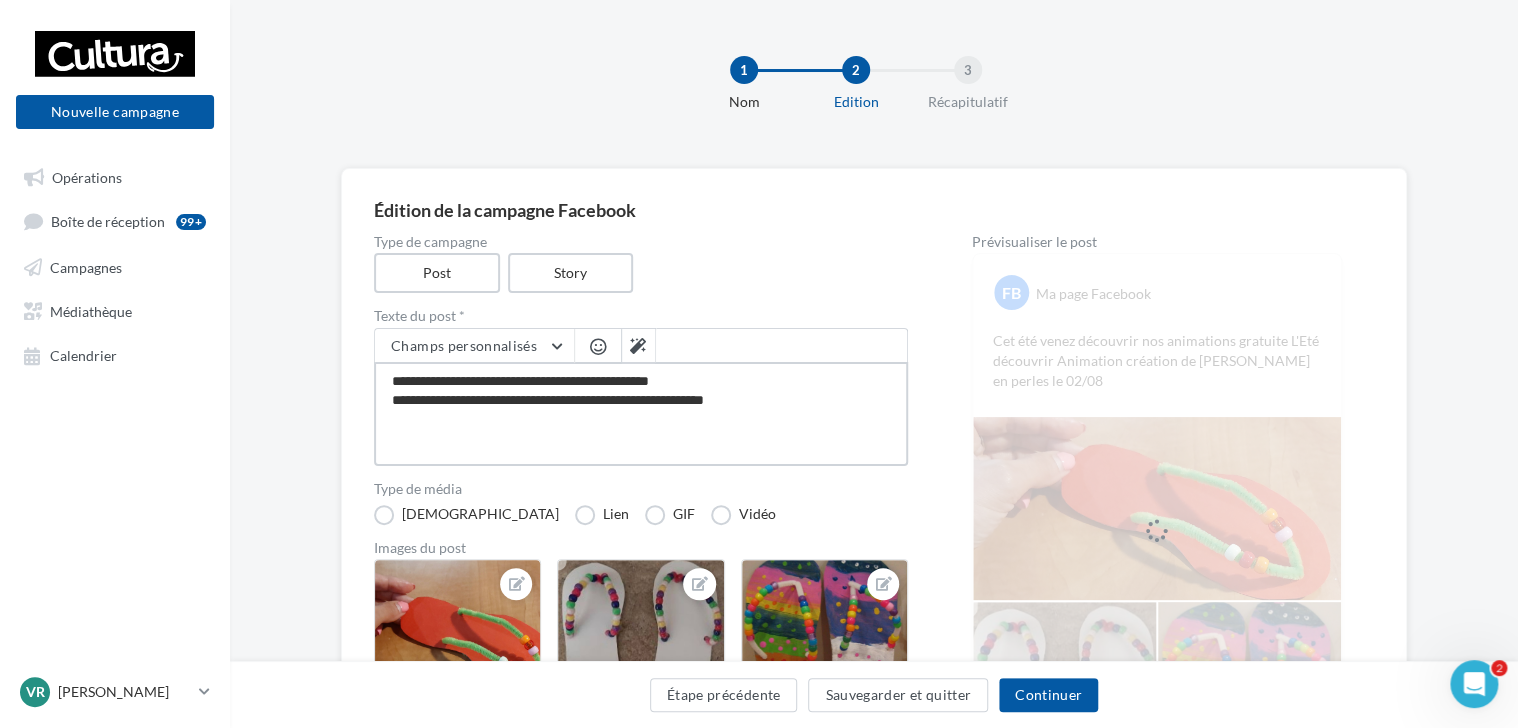 click on "**********" at bounding box center [641, 414] 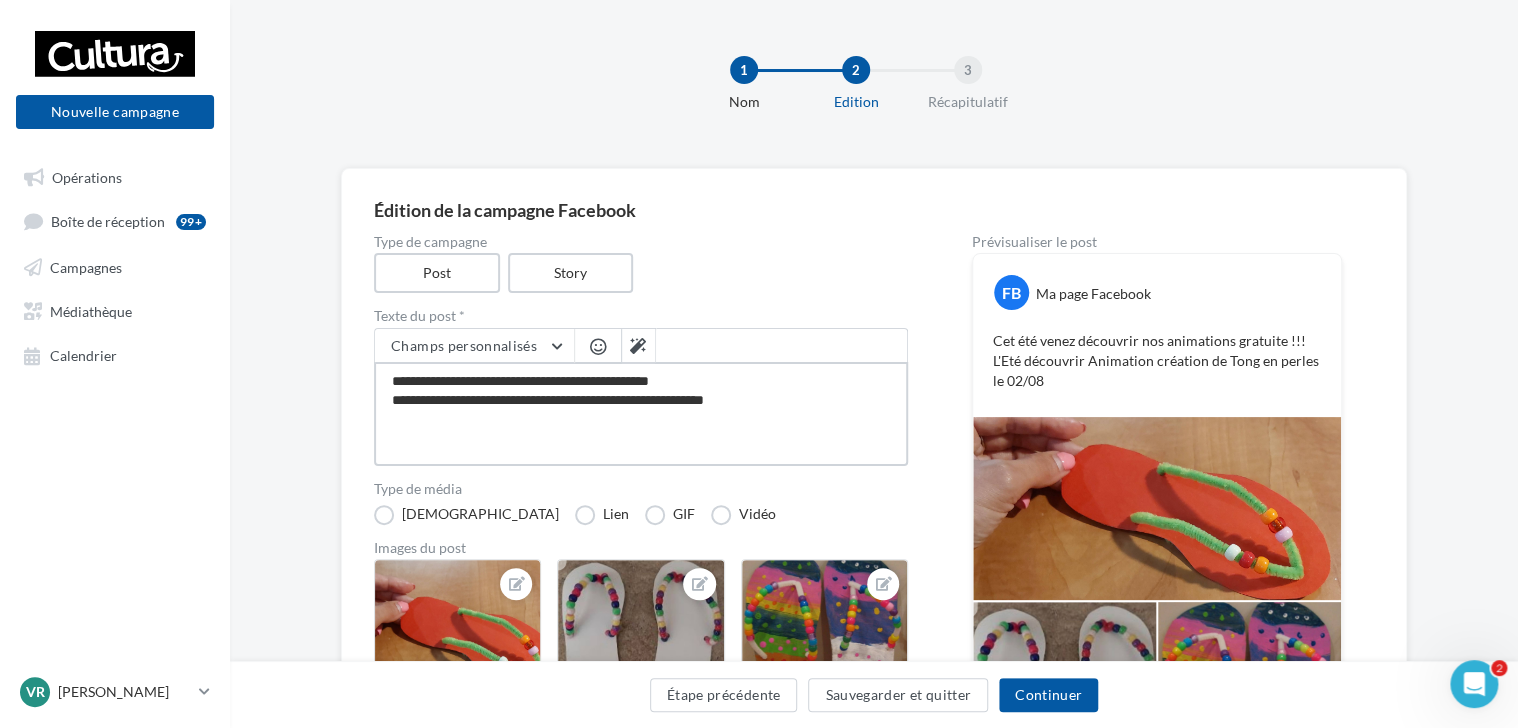 click on "**********" at bounding box center [641, 414] 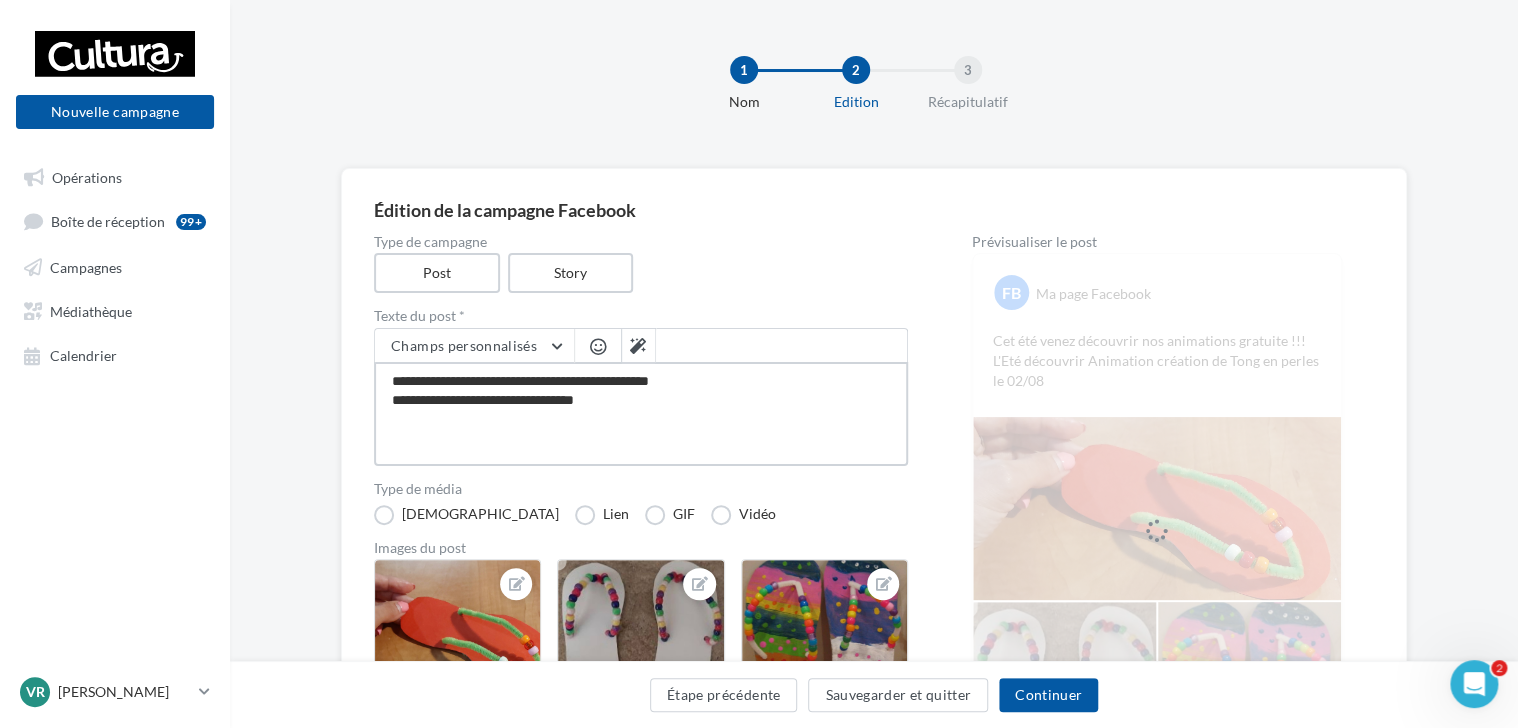 click on "**********" at bounding box center (641, 414) 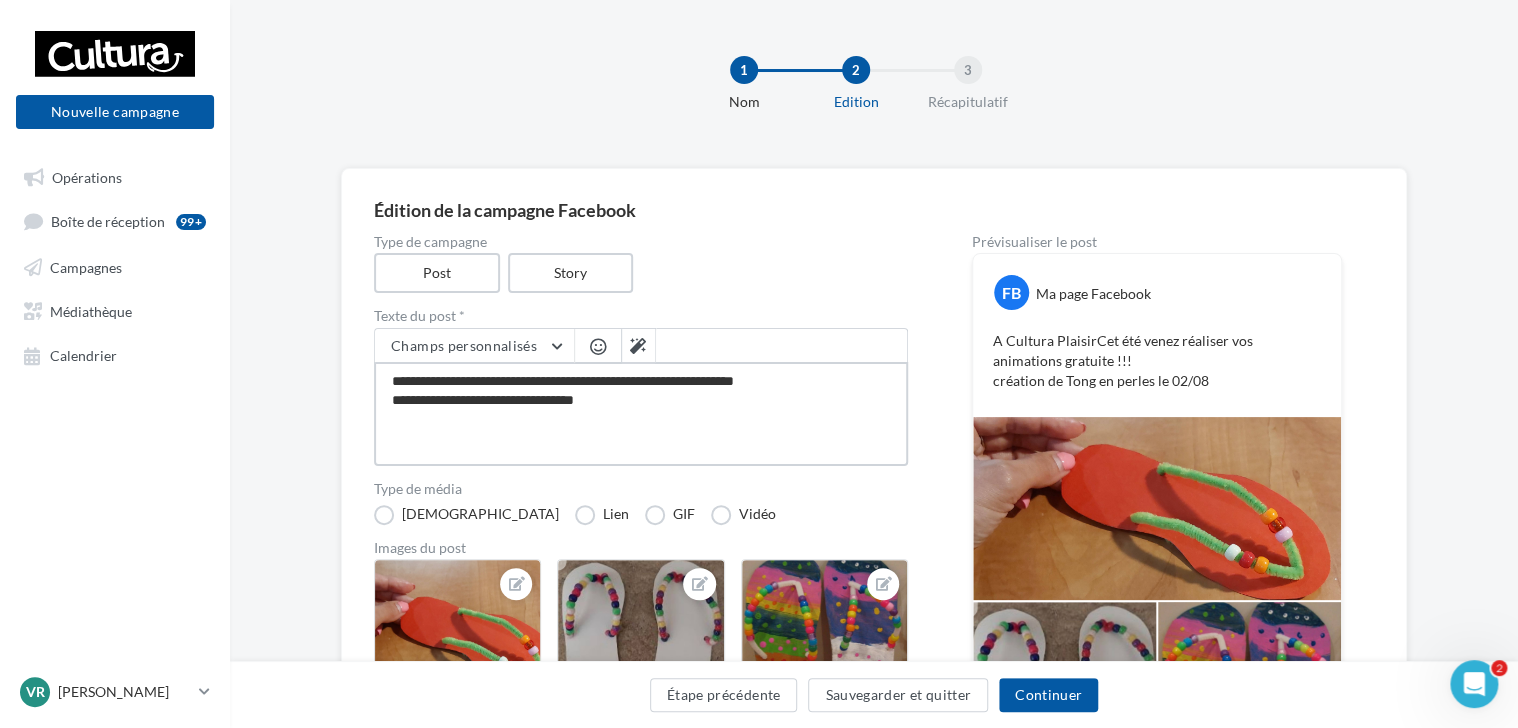 click on "**********" at bounding box center [641, 414] 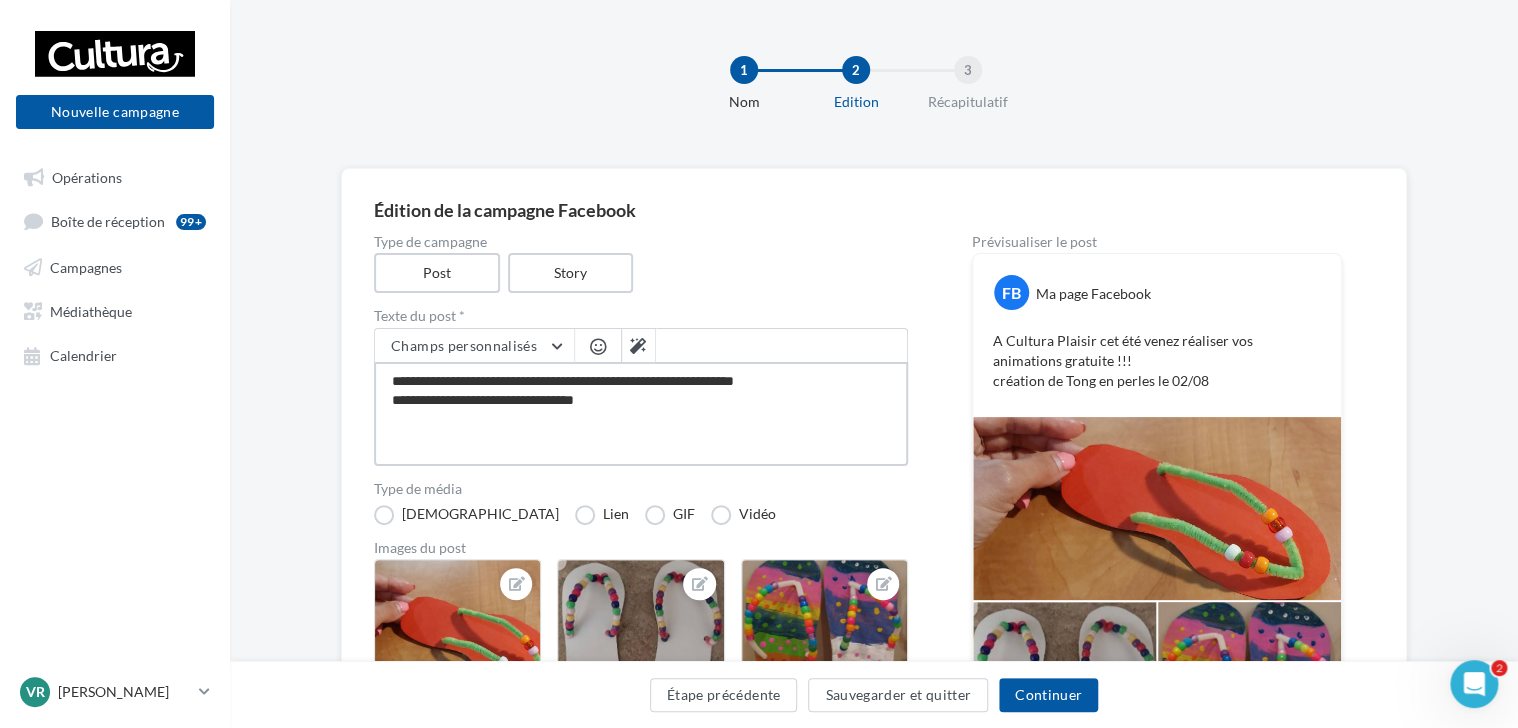 click on "**********" at bounding box center [641, 414] 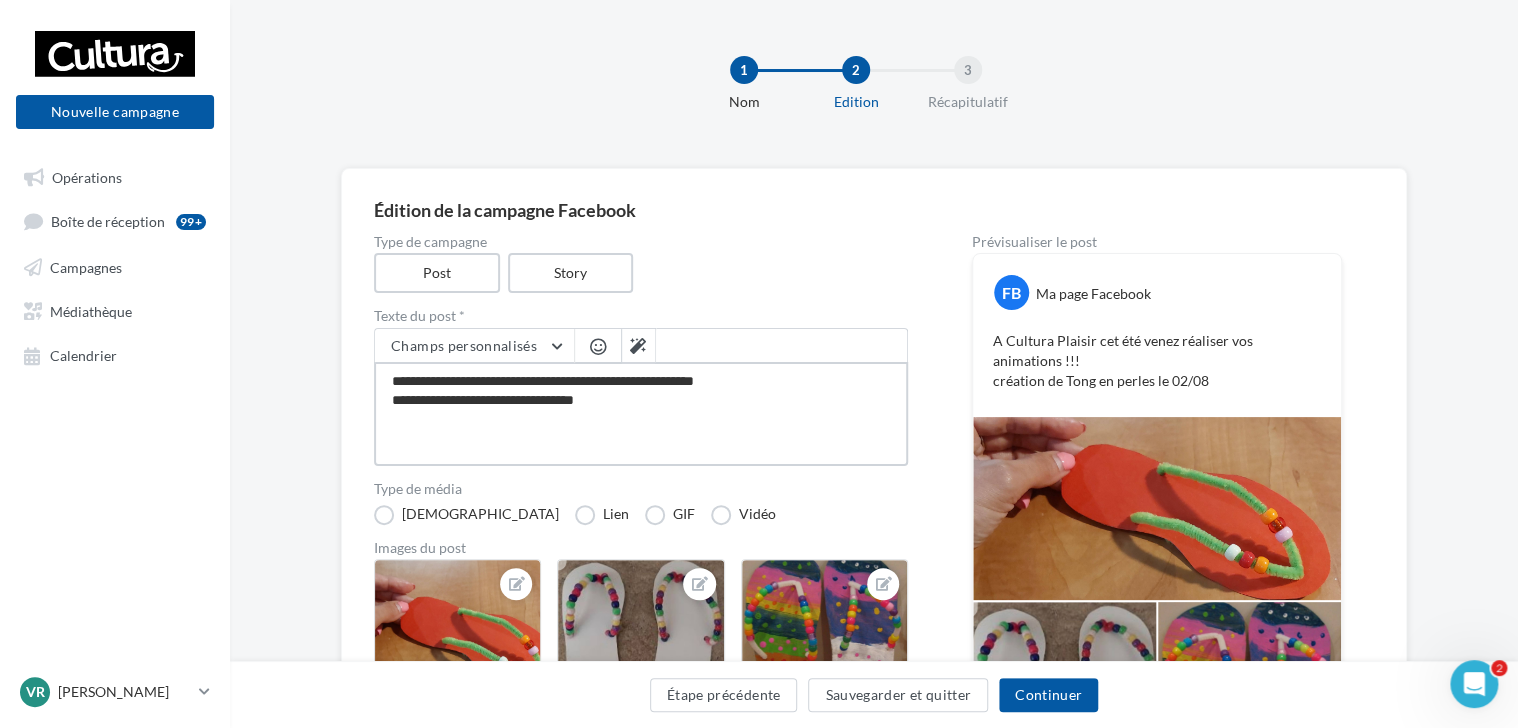 click on "**********" at bounding box center [641, 414] 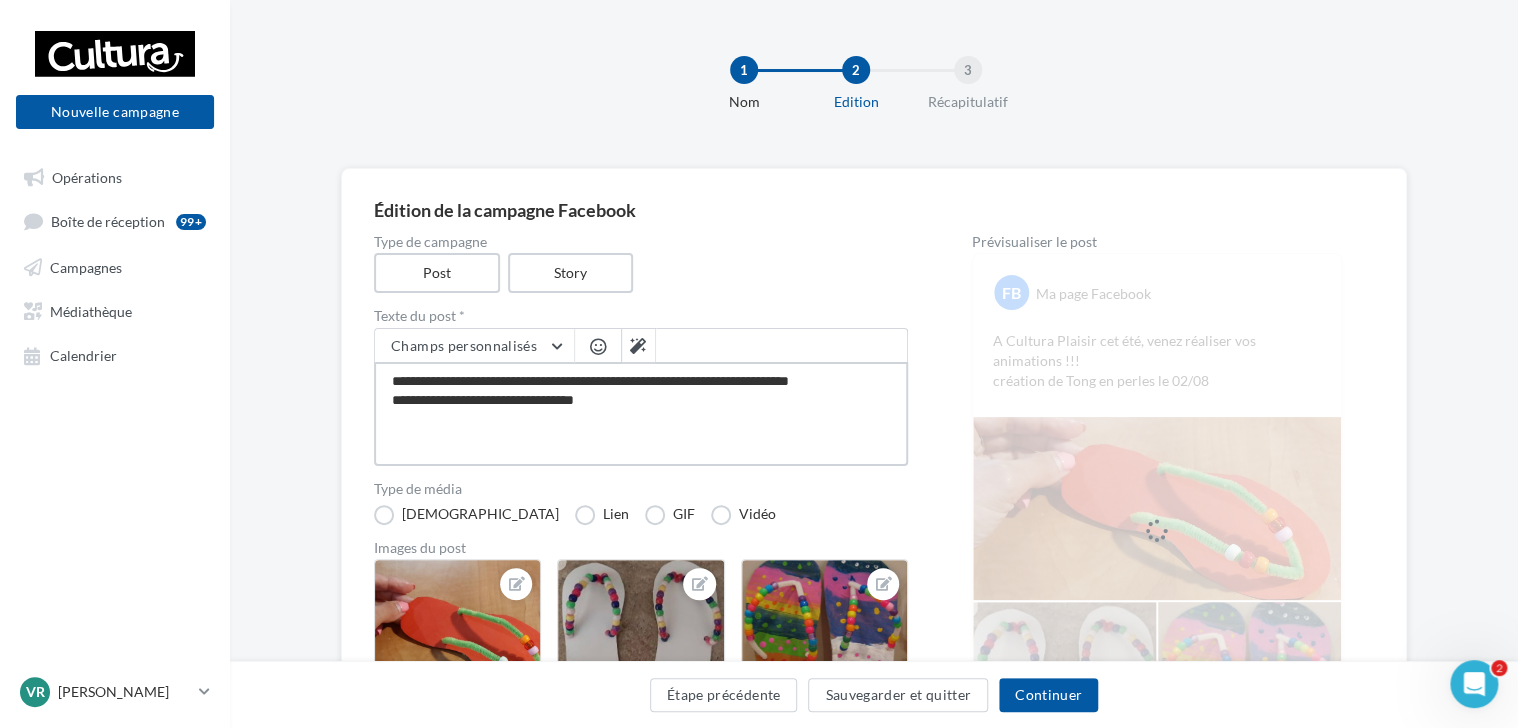 click on "**********" at bounding box center (641, 414) 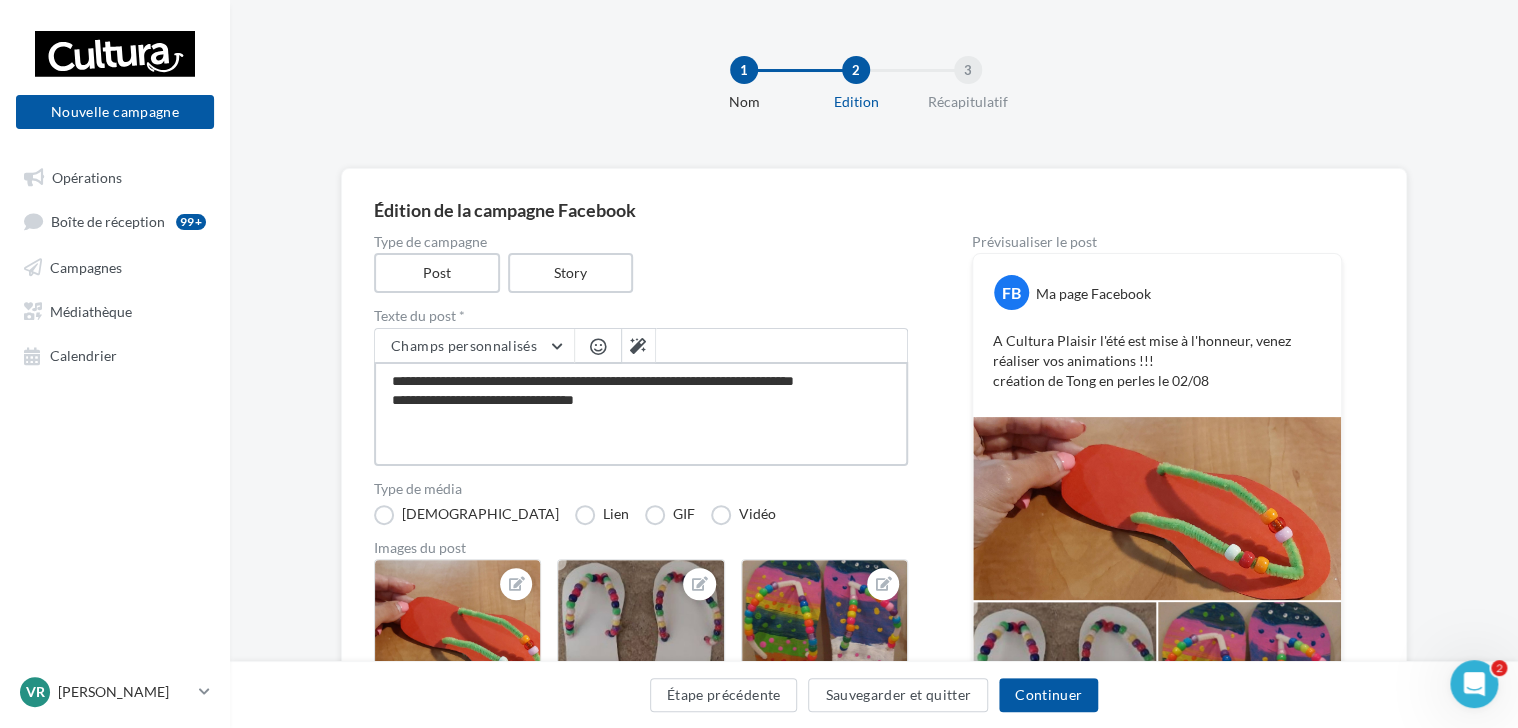 drag, startPoint x: 828, startPoint y: 379, endPoint x: 738, endPoint y: 389, distance: 90.55385 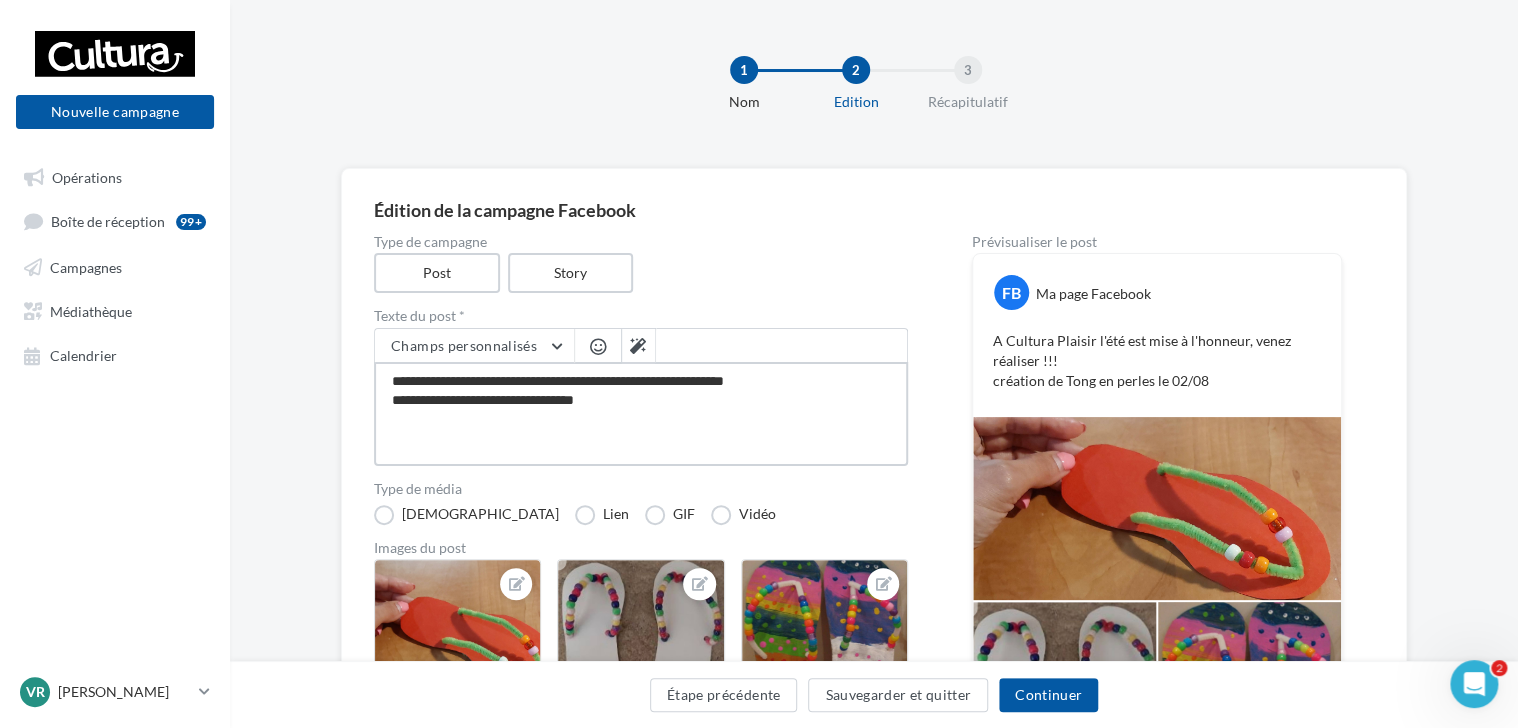 drag, startPoint x: 395, startPoint y: 382, endPoint x: 766, endPoint y: 371, distance: 371.16302 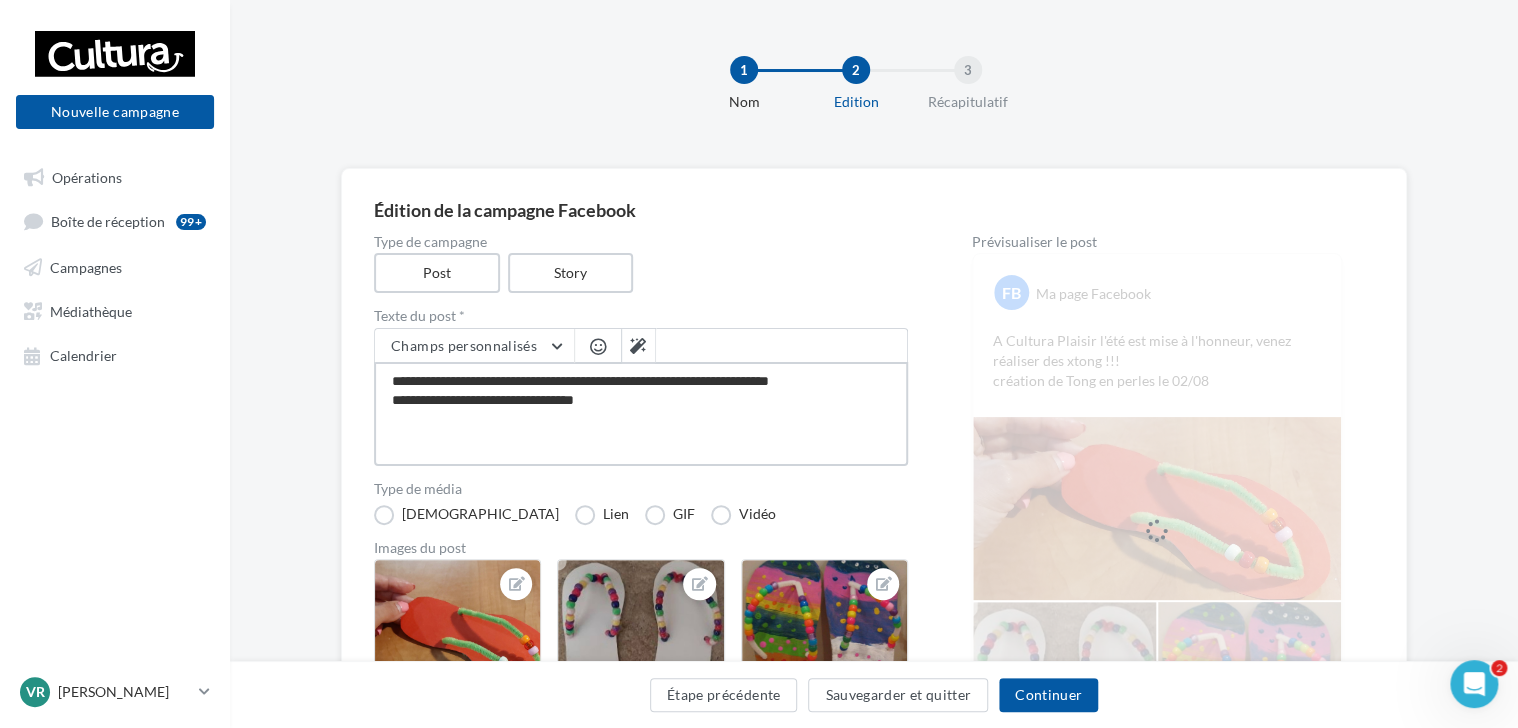click on "**********" at bounding box center (641, 414) 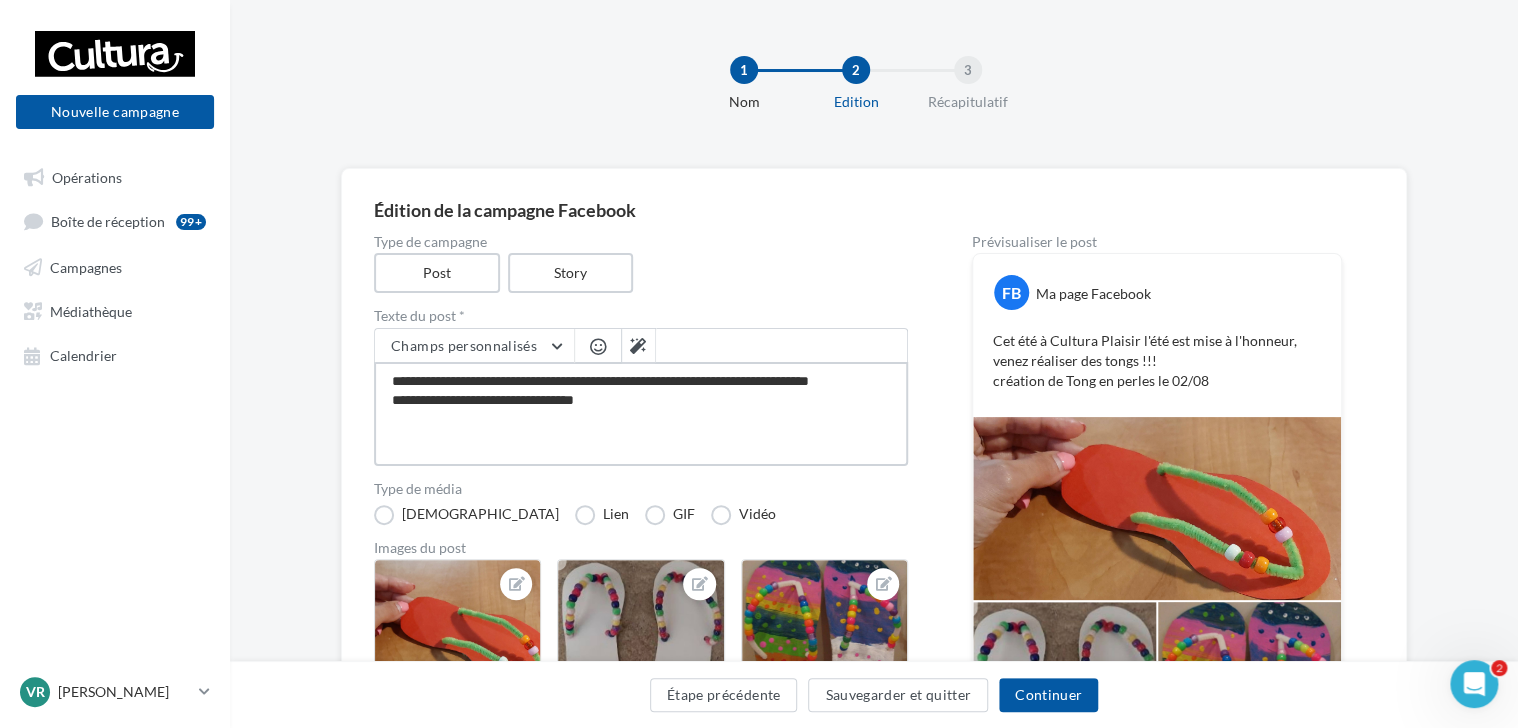 drag, startPoint x: 532, startPoint y: 381, endPoint x: 692, endPoint y: 384, distance: 160.02812 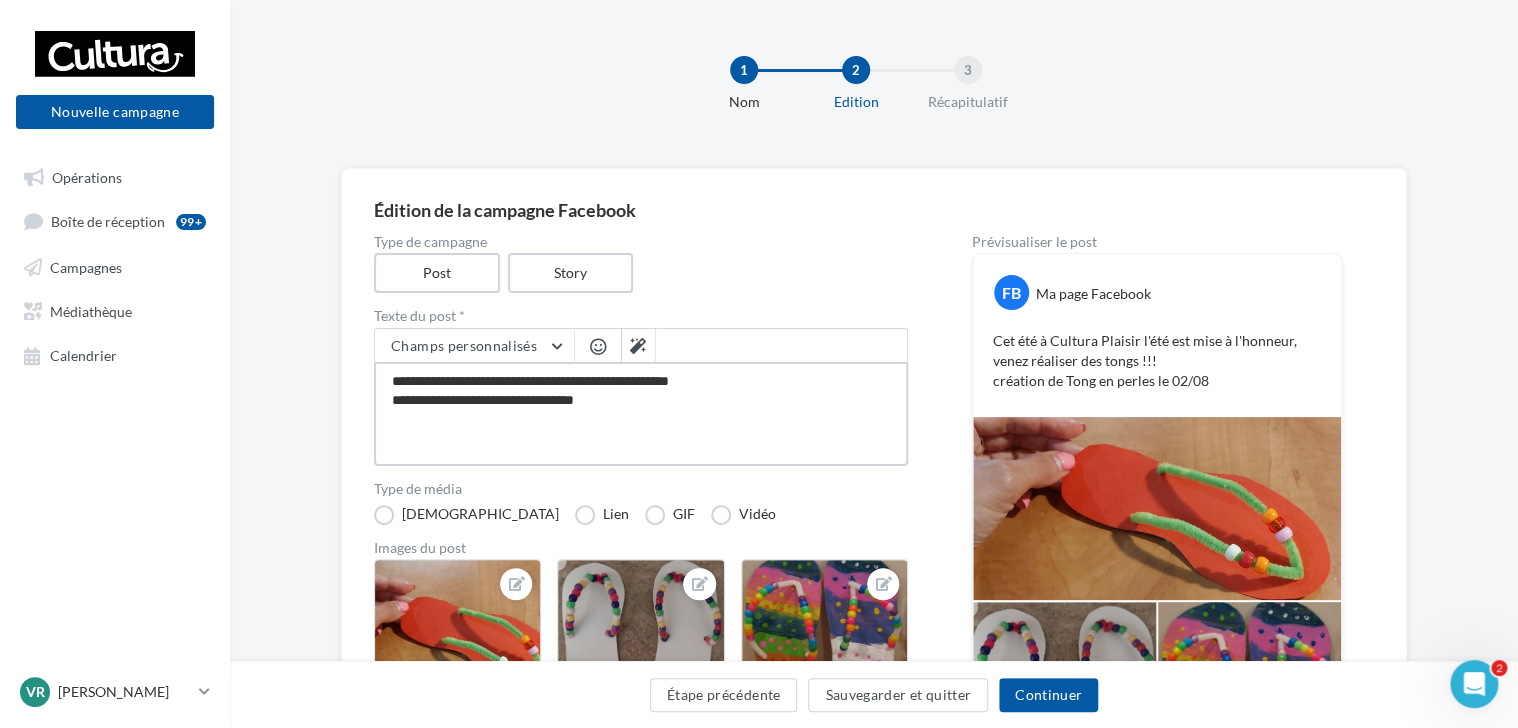 click on "**********" at bounding box center (641, 414) 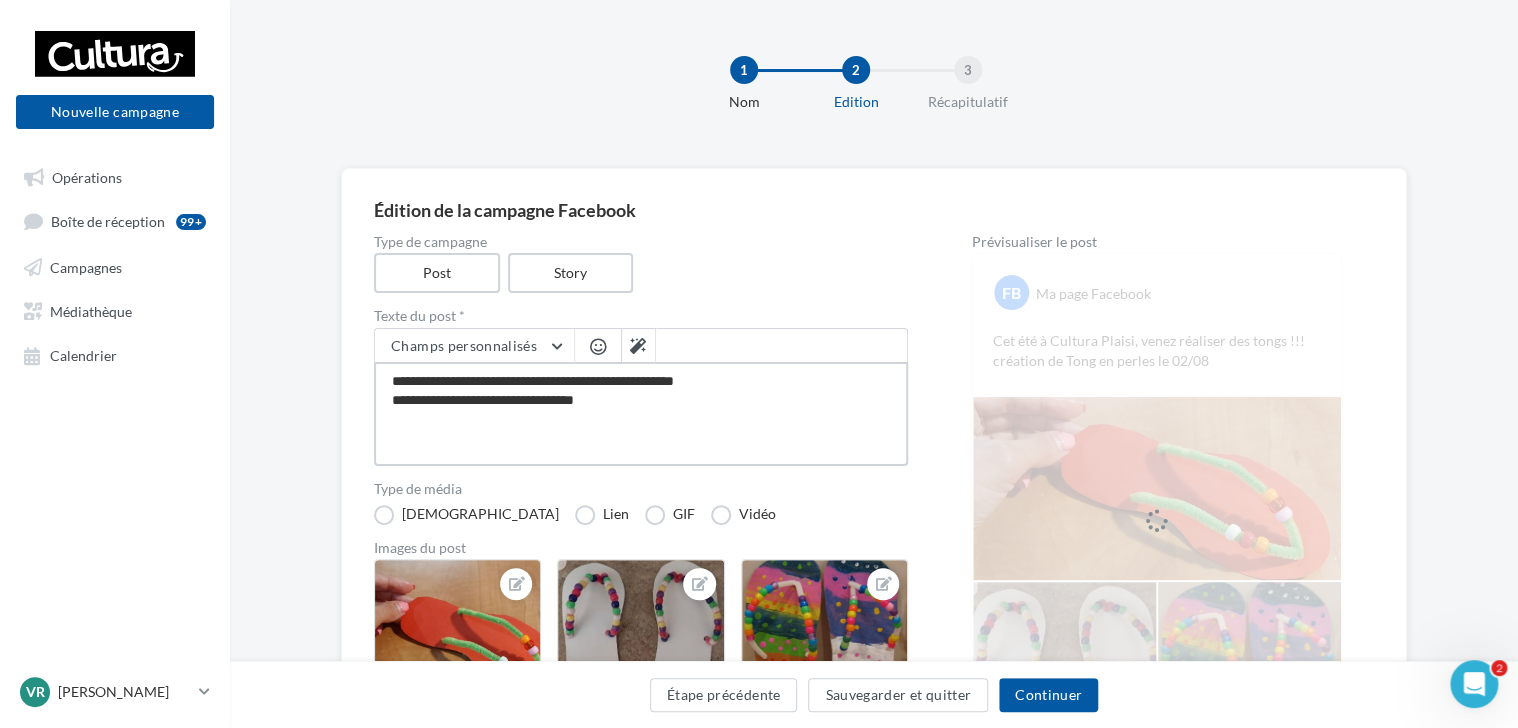 click on "**********" at bounding box center (641, 414) 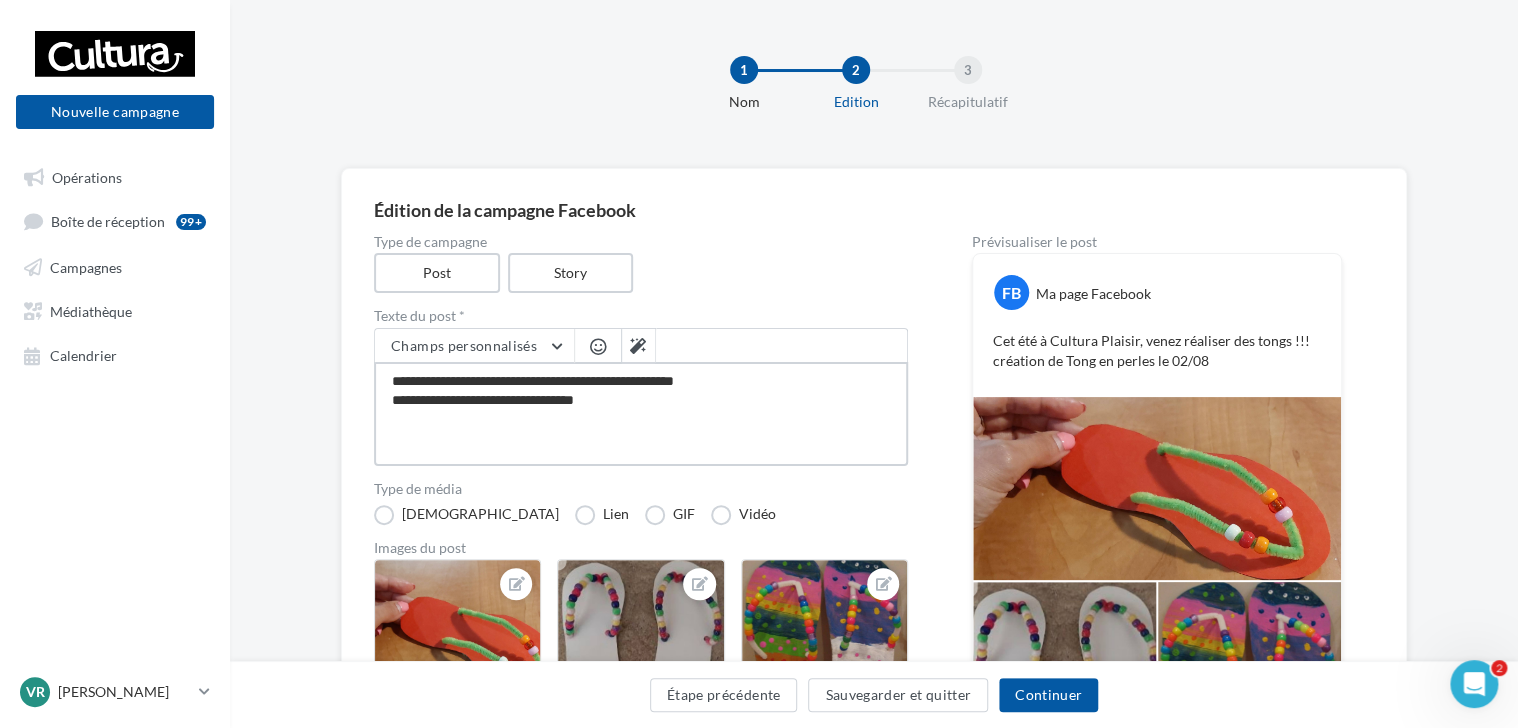 drag, startPoint x: 715, startPoint y: 378, endPoint x: 690, endPoint y: 381, distance: 25.179358 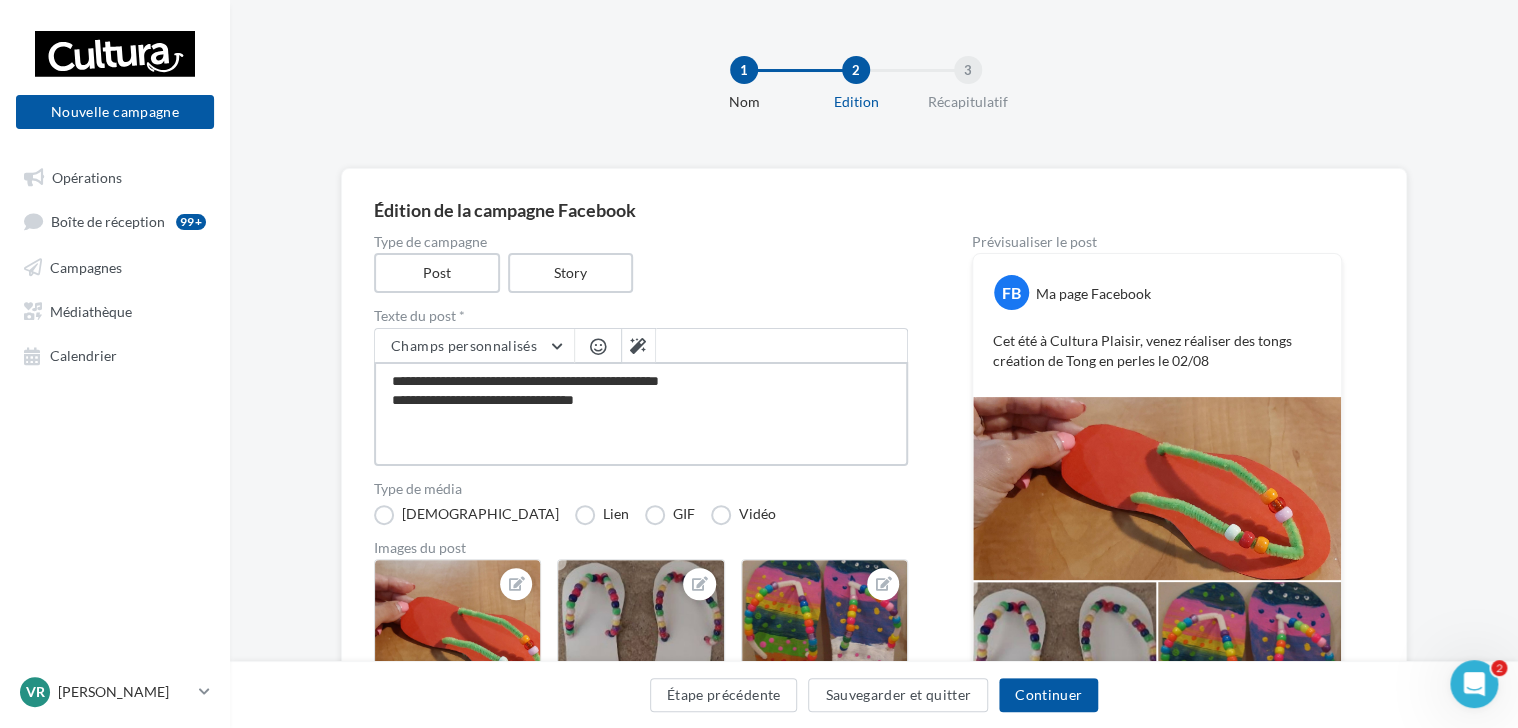 click on "**********" at bounding box center [641, 414] 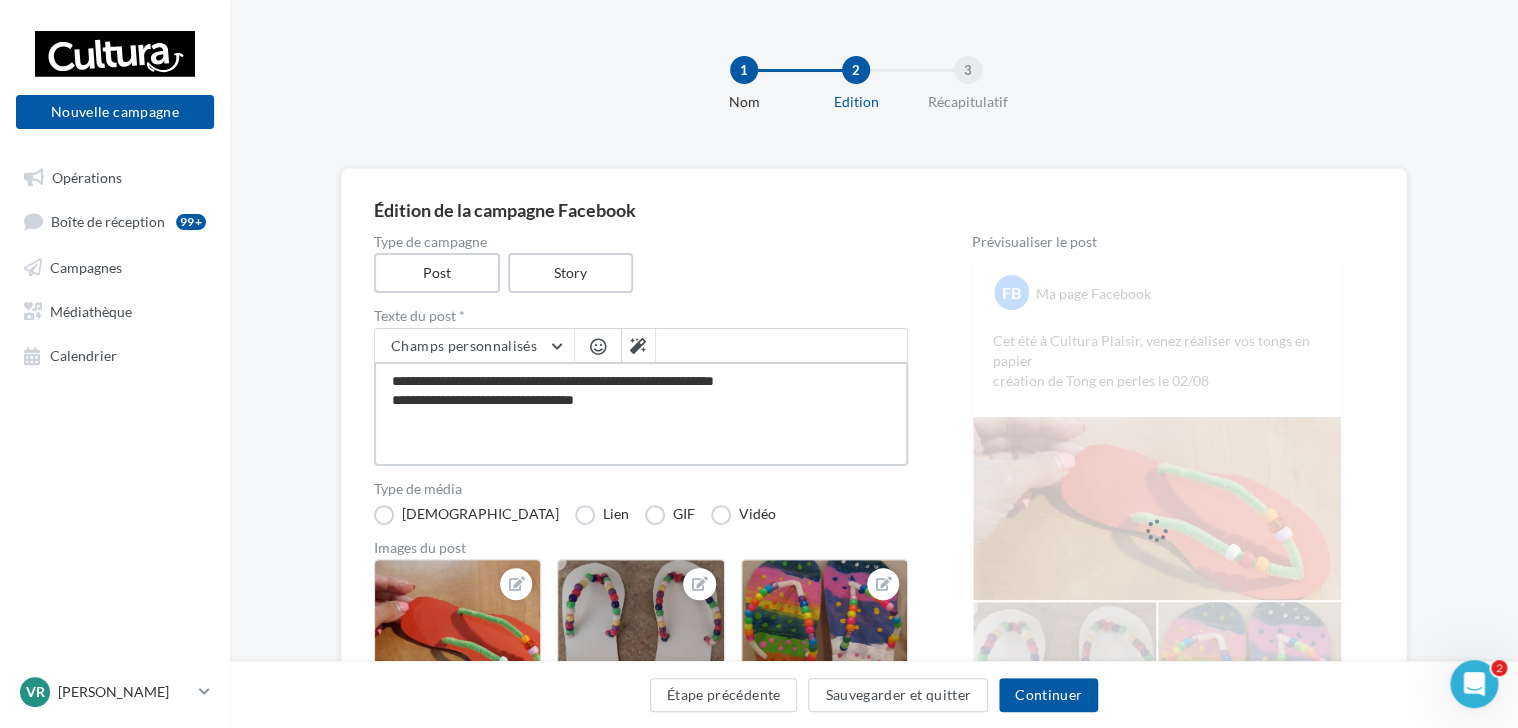 drag, startPoint x: 644, startPoint y: 398, endPoint x: 378, endPoint y: 392, distance: 266.06766 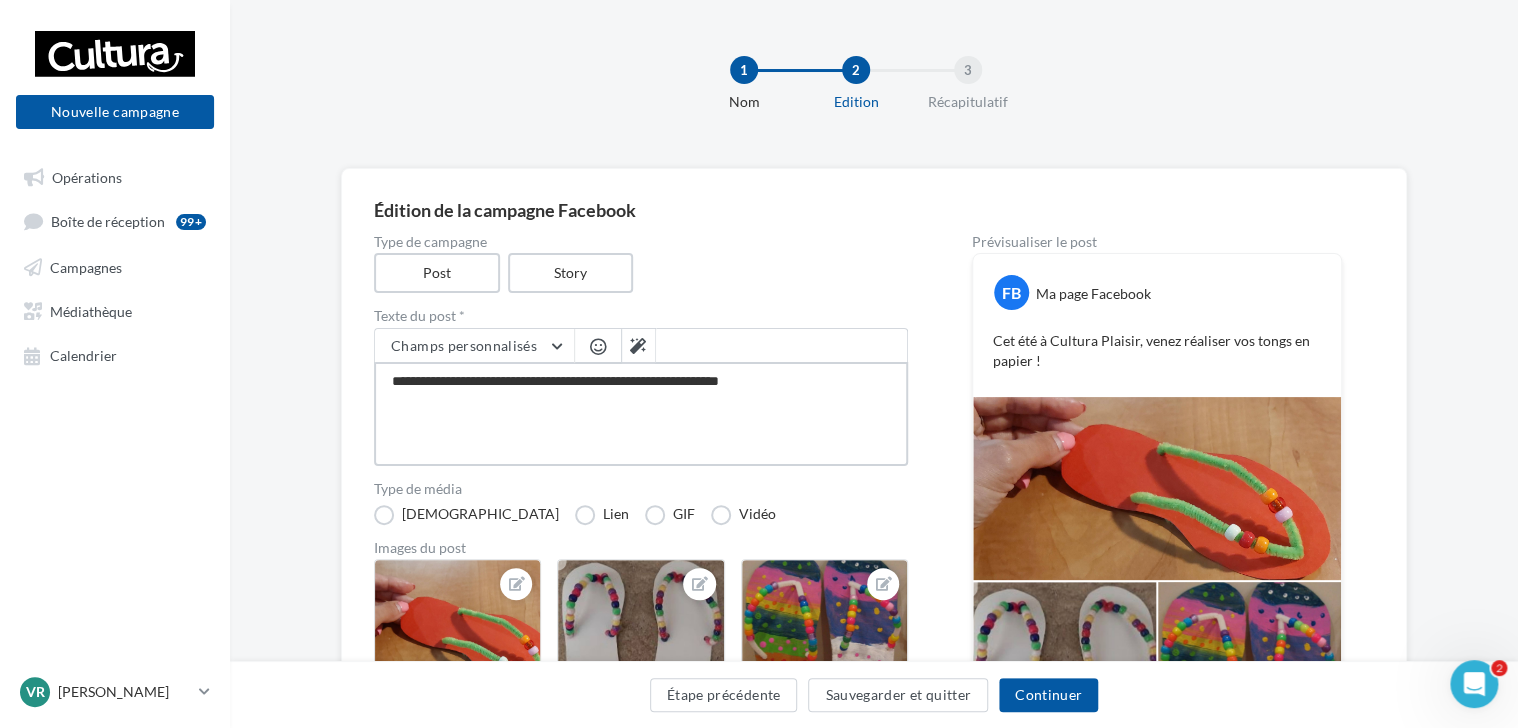 click on "**********" at bounding box center (641, 414) 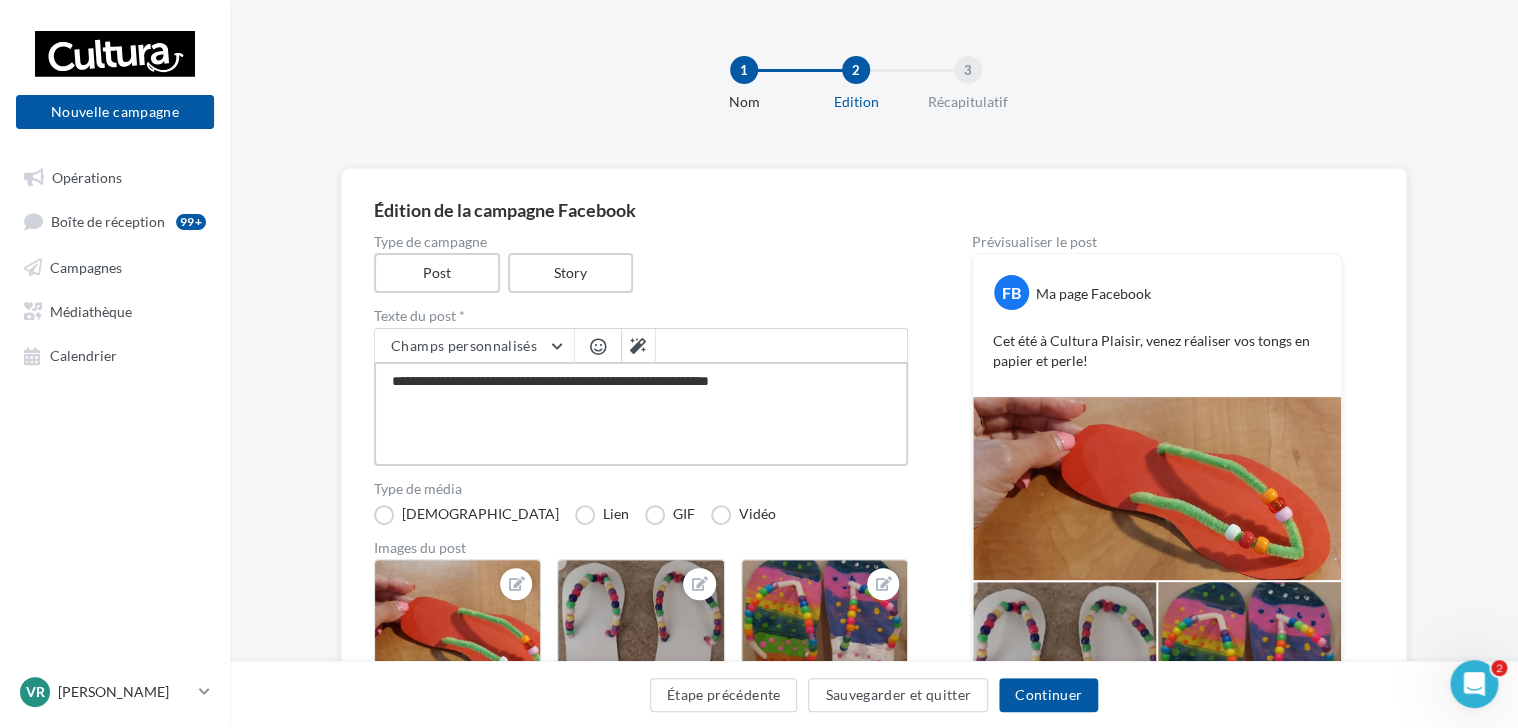 click on "**********" at bounding box center (641, 414) 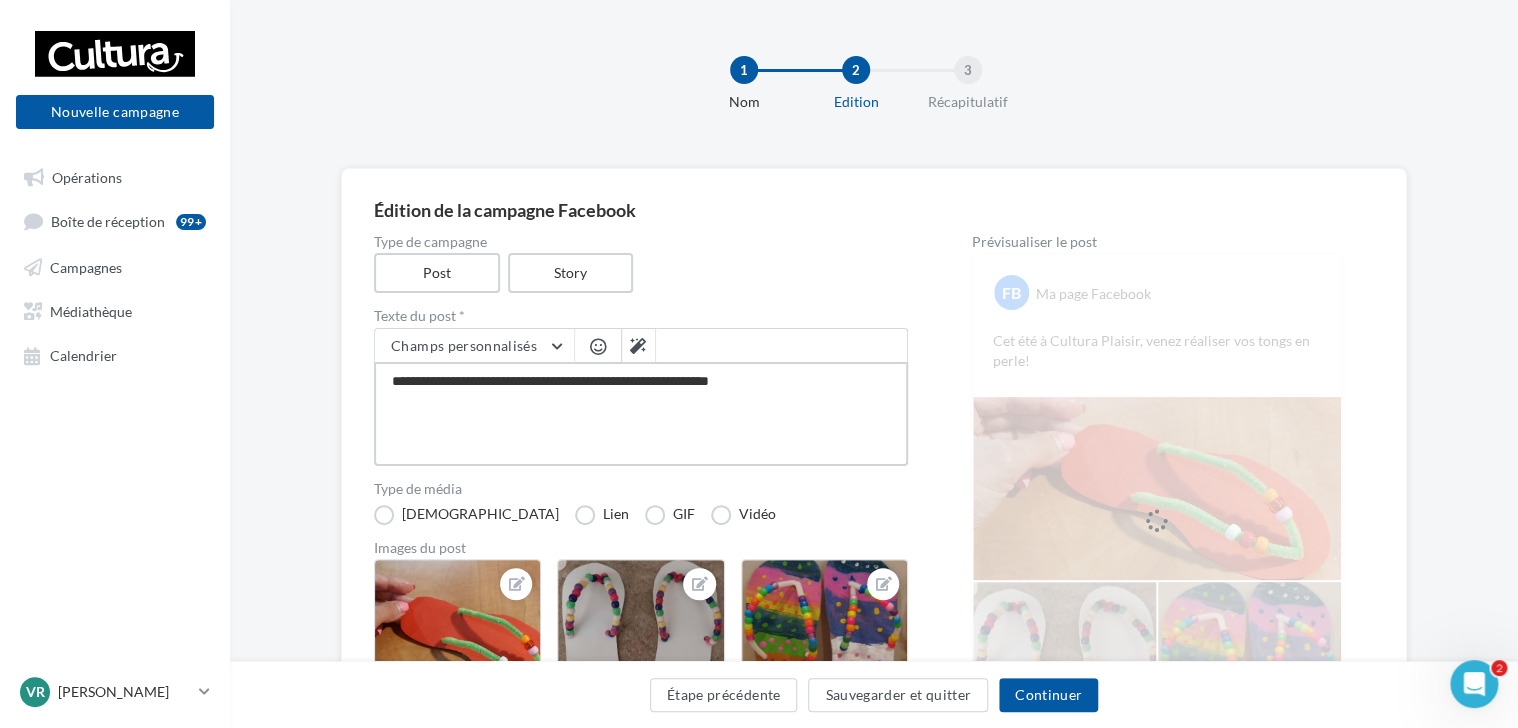 click on "**********" at bounding box center [641, 414] 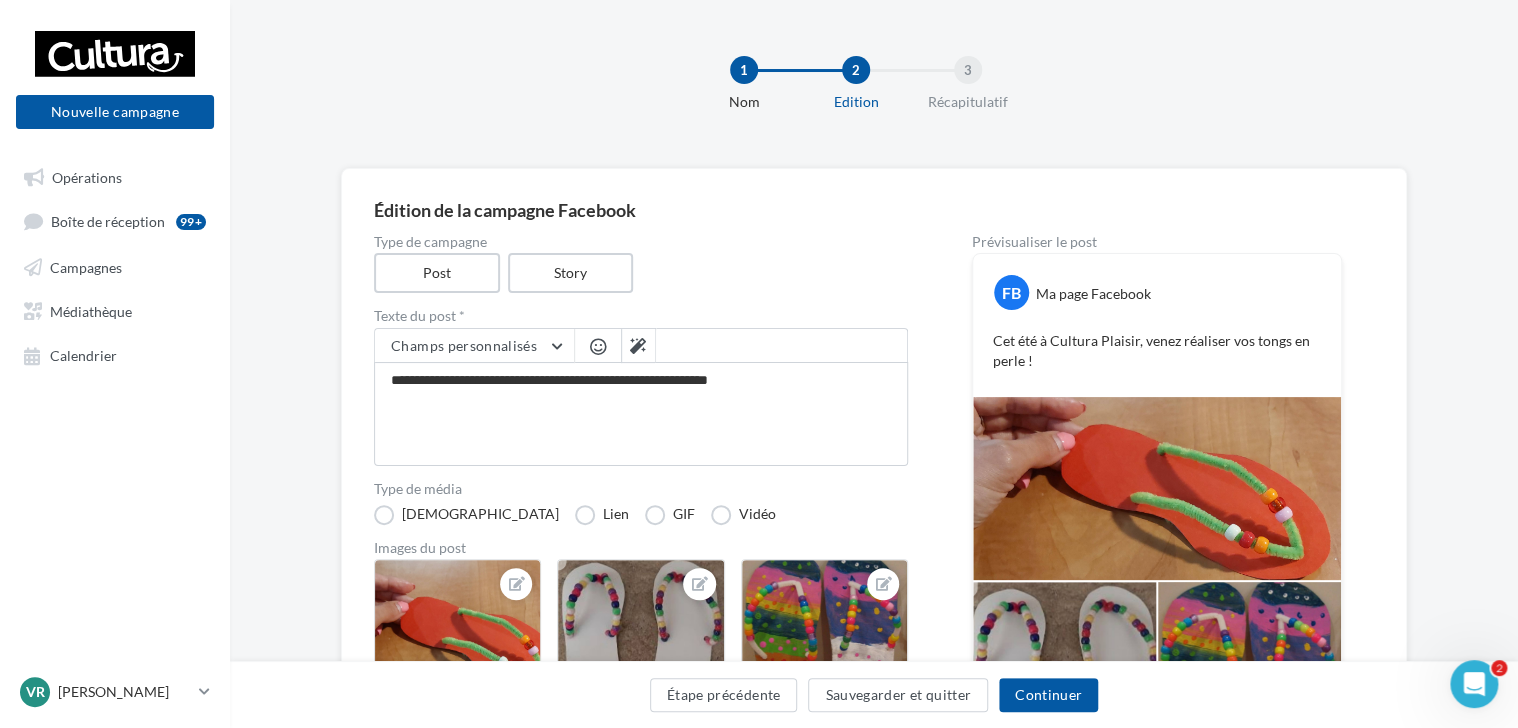 click on "**********" at bounding box center [641, 671] 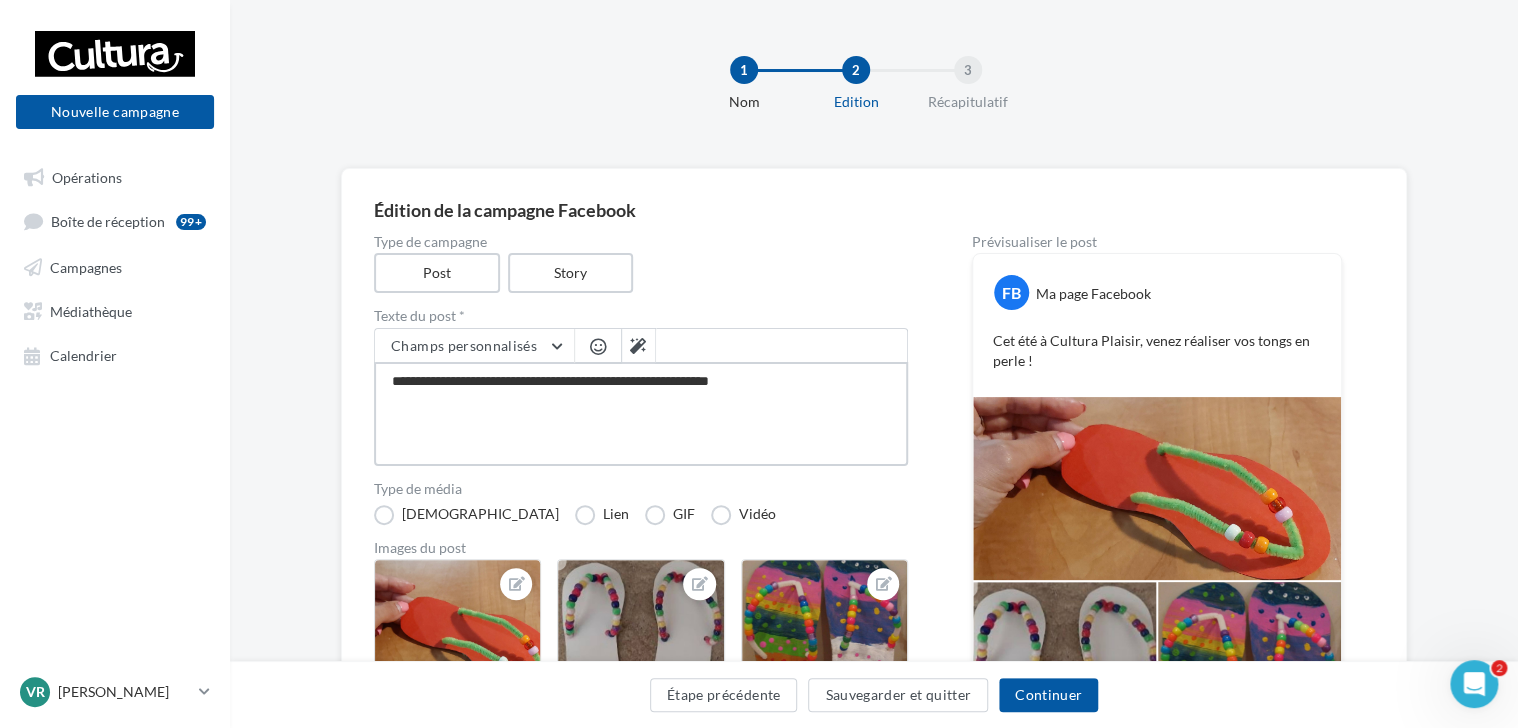 click on "**********" at bounding box center [641, 414] 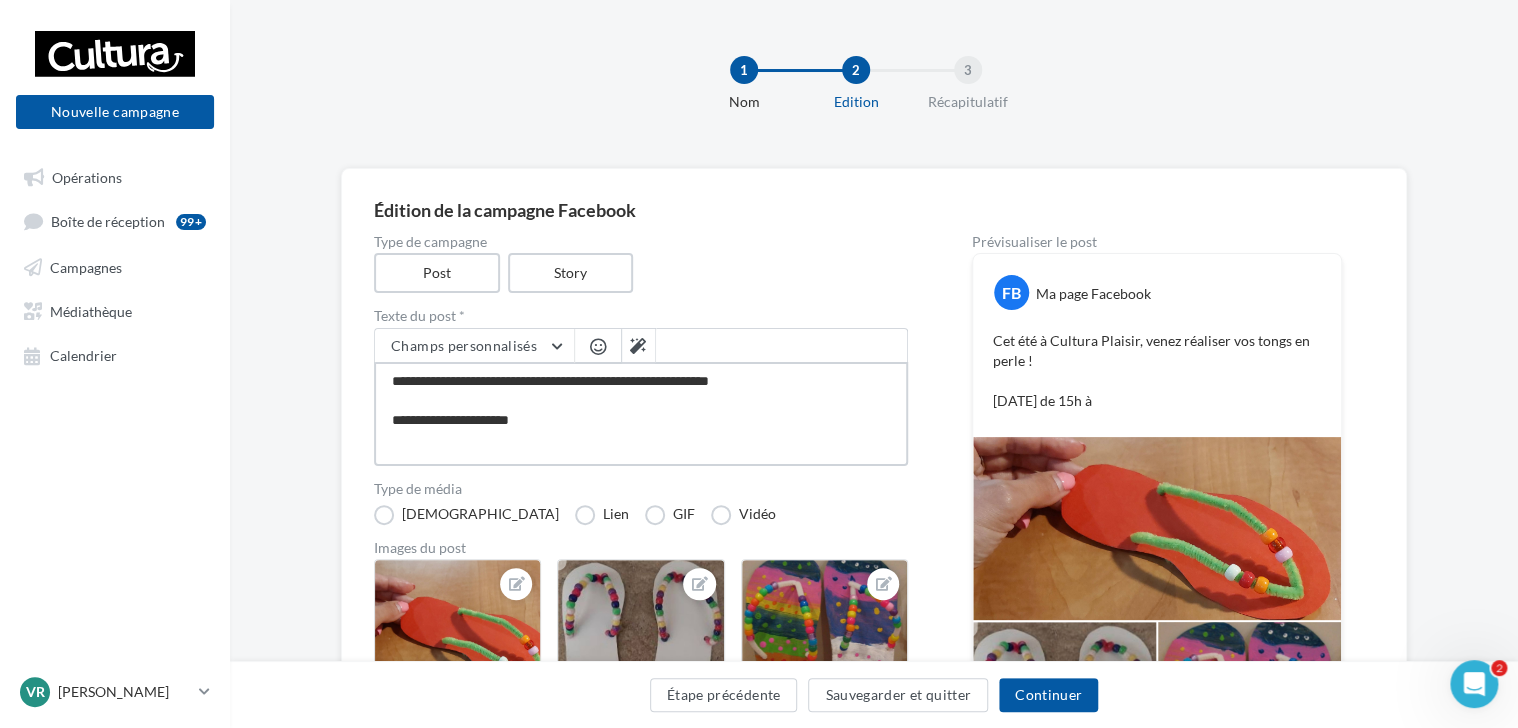 click on "**********" at bounding box center (641, 414) 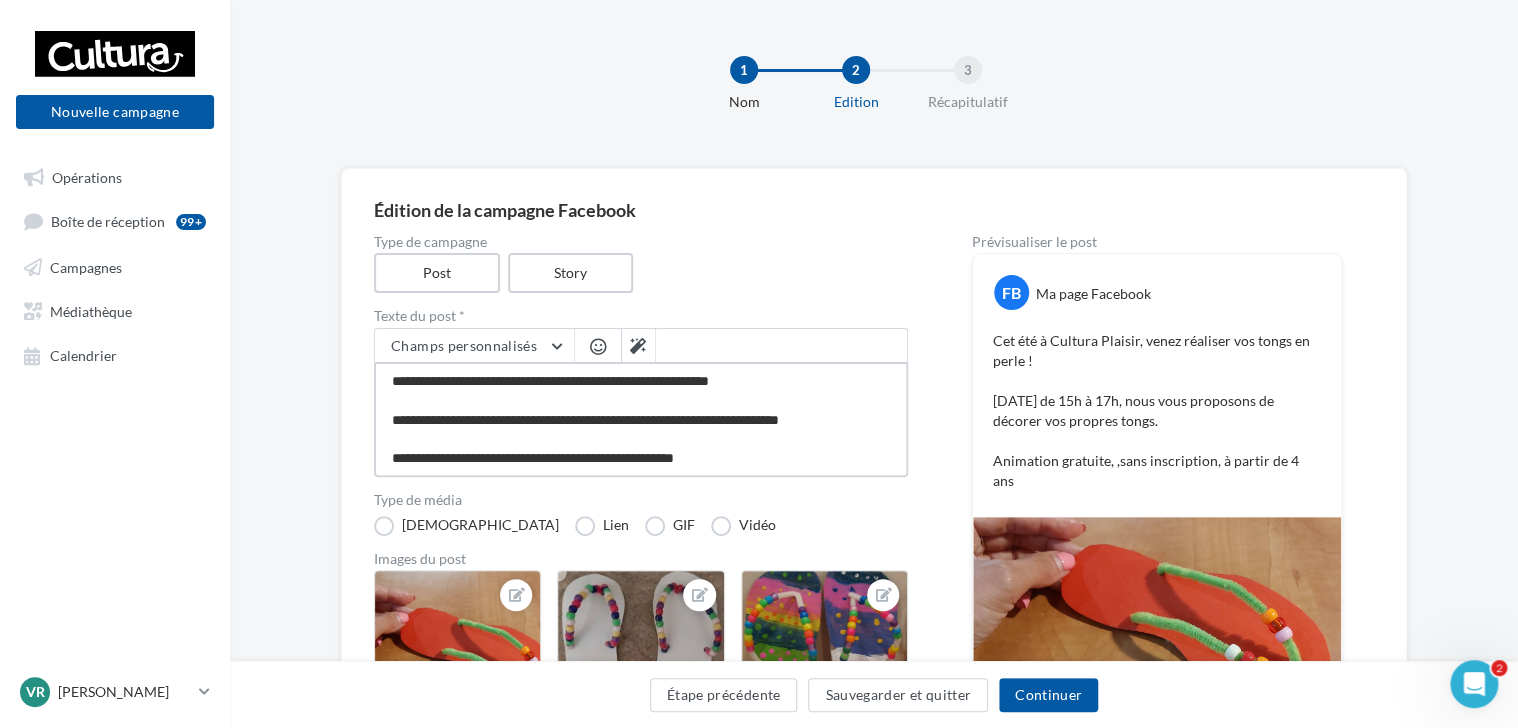 drag, startPoint x: 778, startPoint y: 461, endPoint x: 374, endPoint y: 371, distance: 413.90338 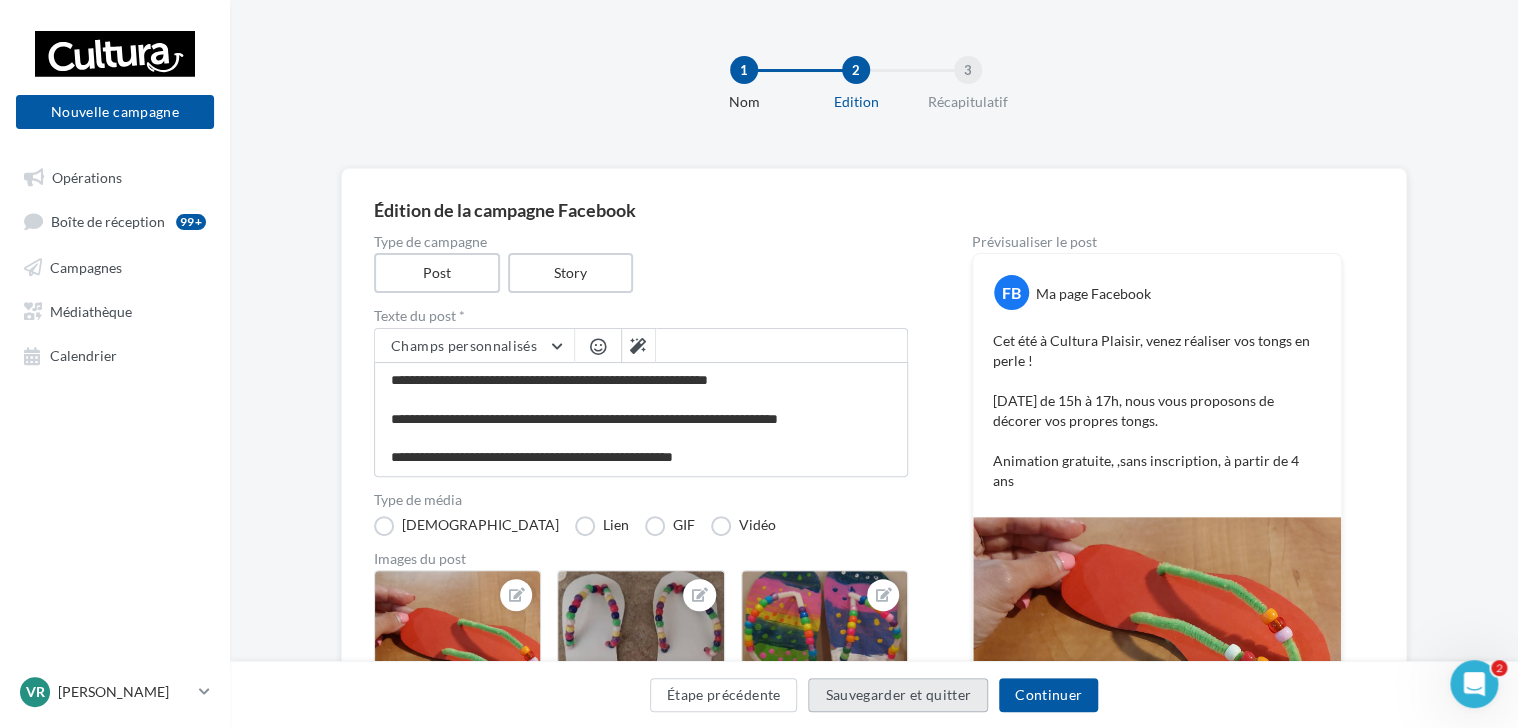 click on "Sauvegarder et quitter" at bounding box center (898, 695) 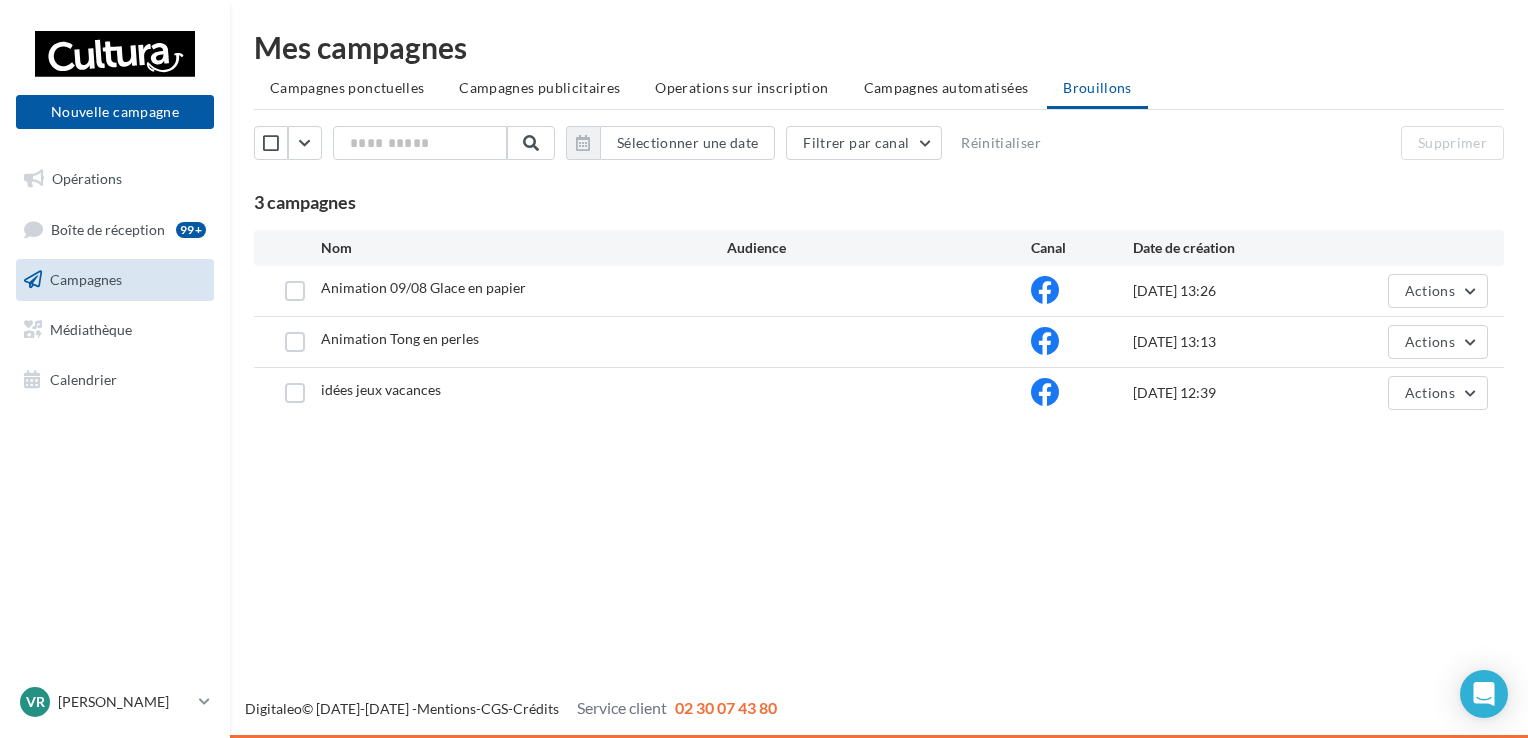 scroll, scrollTop: 0, scrollLeft: 0, axis: both 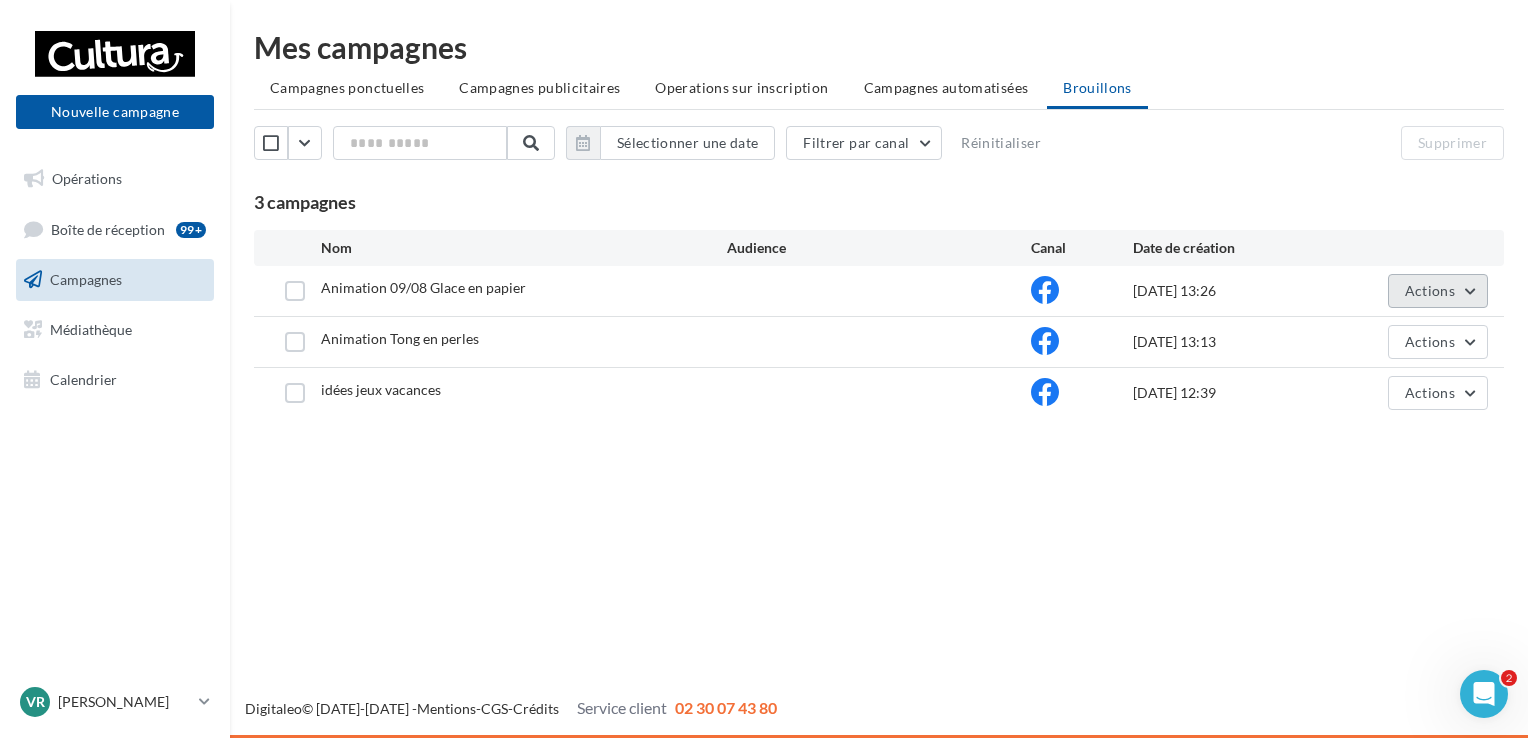 click on "Actions" at bounding box center (1430, 290) 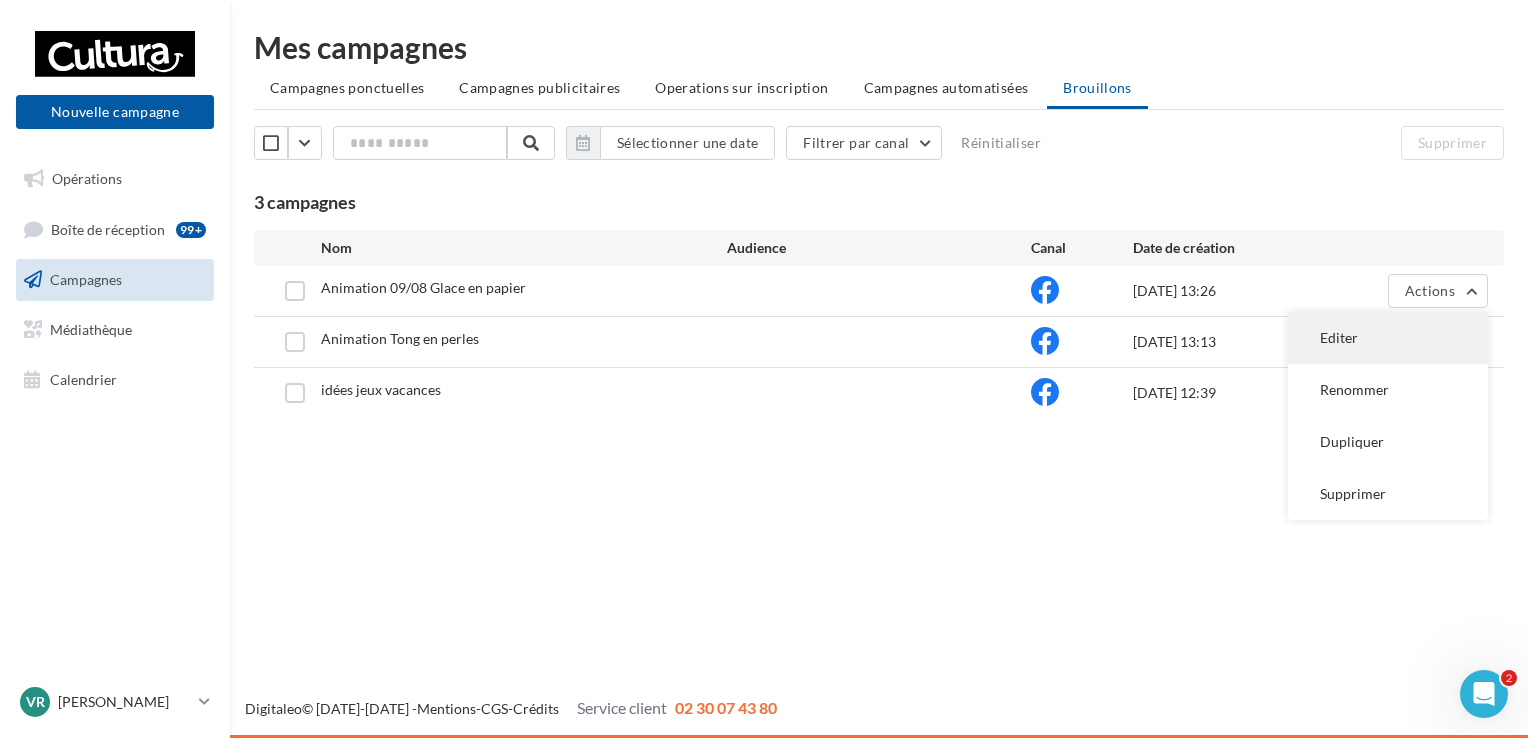 click on "Editer" at bounding box center (1388, 338) 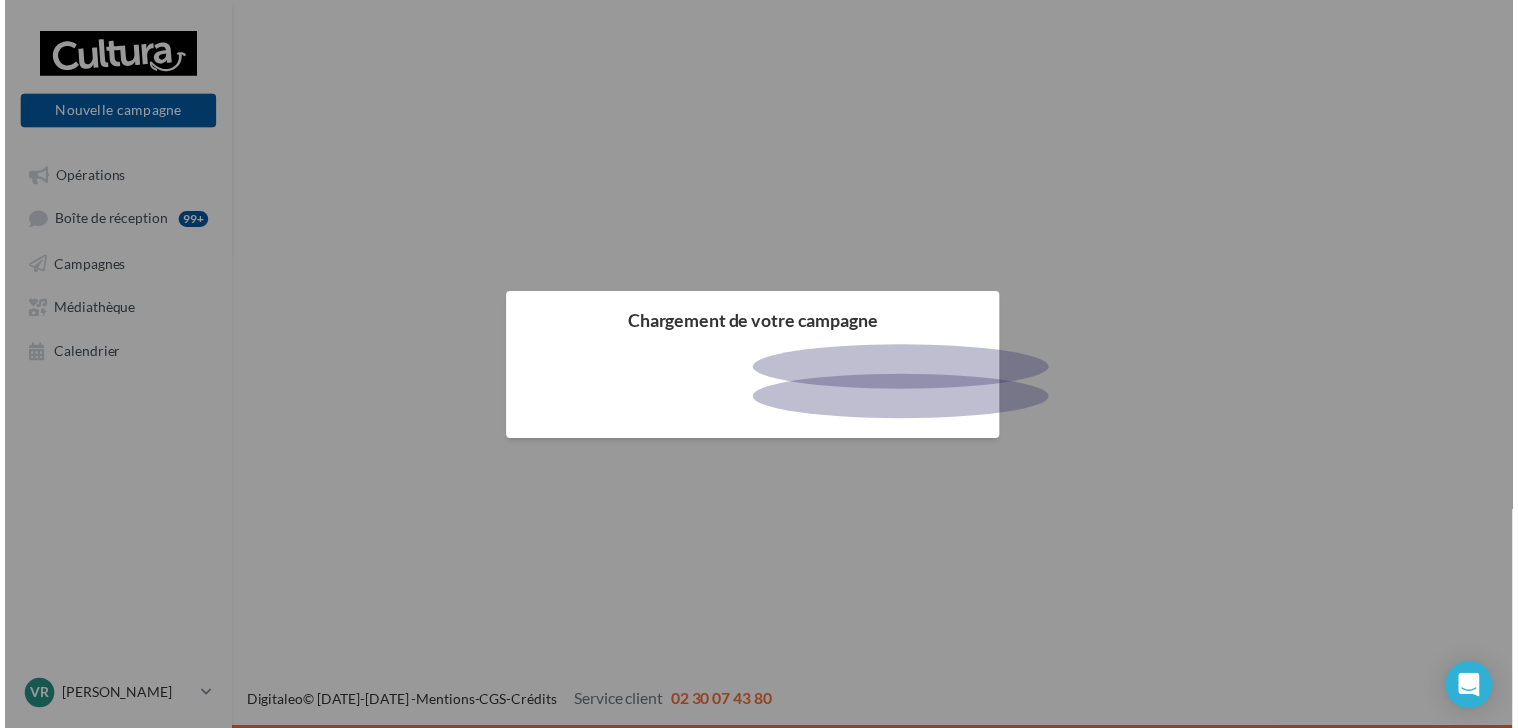 scroll, scrollTop: 0, scrollLeft: 0, axis: both 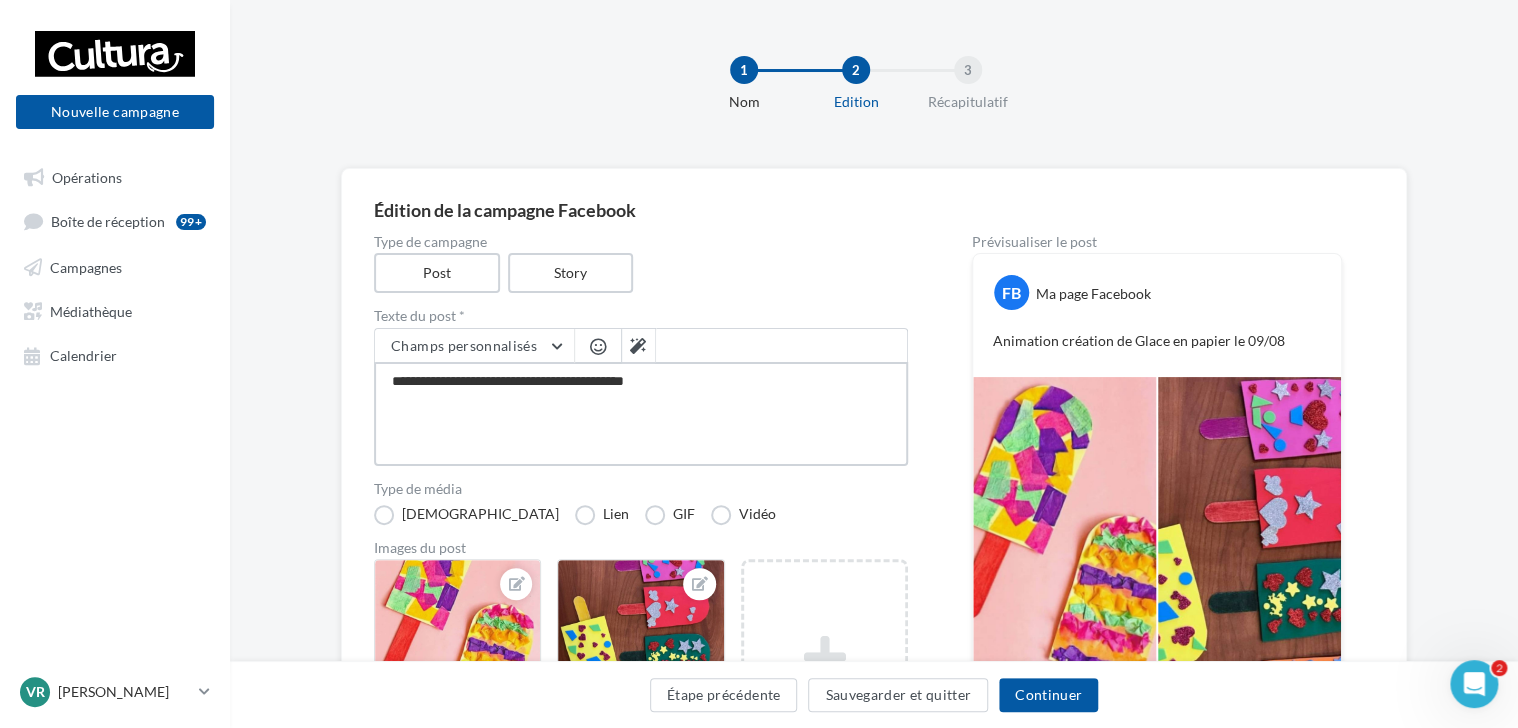 drag, startPoint x: 719, startPoint y: 376, endPoint x: 277, endPoint y: 388, distance: 442.16287 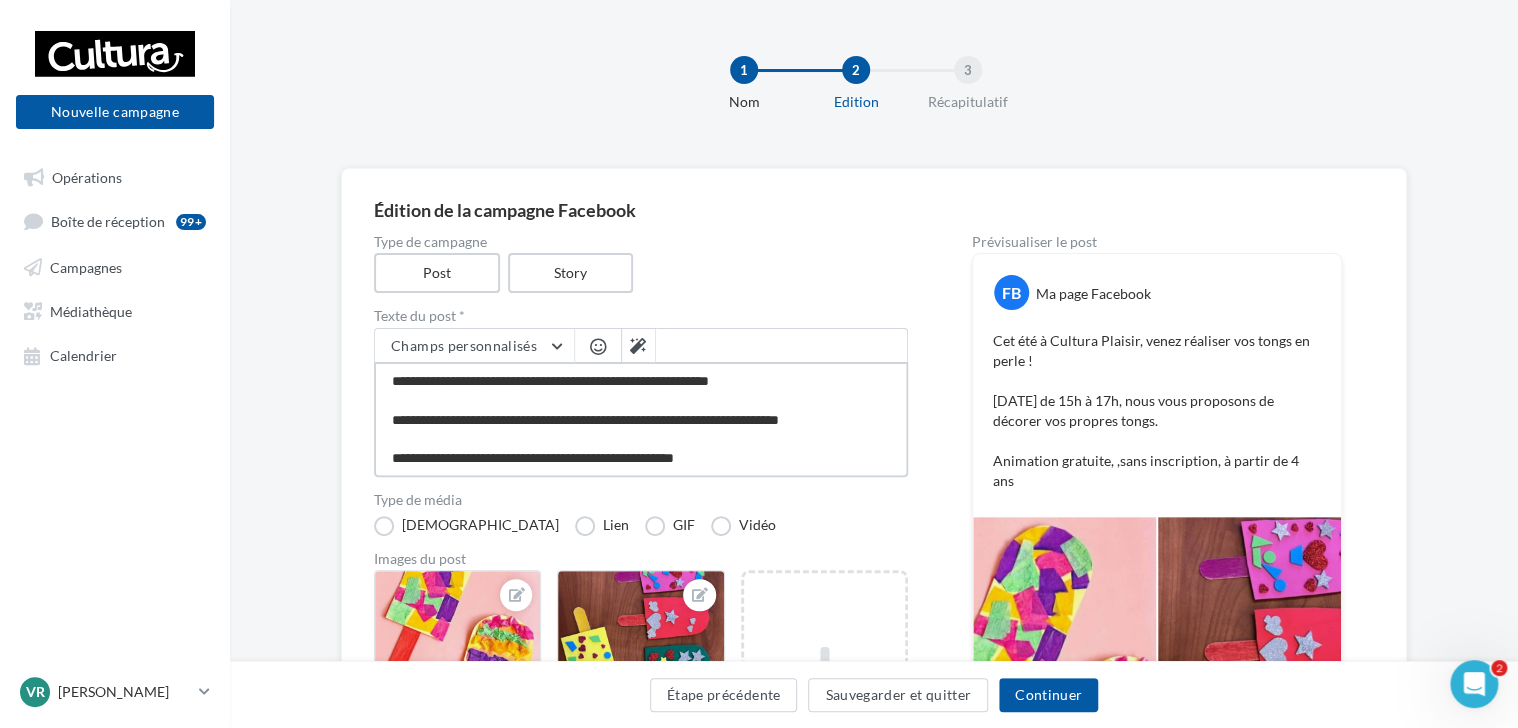 click on "**********" at bounding box center (641, 419) 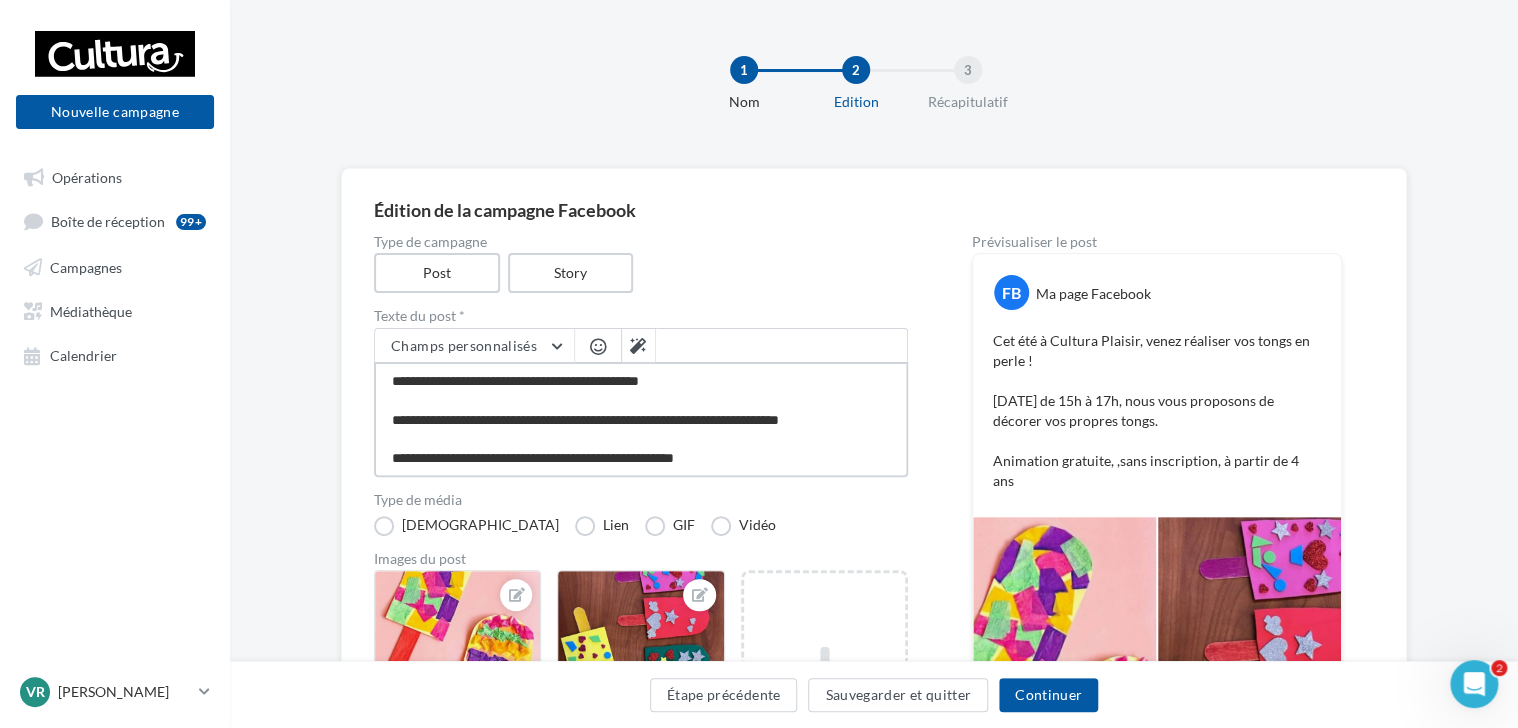 type on "**********" 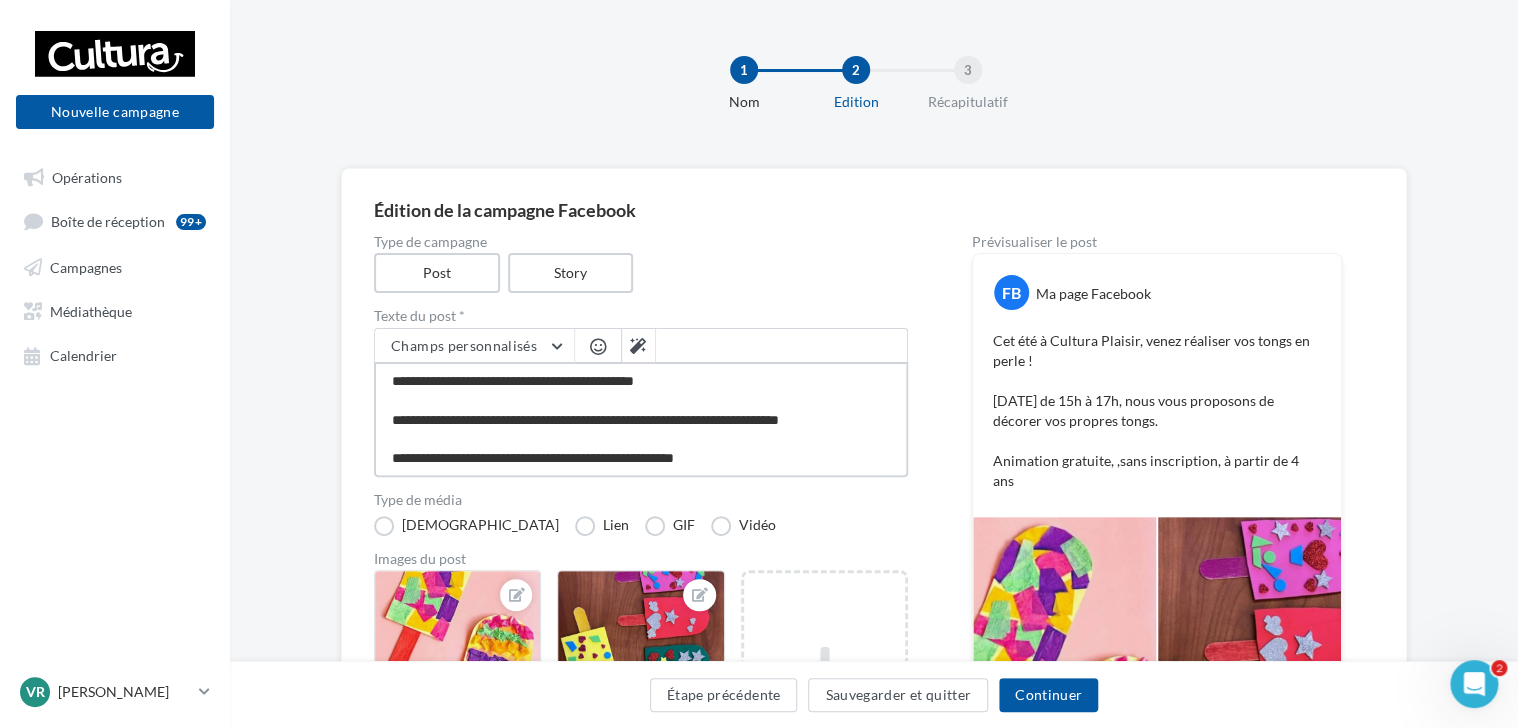 type on "**********" 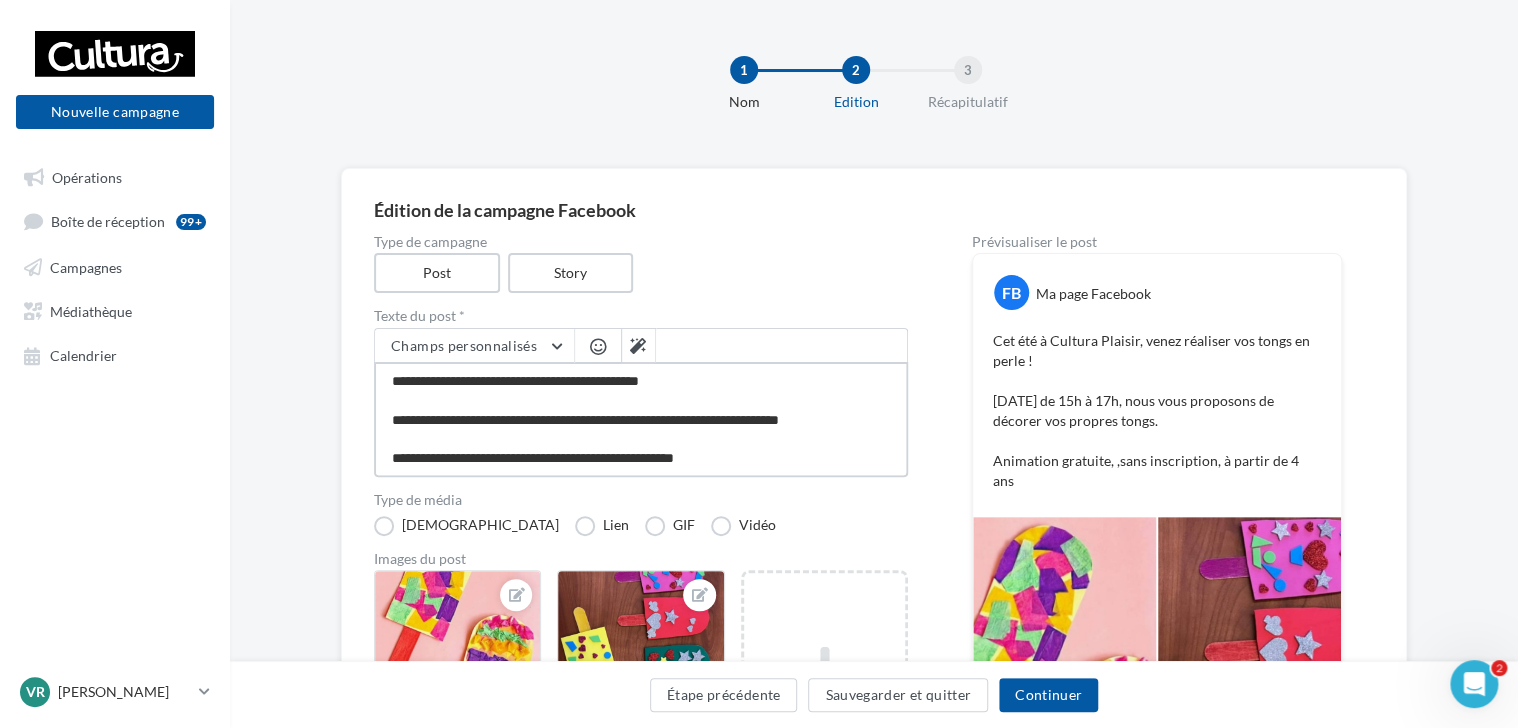 type on "**********" 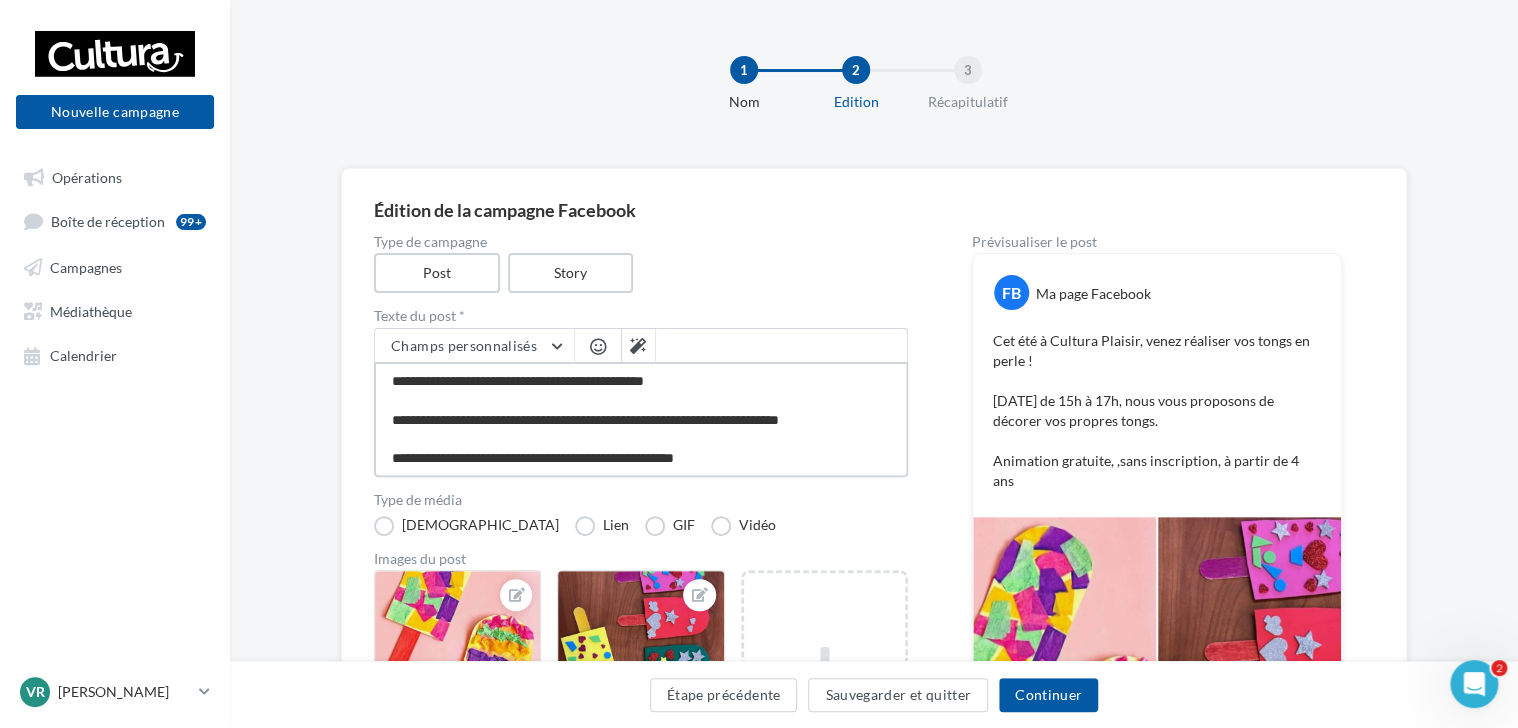 type on "**********" 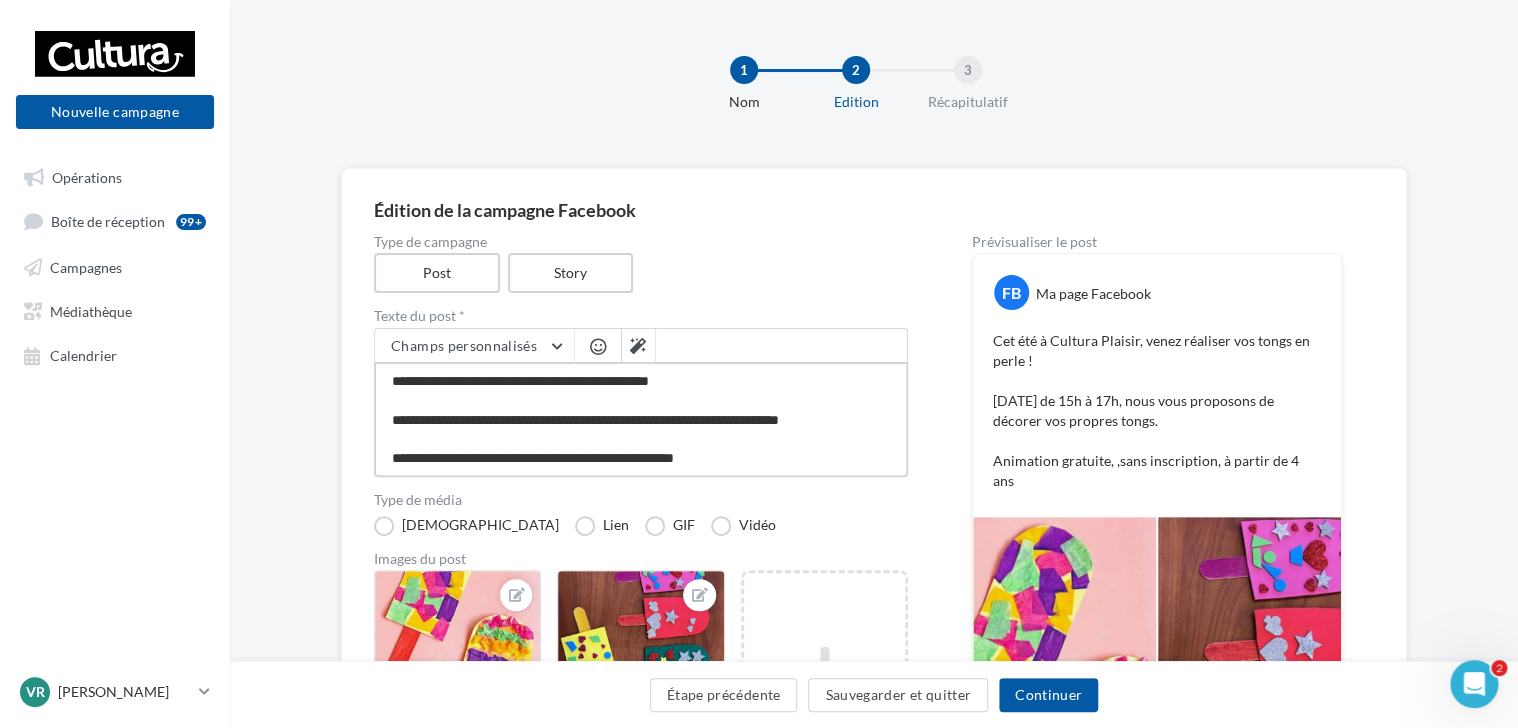 type on "**********" 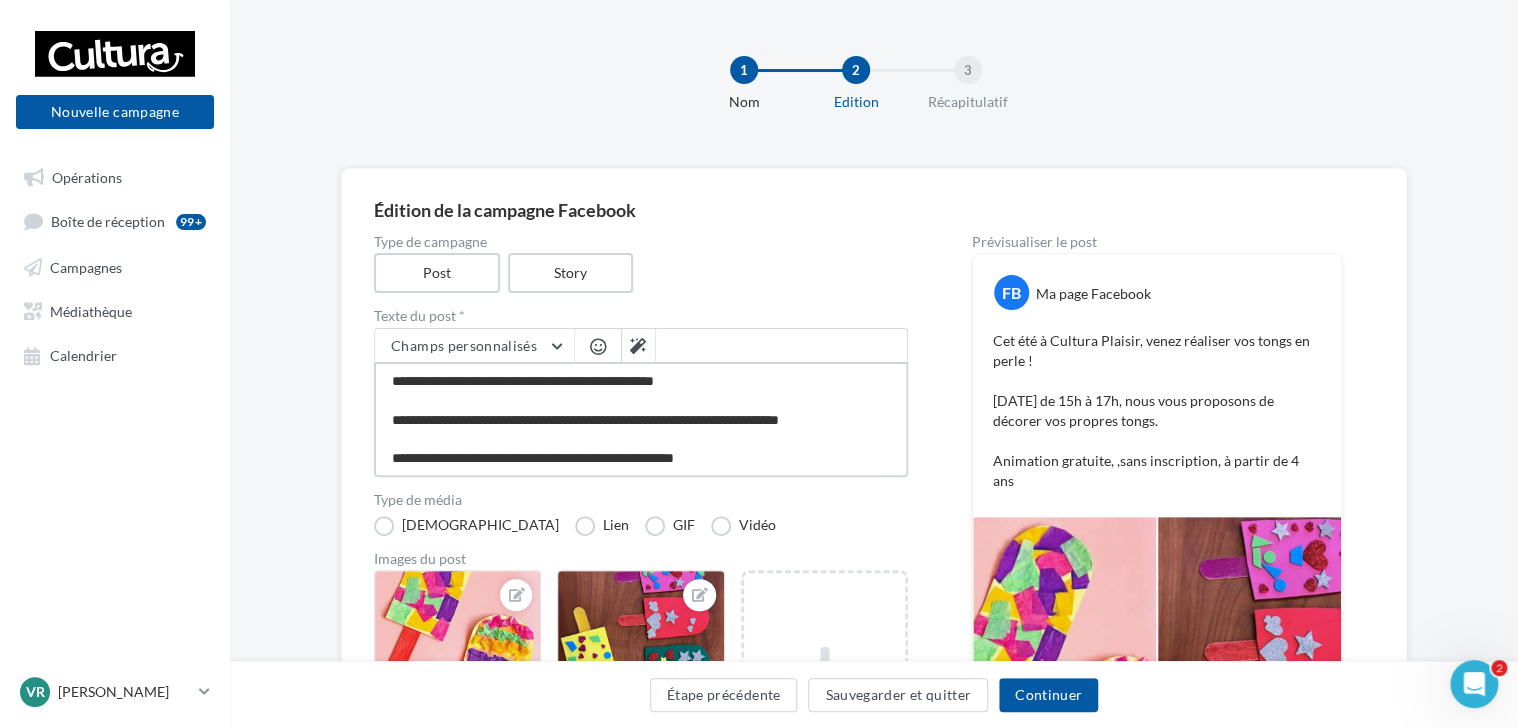 type on "**********" 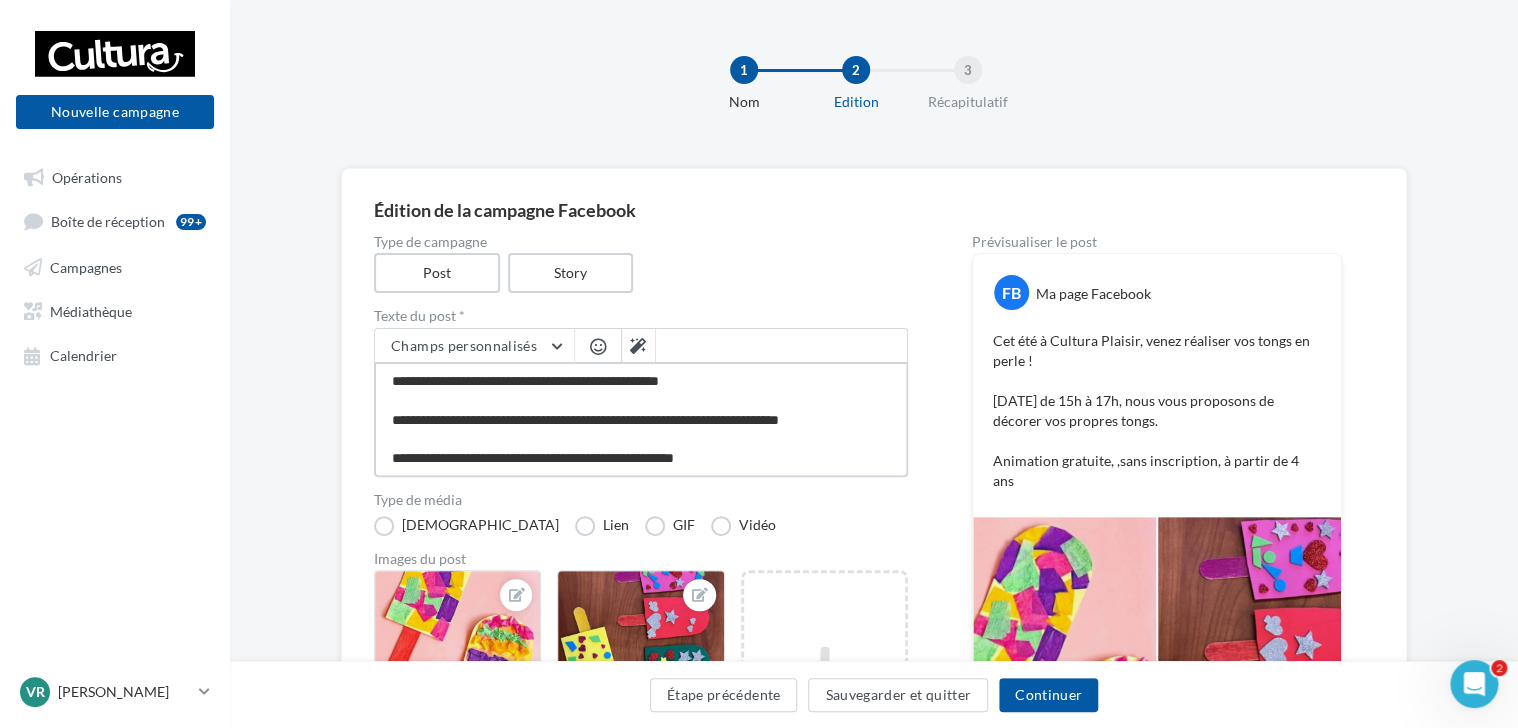 type on "**********" 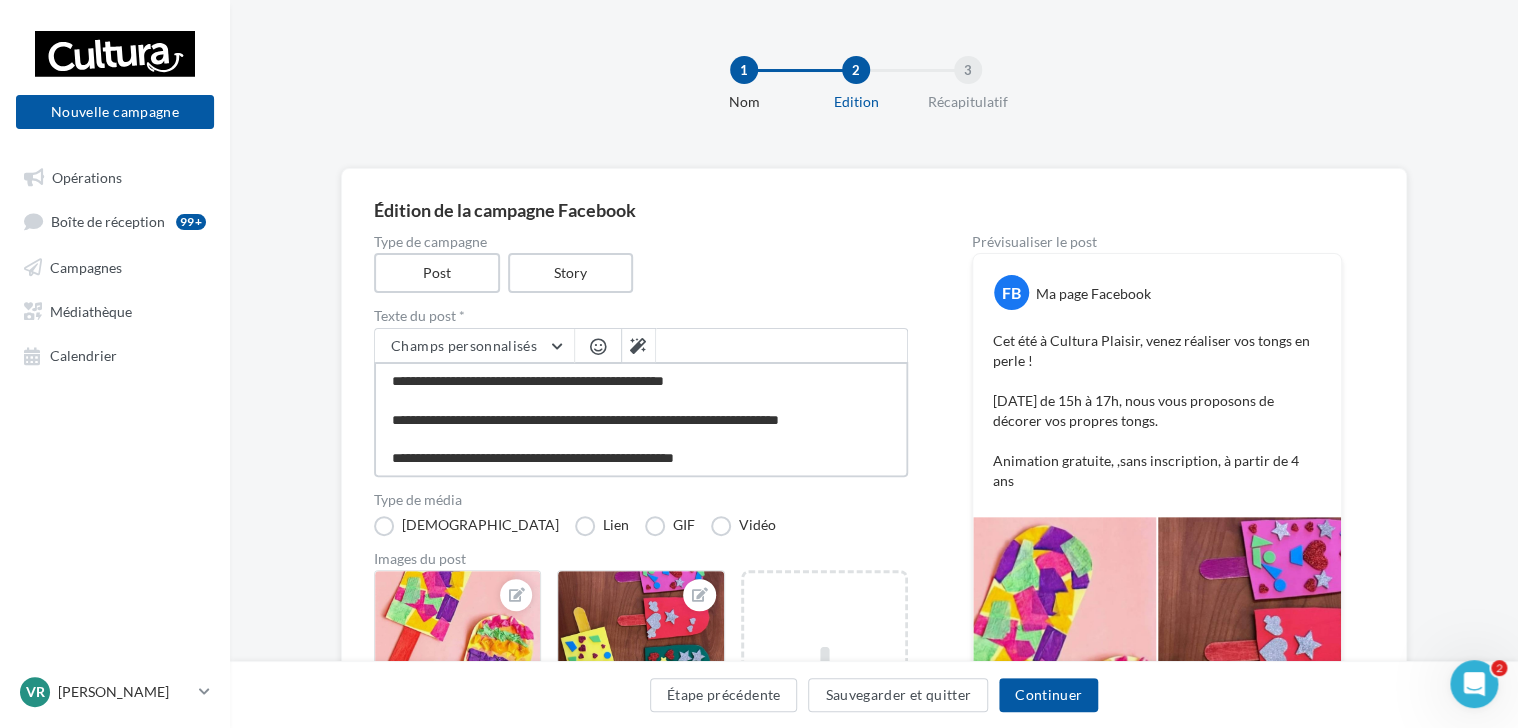 type on "**********" 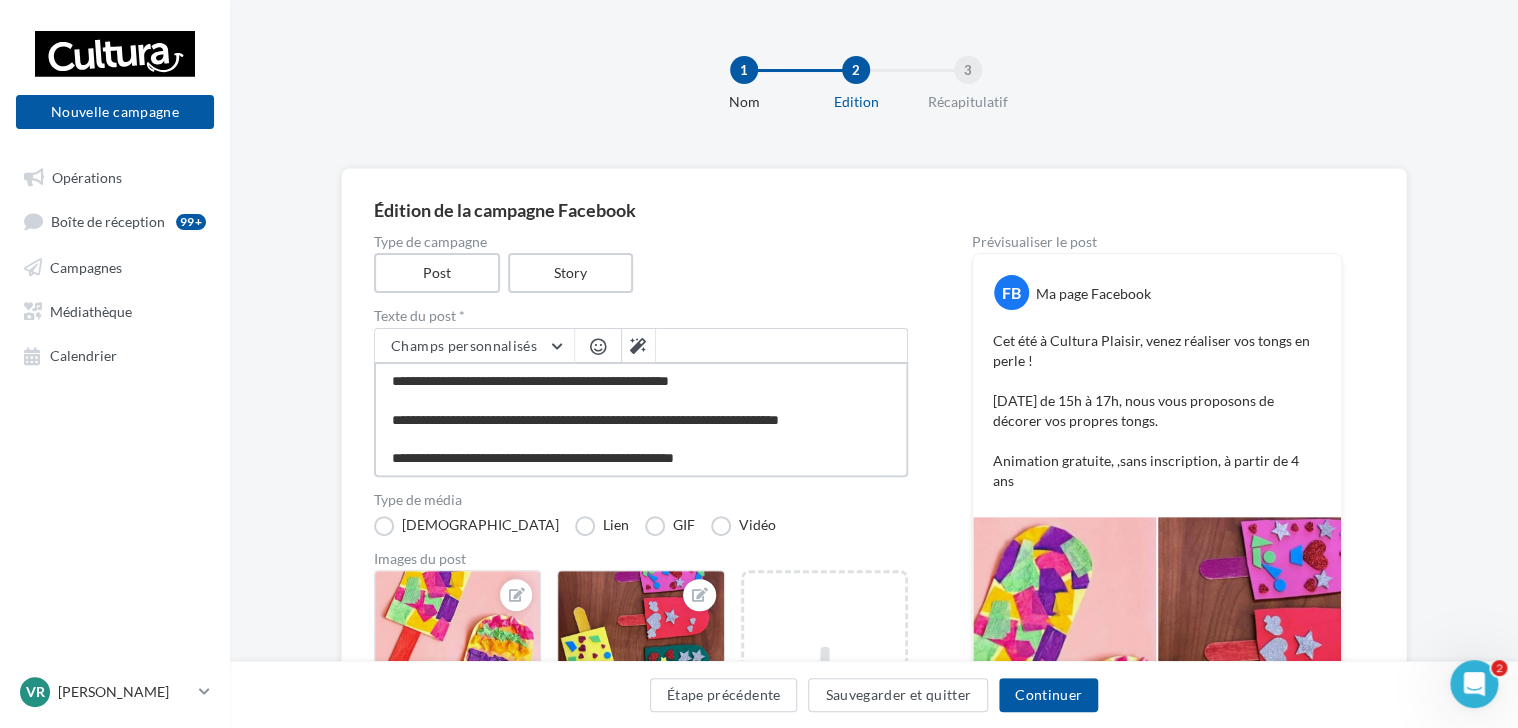 type on "**********" 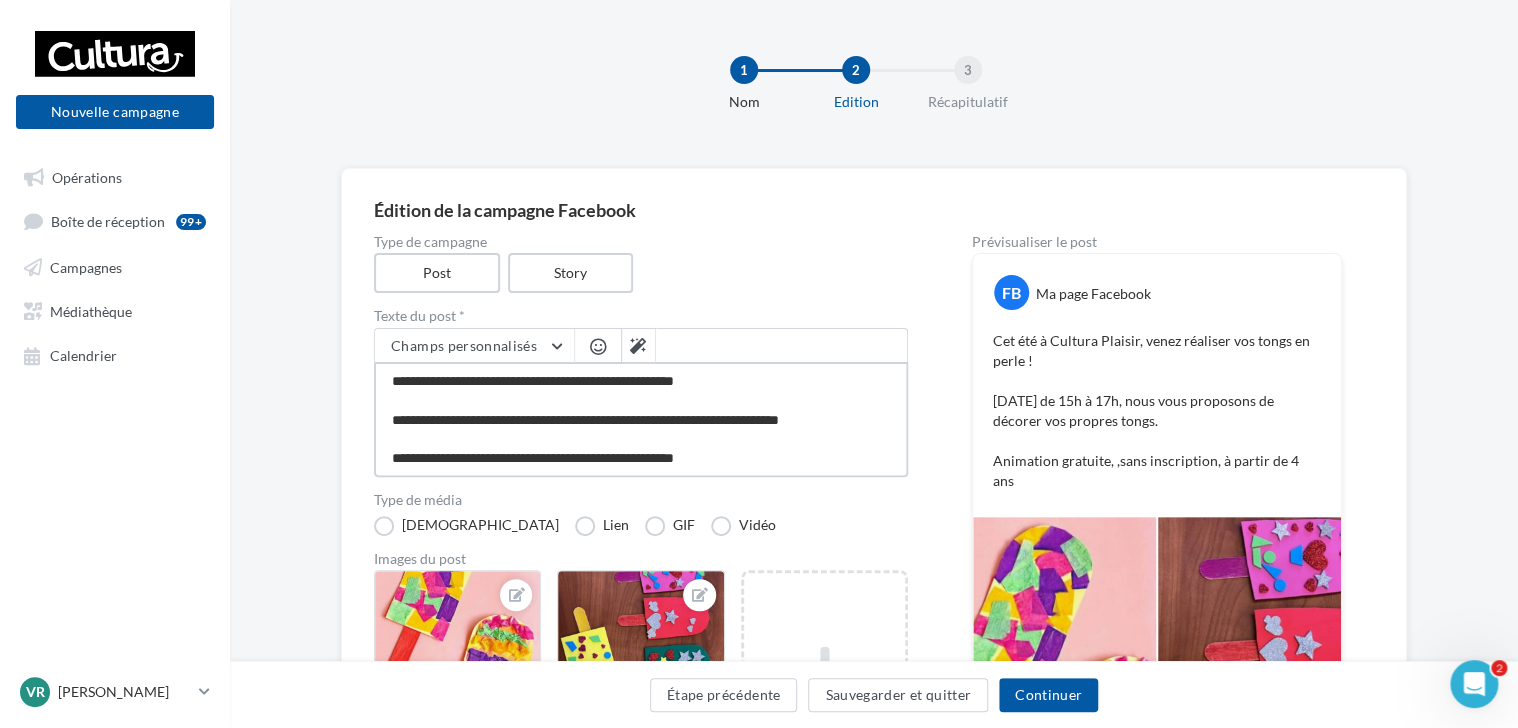 type on "**********" 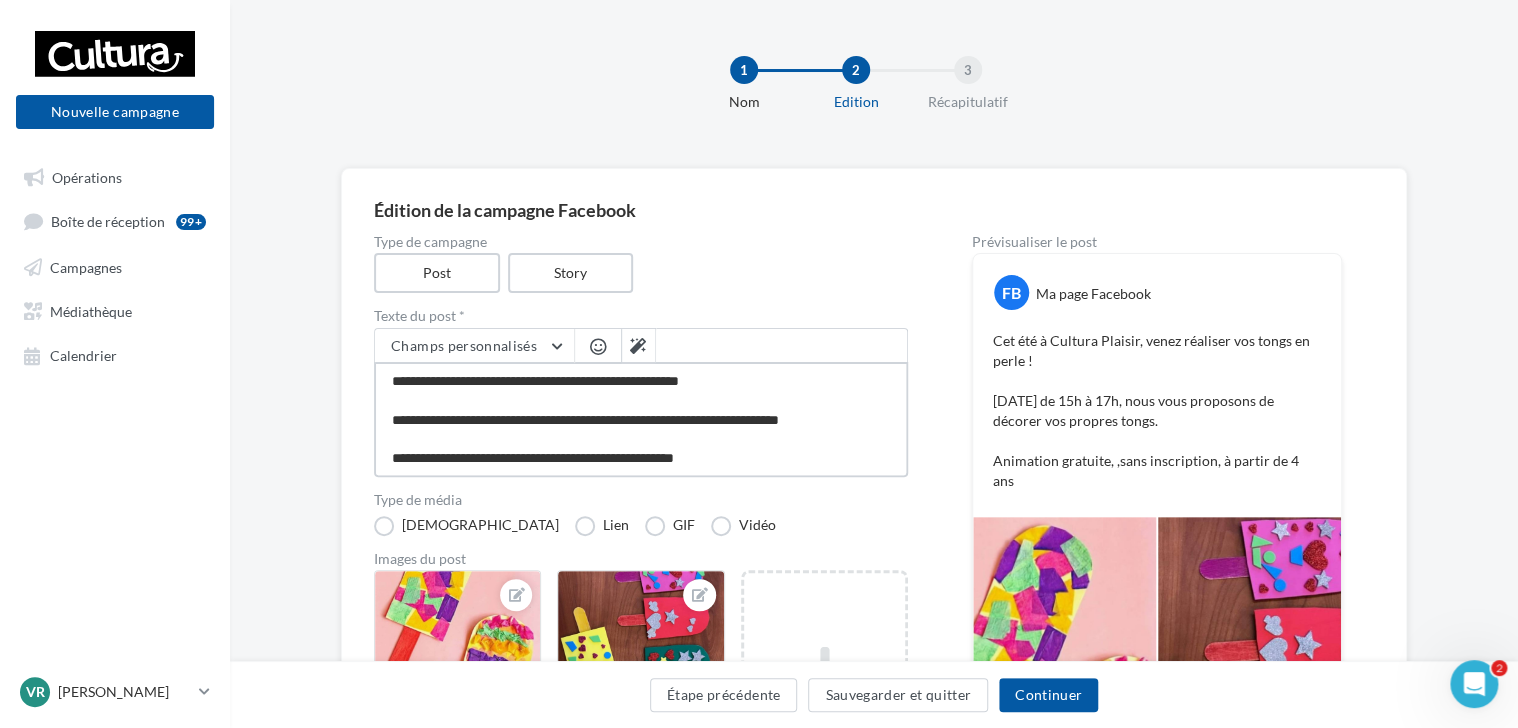 type on "**********" 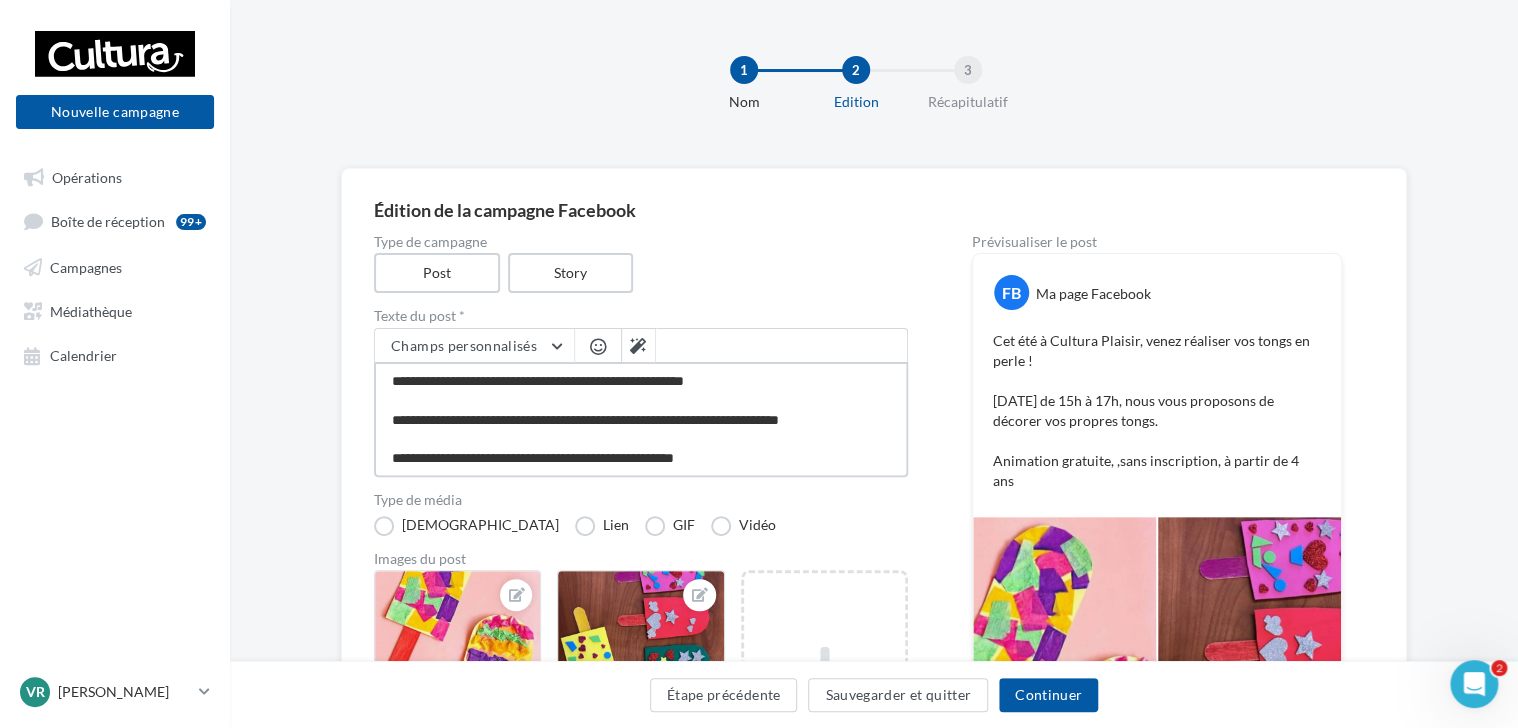 type on "**********" 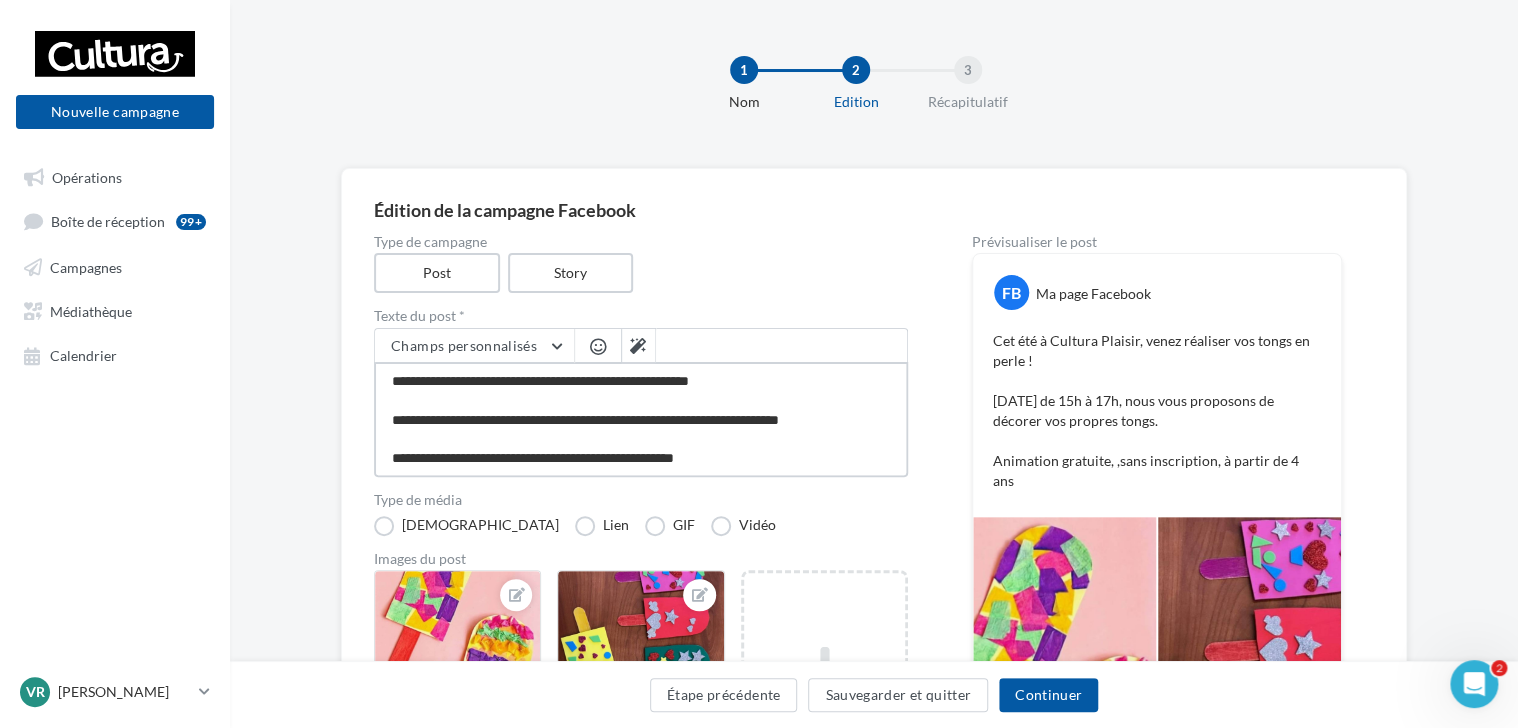 type on "**********" 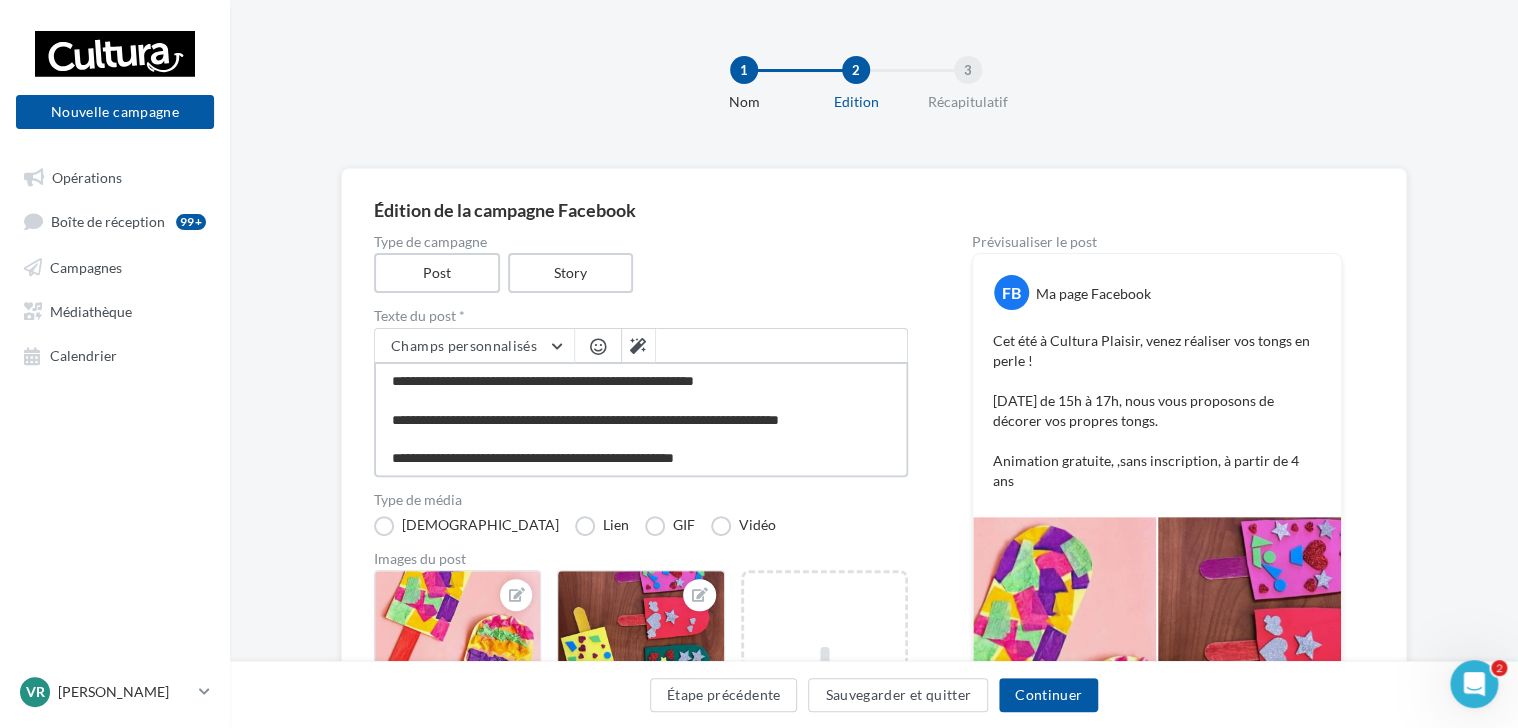 type on "**********" 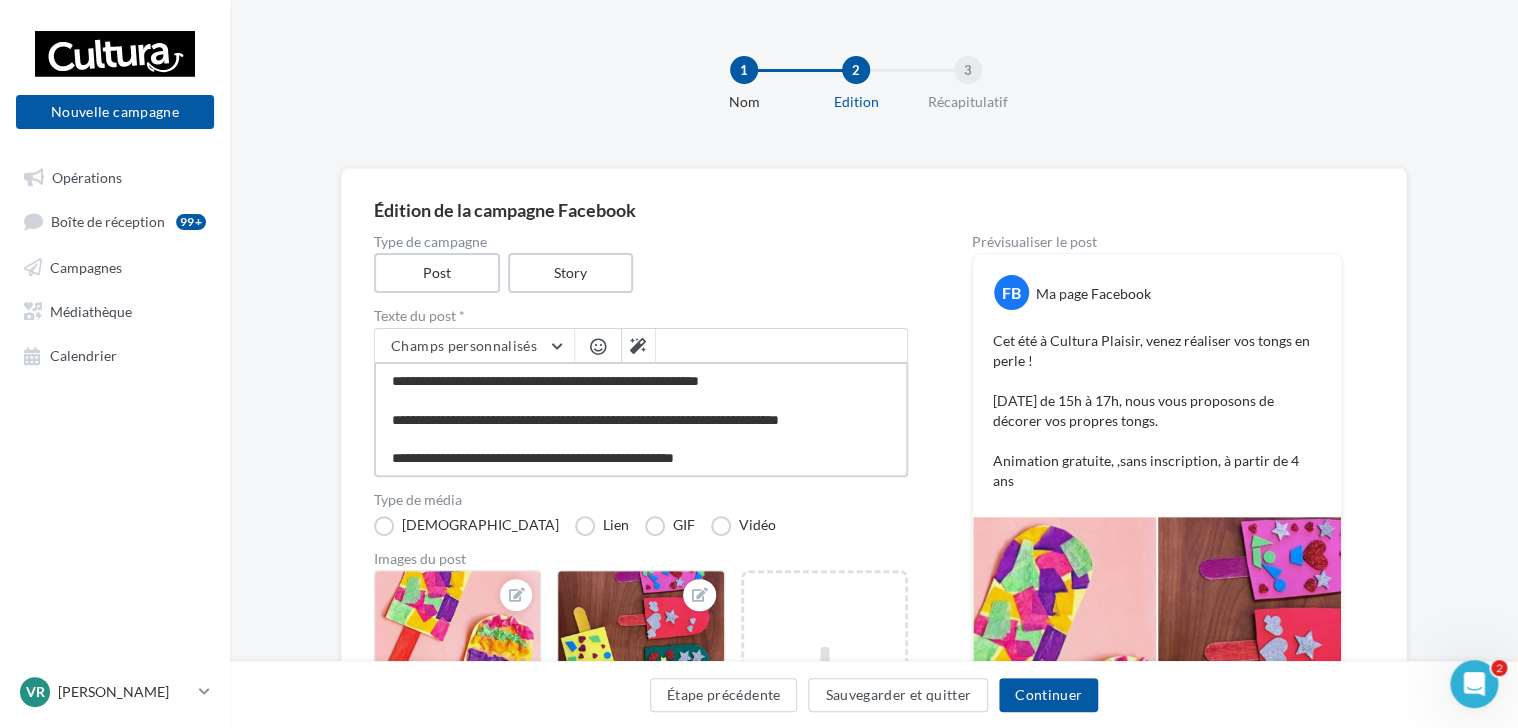 type on "**********" 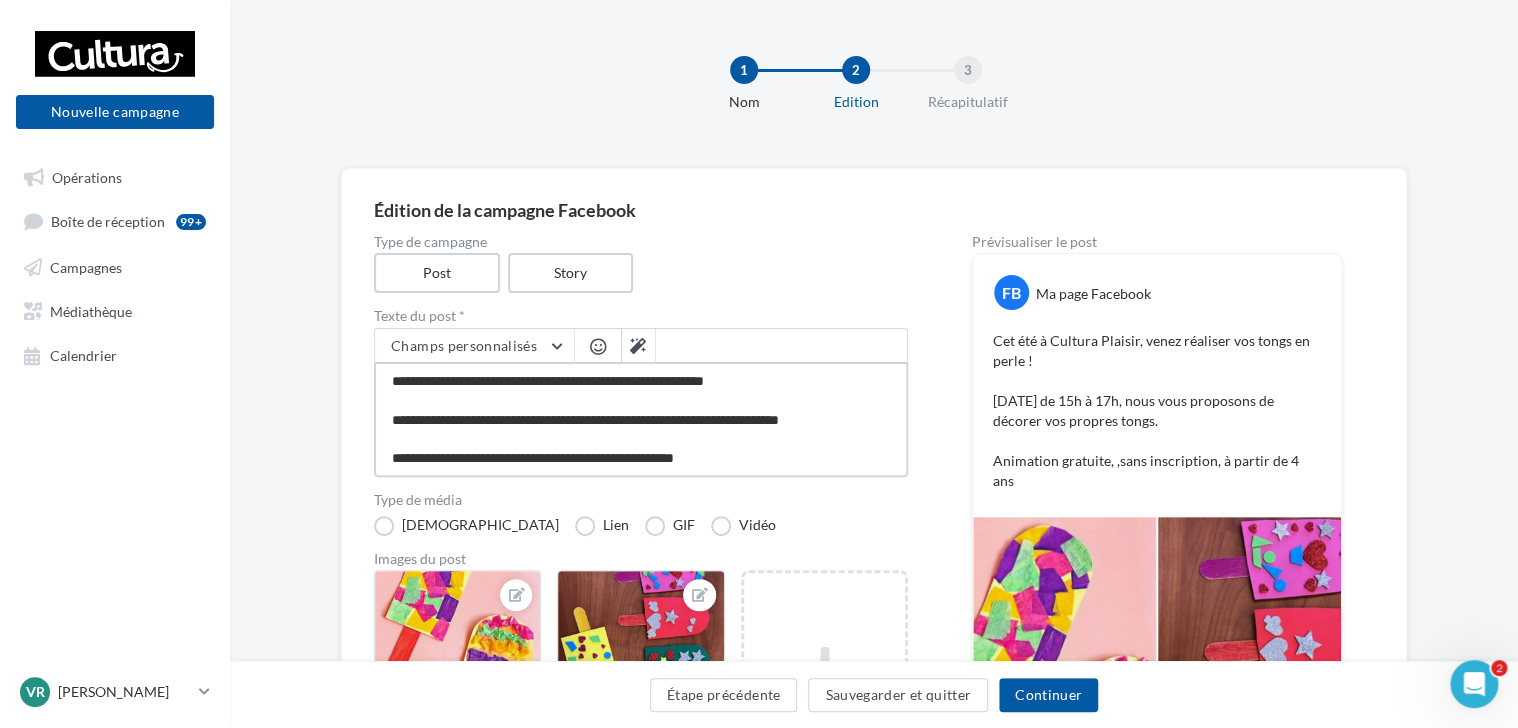 type on "**********" 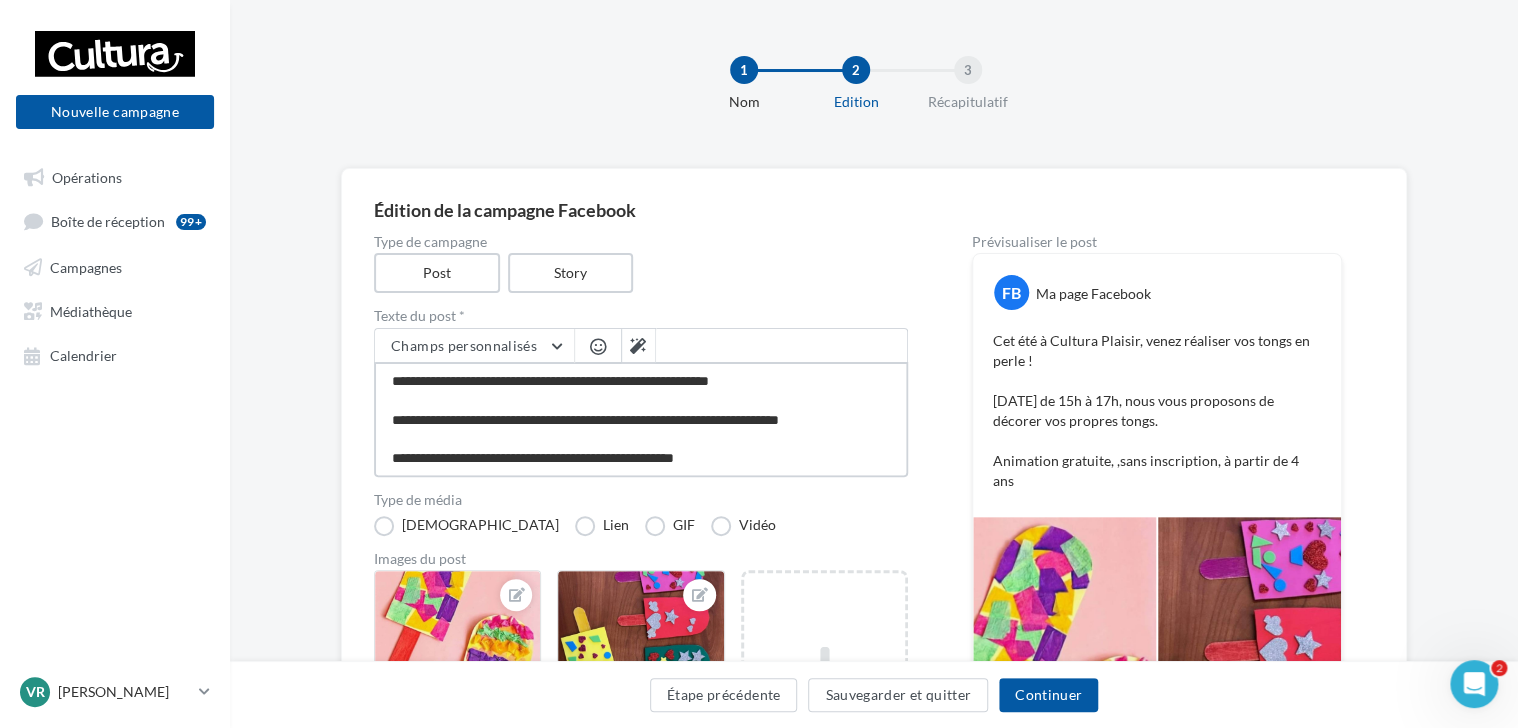 type on "**********" 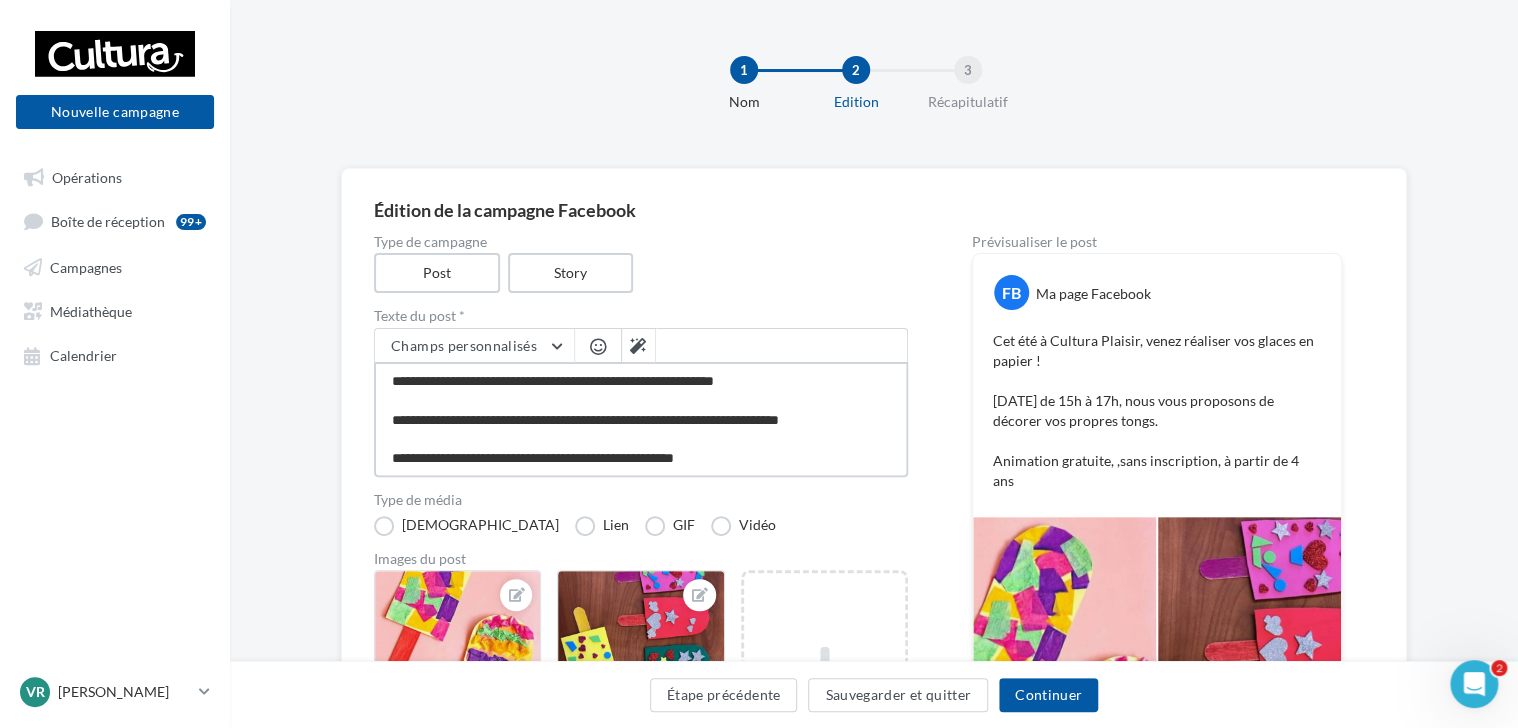 drag, startPoint x: 873, startPoint y: 420, endPoint x: 839, endPoint y: 422, distance: 34.058773 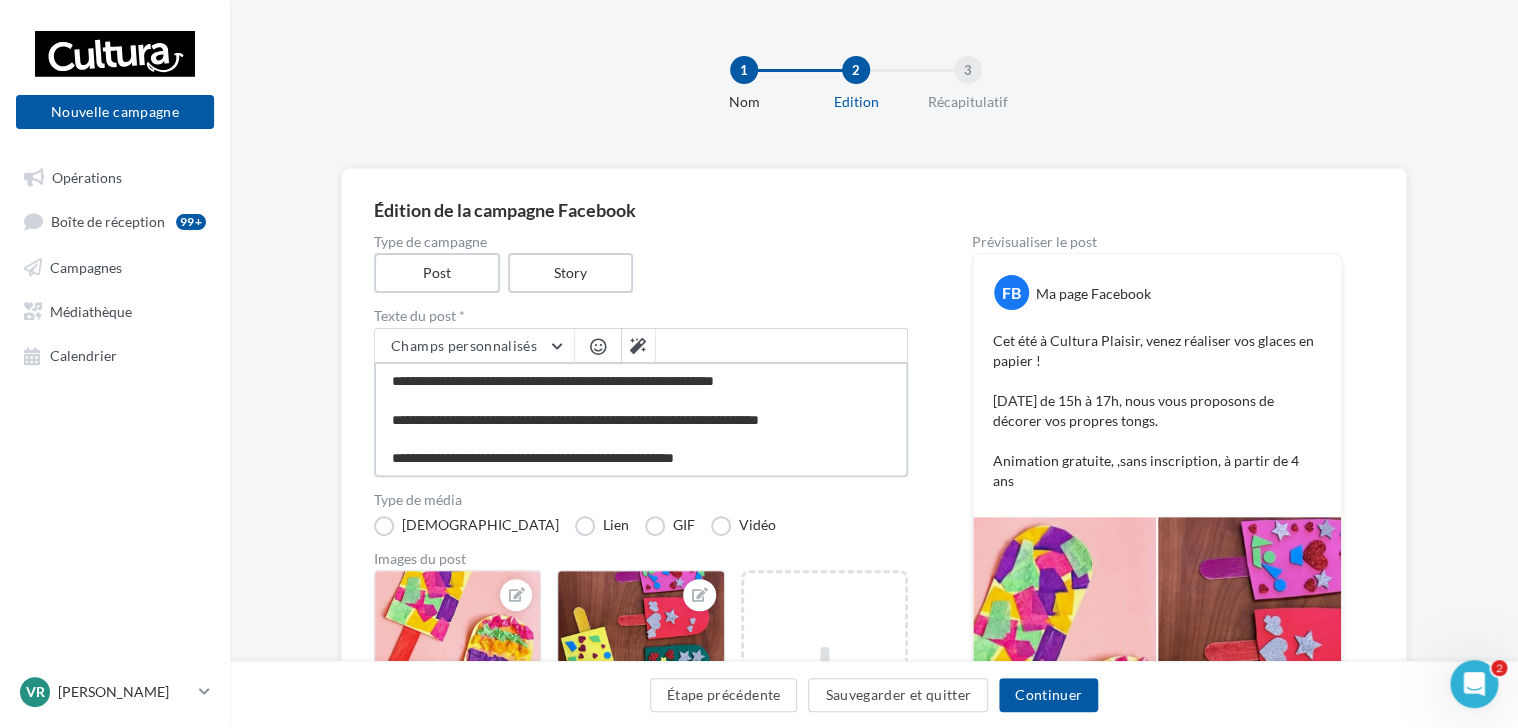 type on "**********" 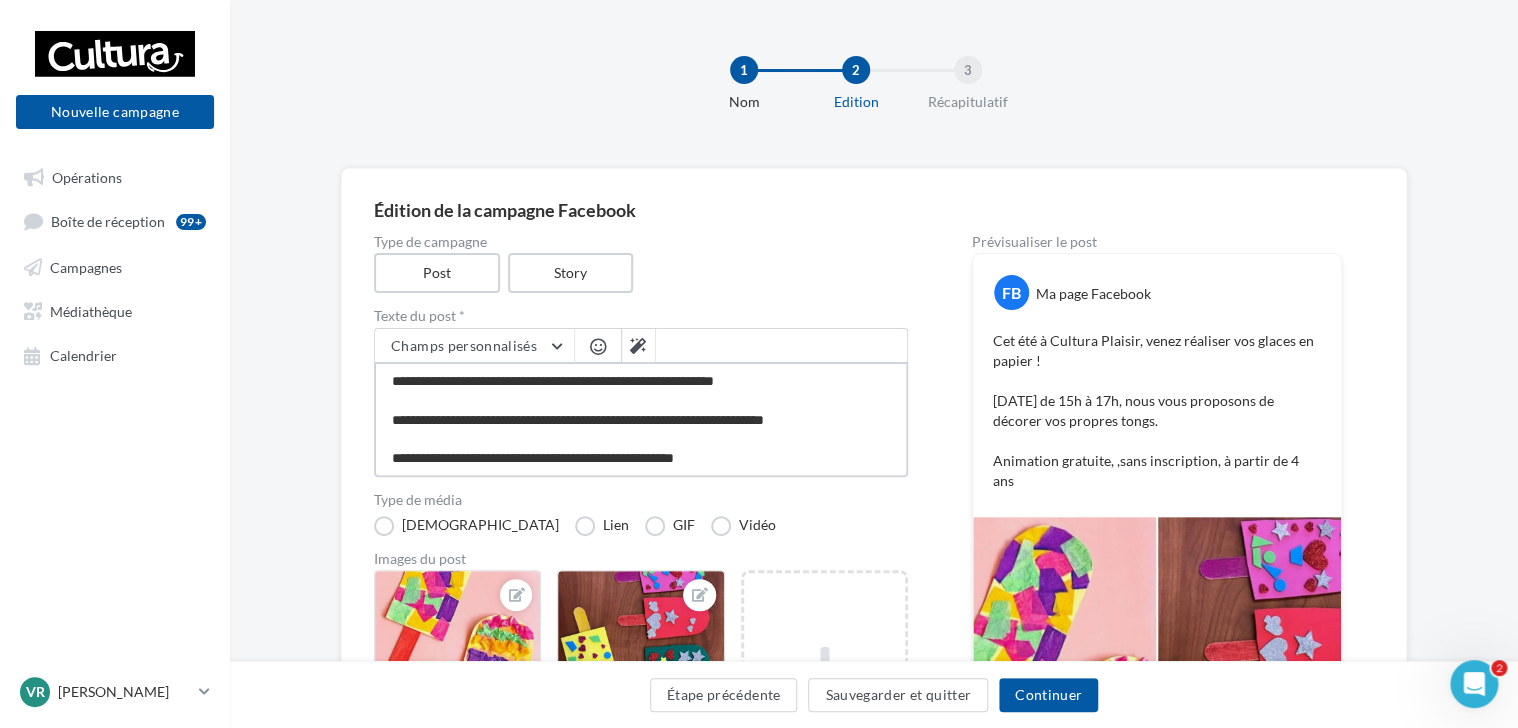 type on "**********" 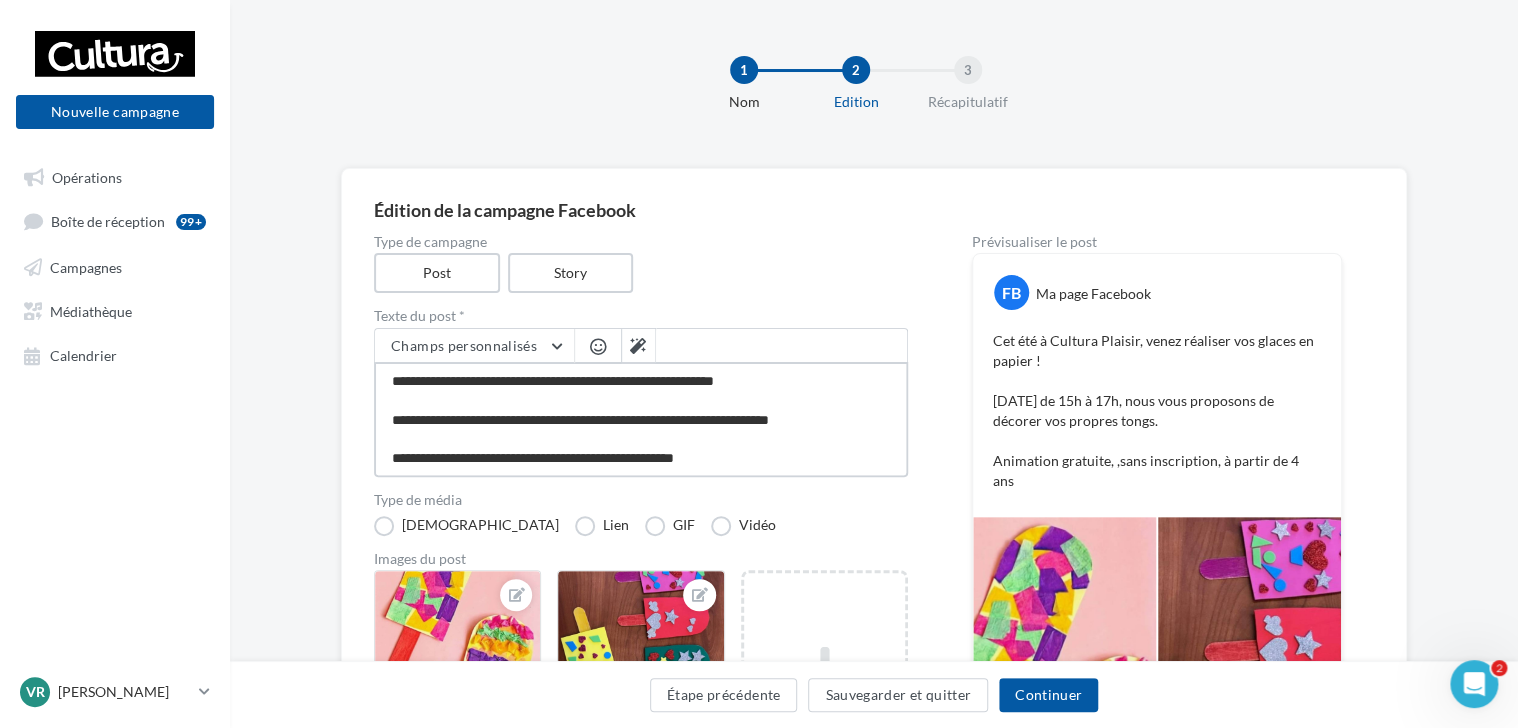 type on "**********" 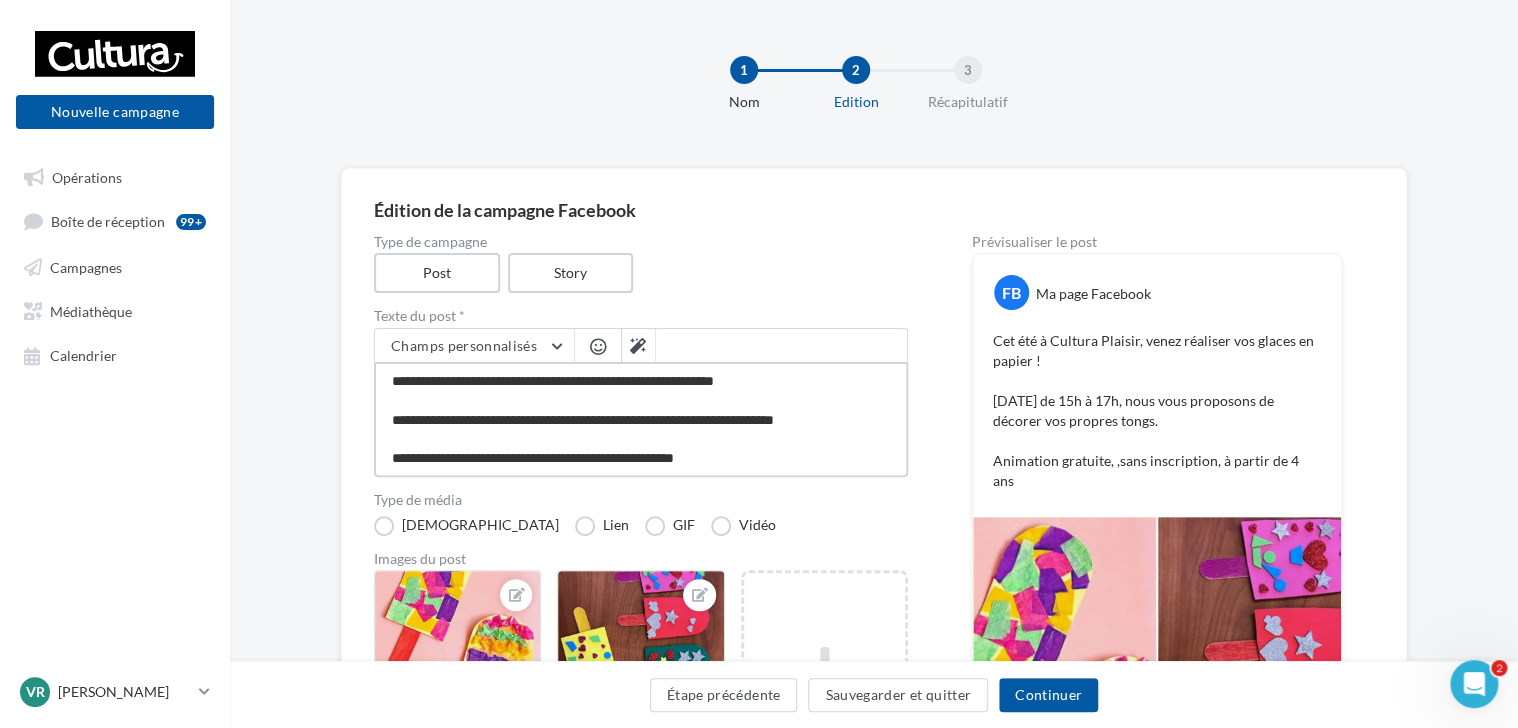 type on "**********" 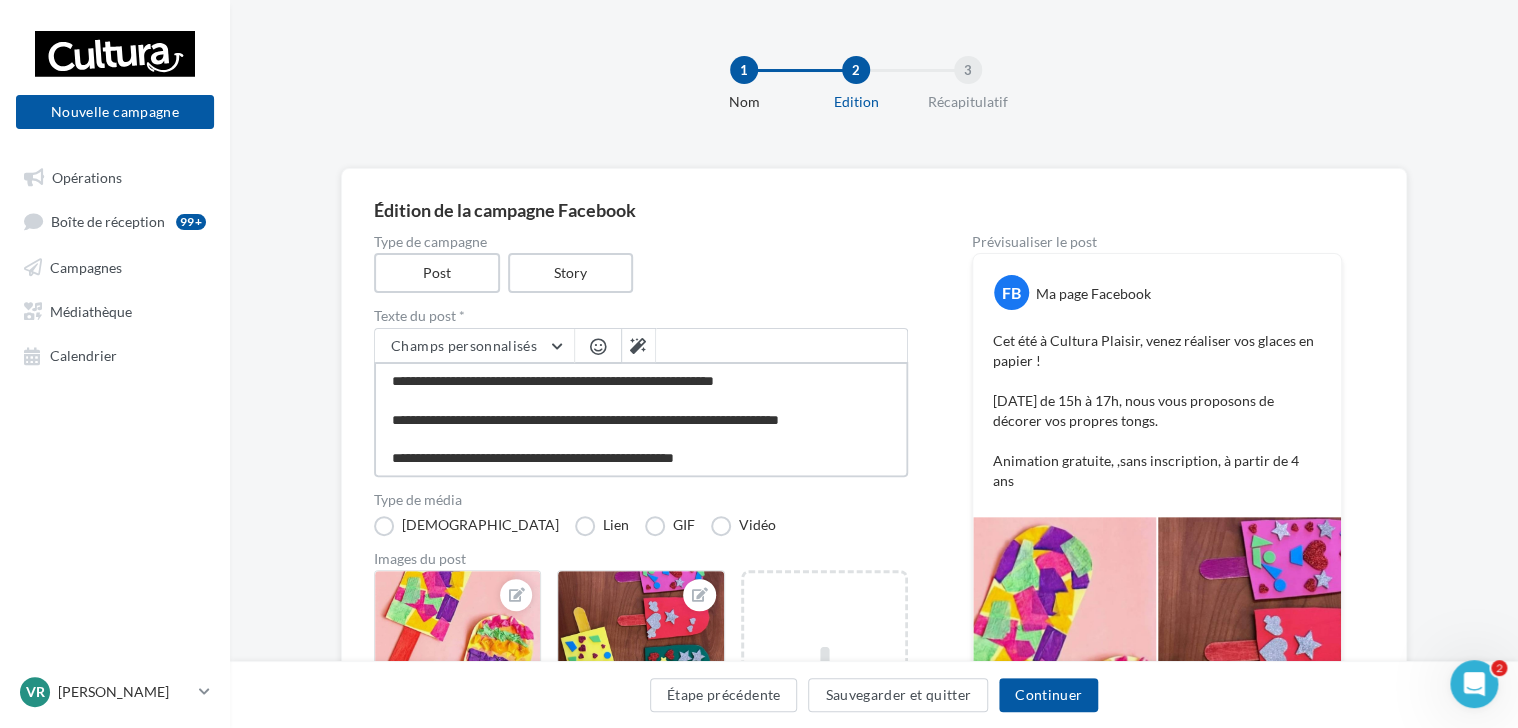 type on "**********" 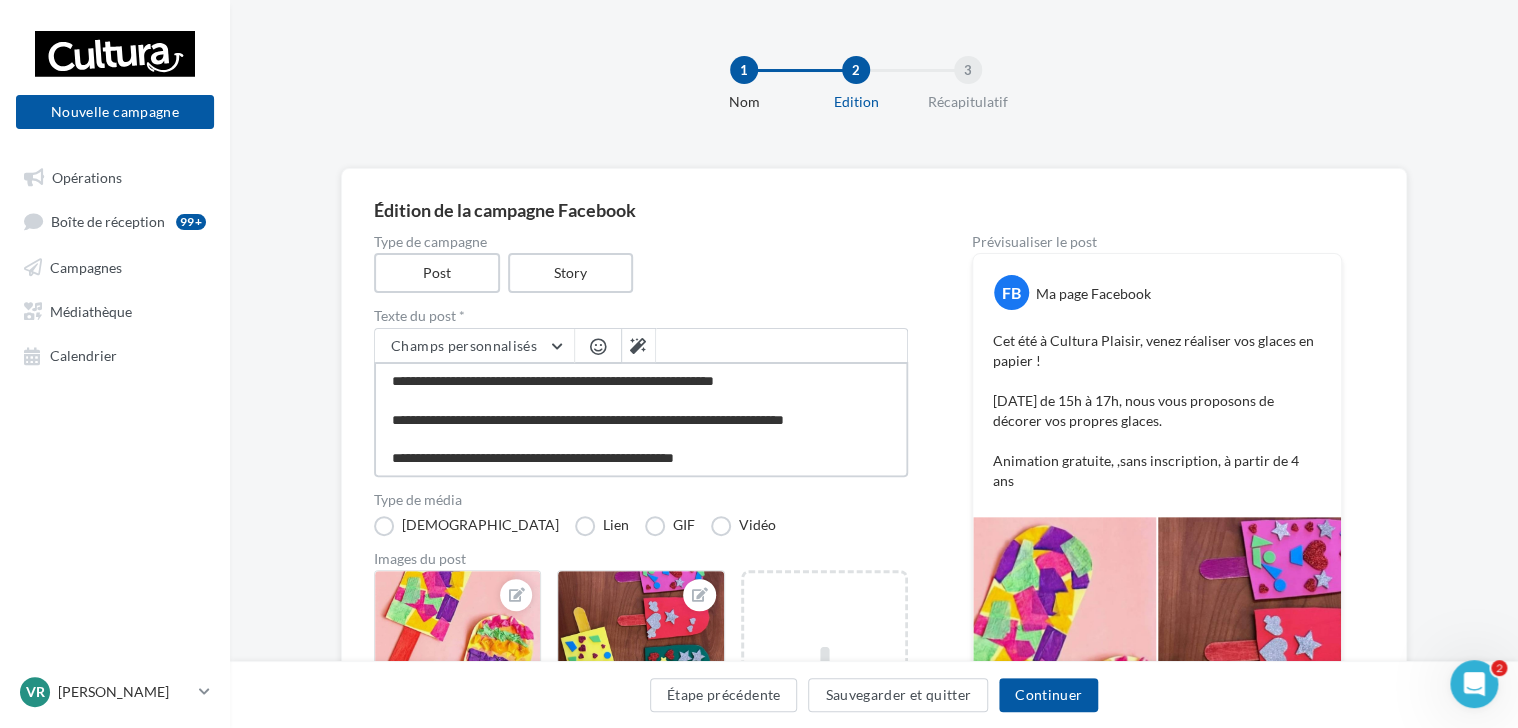 type on "**********" 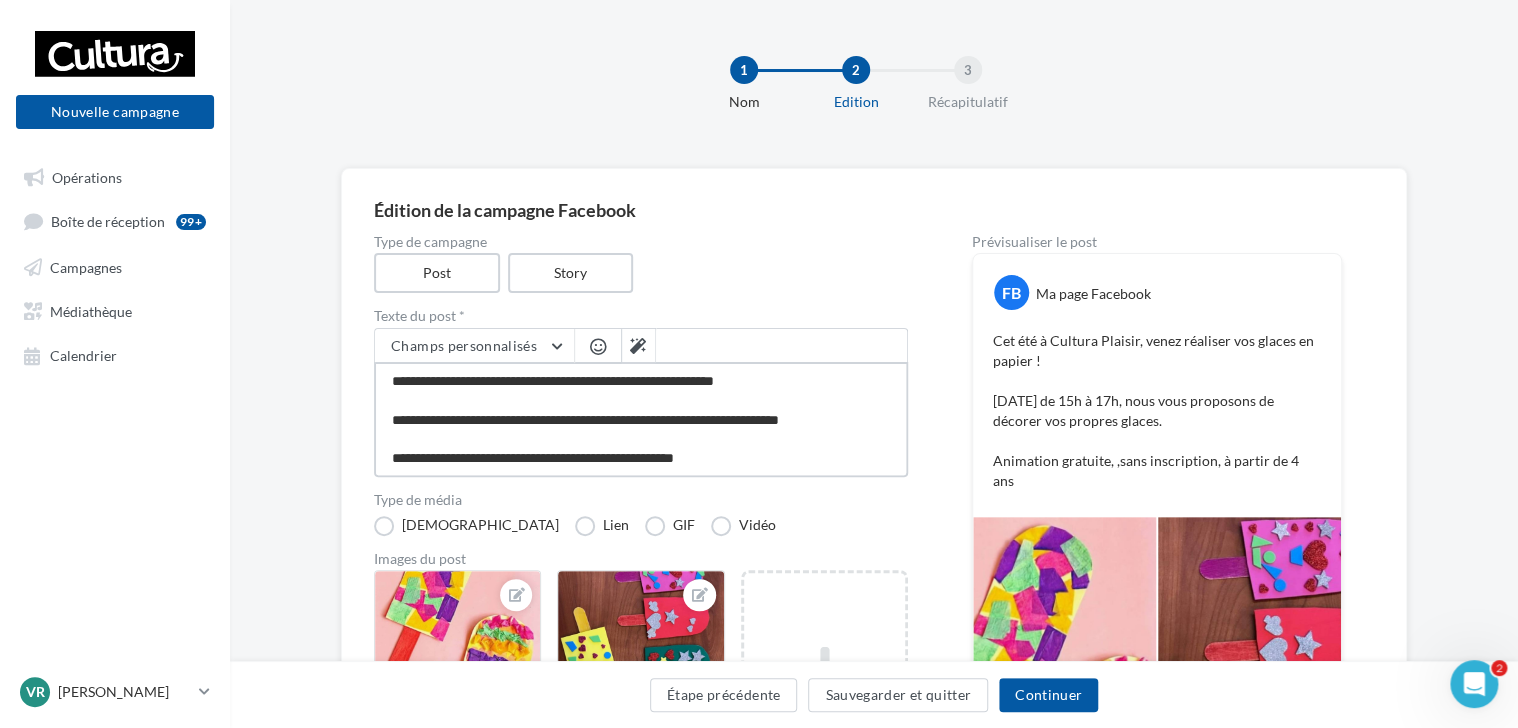 type on "**********" 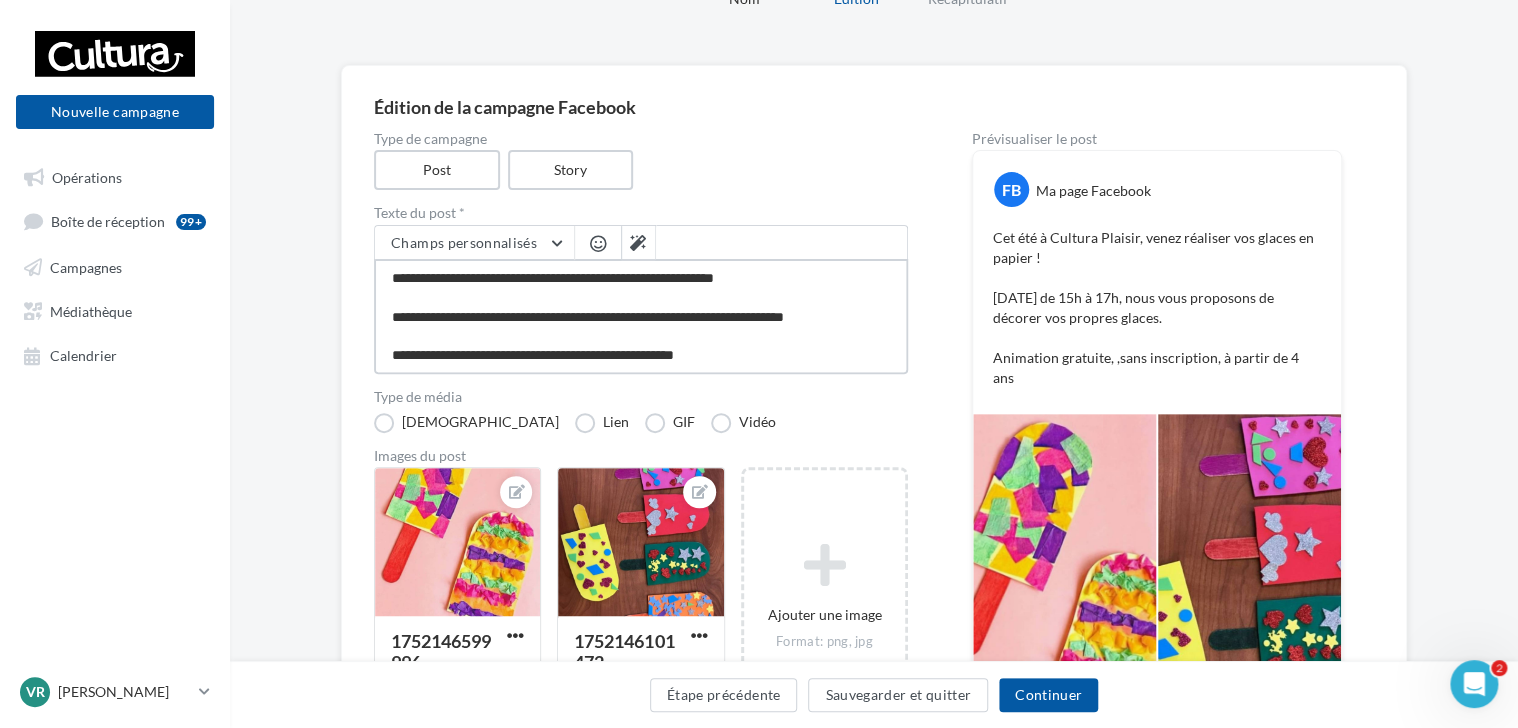 scroll, scrollTop: 102, scrollLeft: 0, axis: vertical 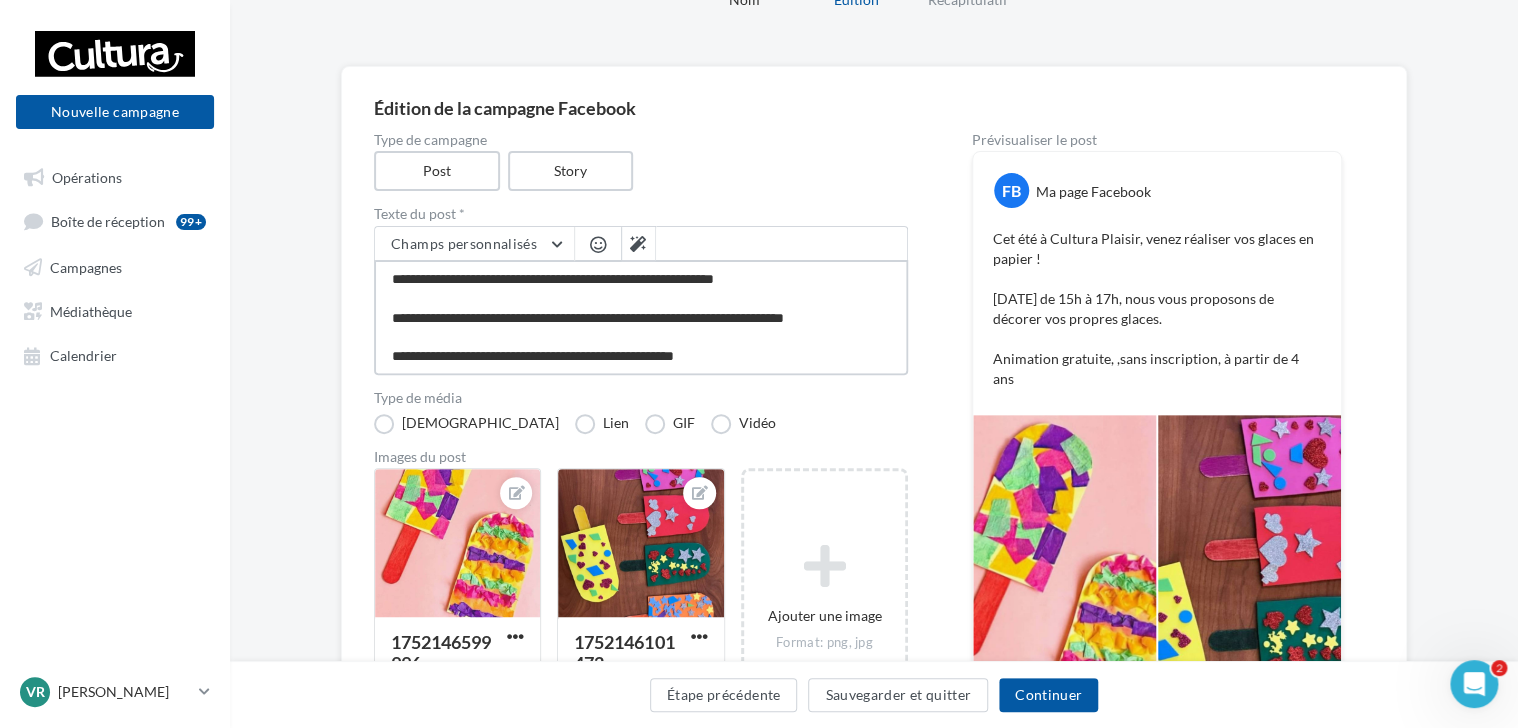drag, startPoint x: 739, startPoint y: 353, endPoint x: 344, endPoint y: 253, distance: 407.46164 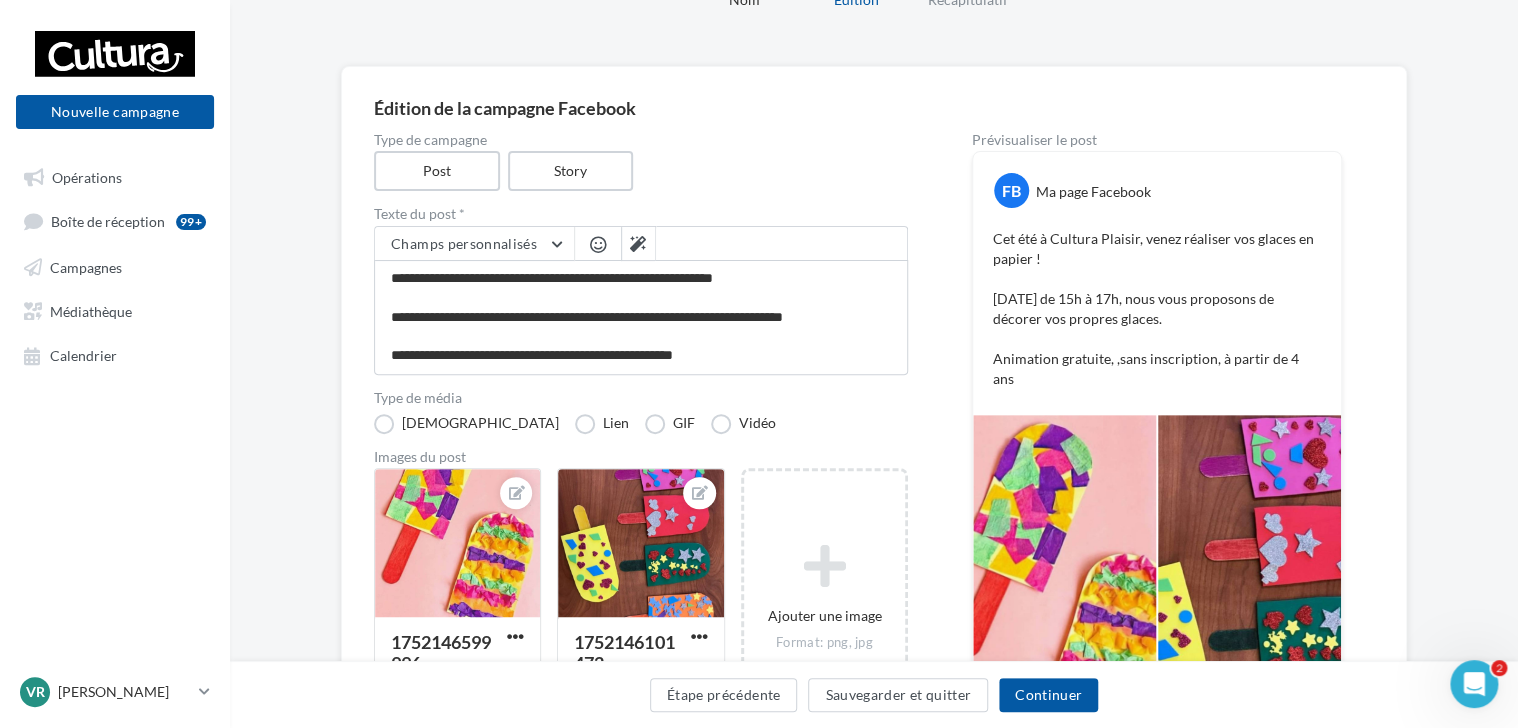 click on "**********" at bounding box center [874, 462] 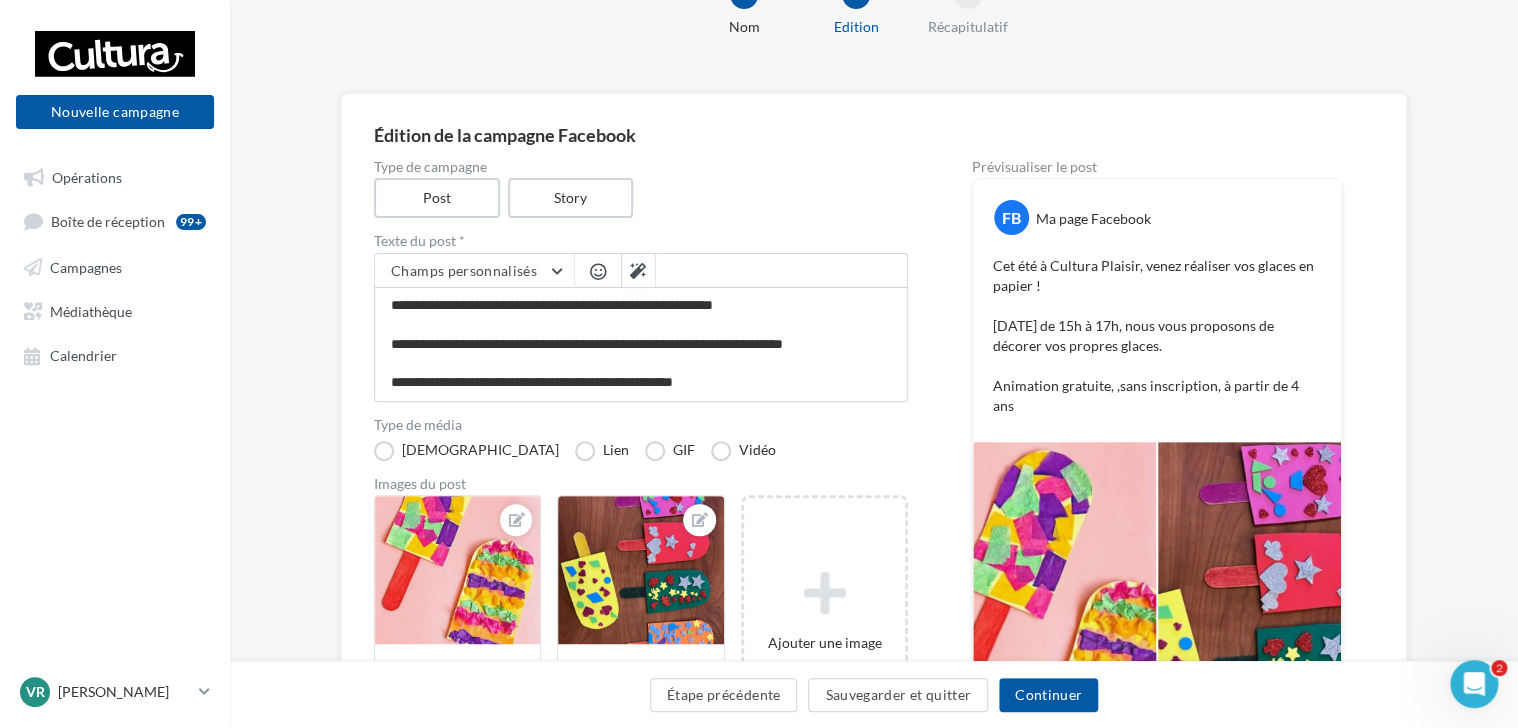 scroll, scrollTop: 30, scrollLeft: 0, axis: vertical 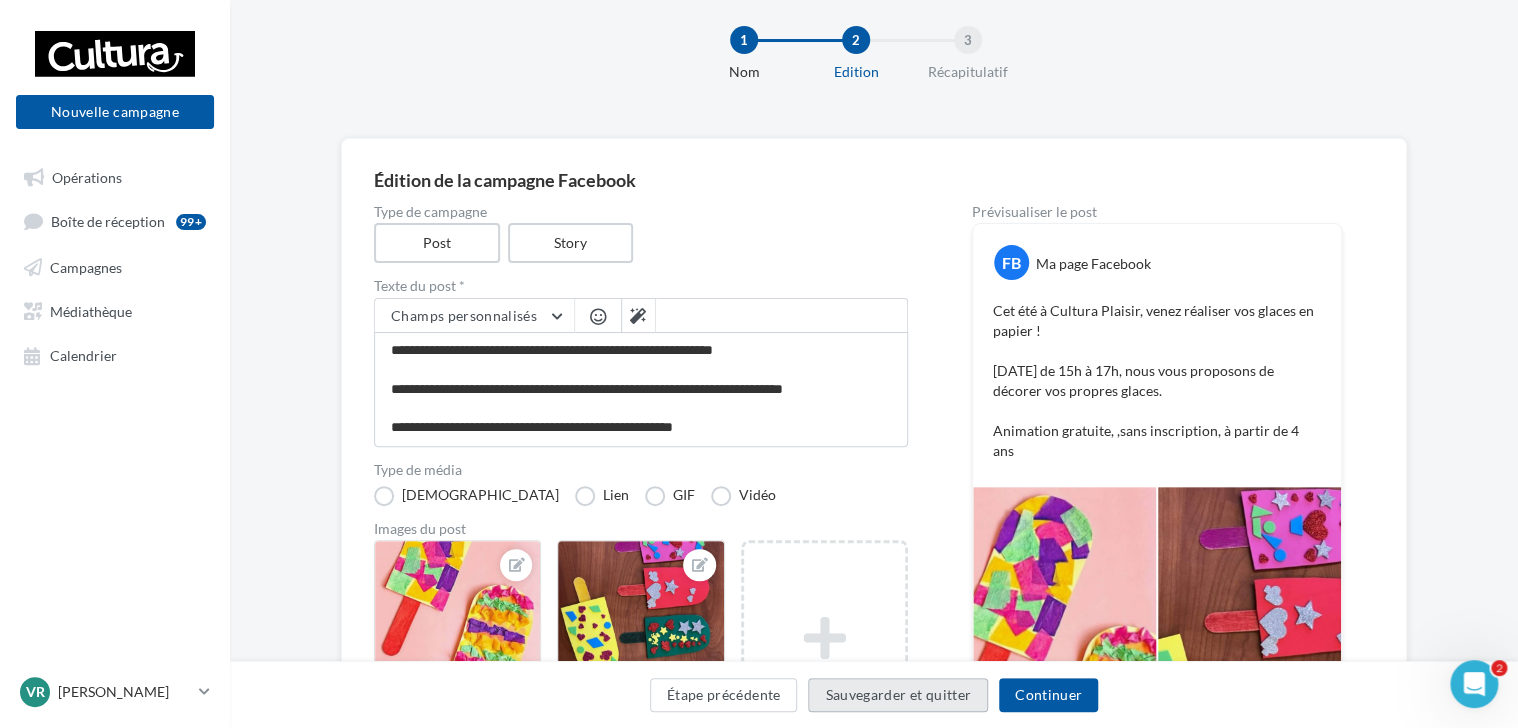 click on "Sauvegarder et quitter" at bounding box center (898, 695) 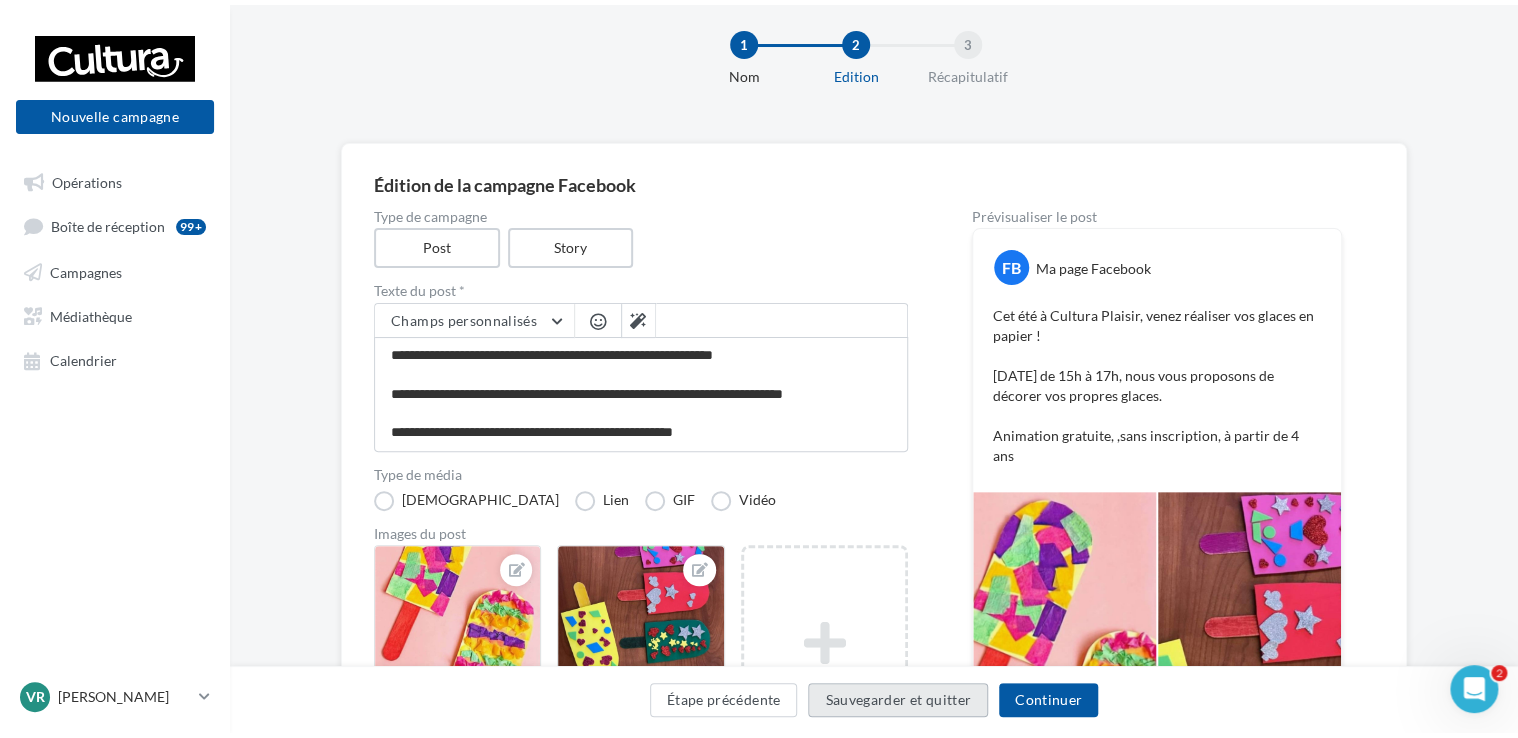 scroll, scrollTop: 32, scrollLeft: 0, axis: vertical 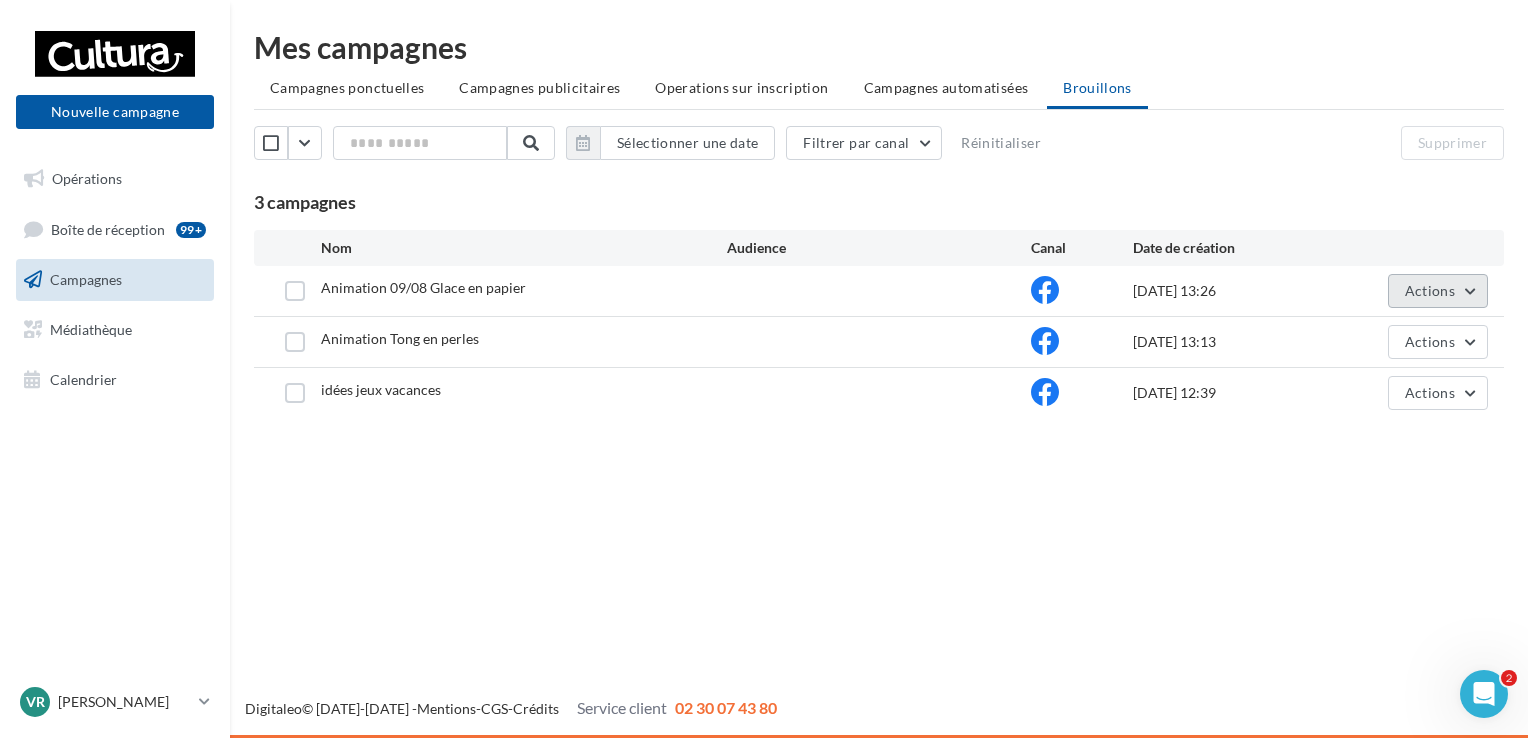 click on "Actions" at bounding box center [1438, 291] 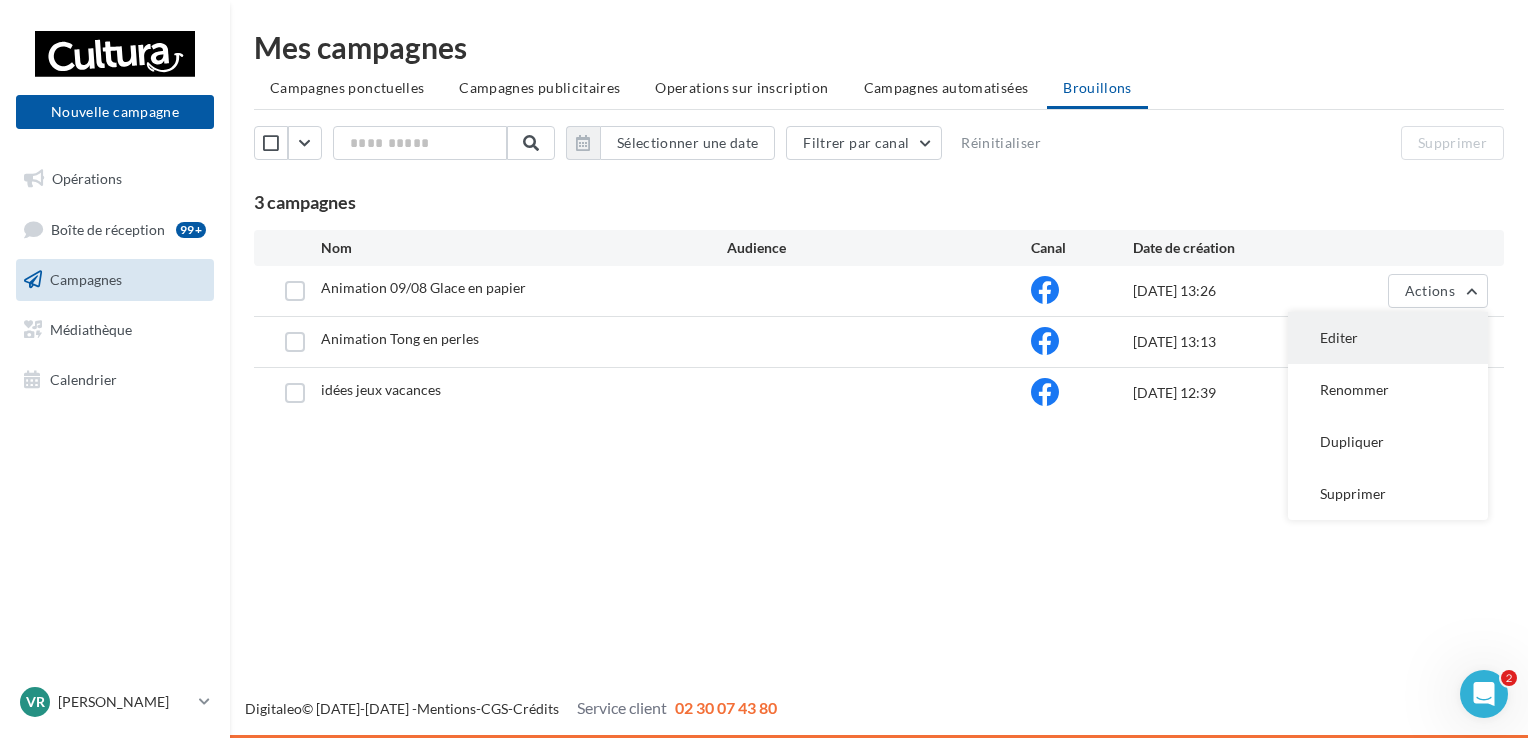 click on "Editer" at bounding box center [1388, 338] 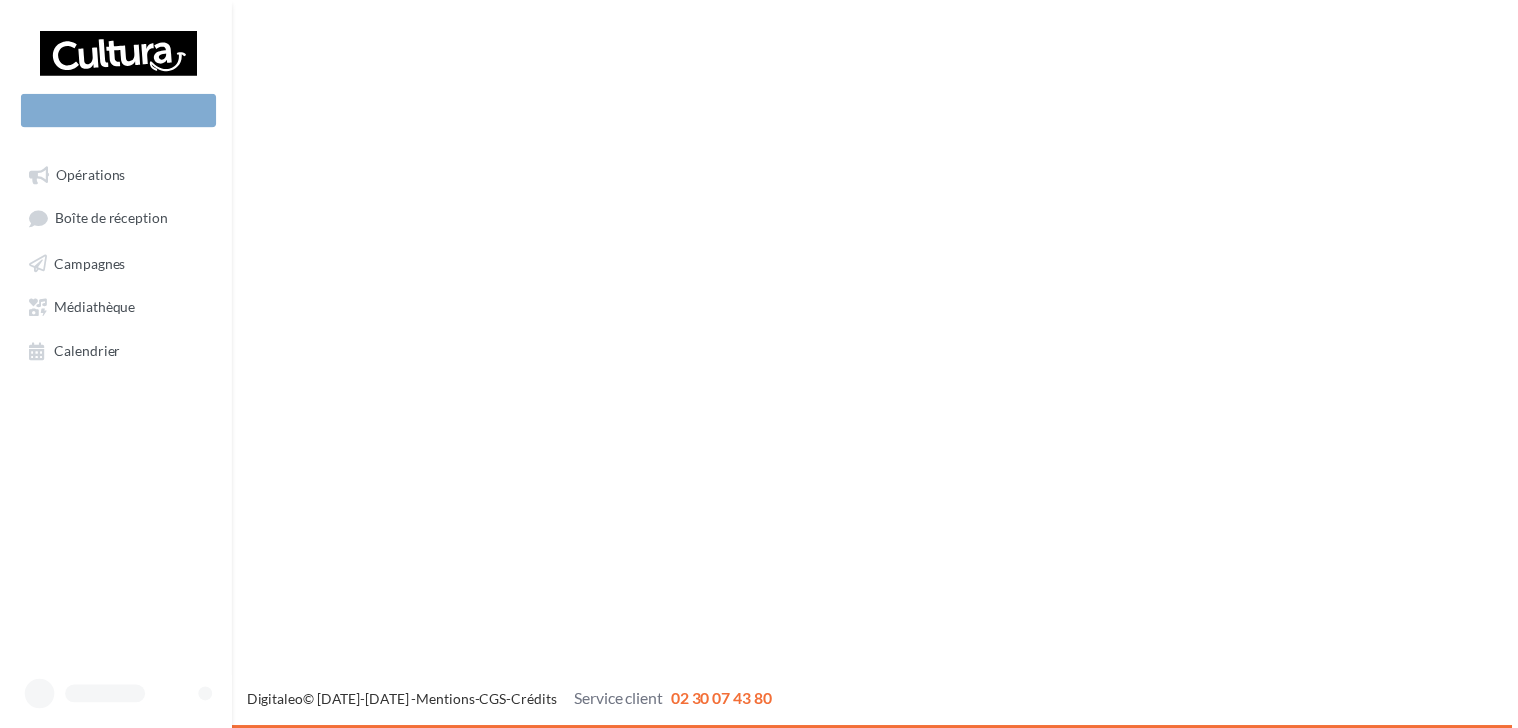 scroll, scrollTop: 0, scrollLeft: 0, axis: both 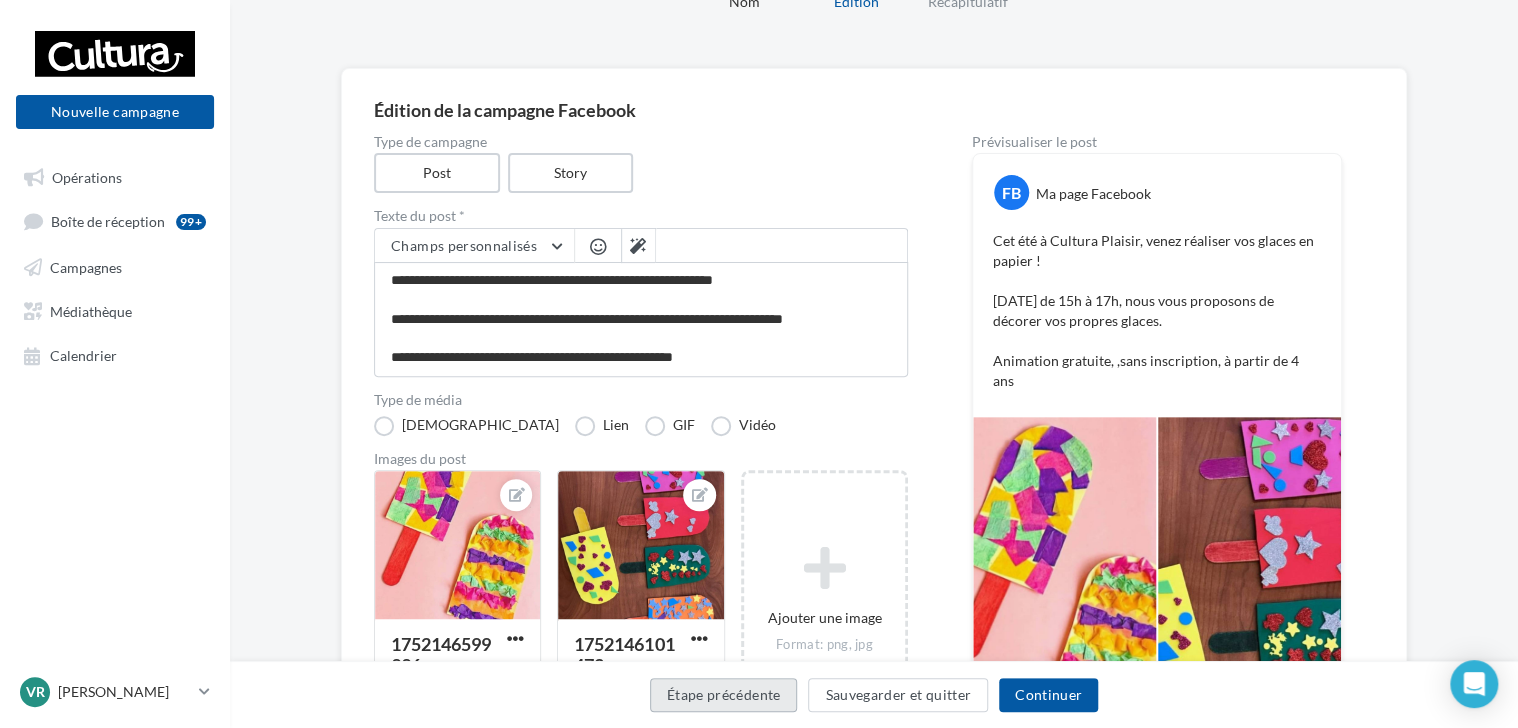 click on "Étape précédente" at bounding box center [724, 695] 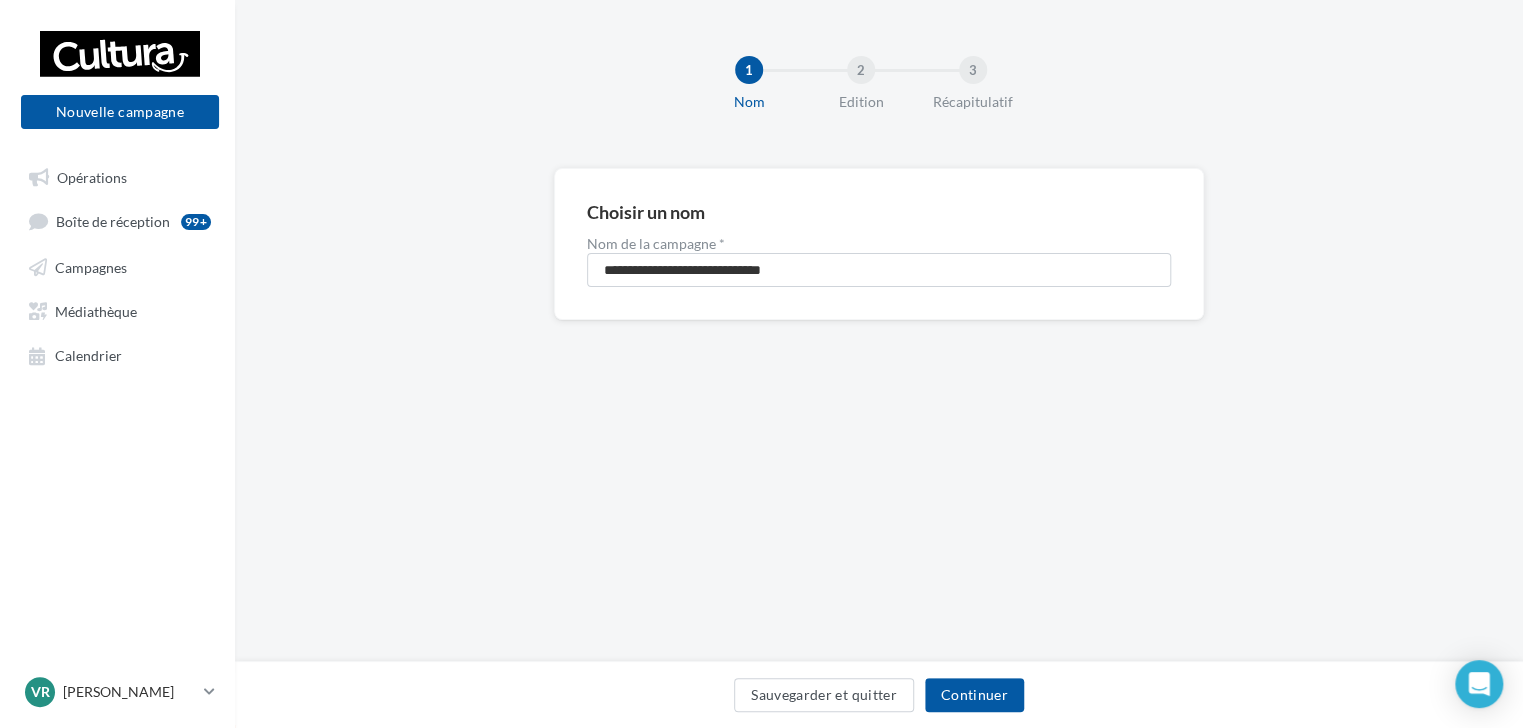 scroll, scrollTop: 0, scrollLeft: 0, axis: both 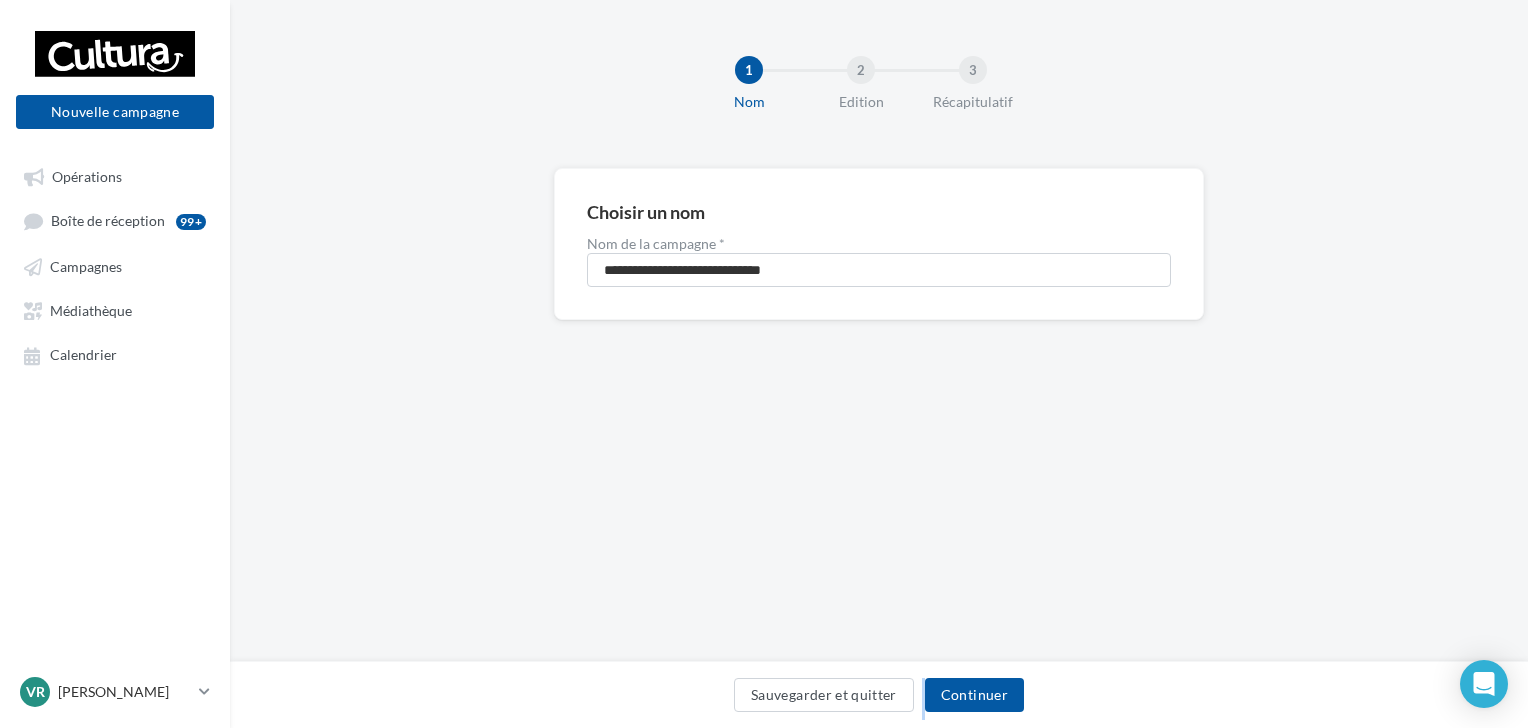 click on "Sauvegarder et quitter      Continuer" at bounding box center [879, 699] 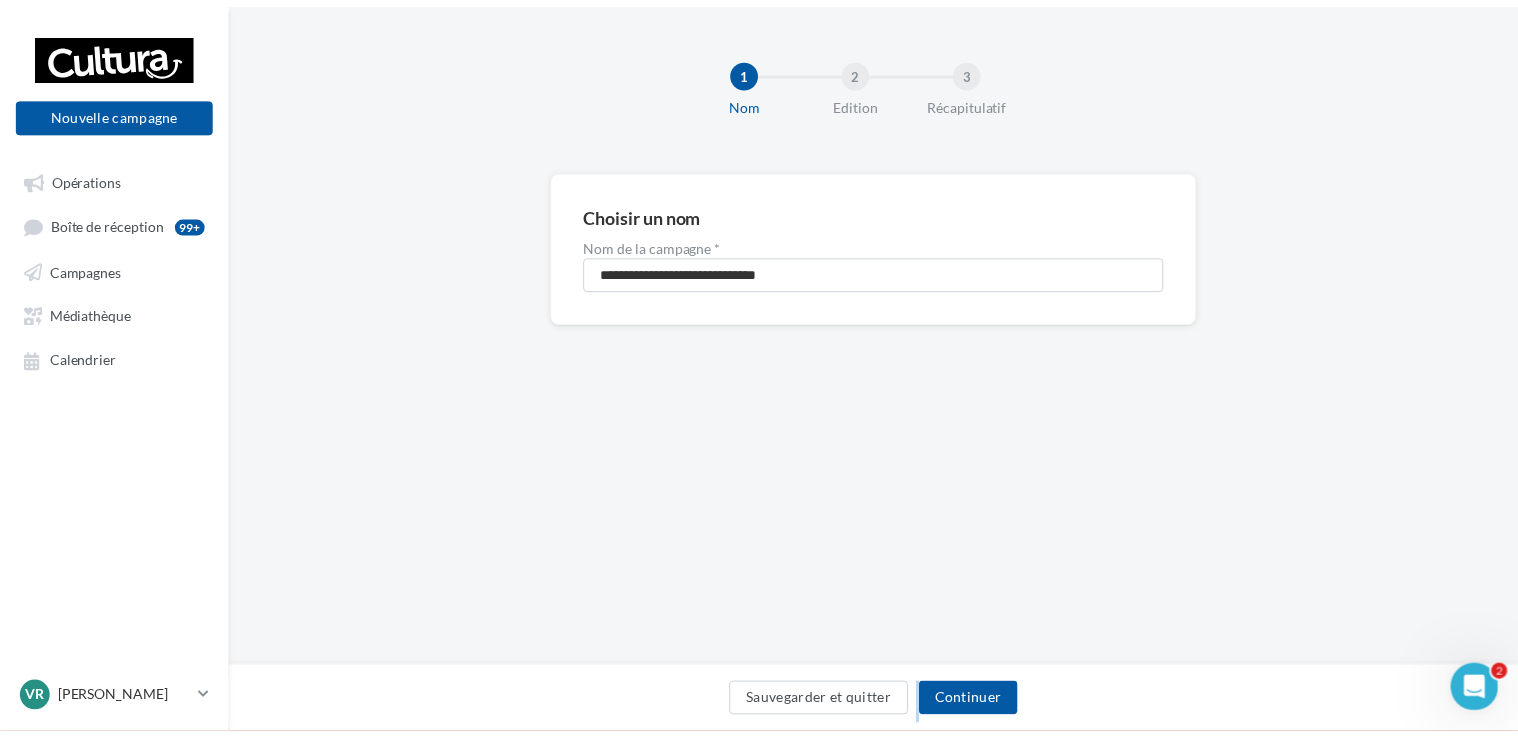 scroll, scrollTop: 0, scrollLeft: 0, axis: both 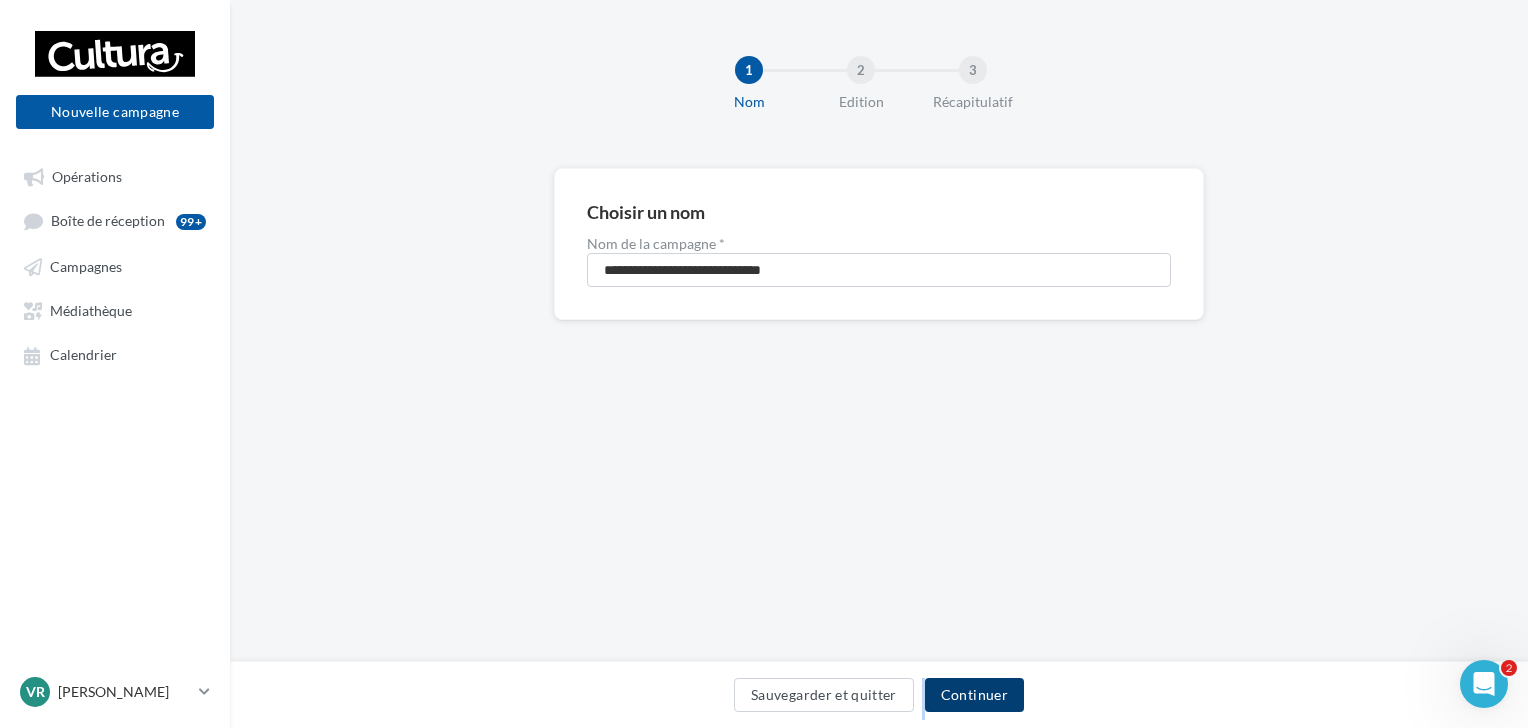 click on "Continuer" at bounding box center (974, 695) 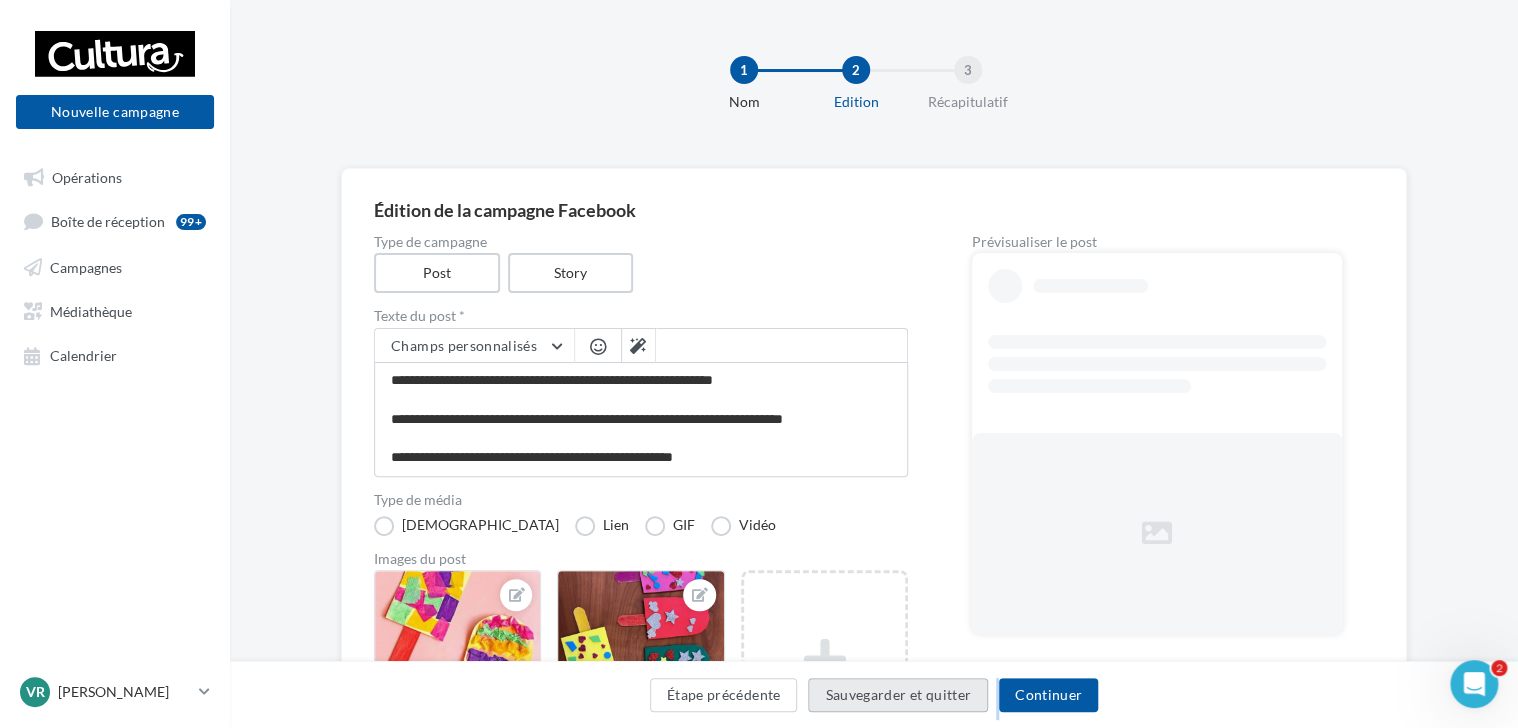 click on "Sauvegarder et quitter" at bounding box center (898, 695) 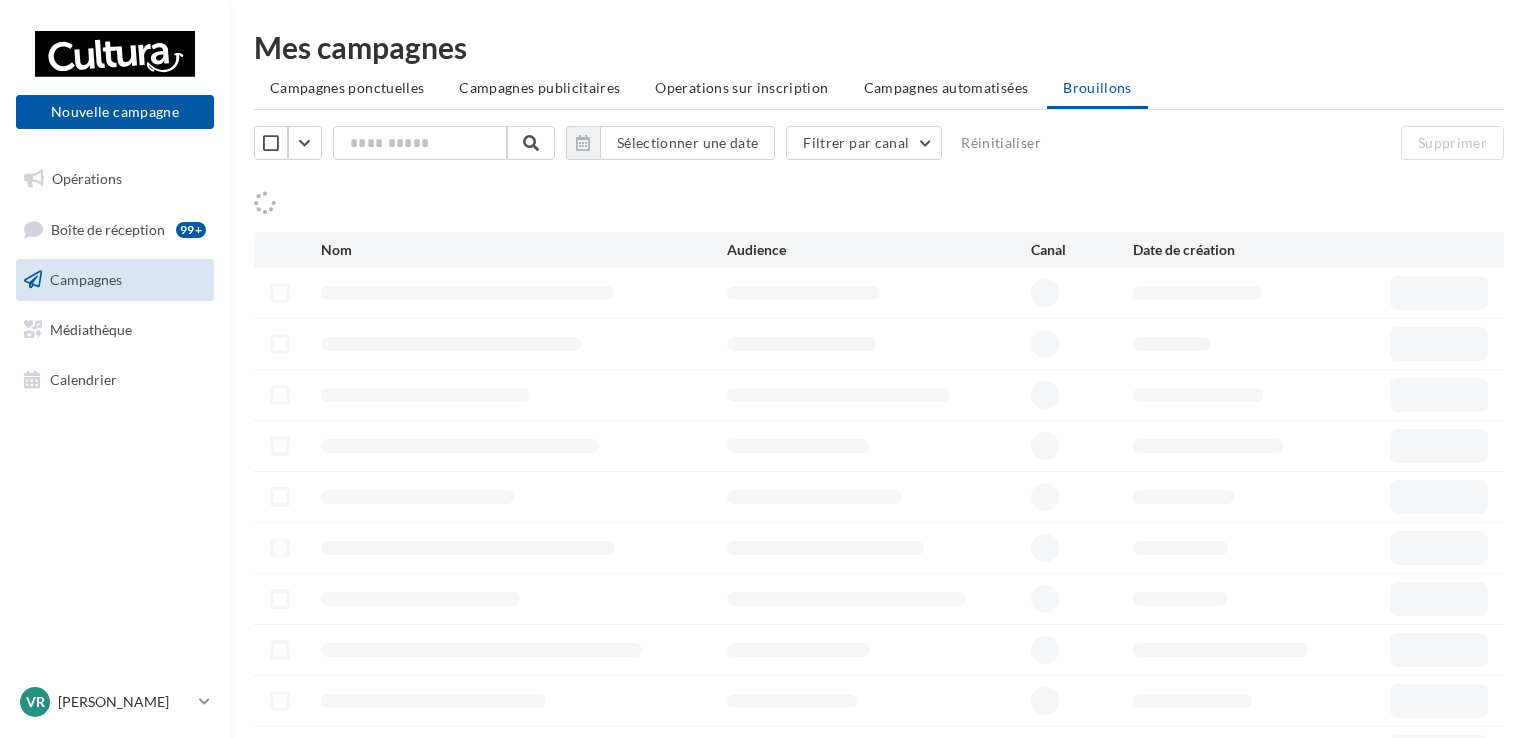 scroll, scrollTop: 0, scrollLeft: 0, axis: both 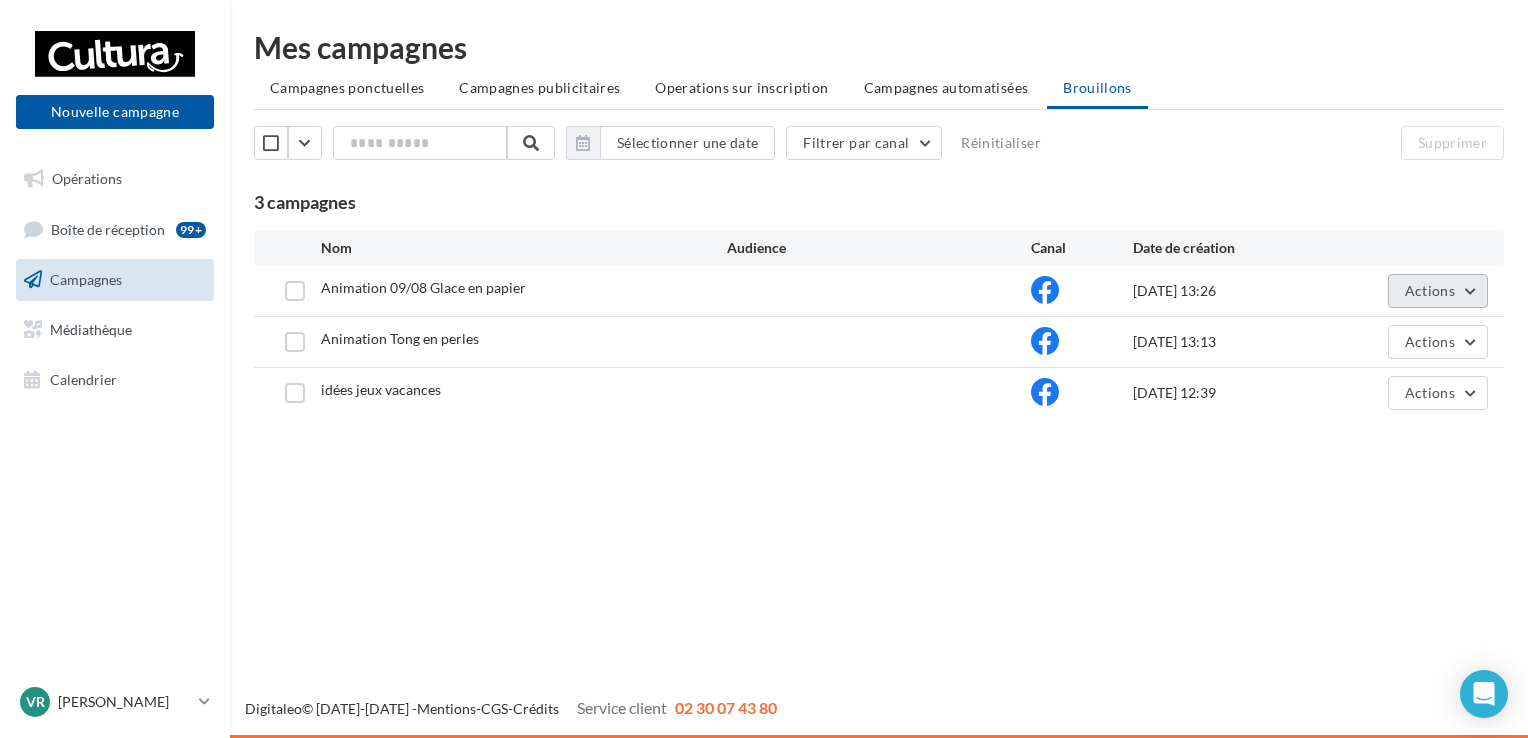 click on "Actions" at bounding box center [1430, 290] 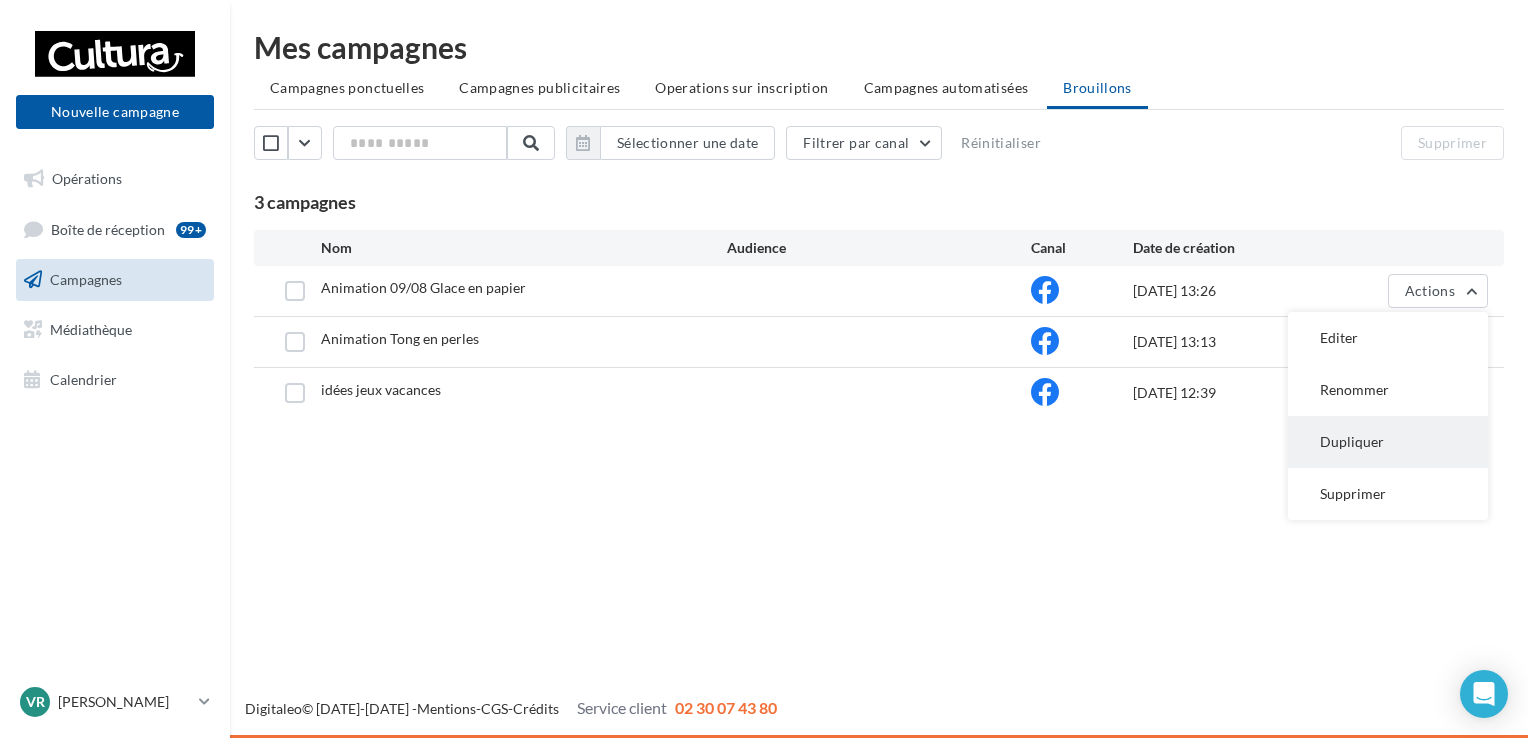 click on "Dupliquer" at bounding box center [1388, 442] 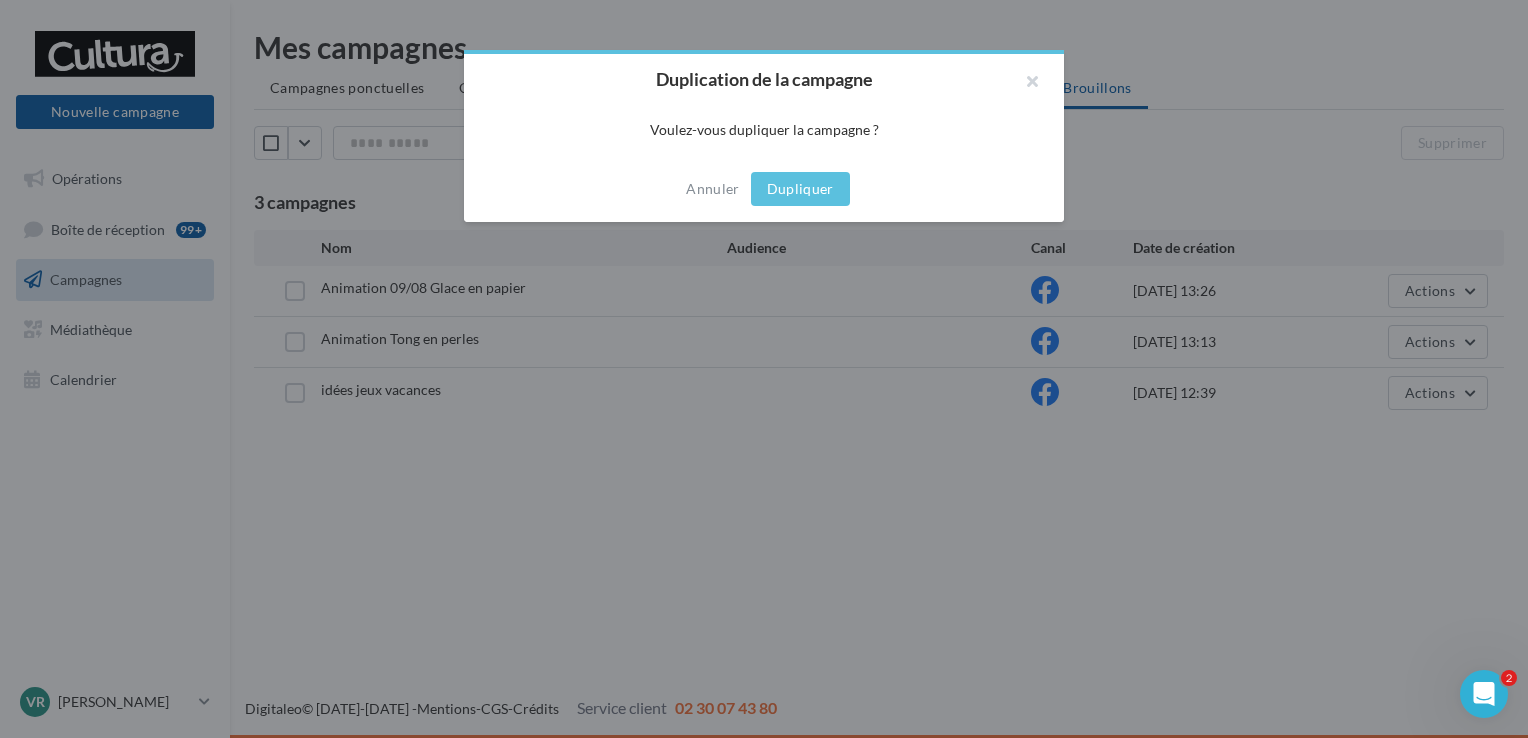 scroll, scrollTop: 0, scrollLeft: 0, axis: both 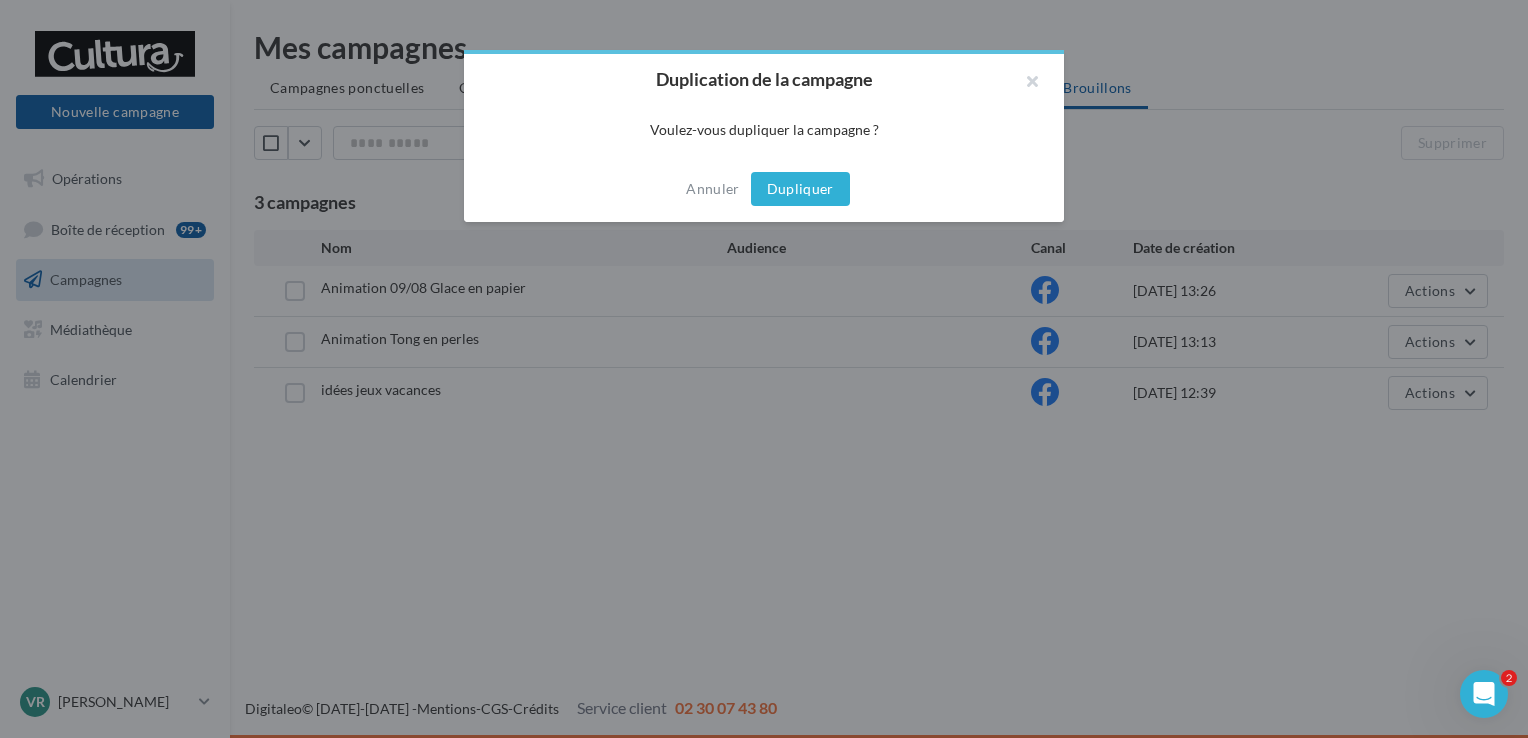 click on "Dupliquer" at bounding box center [800, 189] 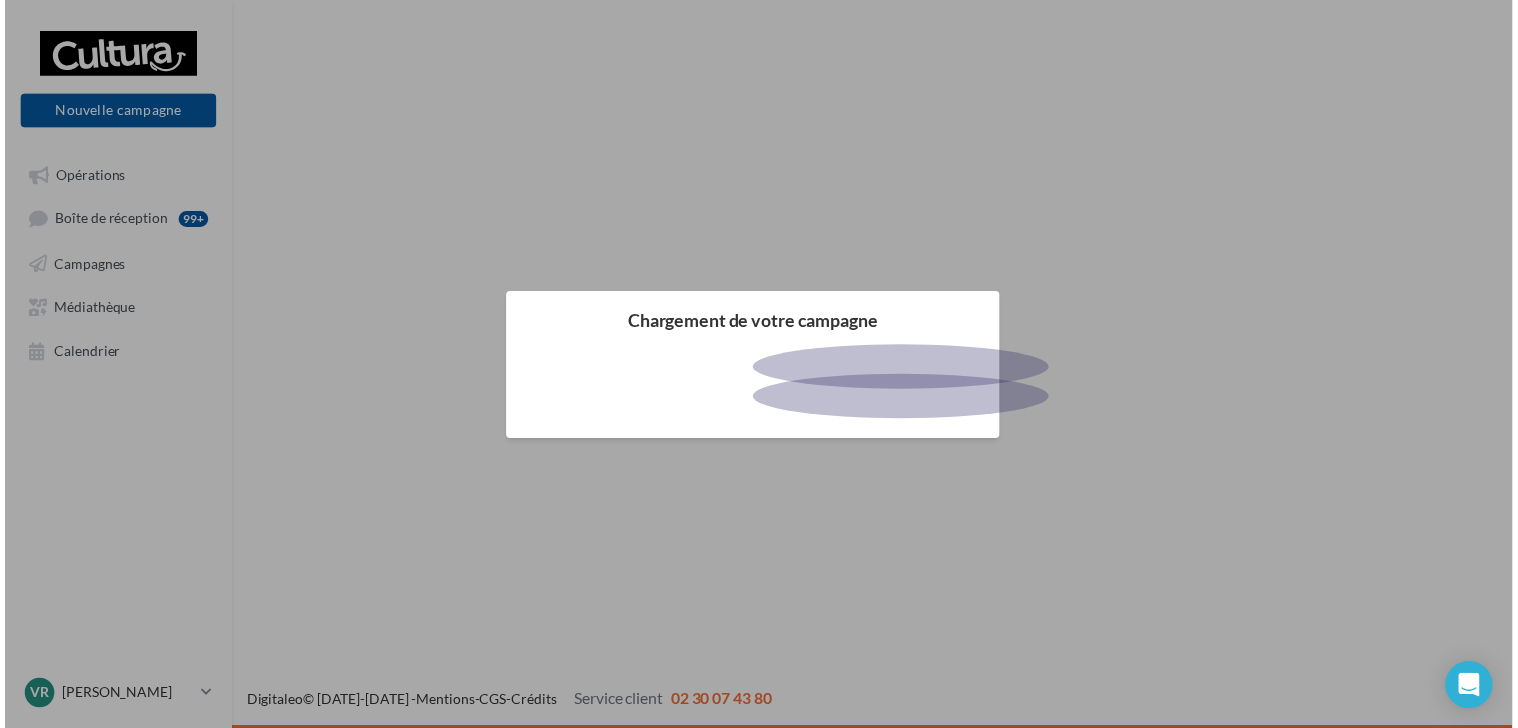 scroll, scrollTop: 0, scrollLeft: 0, axis: both 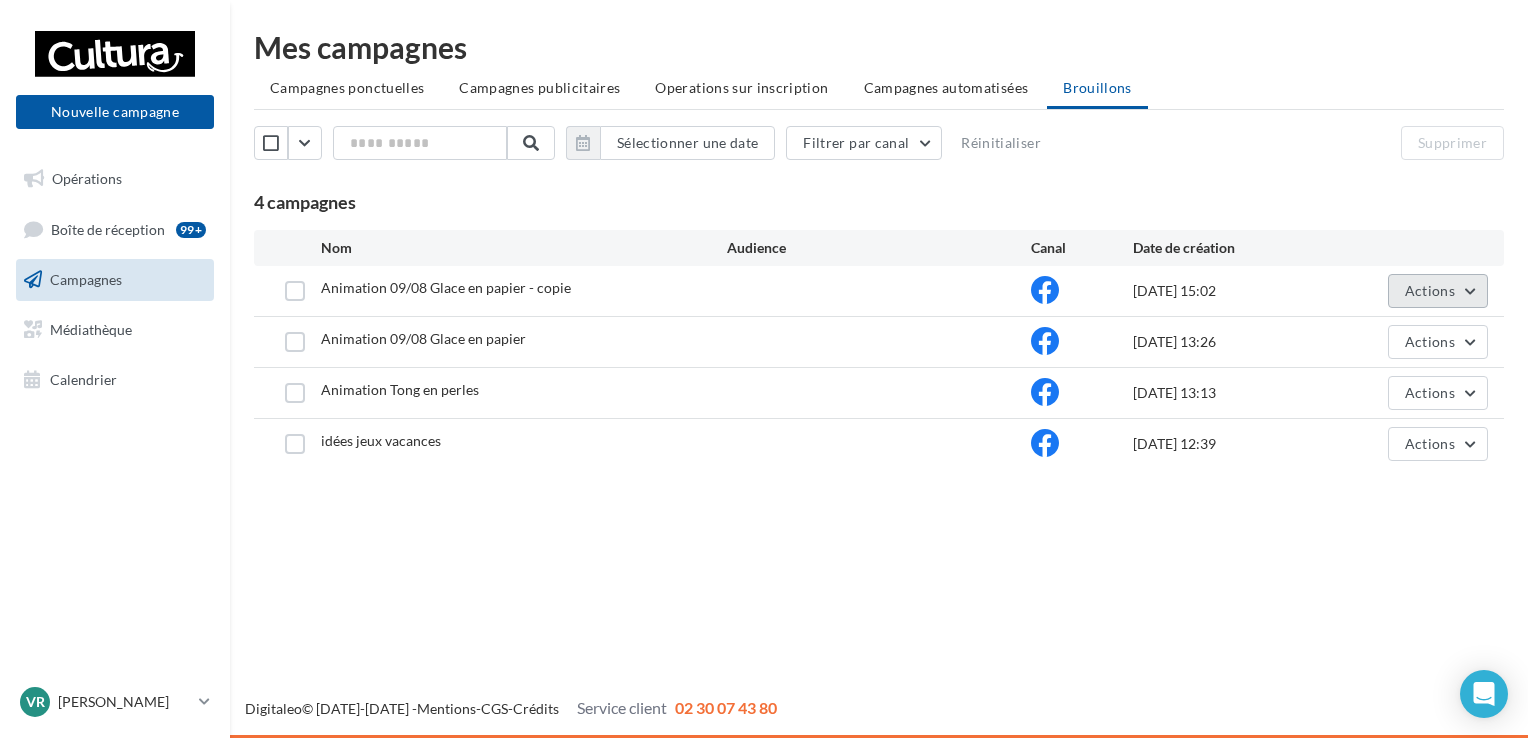 click on "Actions" at bounding box center [1438, 291] 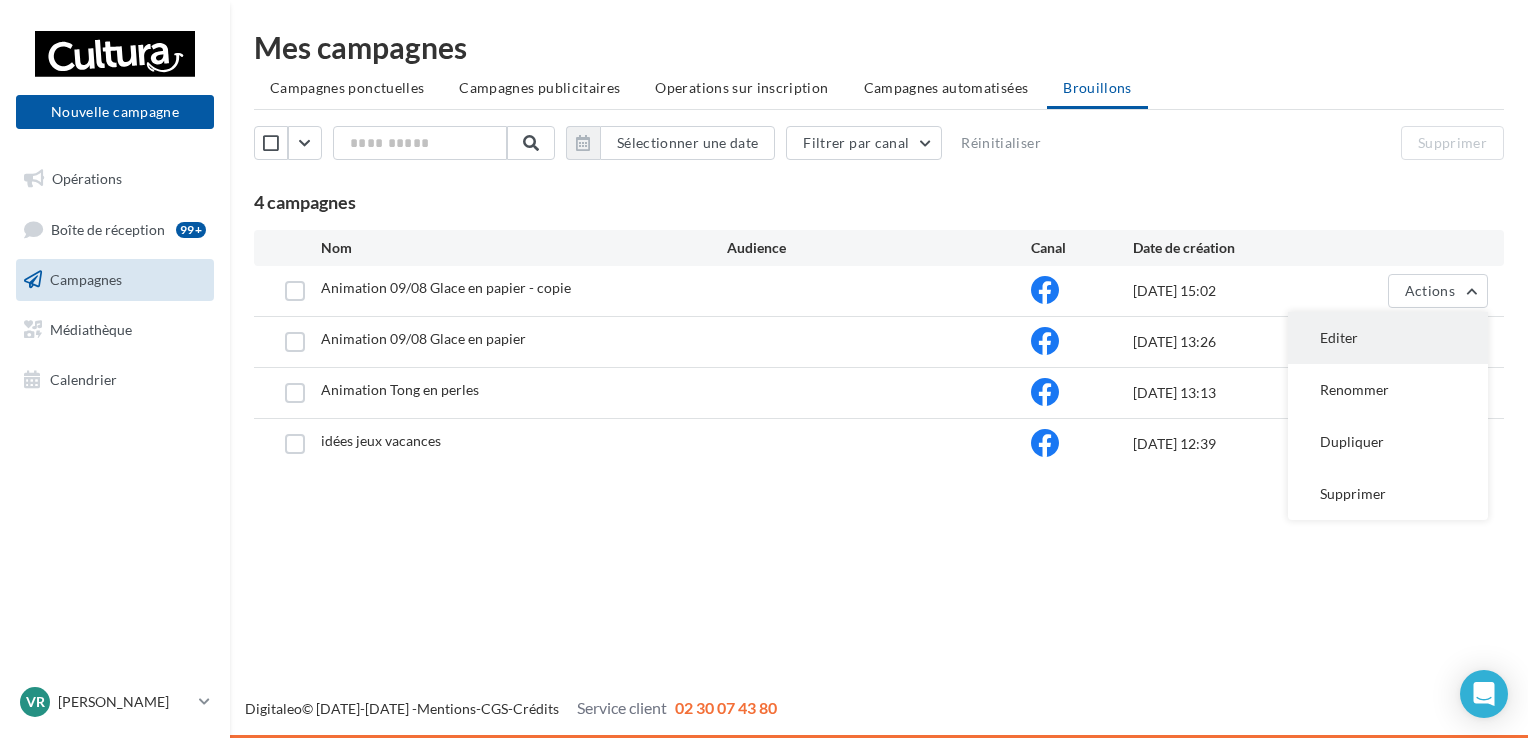 click on "Editer" at bounding box center [1388, 338] 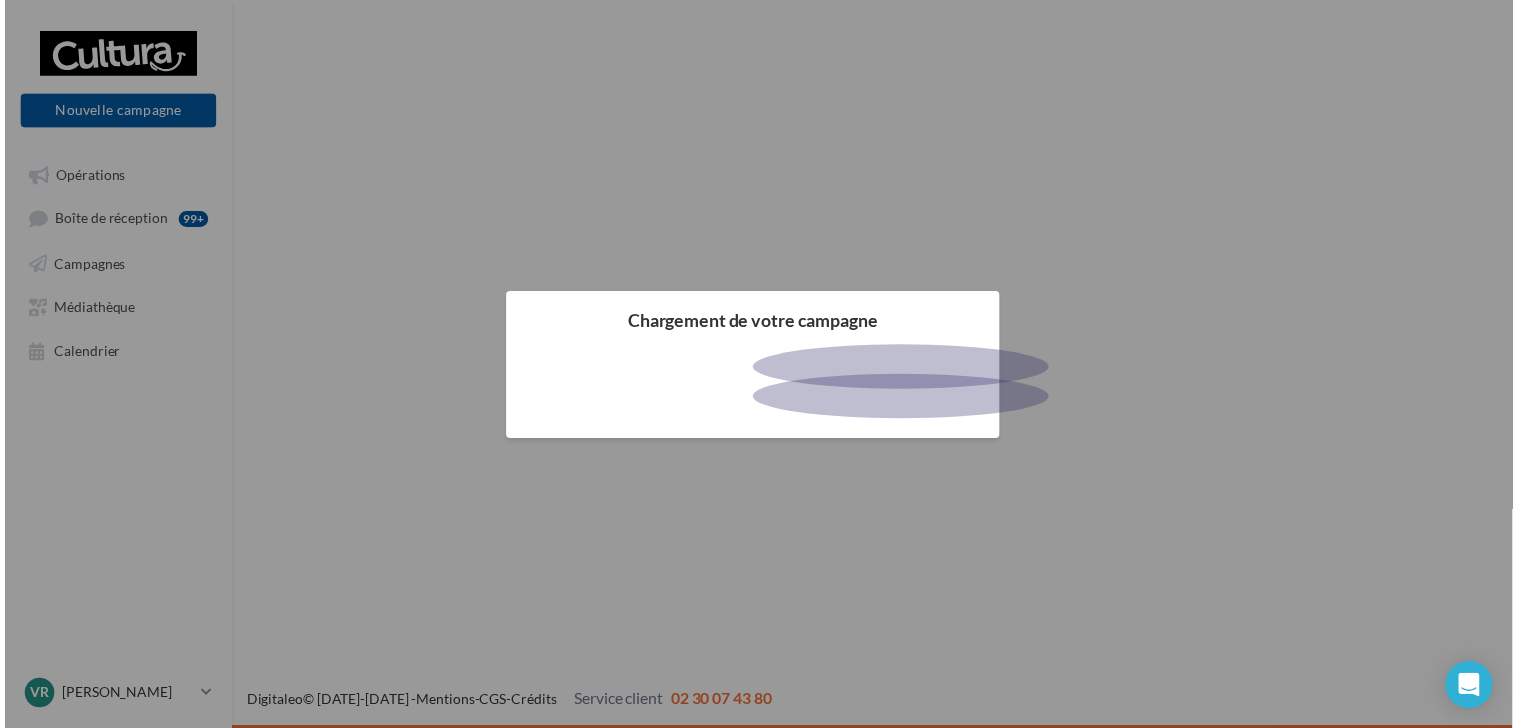 scroll, scrollTop: 0, scrollLeft: 0, axis: both 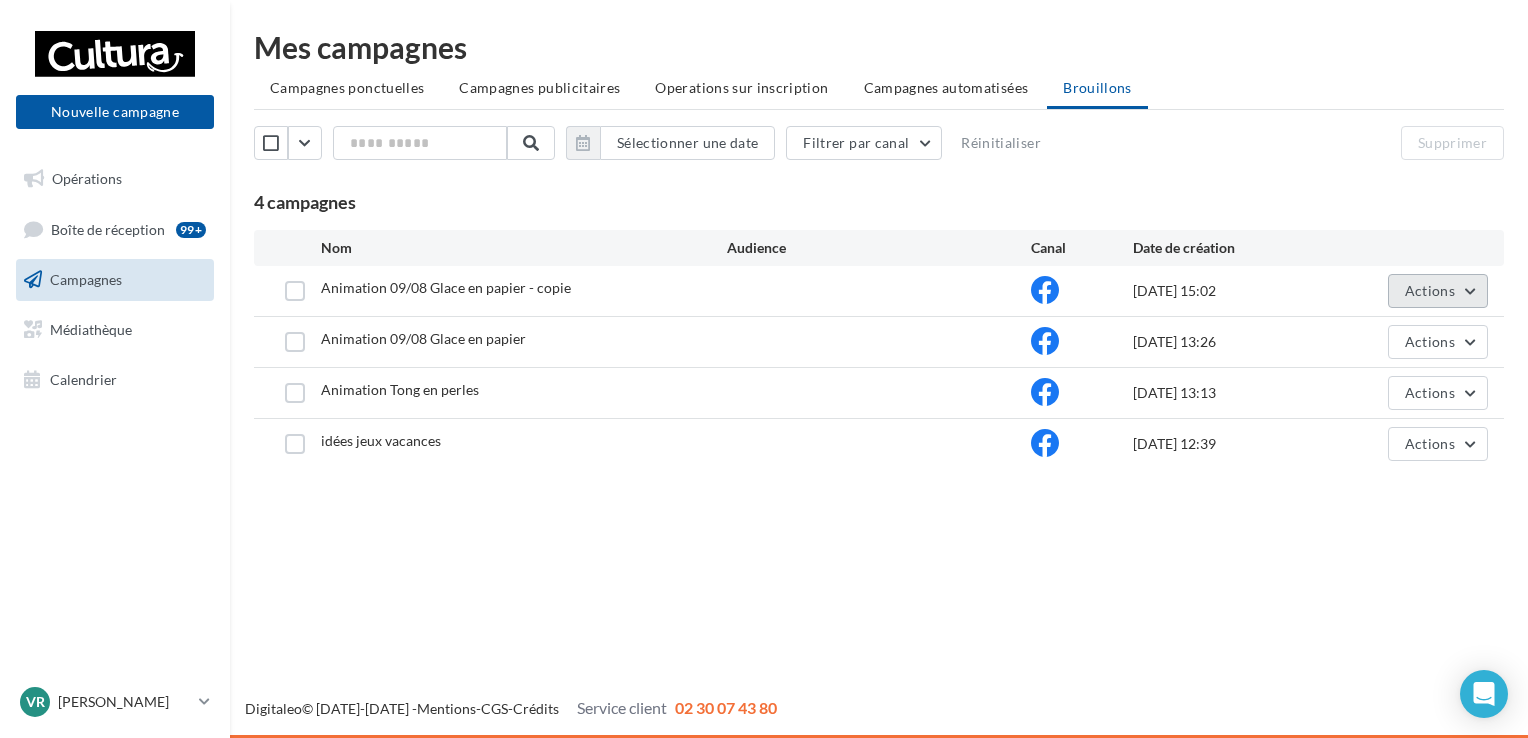 click on "Actions" at bounding box center [1438, 291] 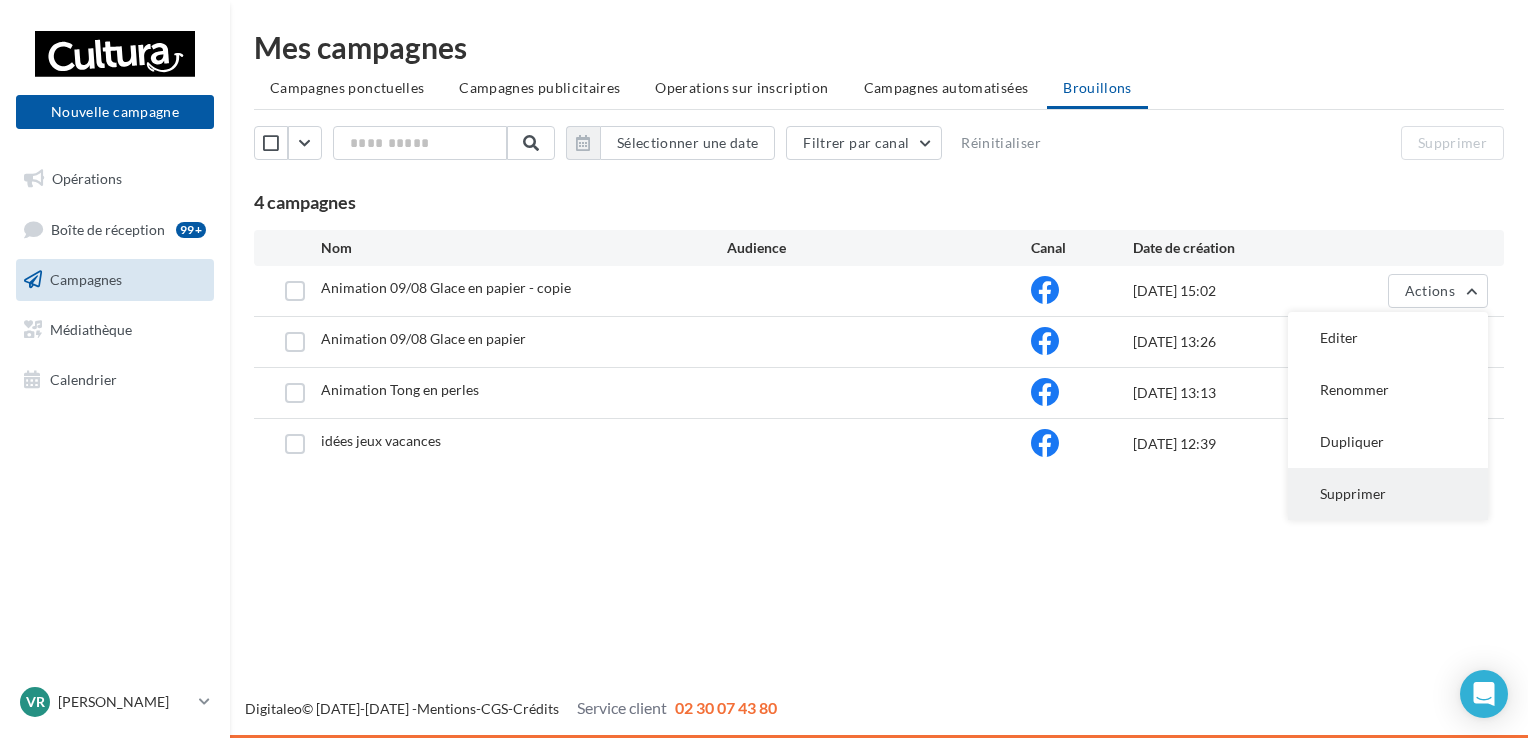 click on "Supprimer" at bounding box center (1388, 494) 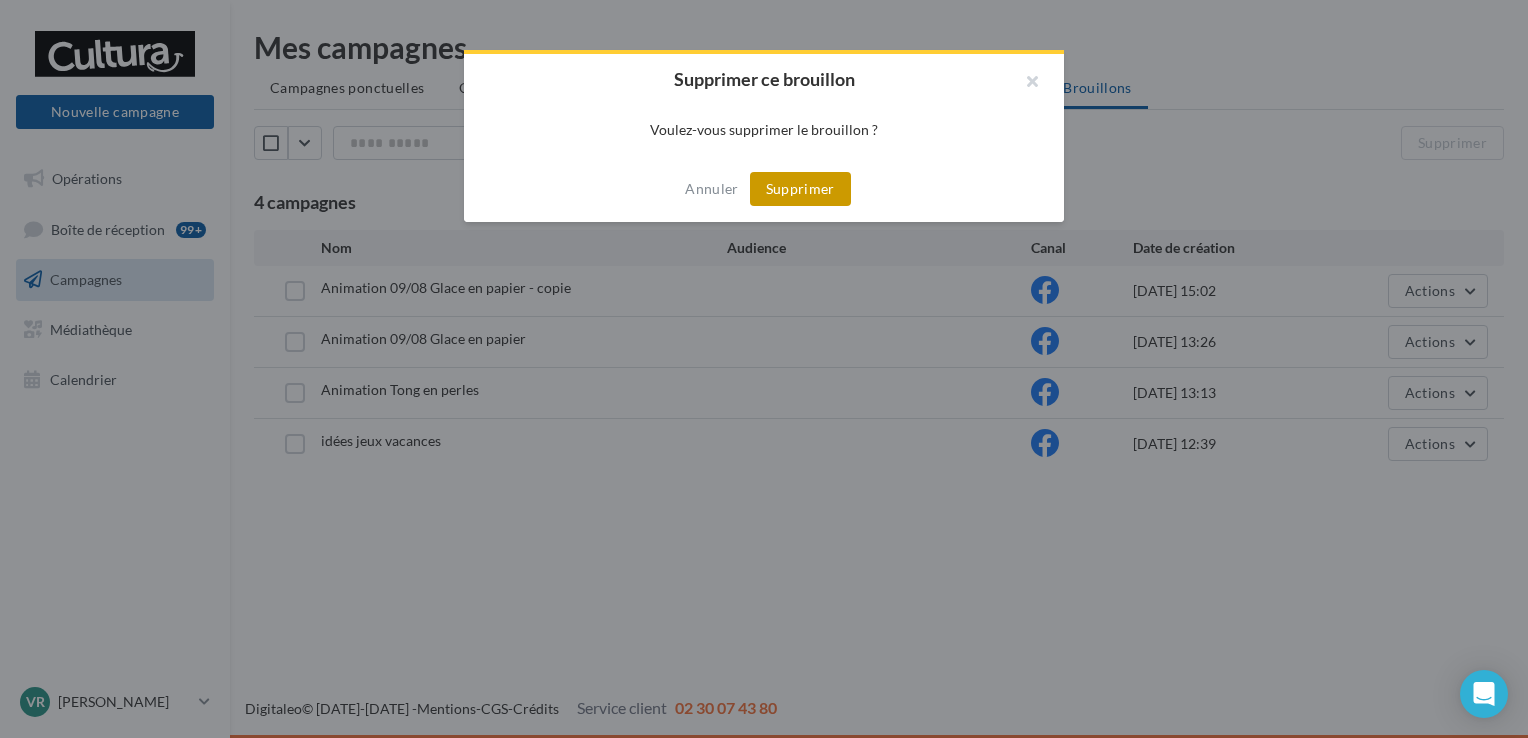 click on "Supprimer" at bounding box center (800, 189) 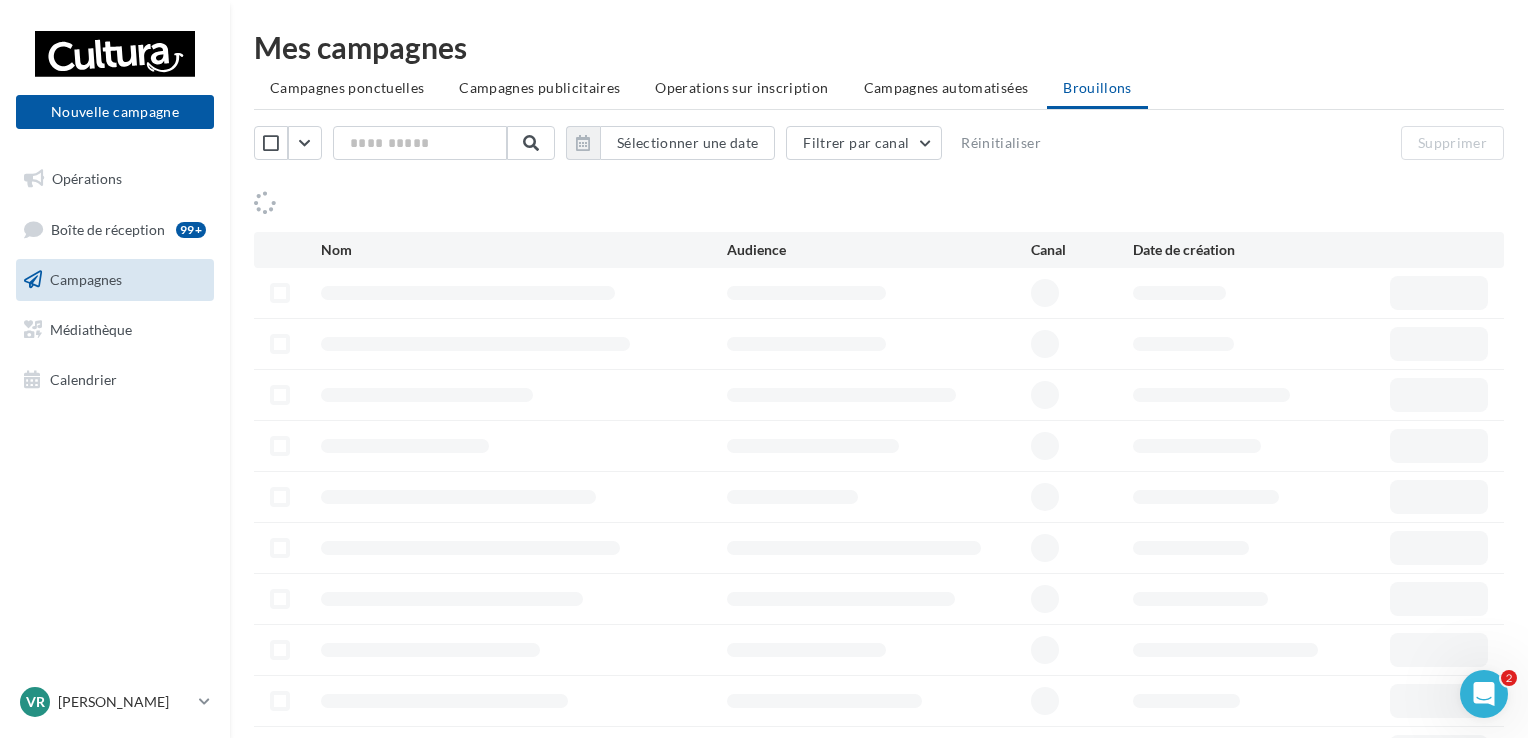 scroll, scrollTop: 0, scrollLeft: 0, axis: both 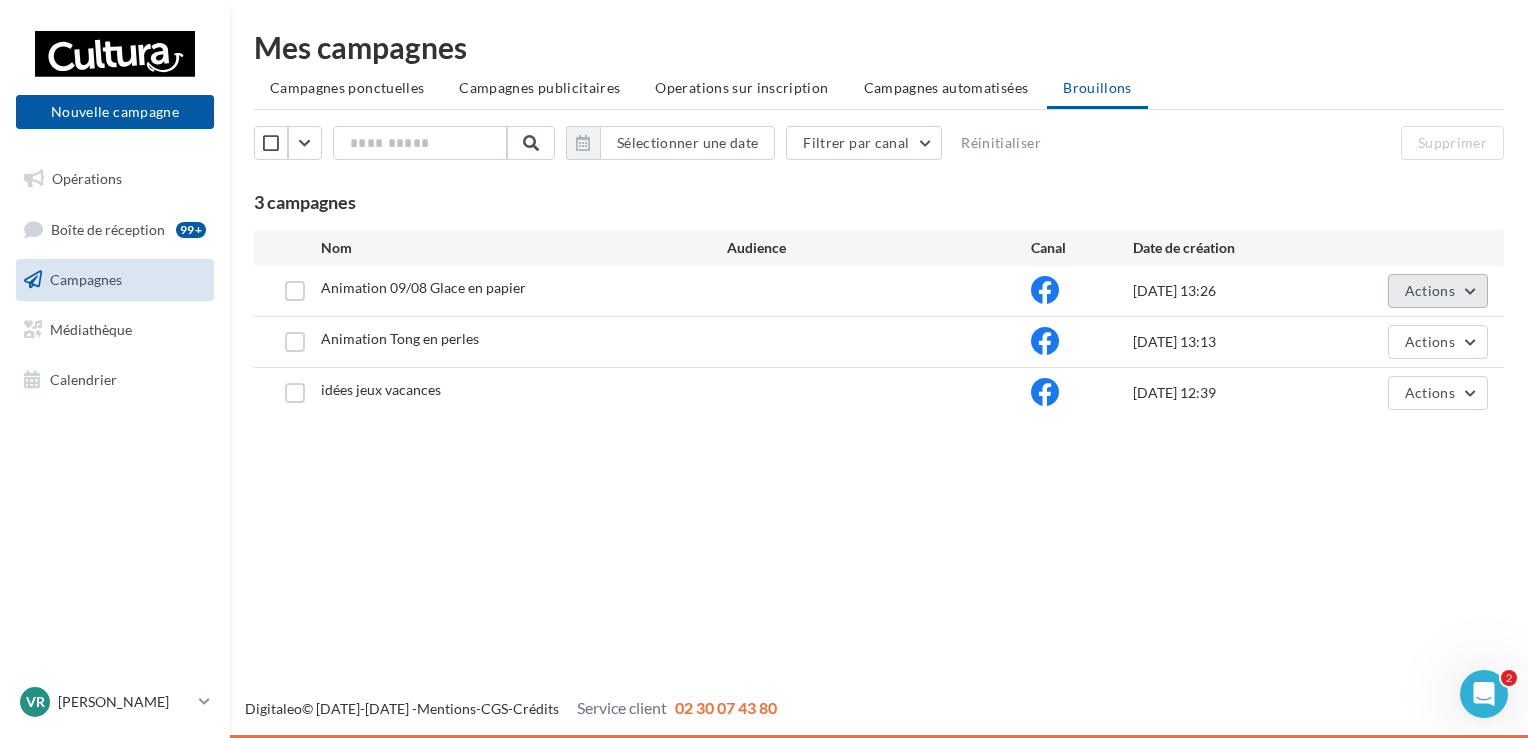click on "Actions" at bounding box center [1438, 291] 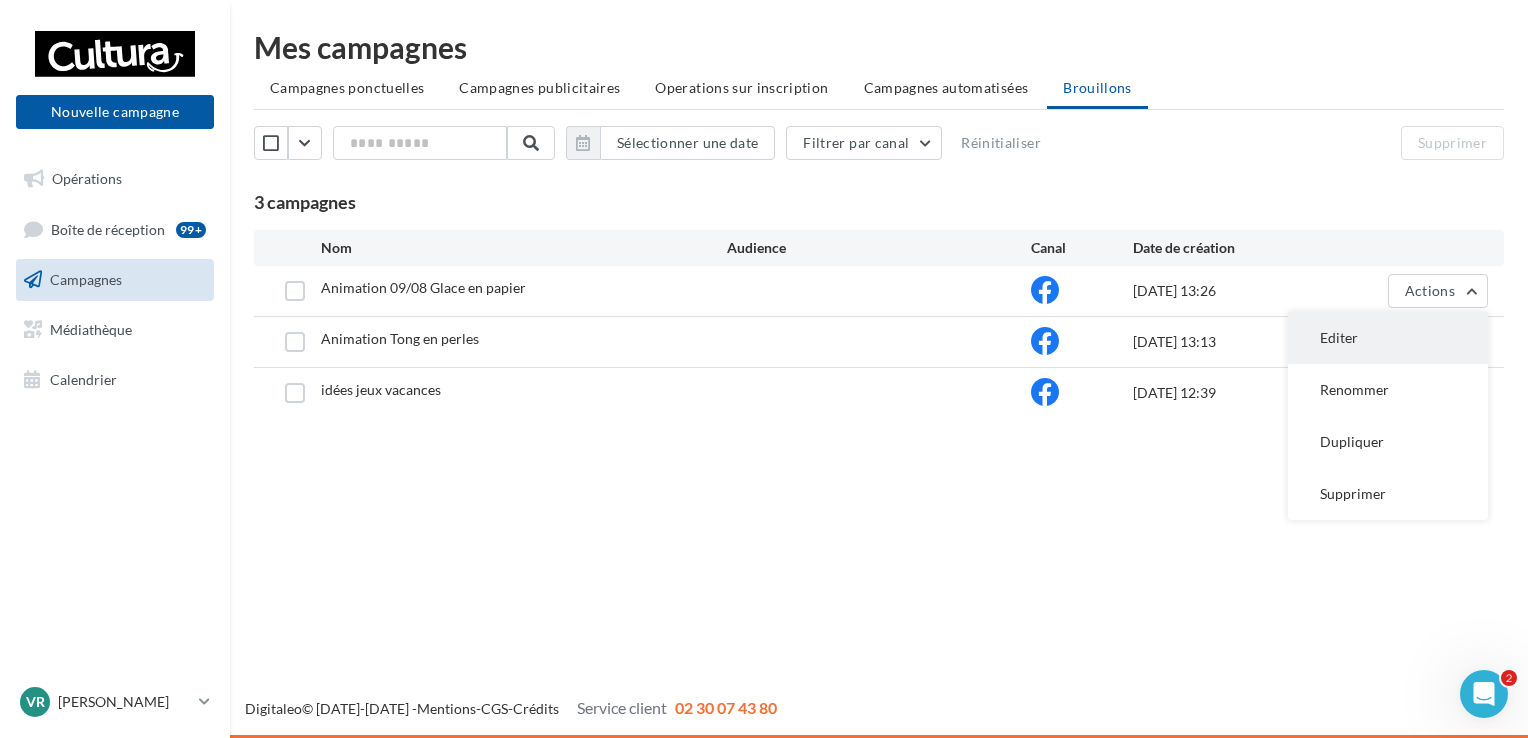 click on "Editer" at bounding box center (1388, 338) 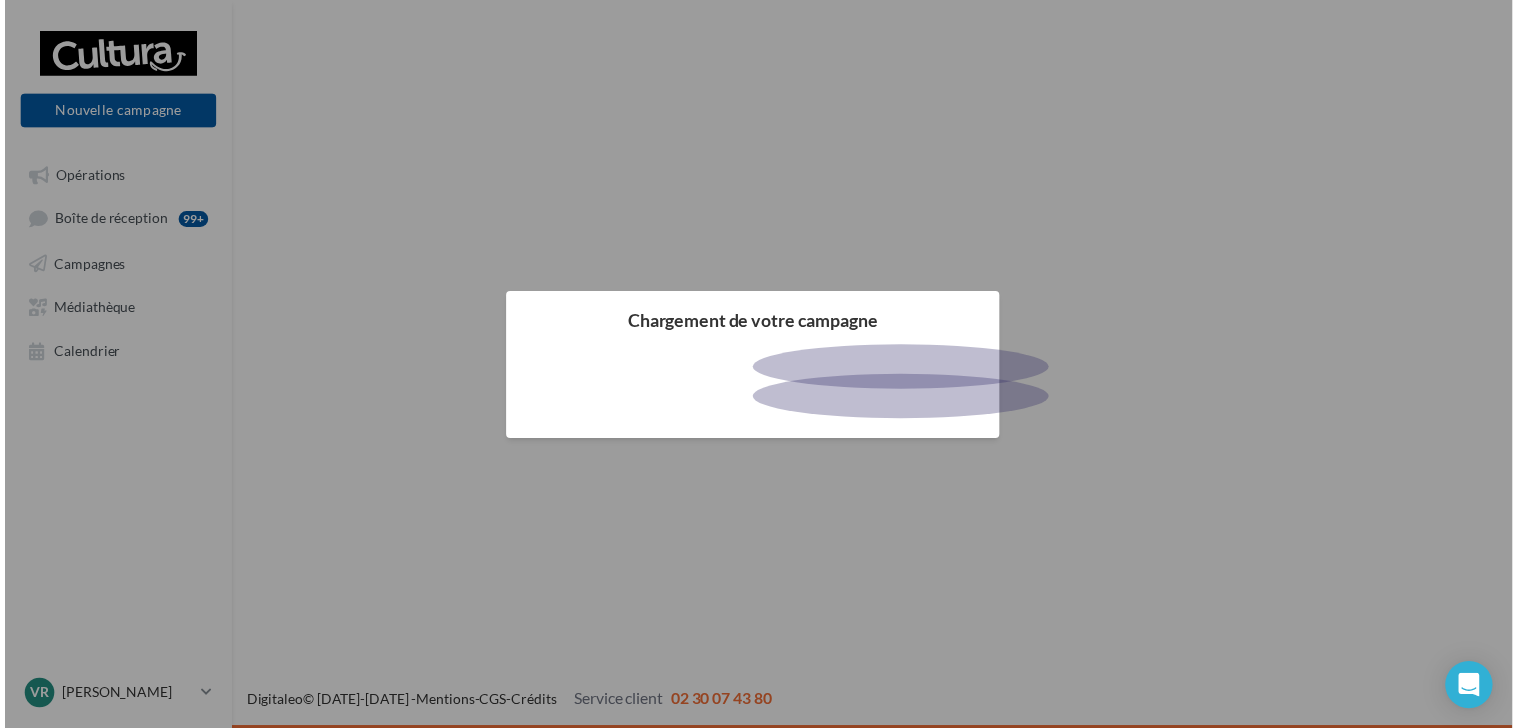 scroll, scrollTop: 0, scrollLeft: 0, axis: both 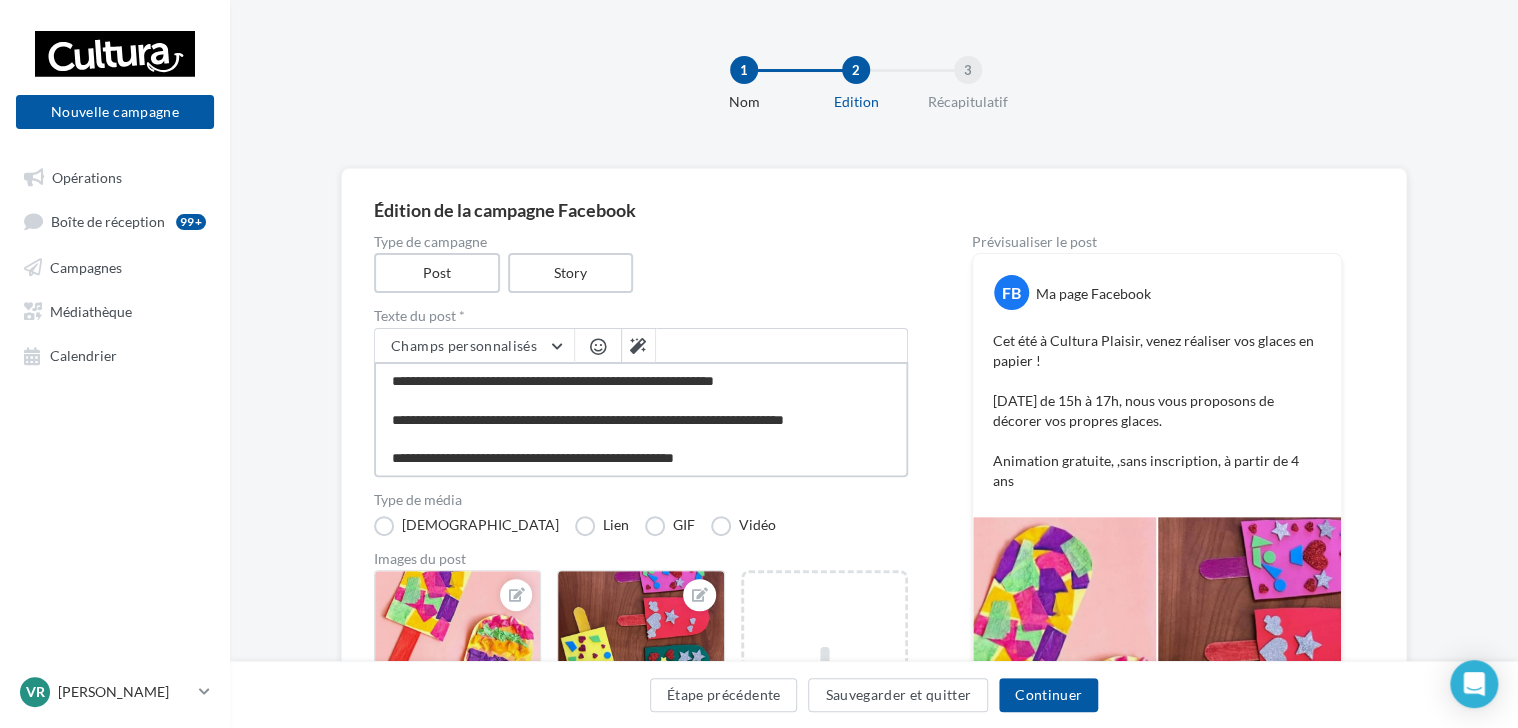 drag, startPoint x: 383, startPoint y: 376, endPoint x: 785, endPoint y: 528, distance: 429.77667 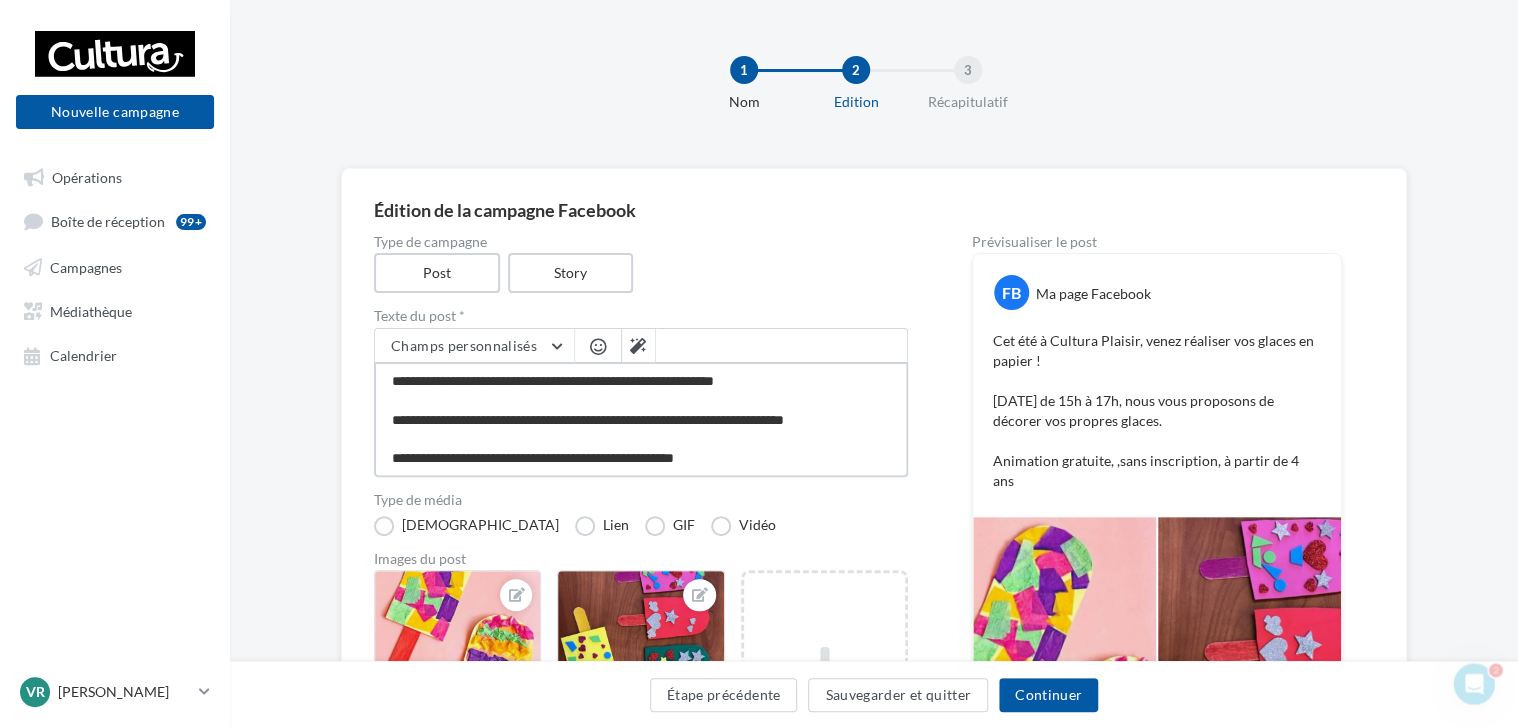 scroll, scrollTop: 0, scrollLeft: 0, axis: both 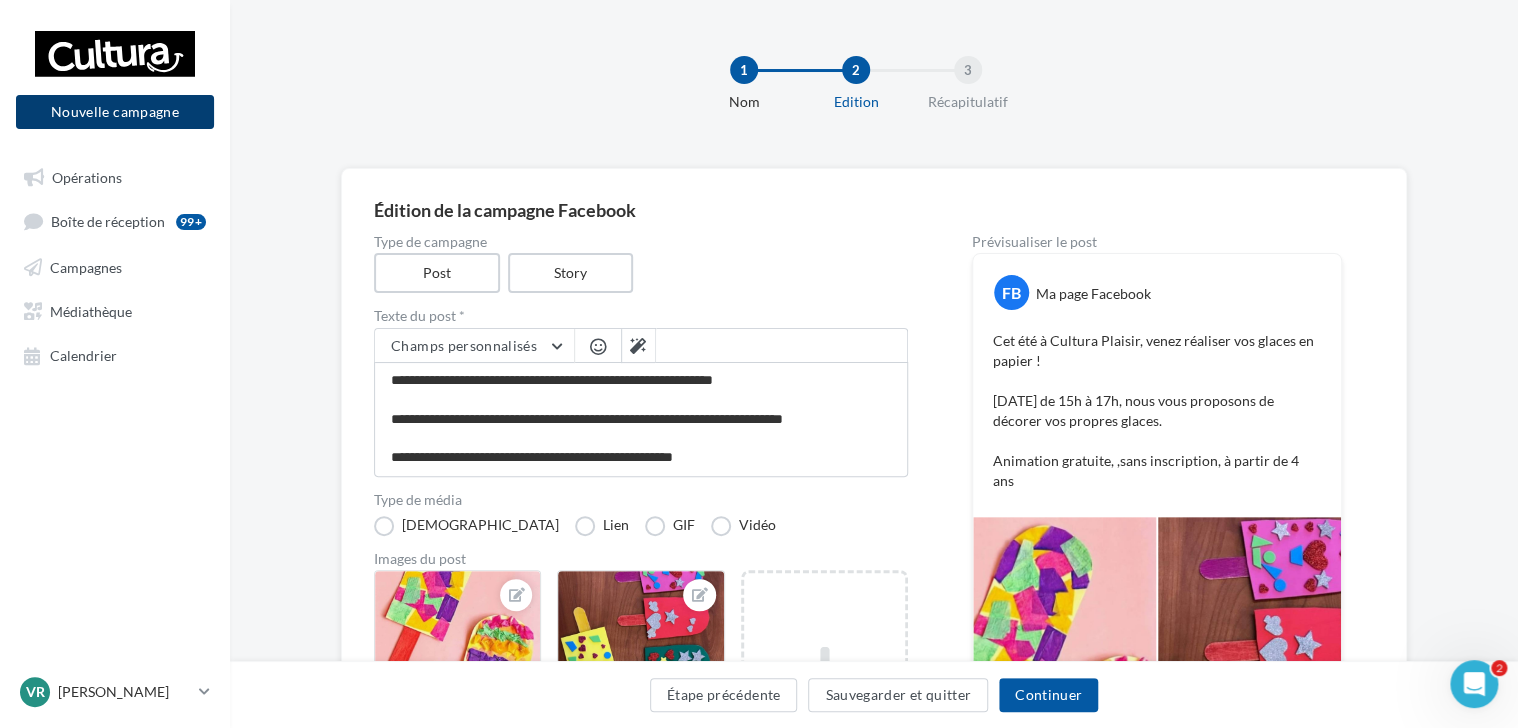 click on "Nouvelle campagne" at bounding box center [115, 112] 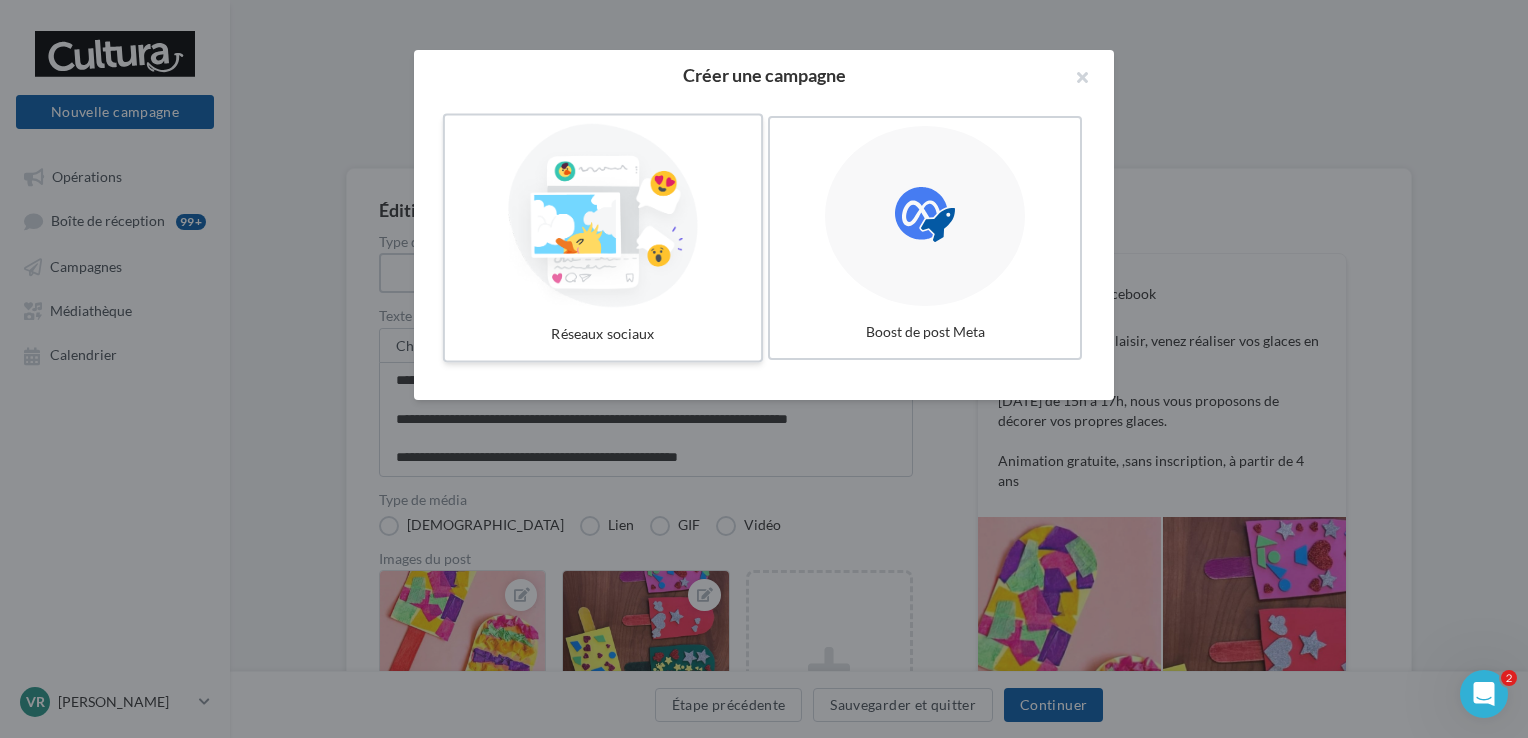 click on "Réseaux sociaux" at bounding box center (603, 334) 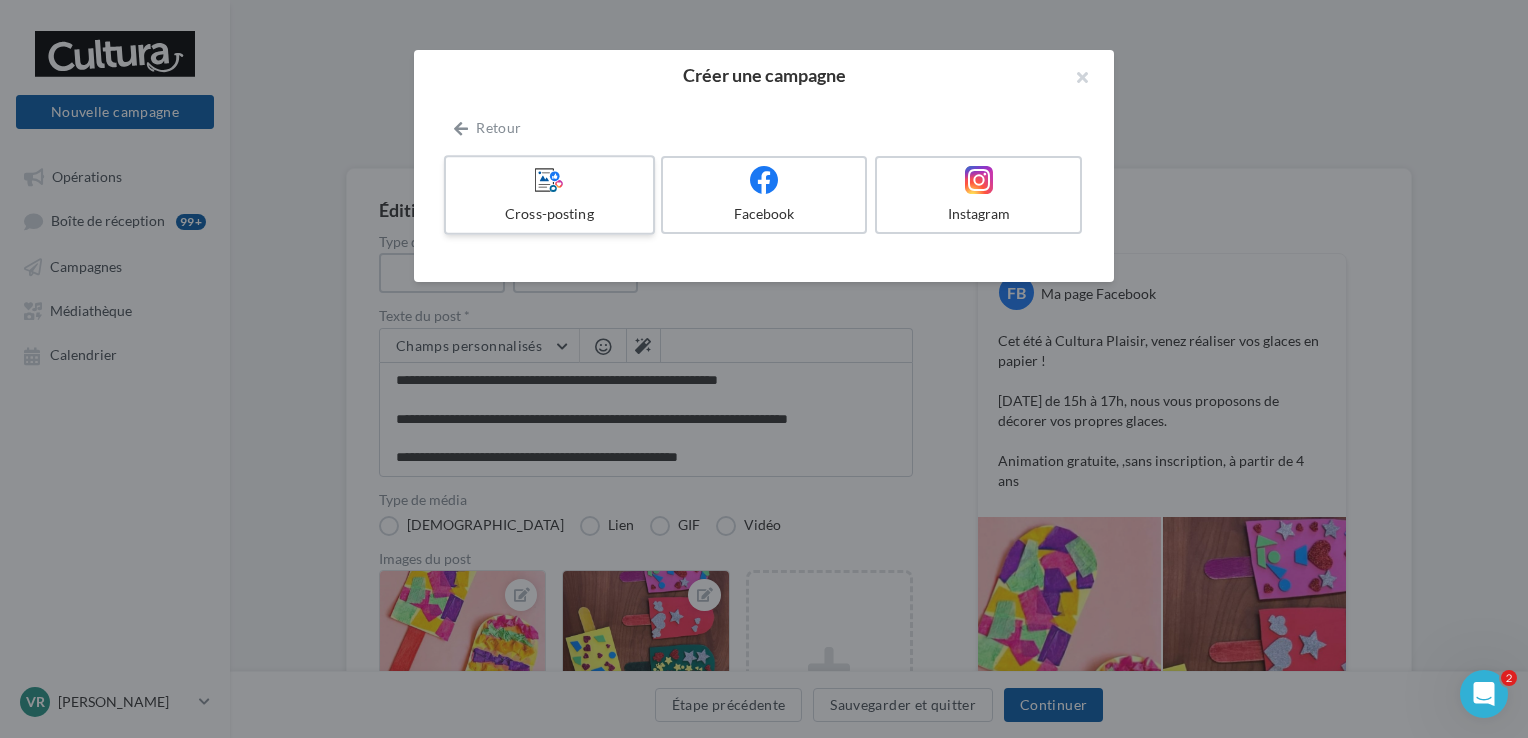 click at bounding box center [549, 180] 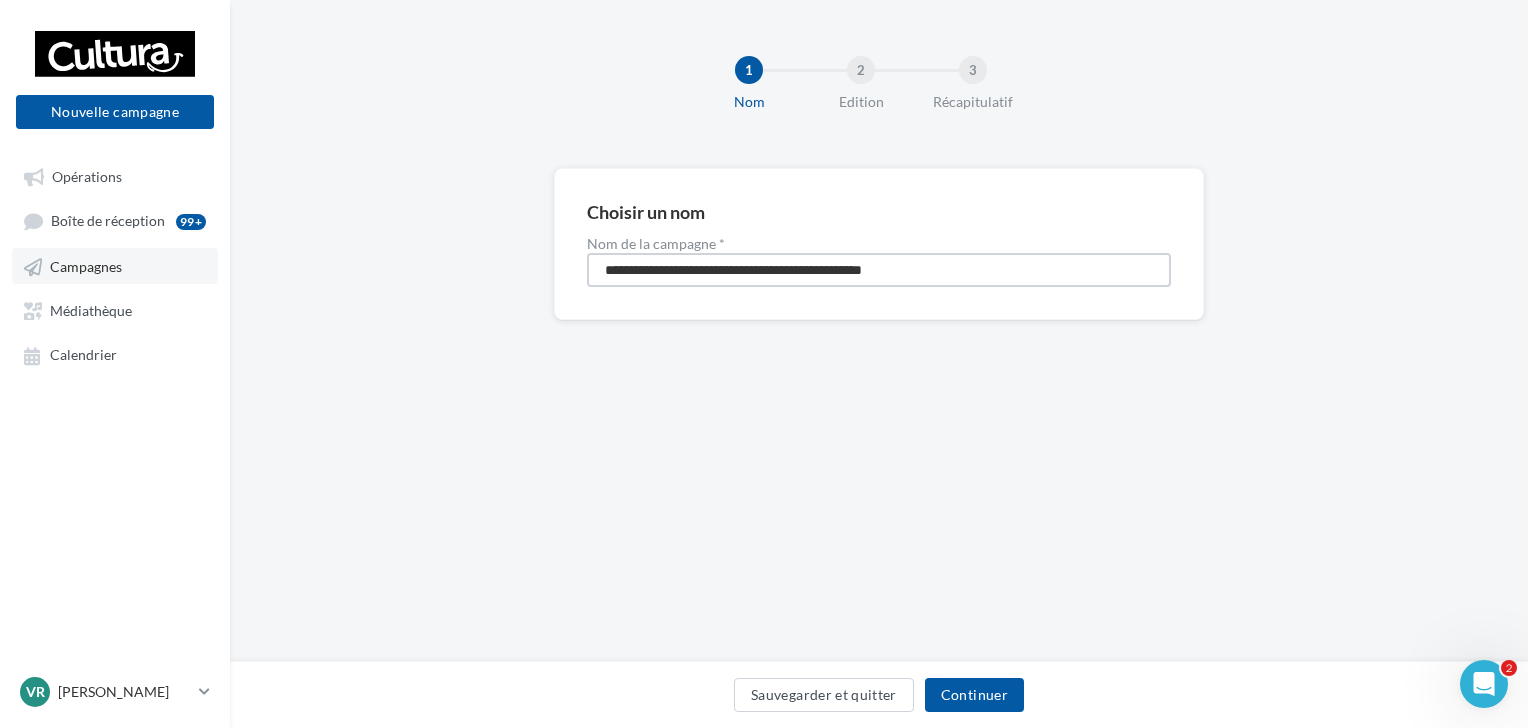 drag, startPoint x: 987, startPoint y: 261, endPoint x: 176, endPoint y: 284, distance: 811.32605 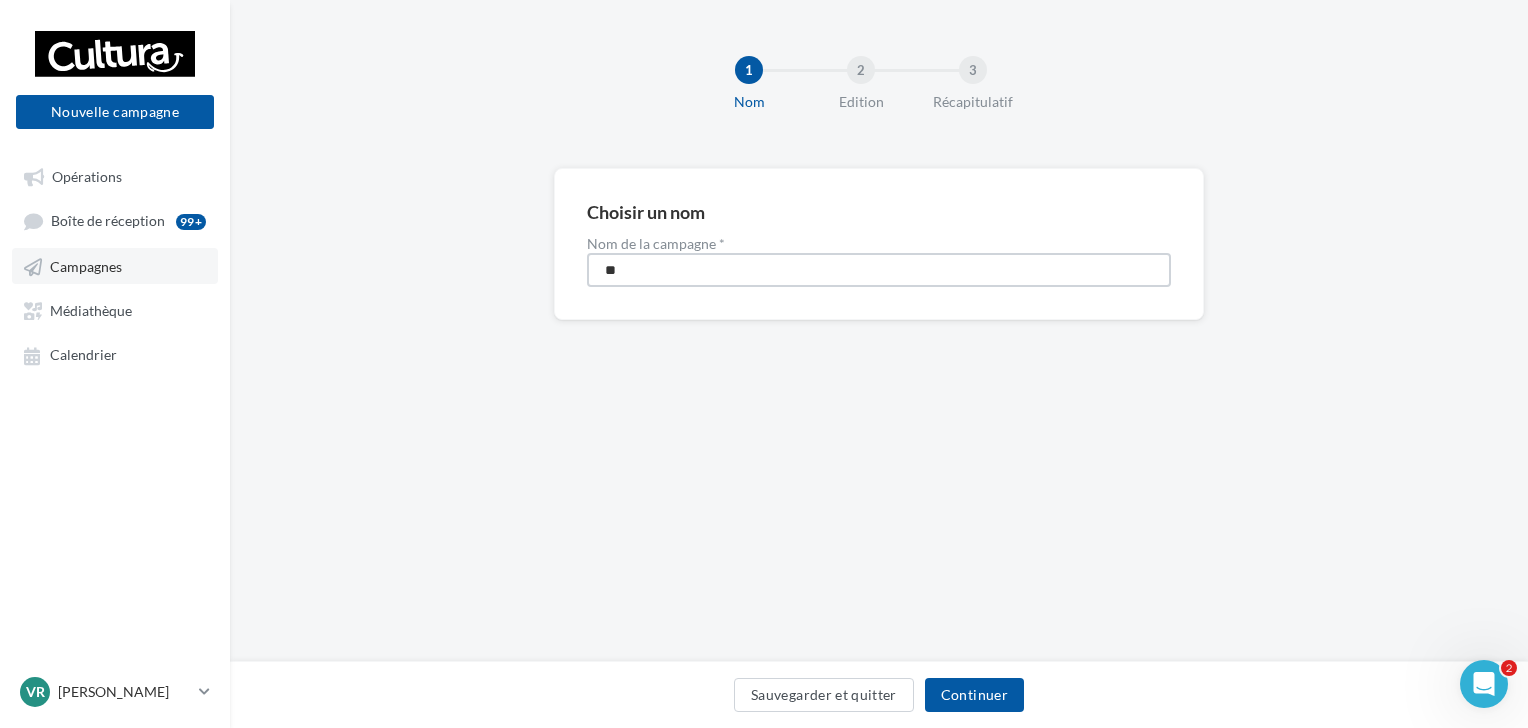 type on "*" 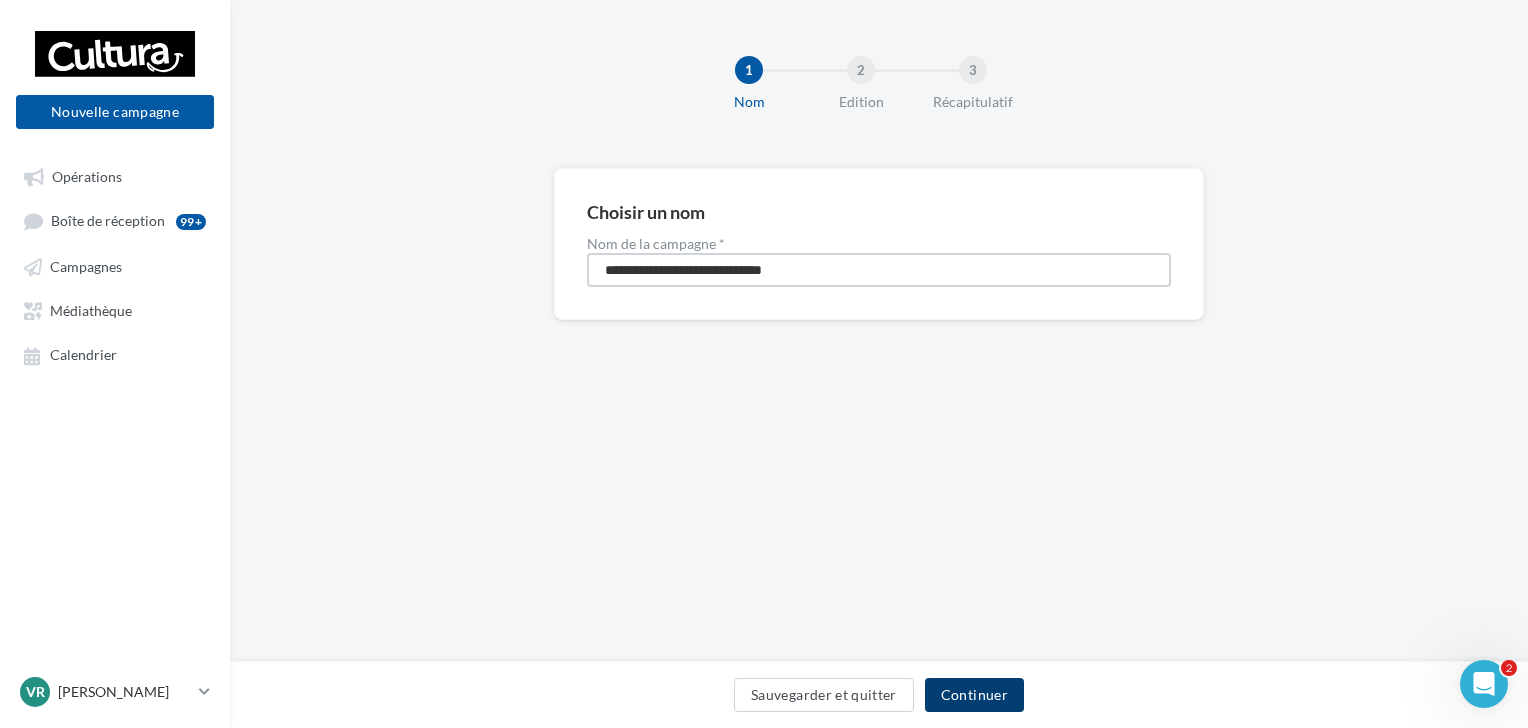 type on "**********" 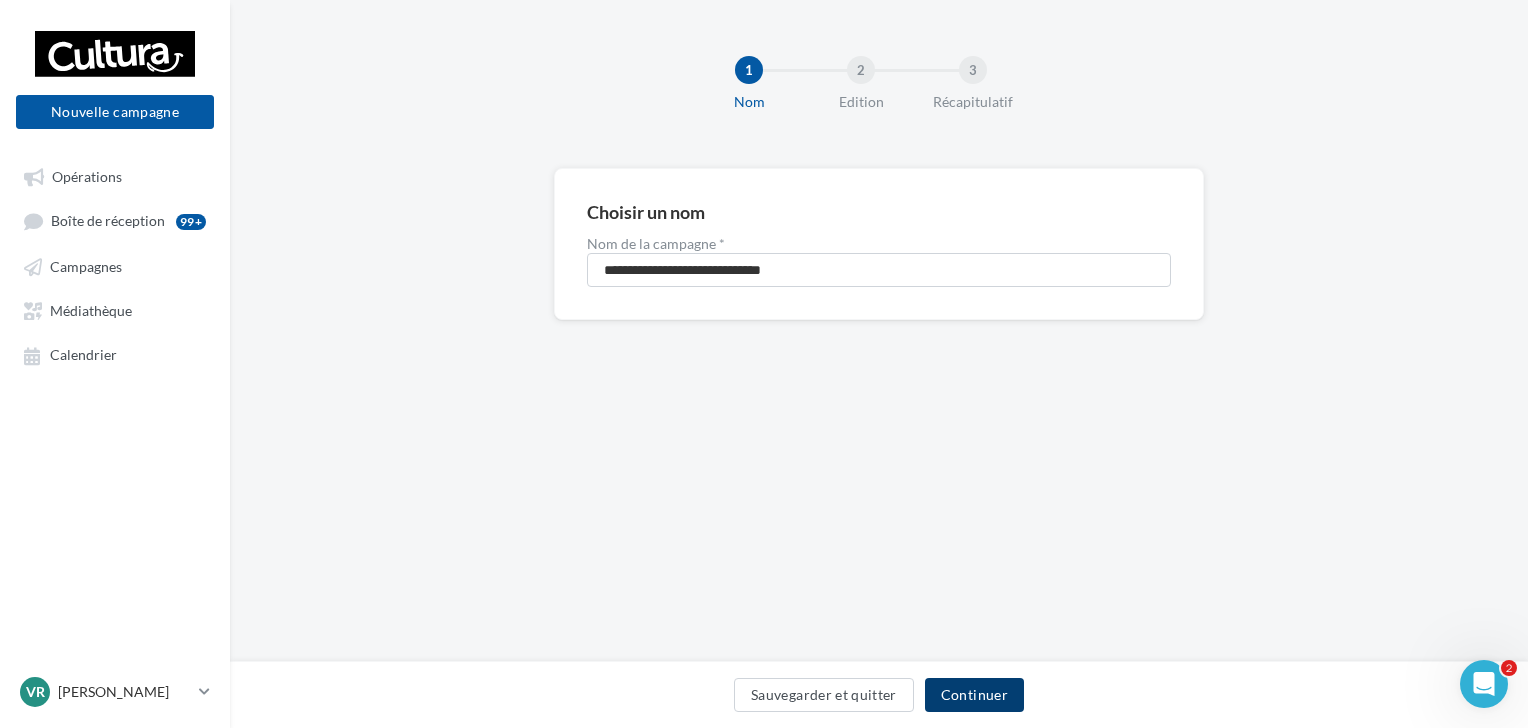 click on "Continuer" at bounding box center (974, 695) 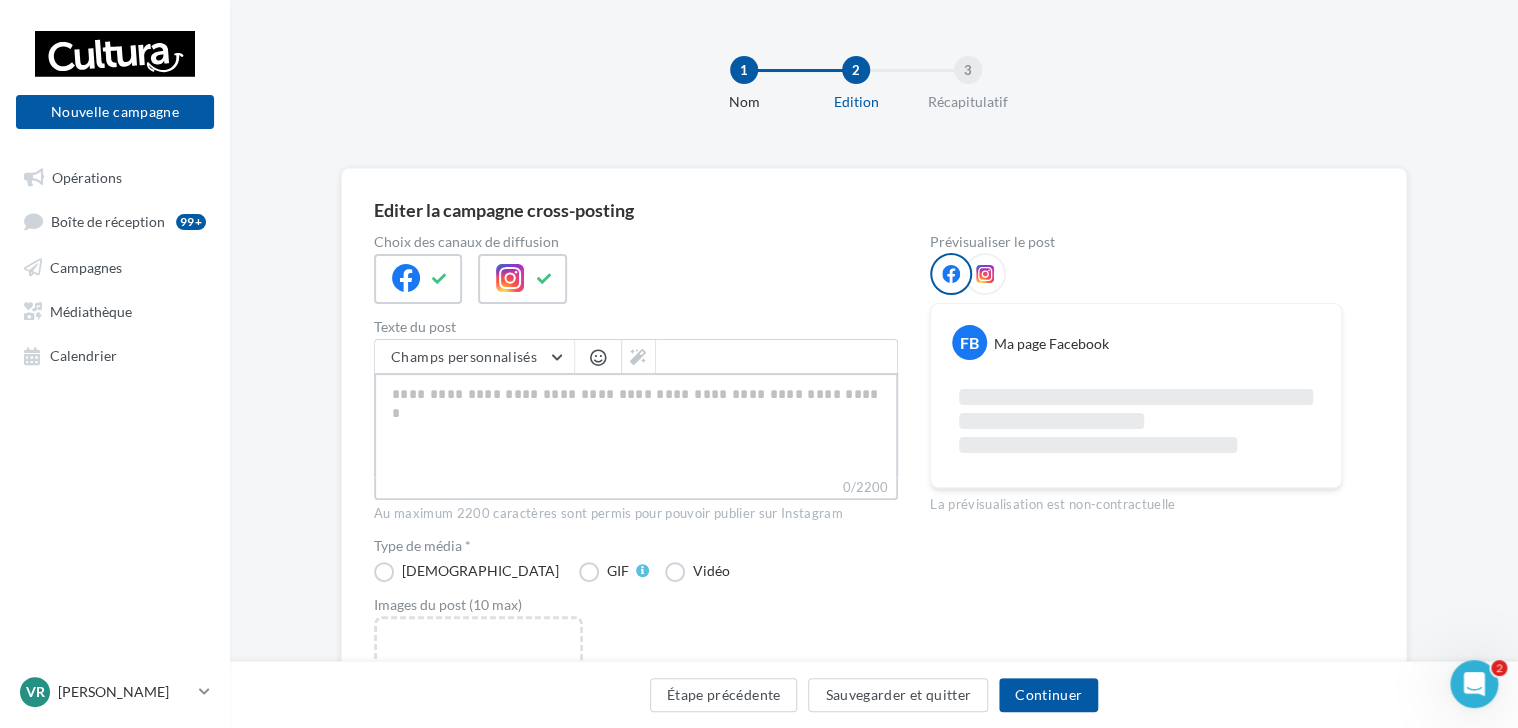 click on "0/2200" at bounding box center [636, 425] 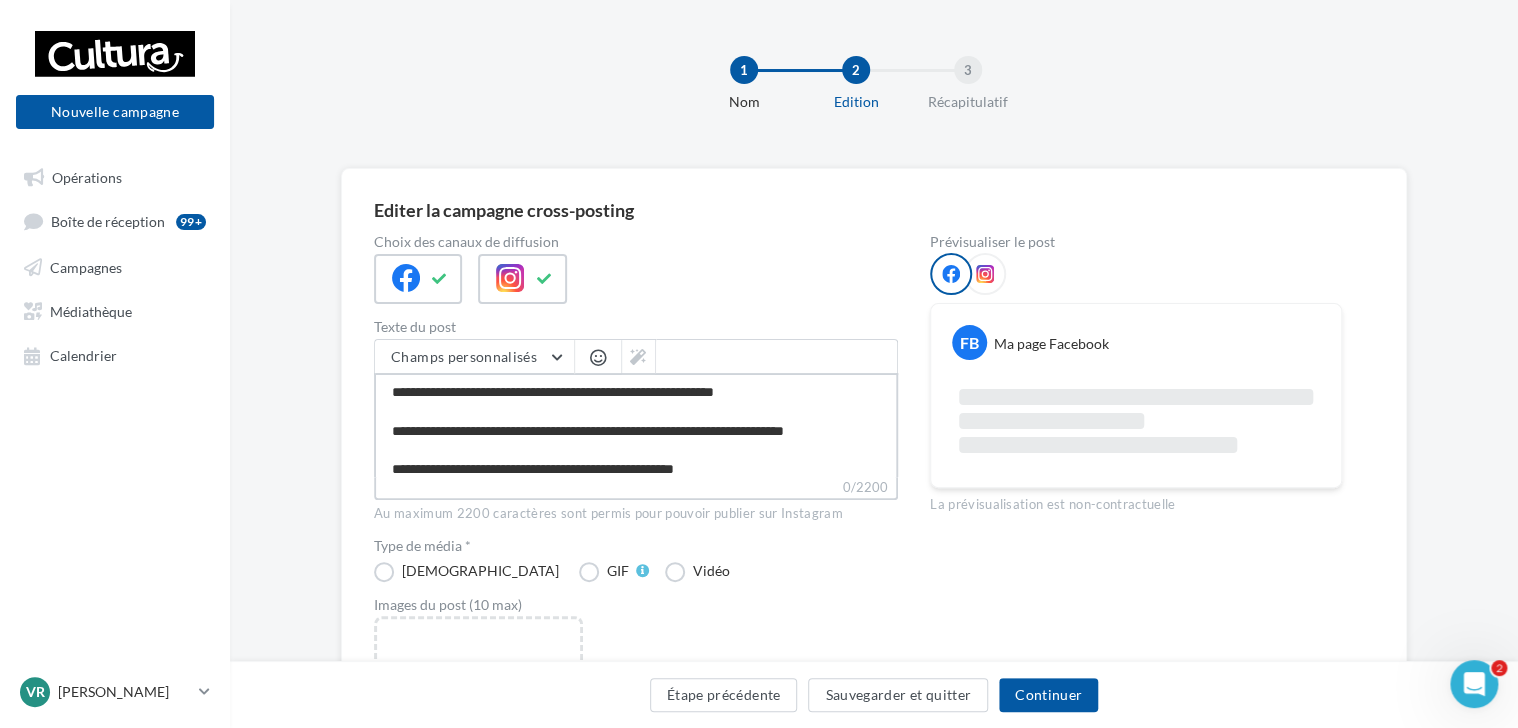 scroll, scrollTop: 8, scrollLeft: 0, axis: vertical 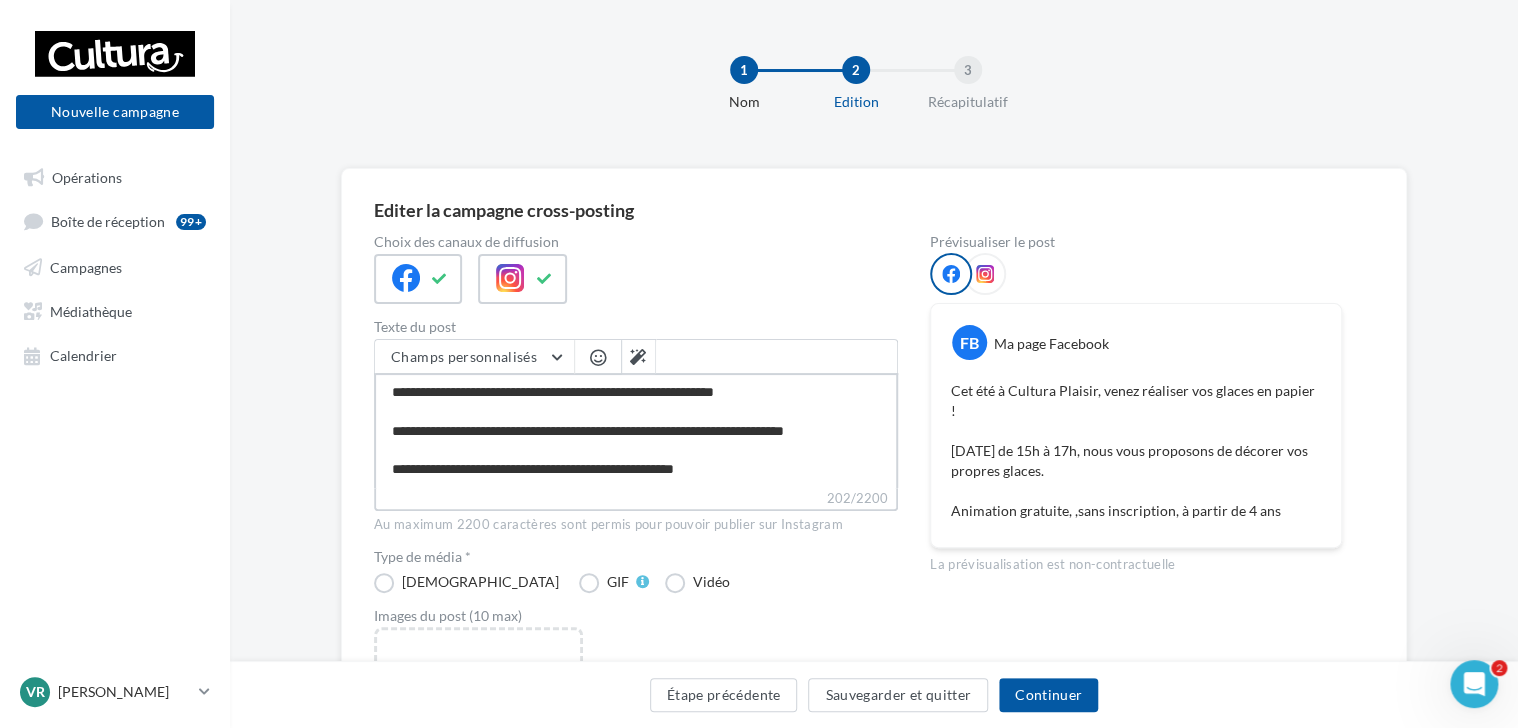 type on "**********" 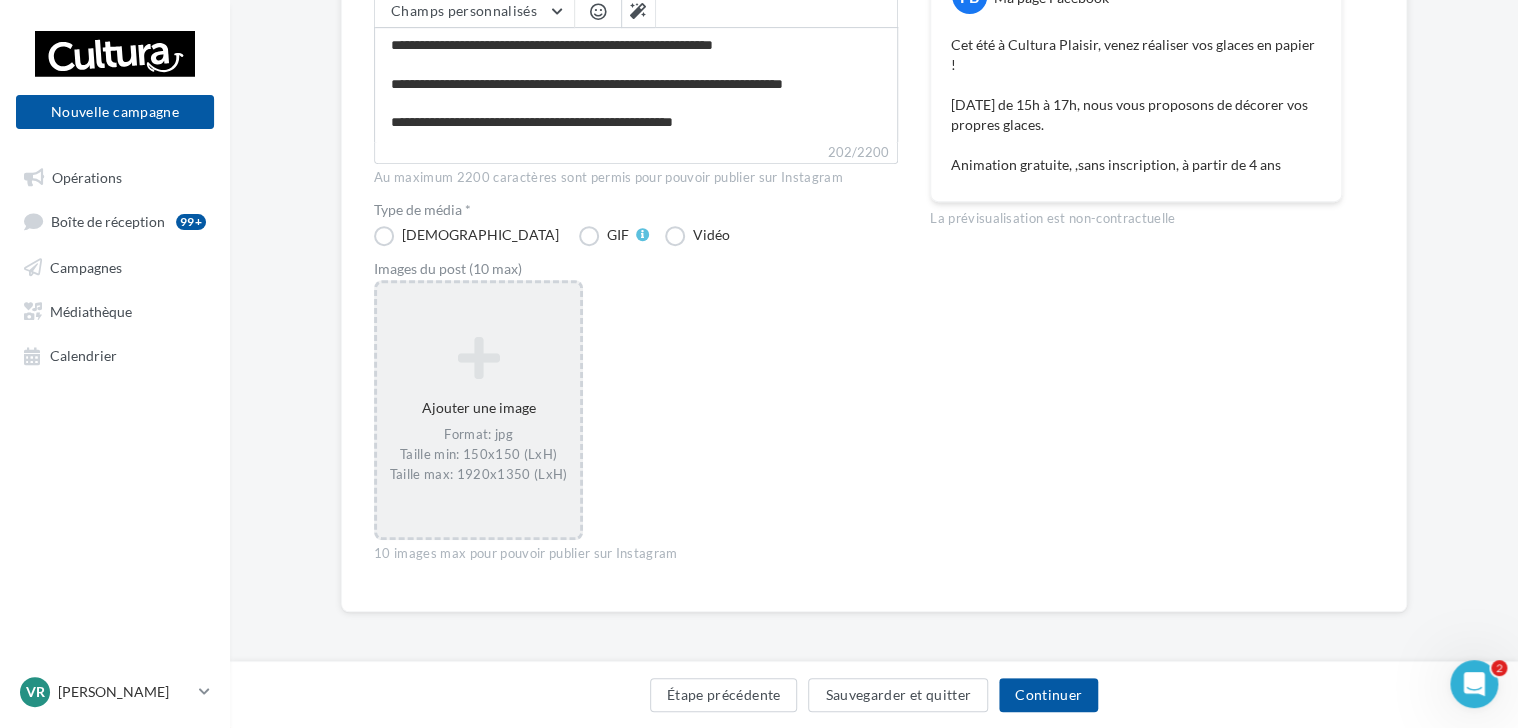 click on "Format: jpg   Taille min: 150x150 (LxH)   Taille max: 1920x1350 (LxH)" at bounding box center (478, 455) 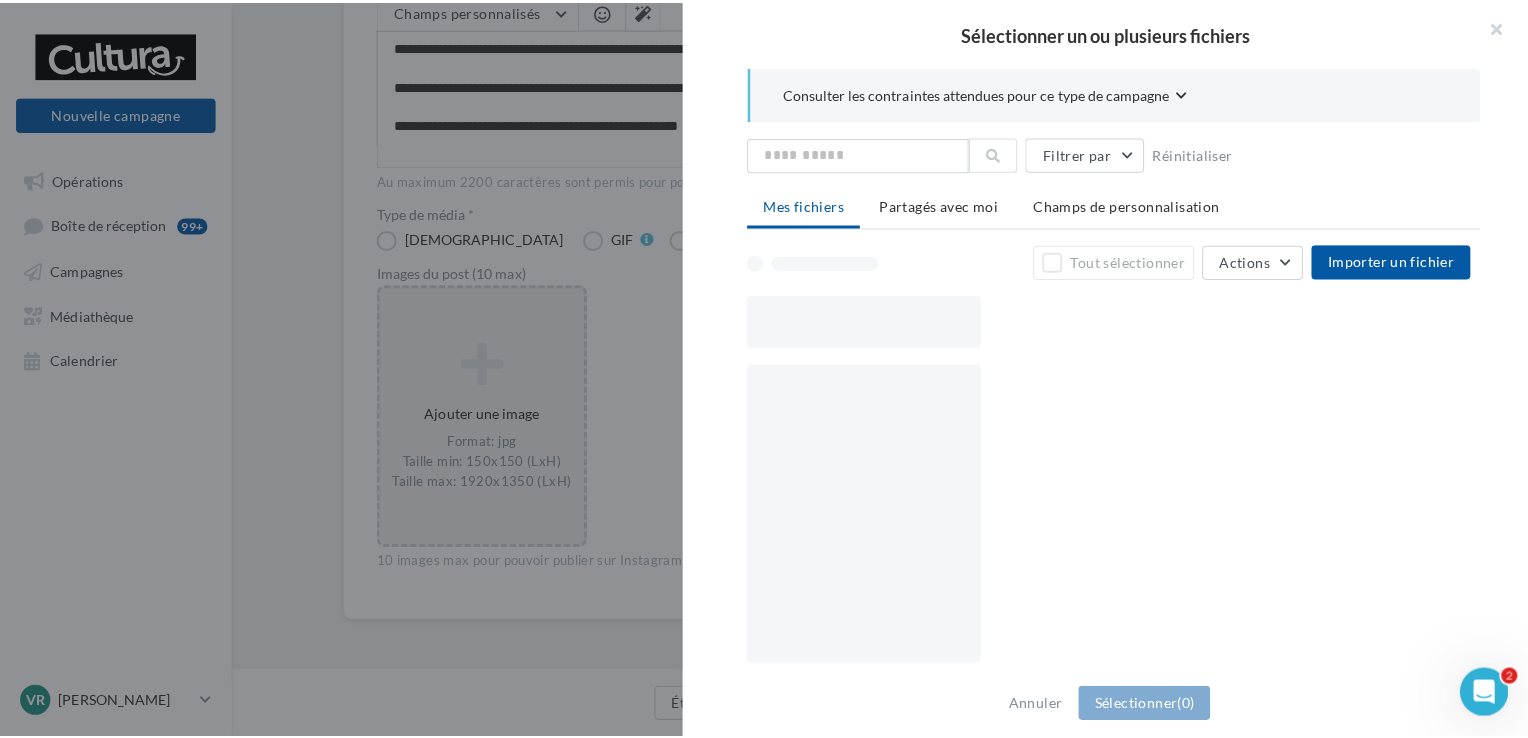 scroll, scrollTop: 336, scrollLeft: 0, axis: vertical 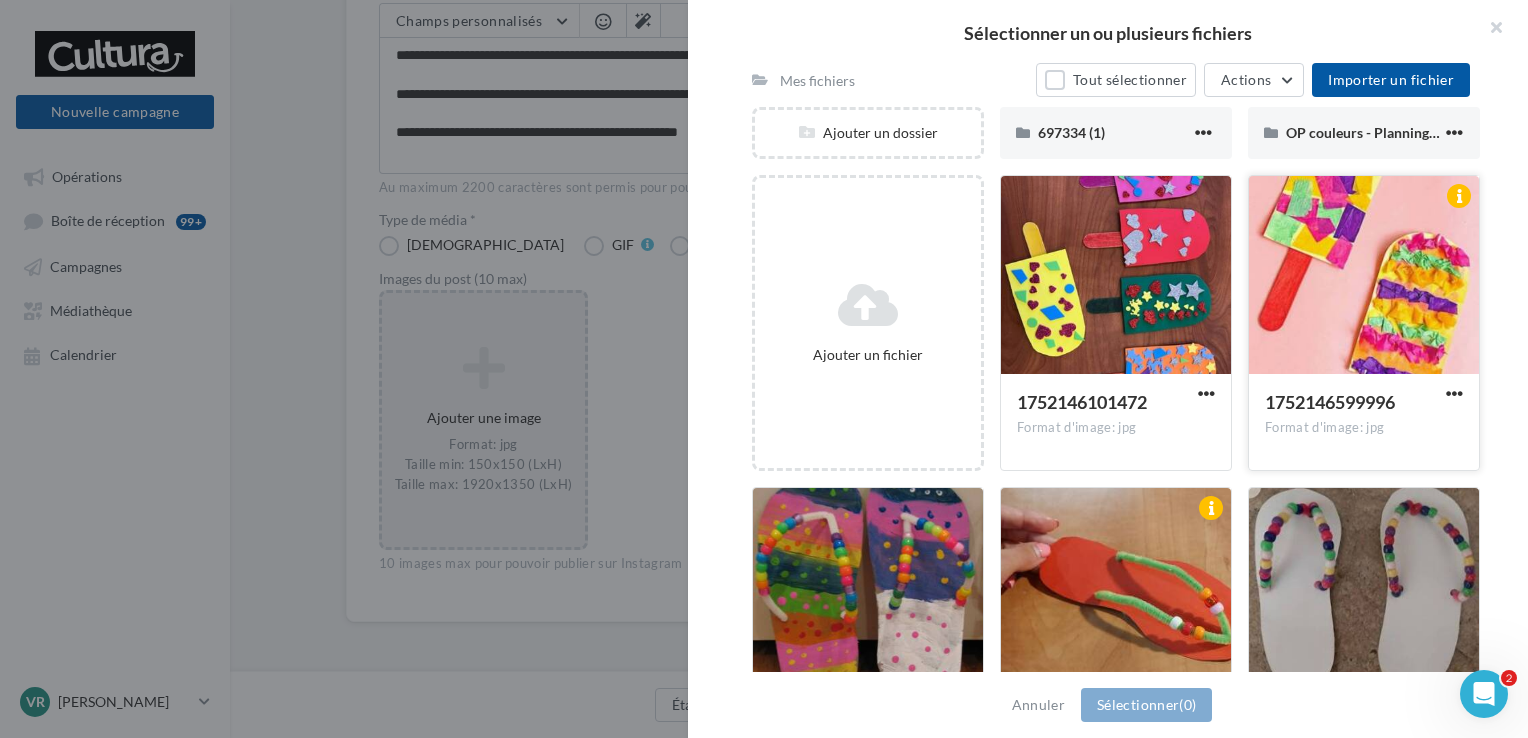 click at bounding box center (1364, 276) 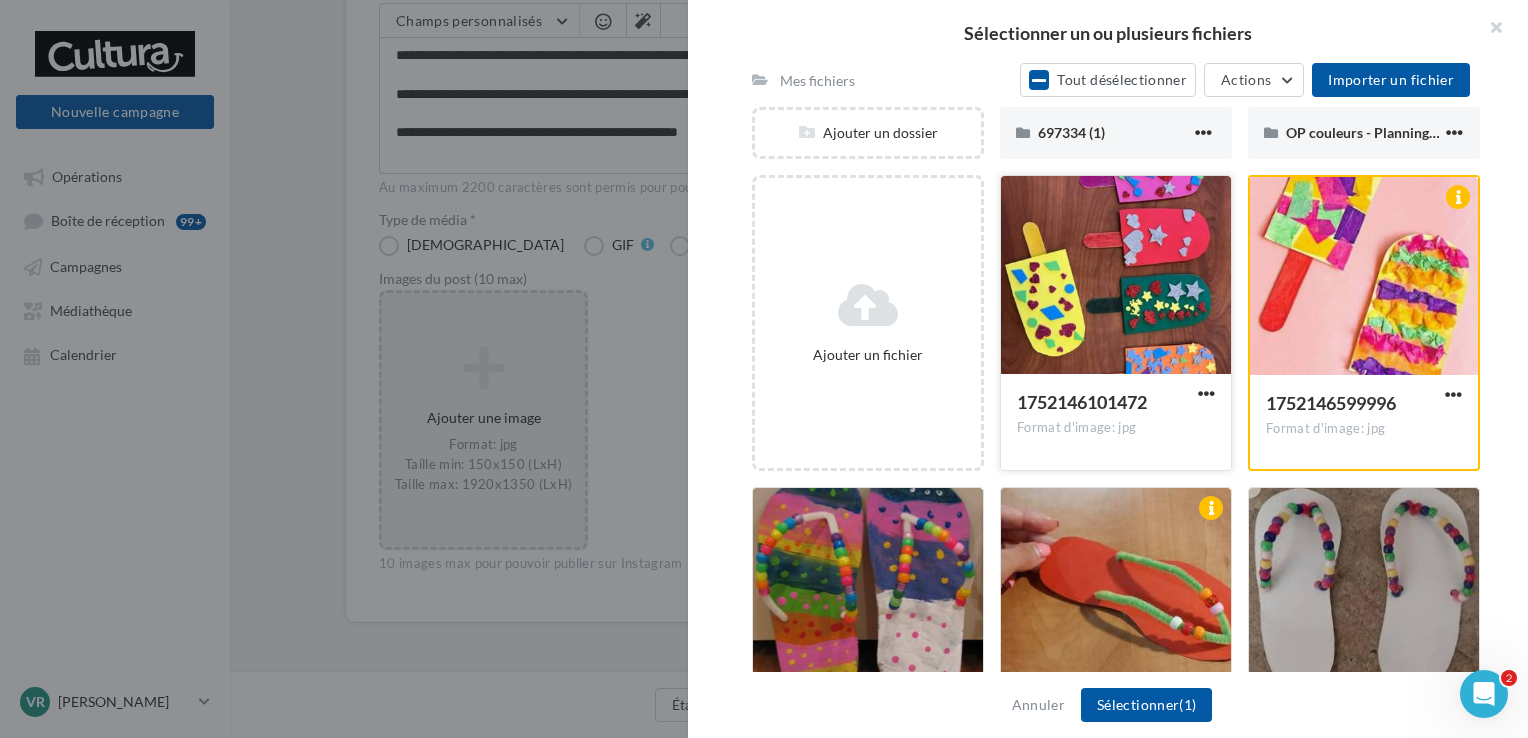 click at bounding box center (1116, 276) 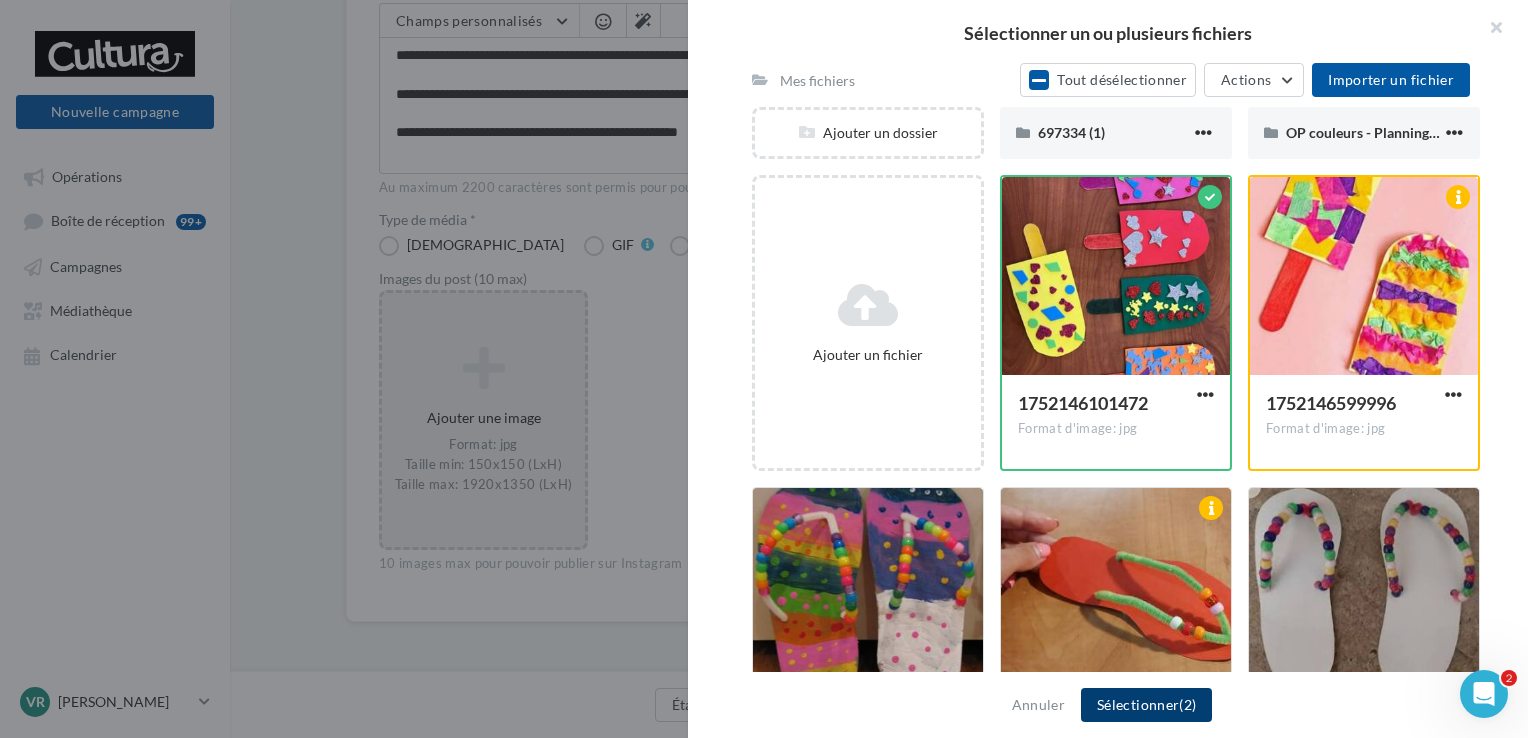 click on "Sélectionner   (2)" at bounding box center [1146, 705] 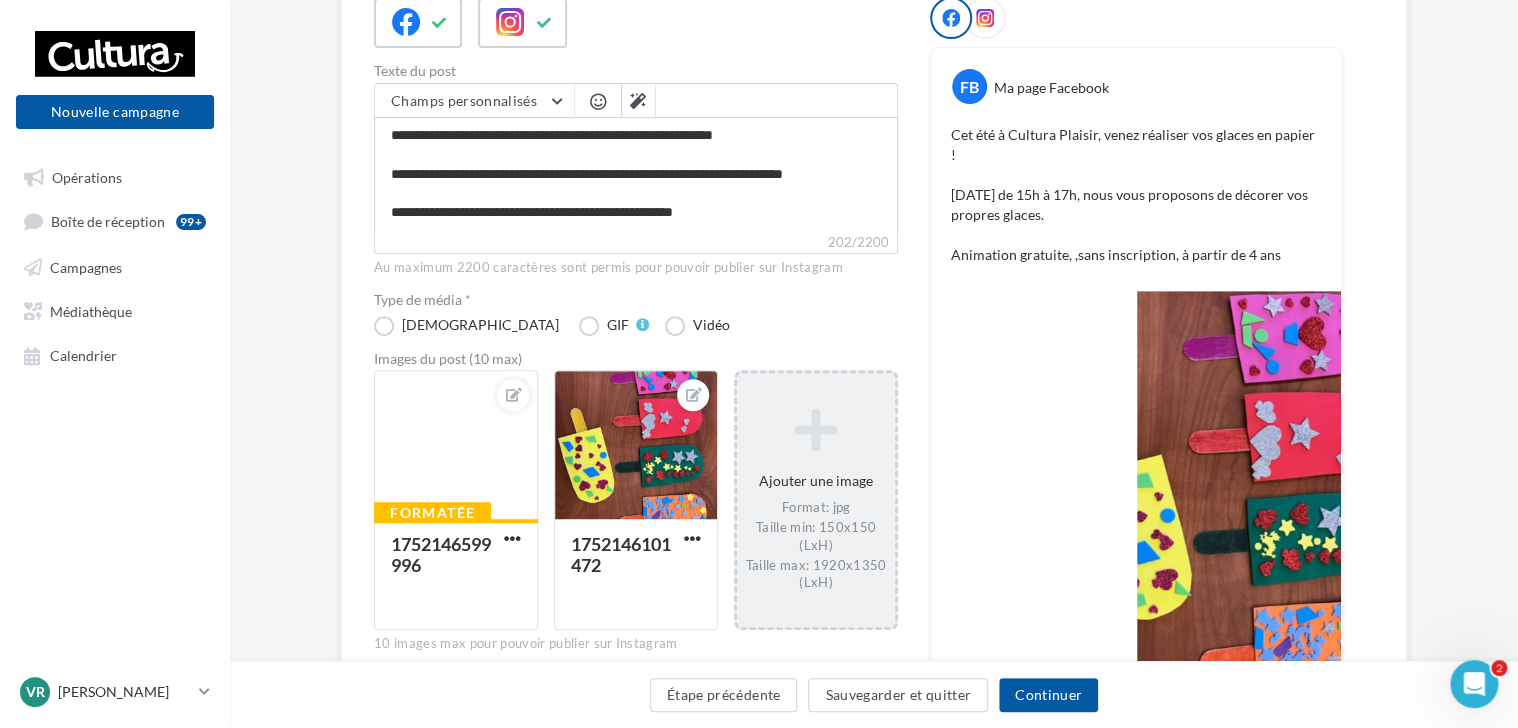 scroll, scrollTop: 258, scrollLeft: 0, axis: vertical 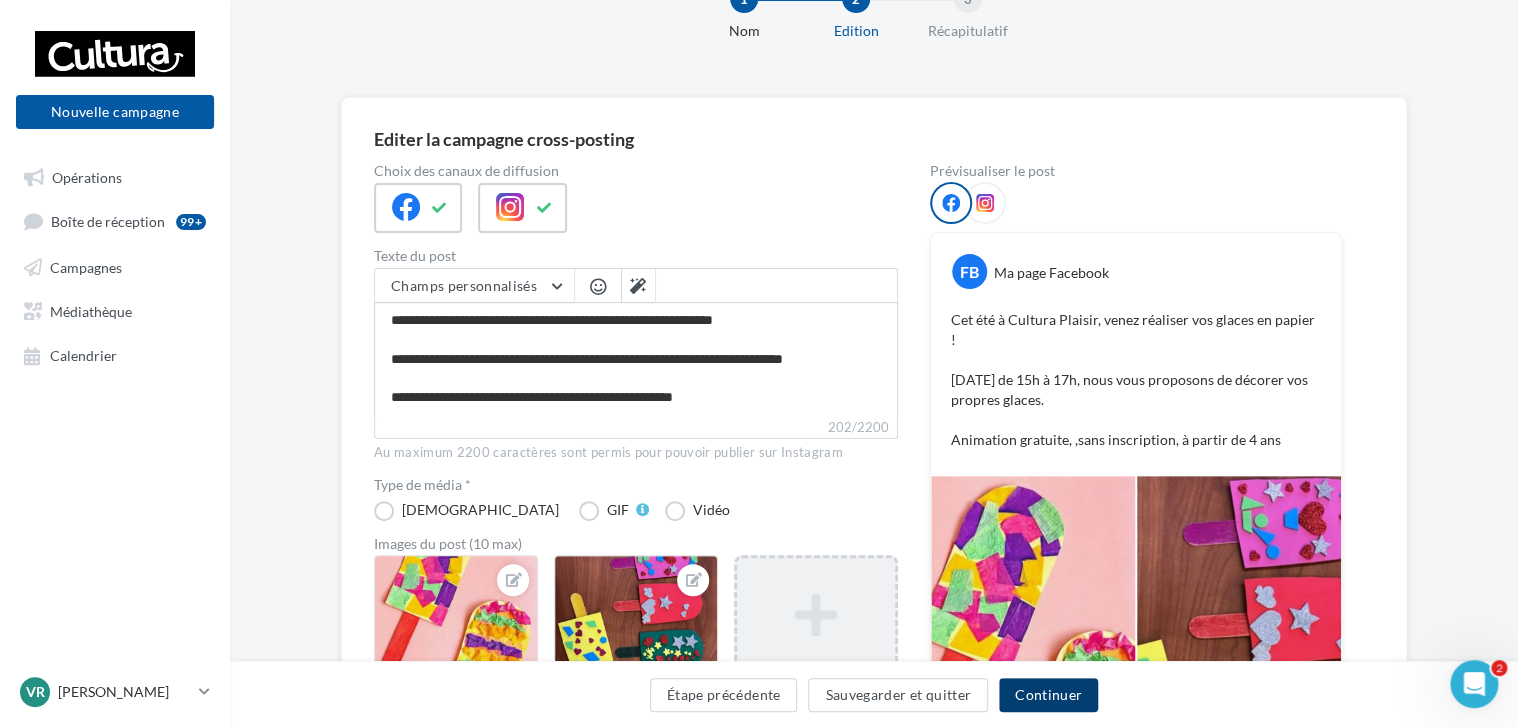 click on "Continuer" at bounding box center (1048, 695) 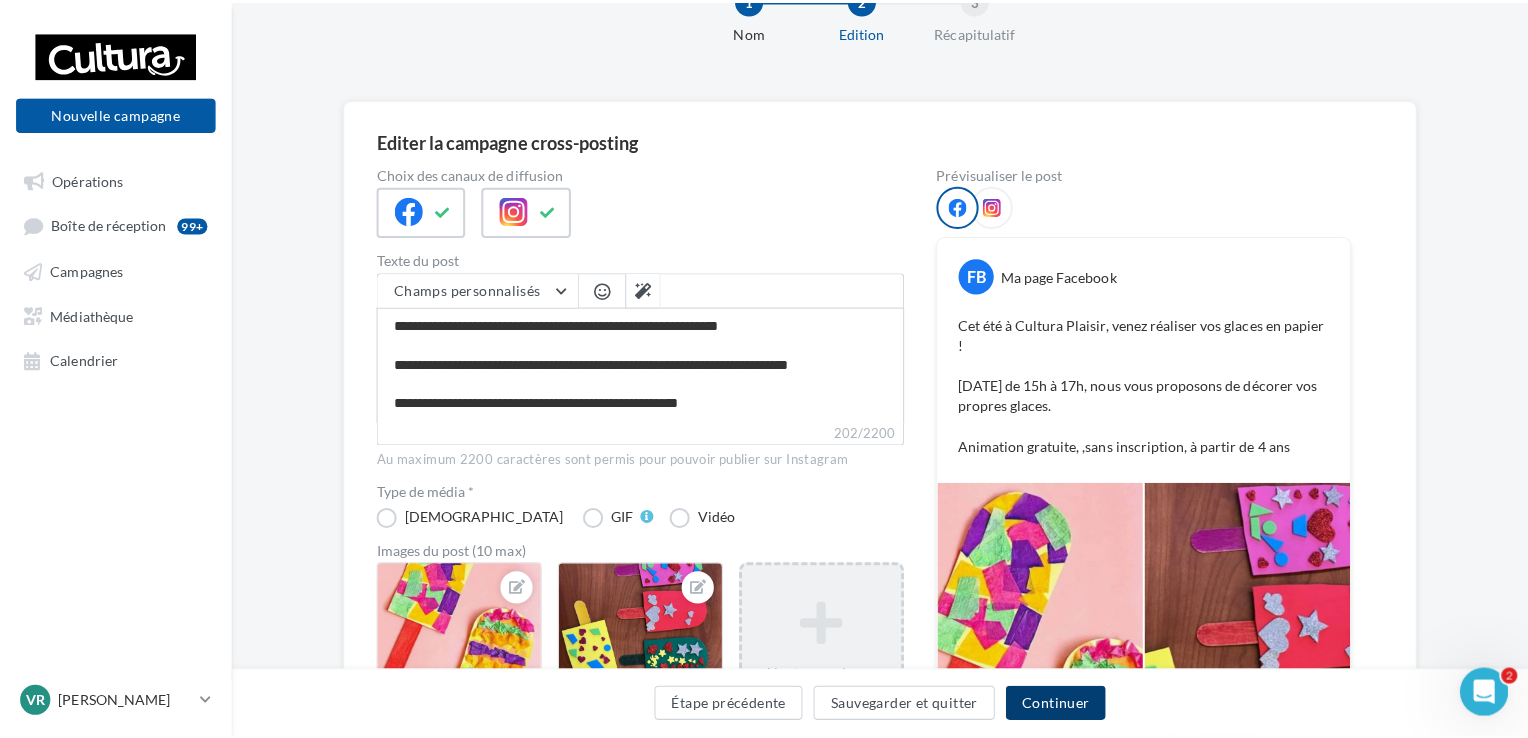 scroll, scrollTop: 0, scrollLeft: 0, axis: both 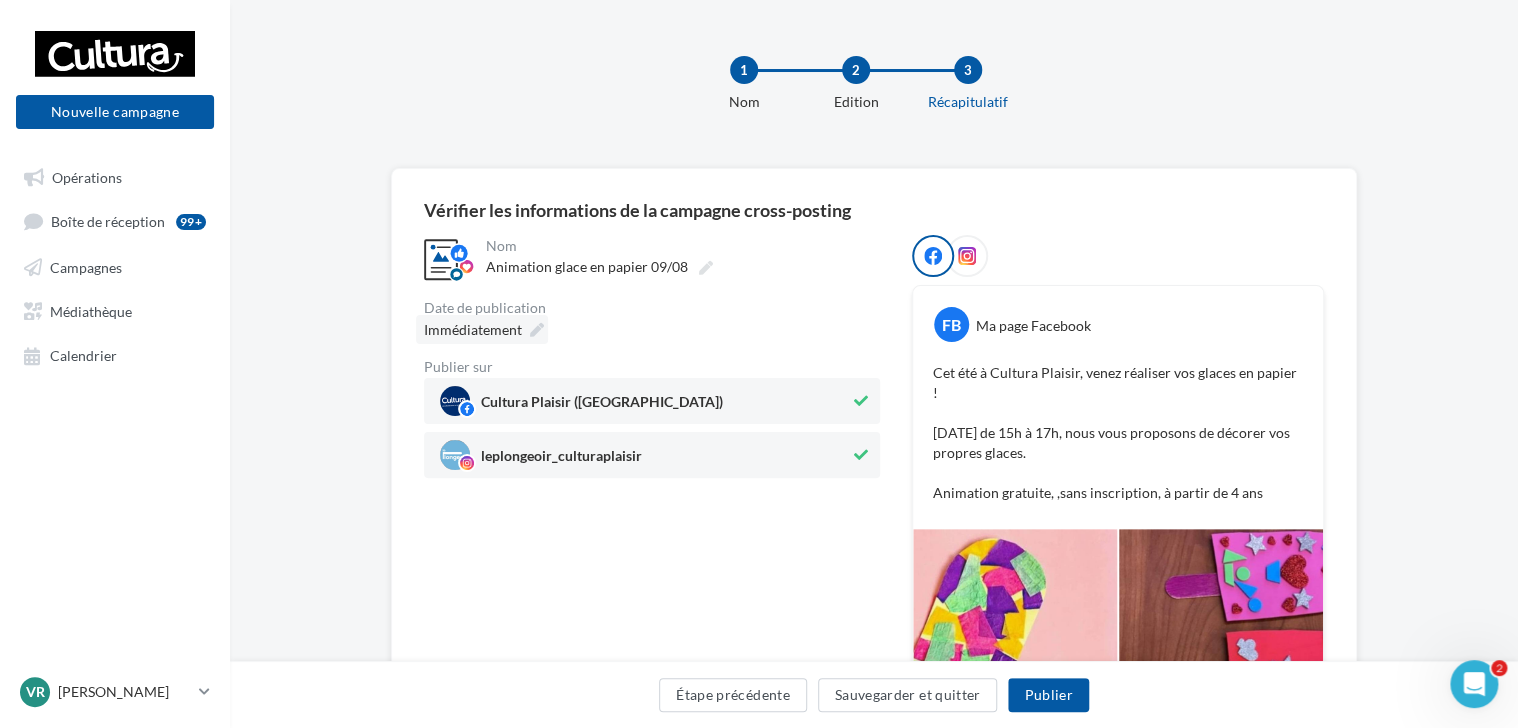 click on "Immédiatement" at bounding box center (482, 329) 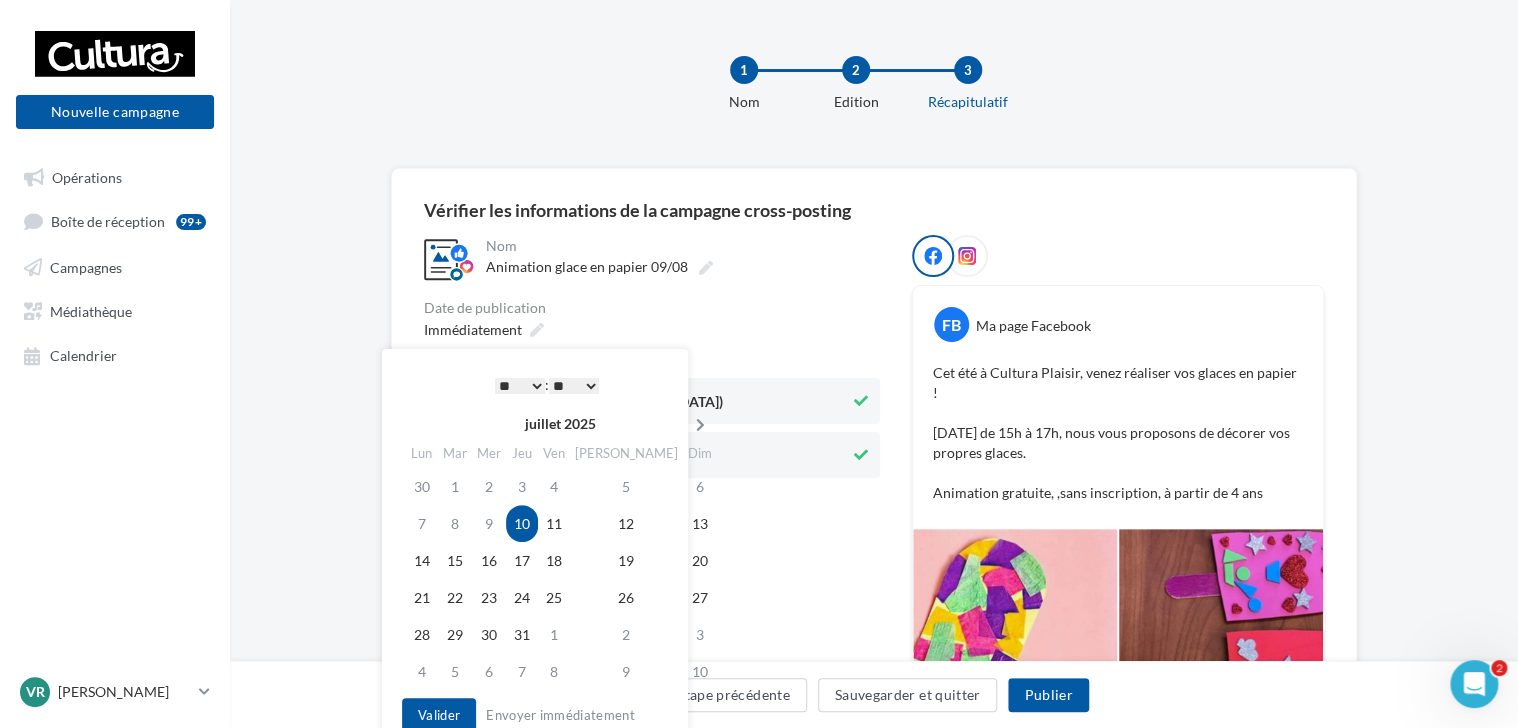 click at bounding box center [700, 425] 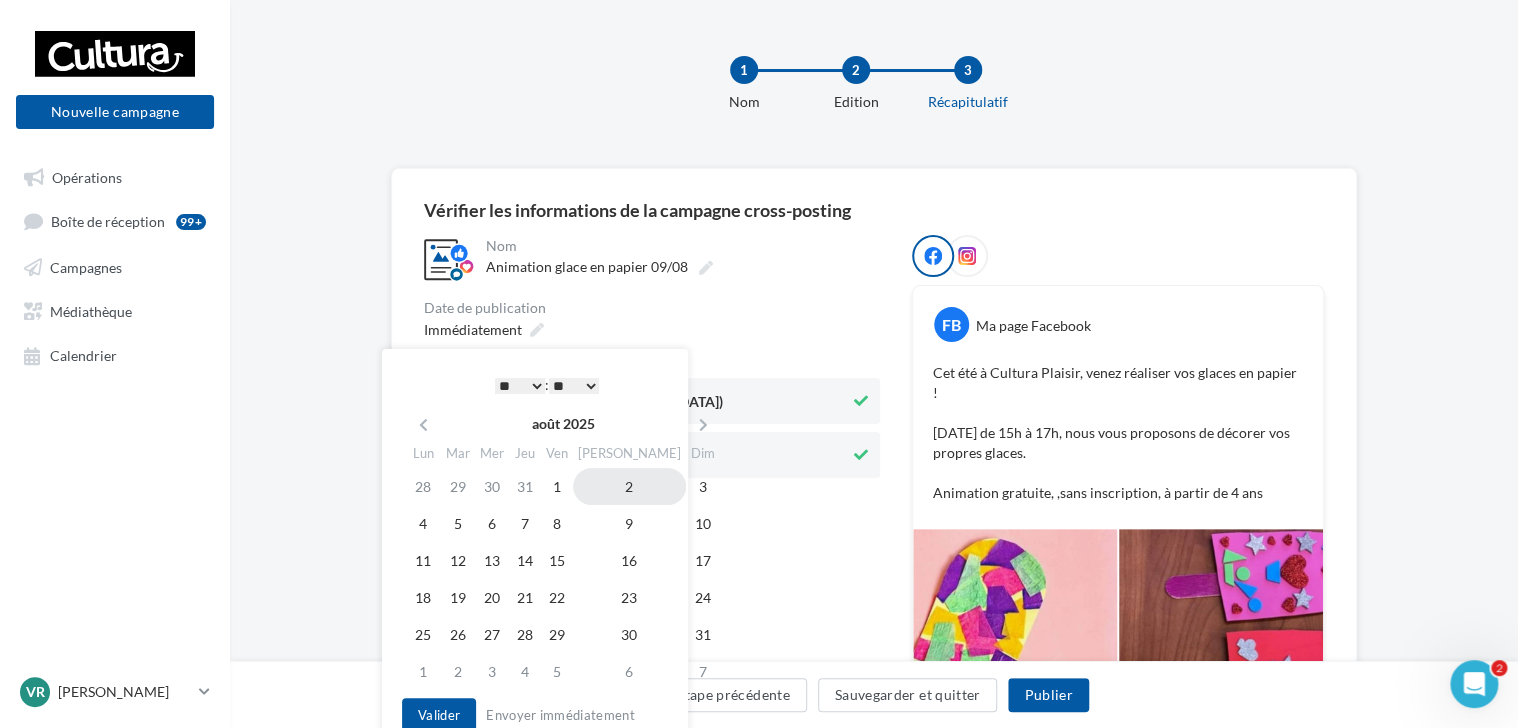 click on "2" at bounding box center [629, 486] 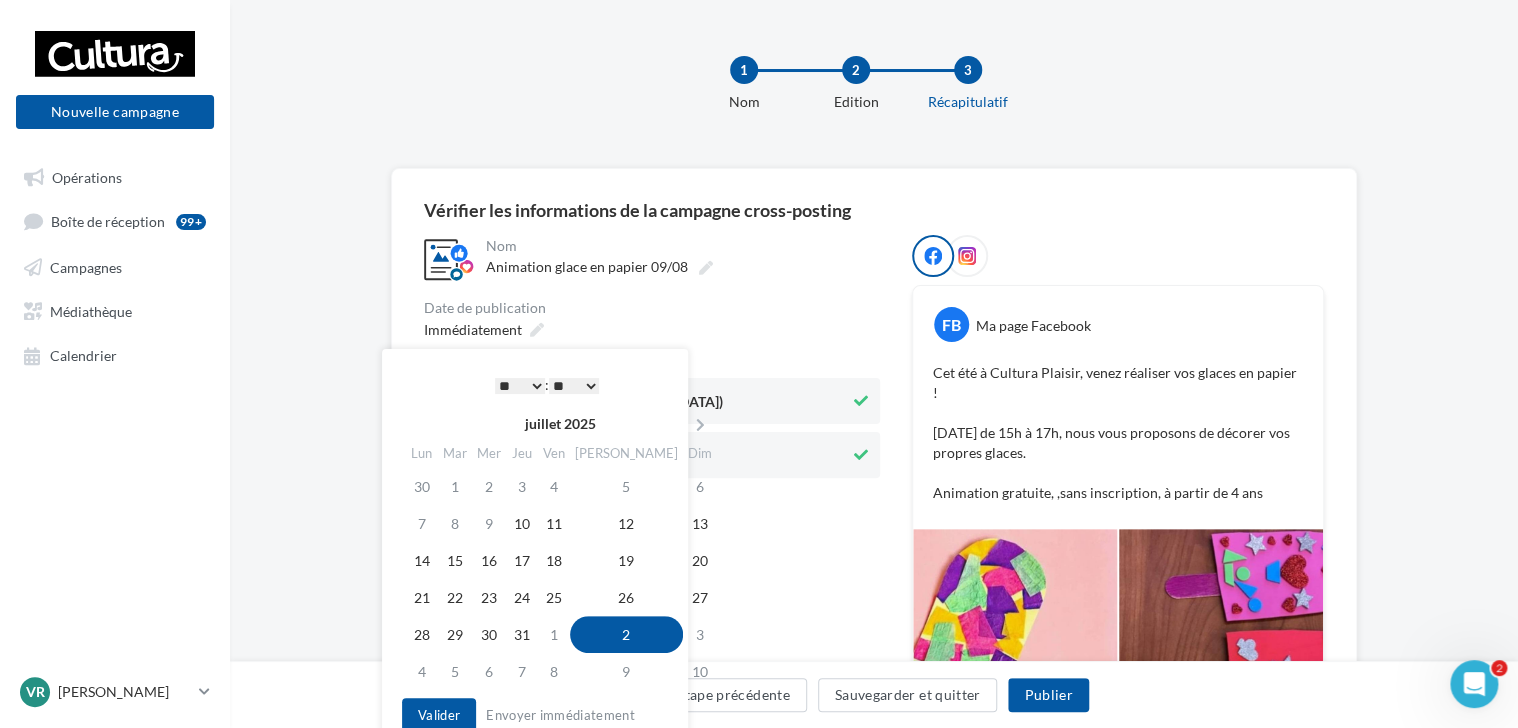 click on "* * * * * * * * * * ** ** ** ** ** ** ** ** ** ** ** ** ** **" at bounding box center [520, 386] 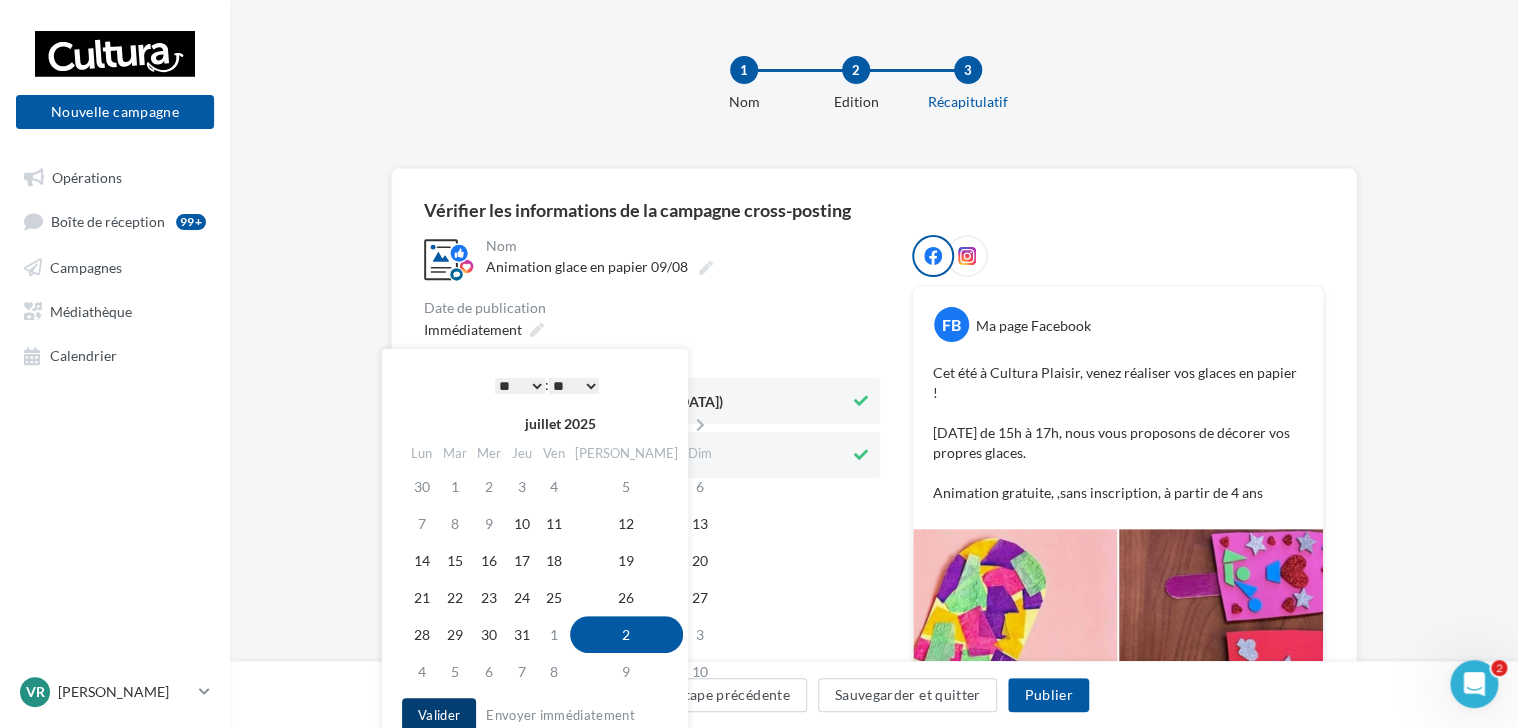 click on "Valider" at bounding box center [439, 715] 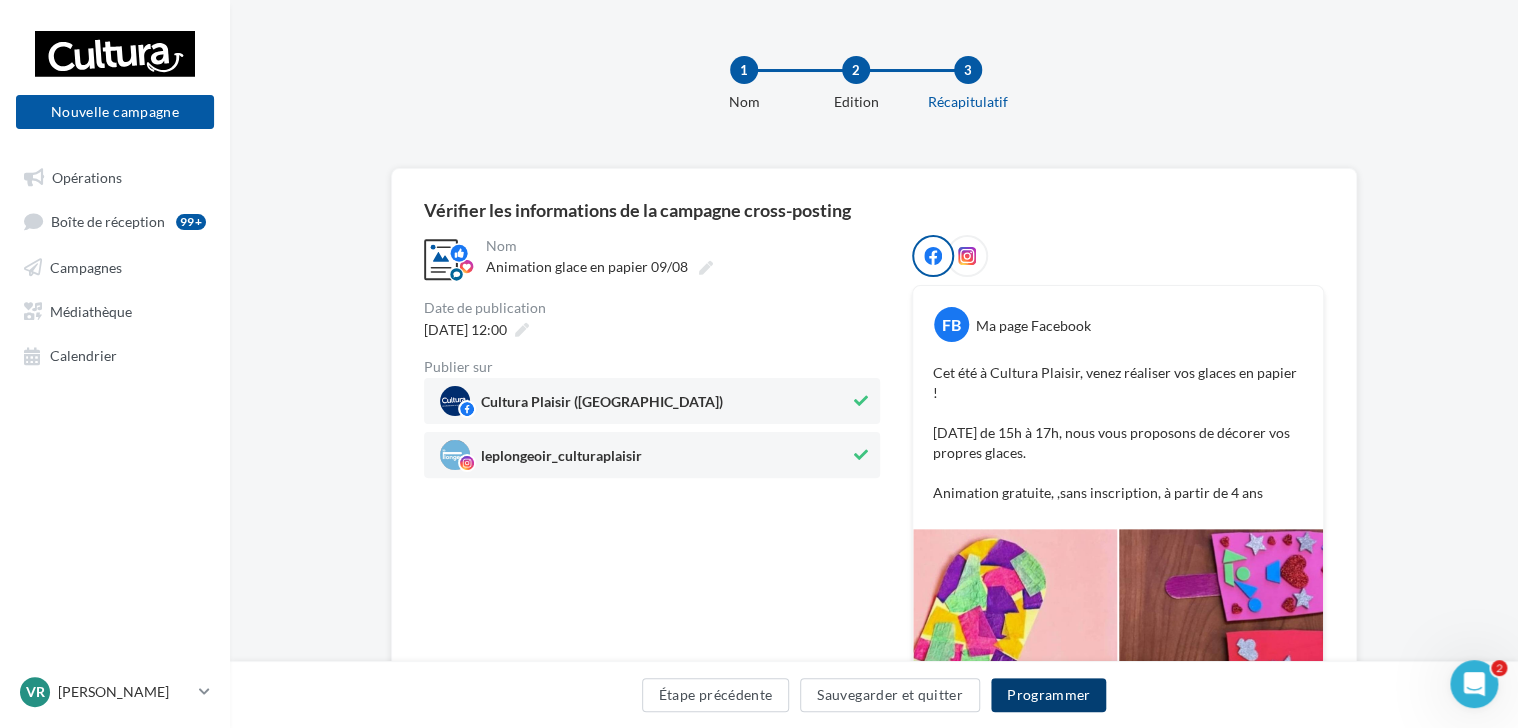 click on "Programmer" at bounding box center [1049, 695] 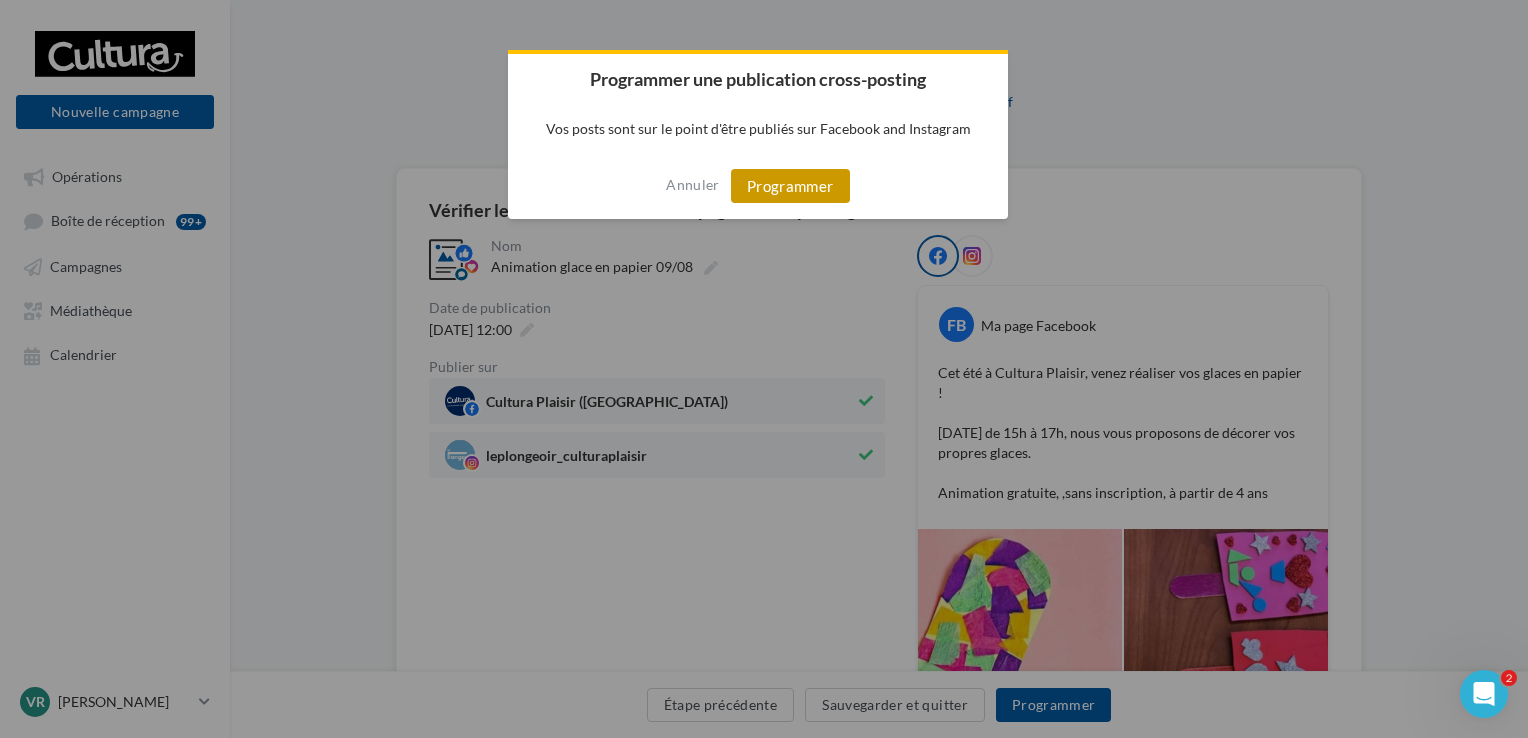 click on "Programmer" at bounding box center [790, 186] 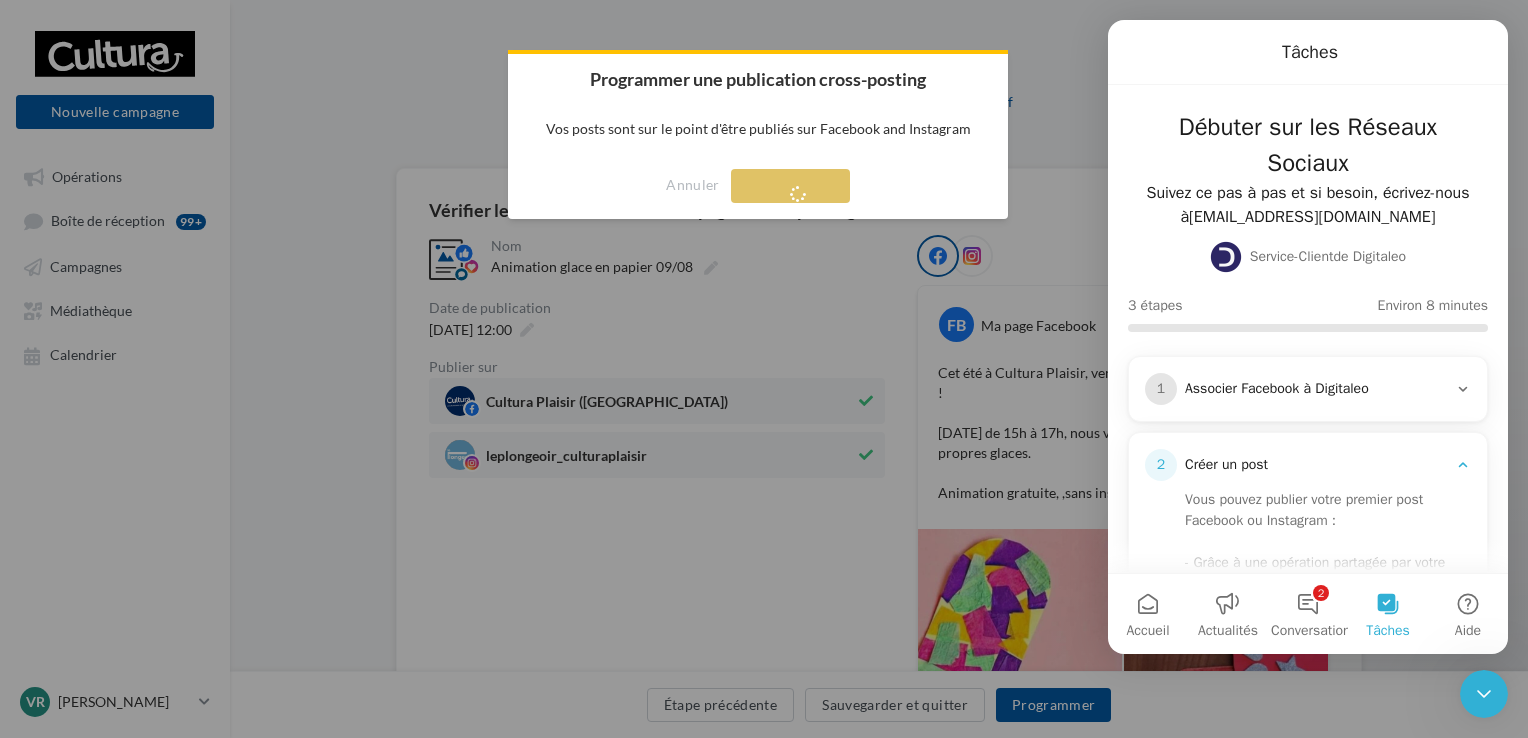 scroll, scrollTop: 0, scrollLeft: 0, axis: both 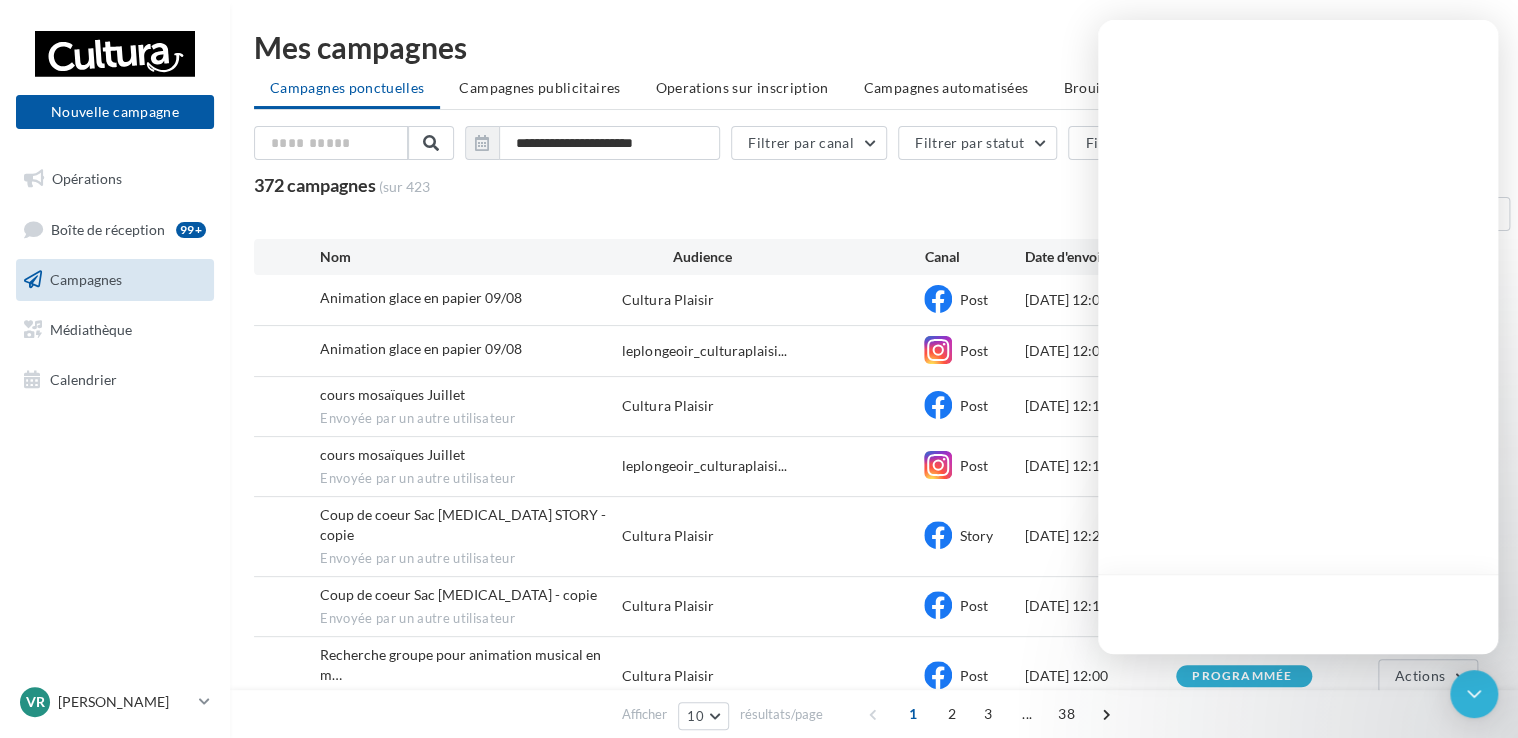 click on "372 campagnes
(sur 423" at bounding box center (717, 186) 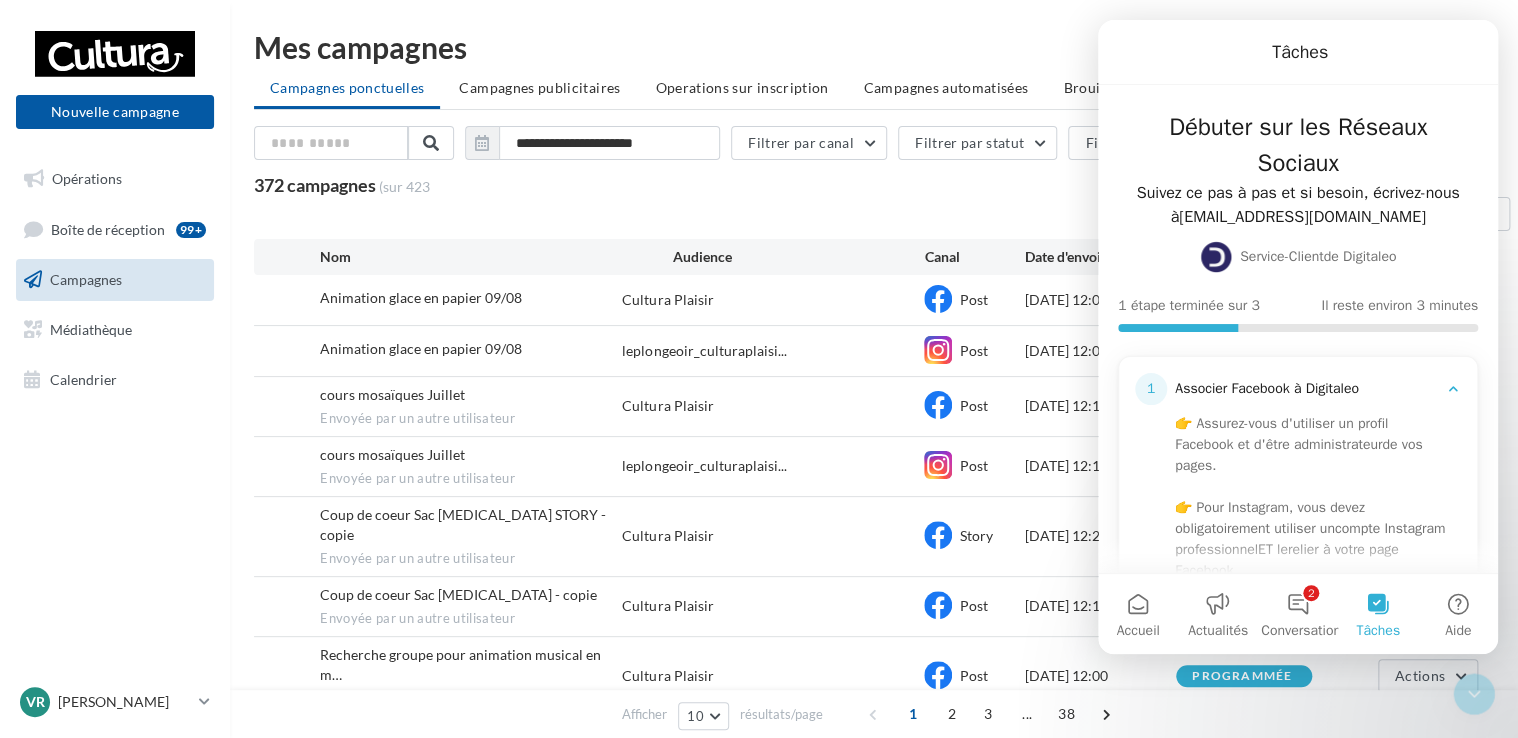 scroll, scrollTop: 0, scrollLeft: 0, axis: both 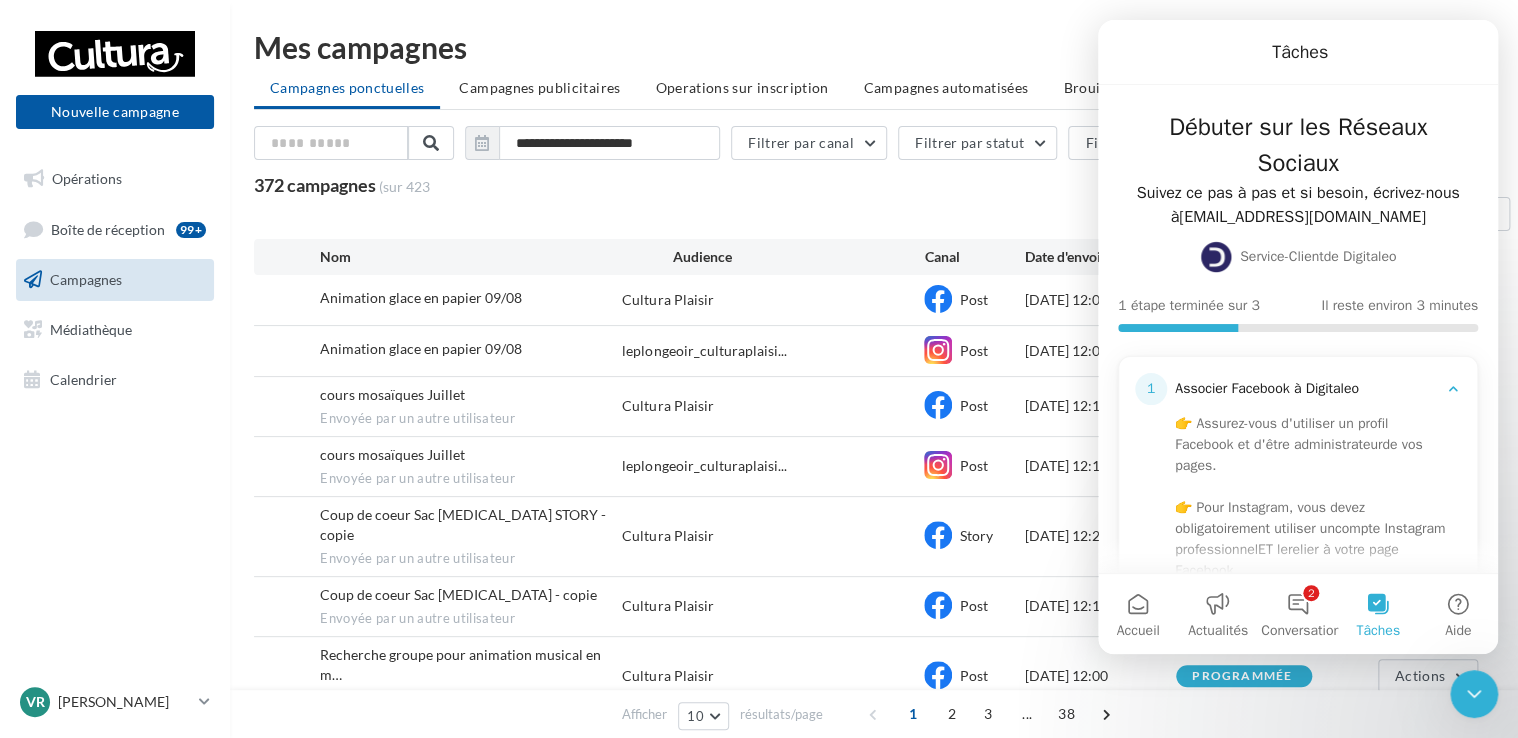 click 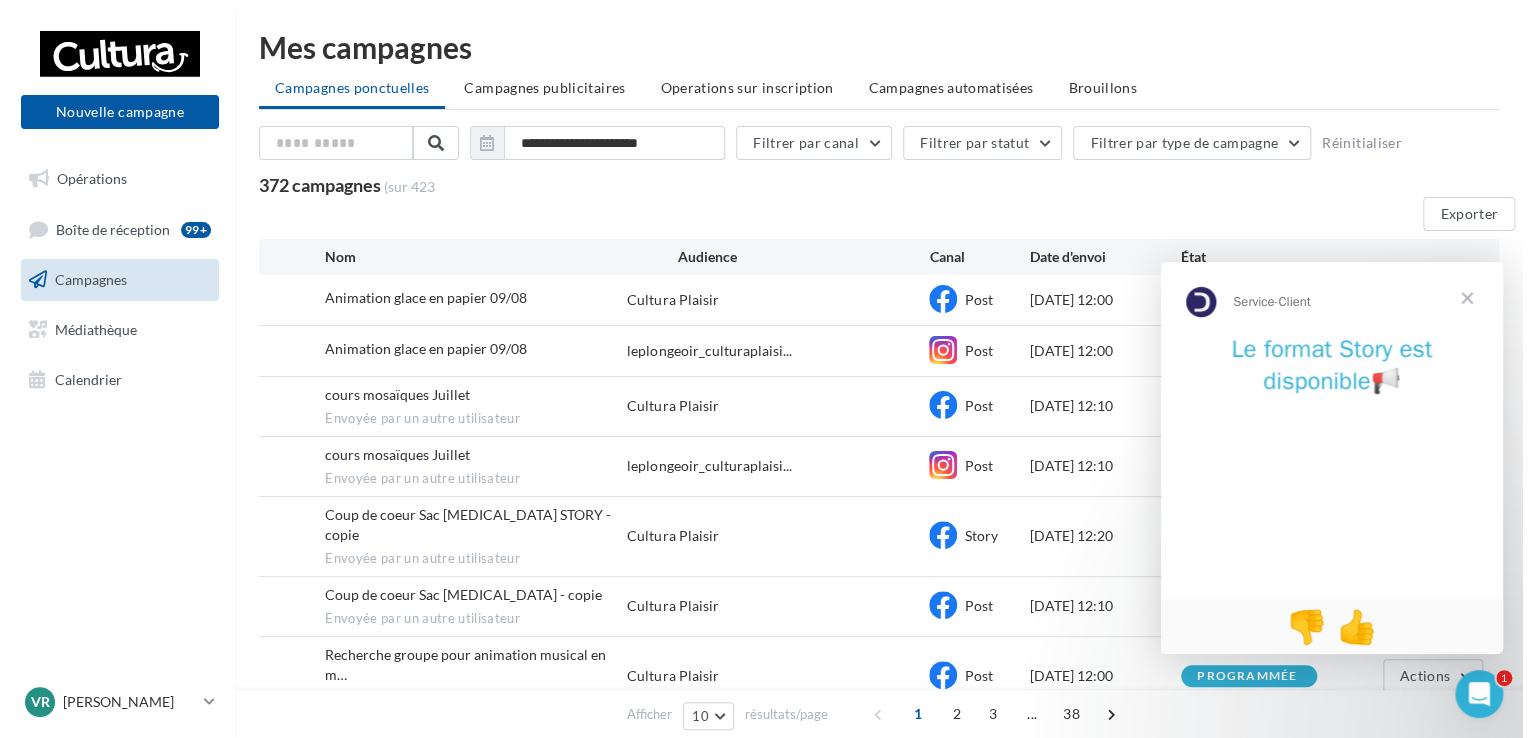 scroll, scrollTop: 0, scrollLeft: 0, axis: both 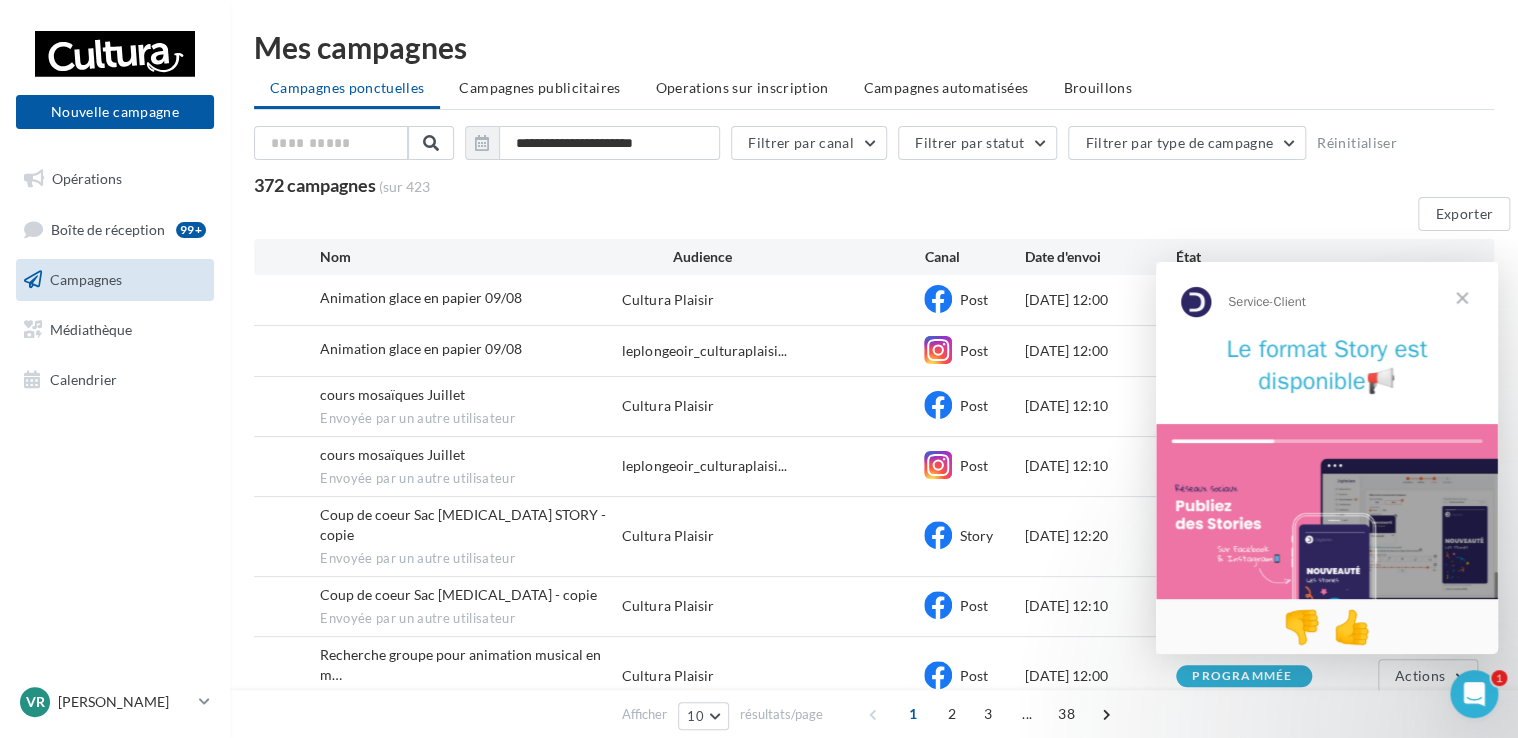 click at bounding box center [1462, 298] 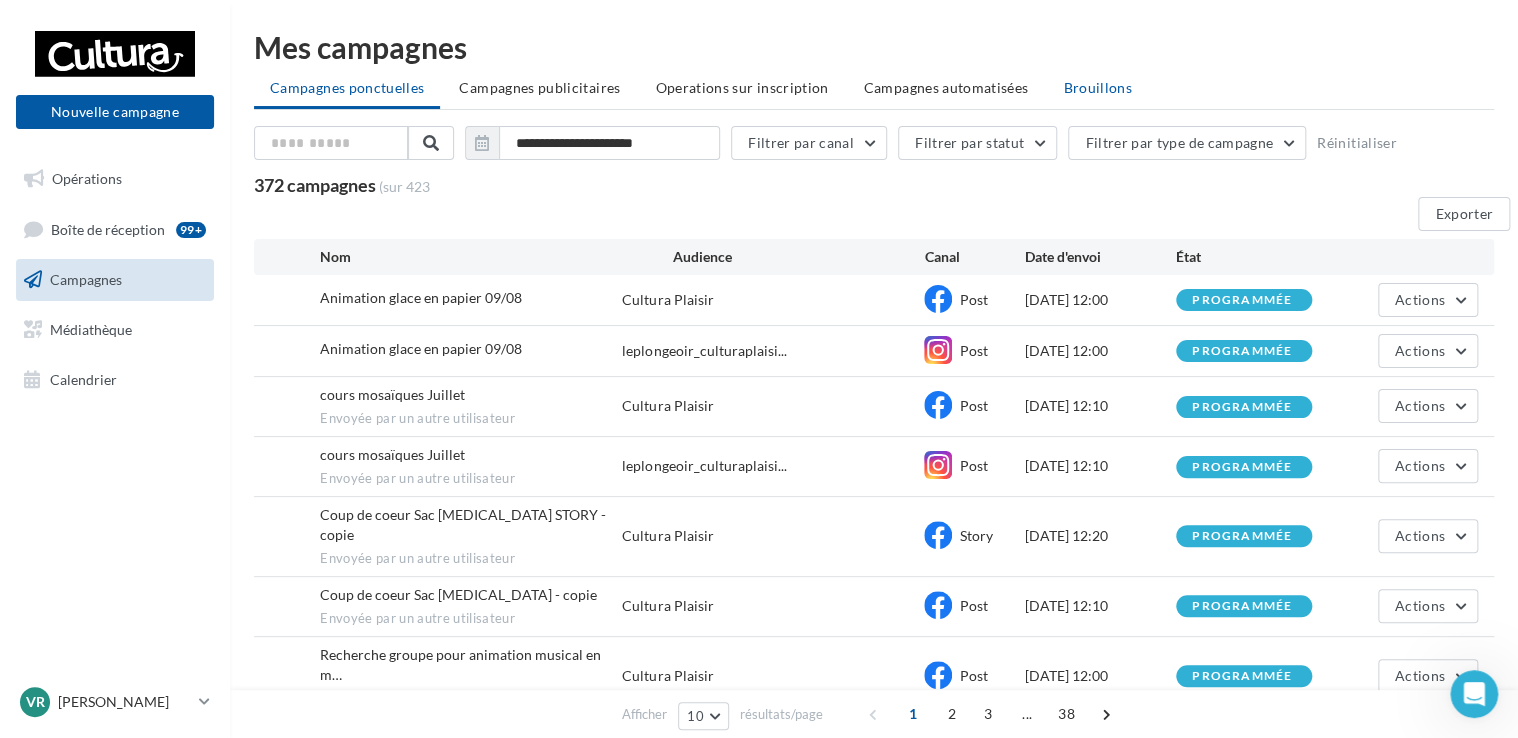 click on "Brouillons" at bounding box center (1097, 87) 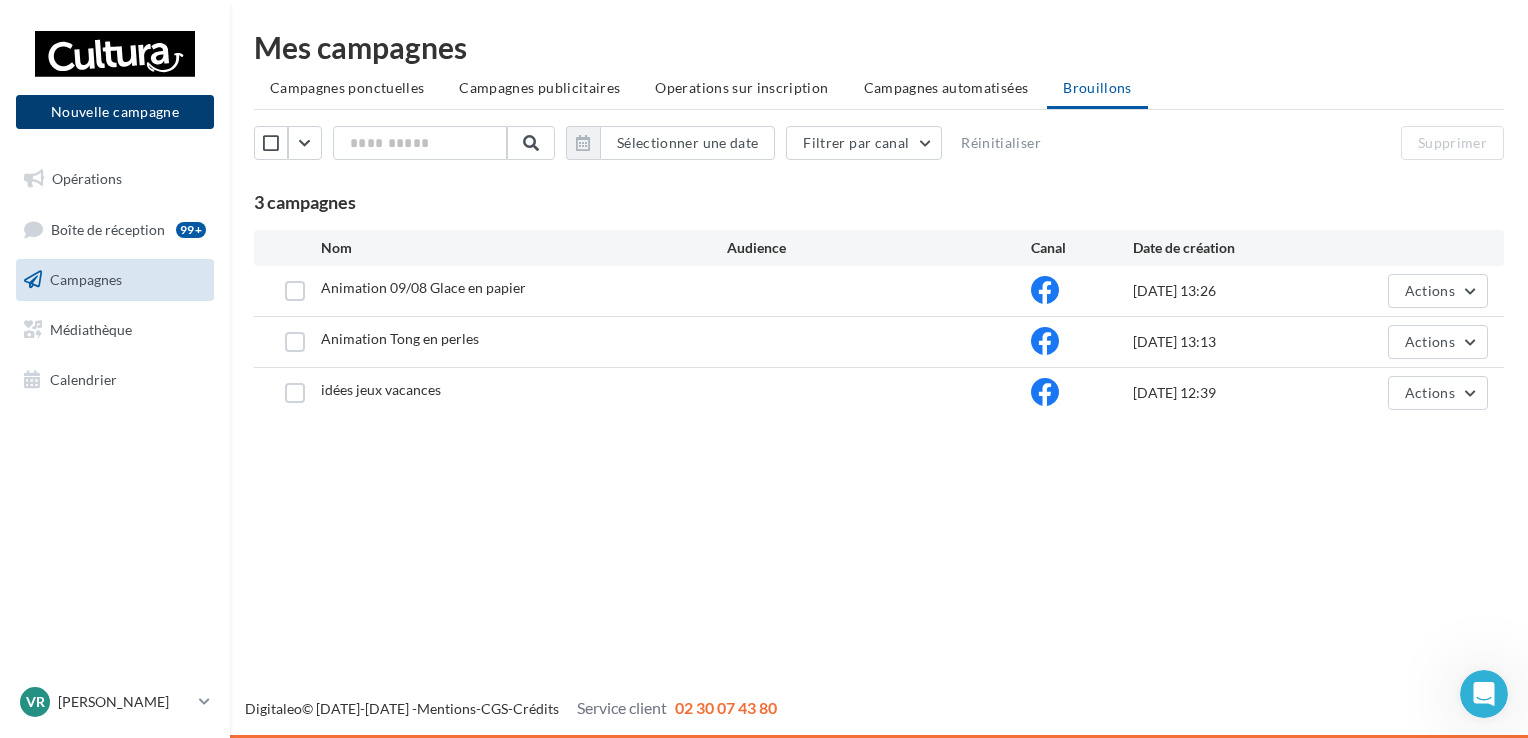 click on "Nouvelle campagne" at bounding box center (115, 112) 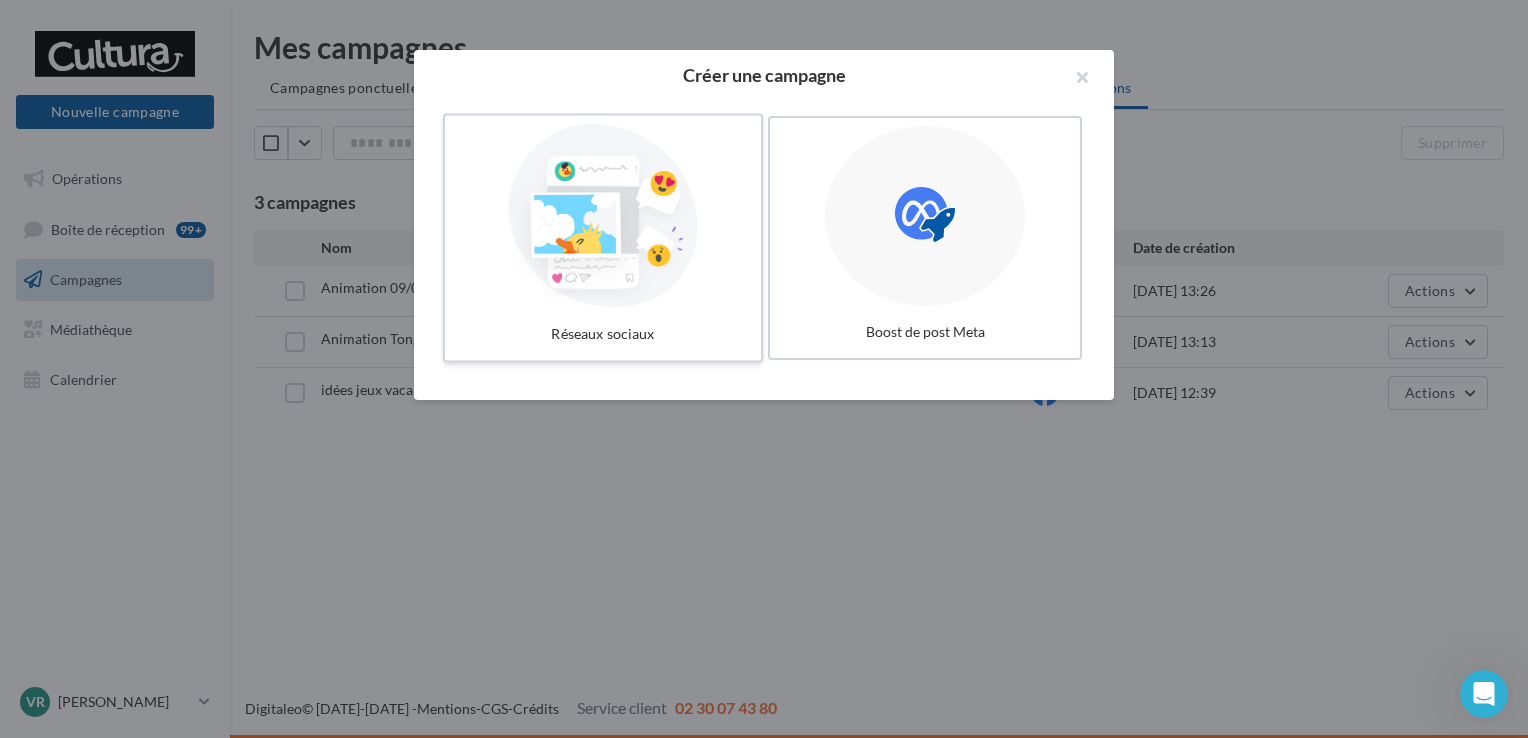 click at bounding box center (603, 216) 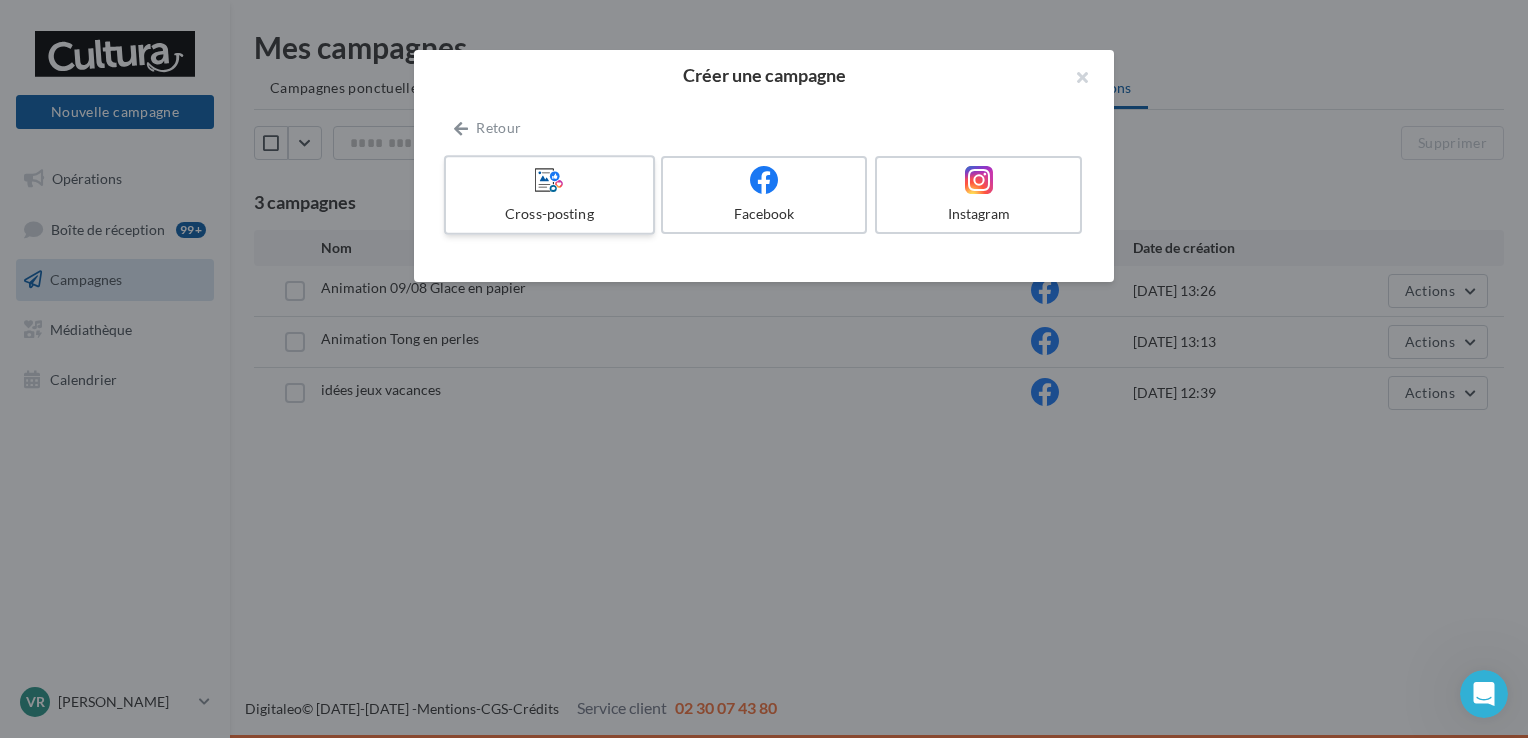 click at bounding box center (549, 180) 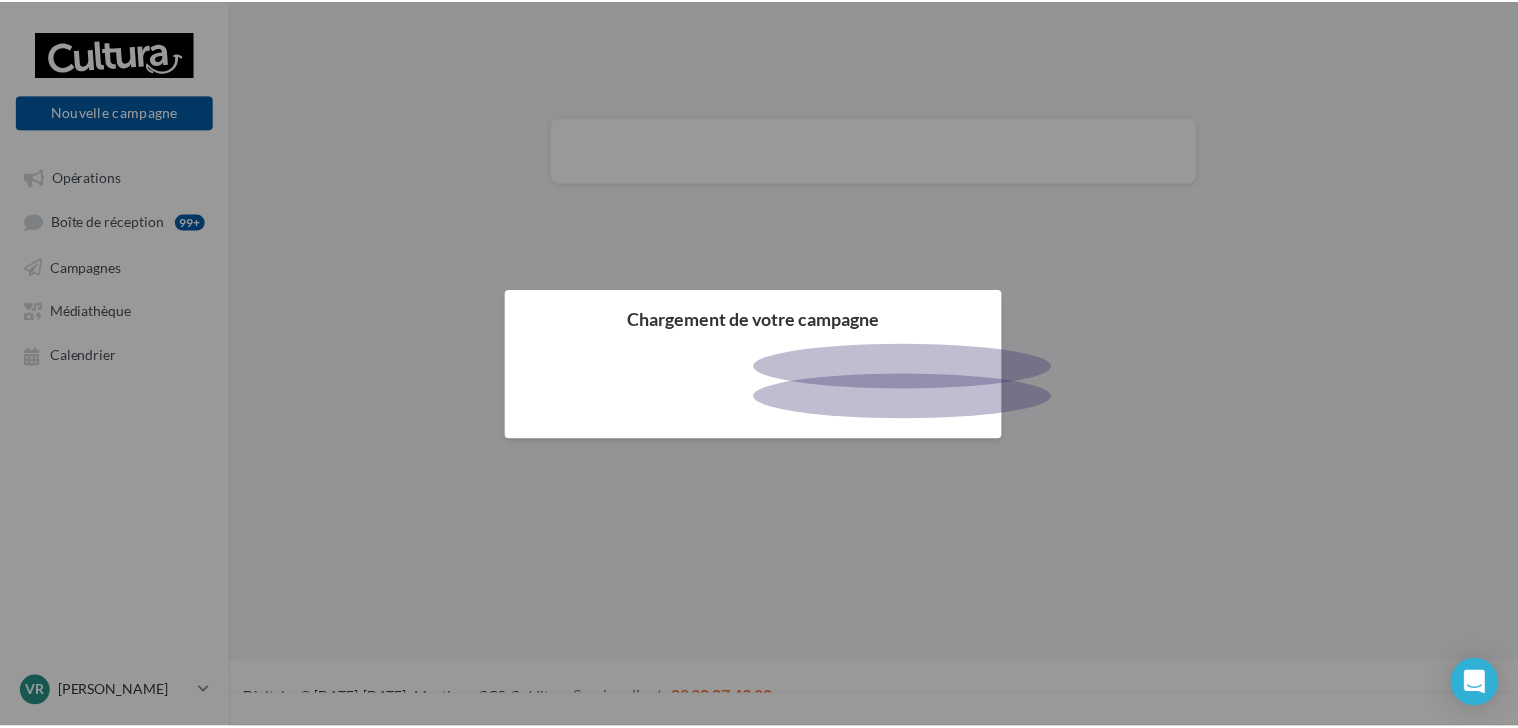 scroll, scrollTop: 0, scrollLeft: 0, axis: both 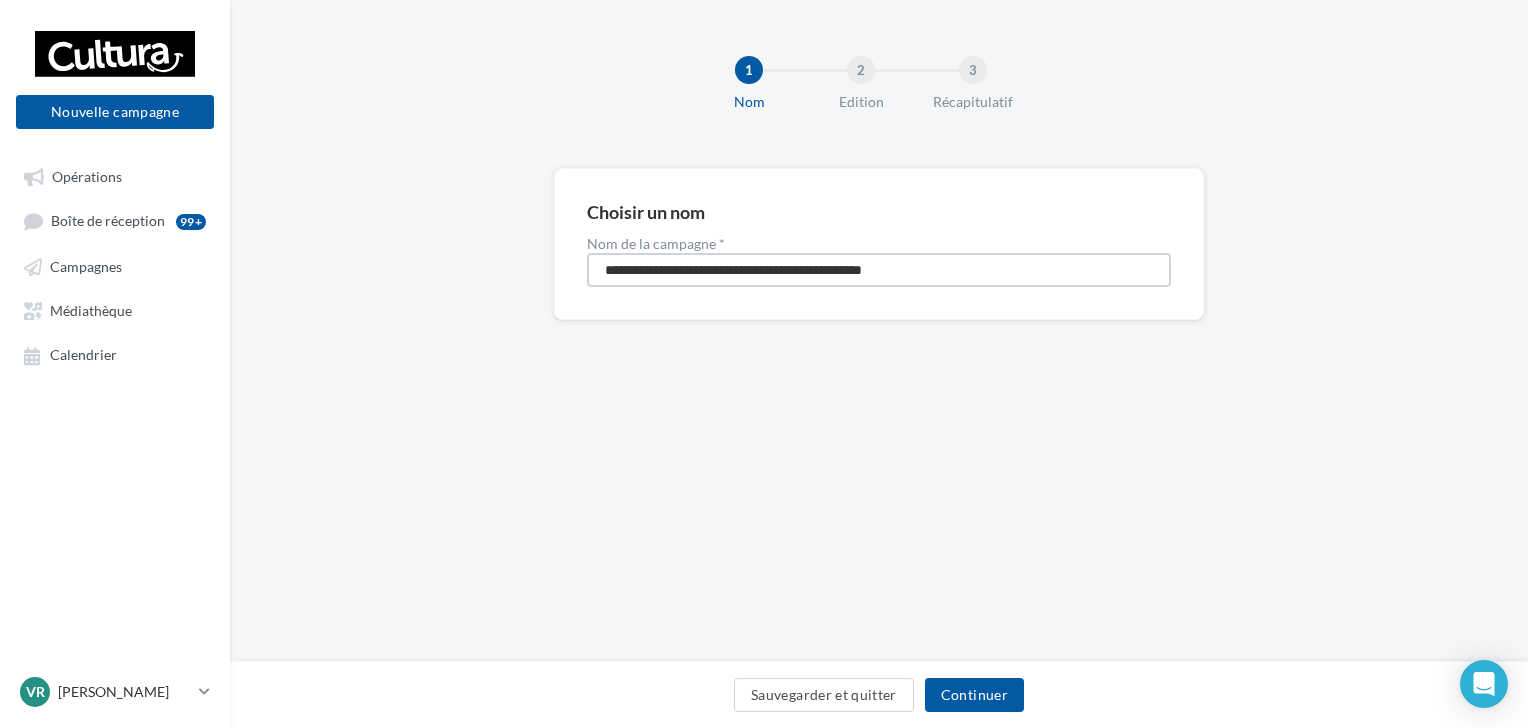 drag, startPoint x: 954, startPoint y: 262, endPoint x: 368, endPoint y: 302, distance: 587.3636 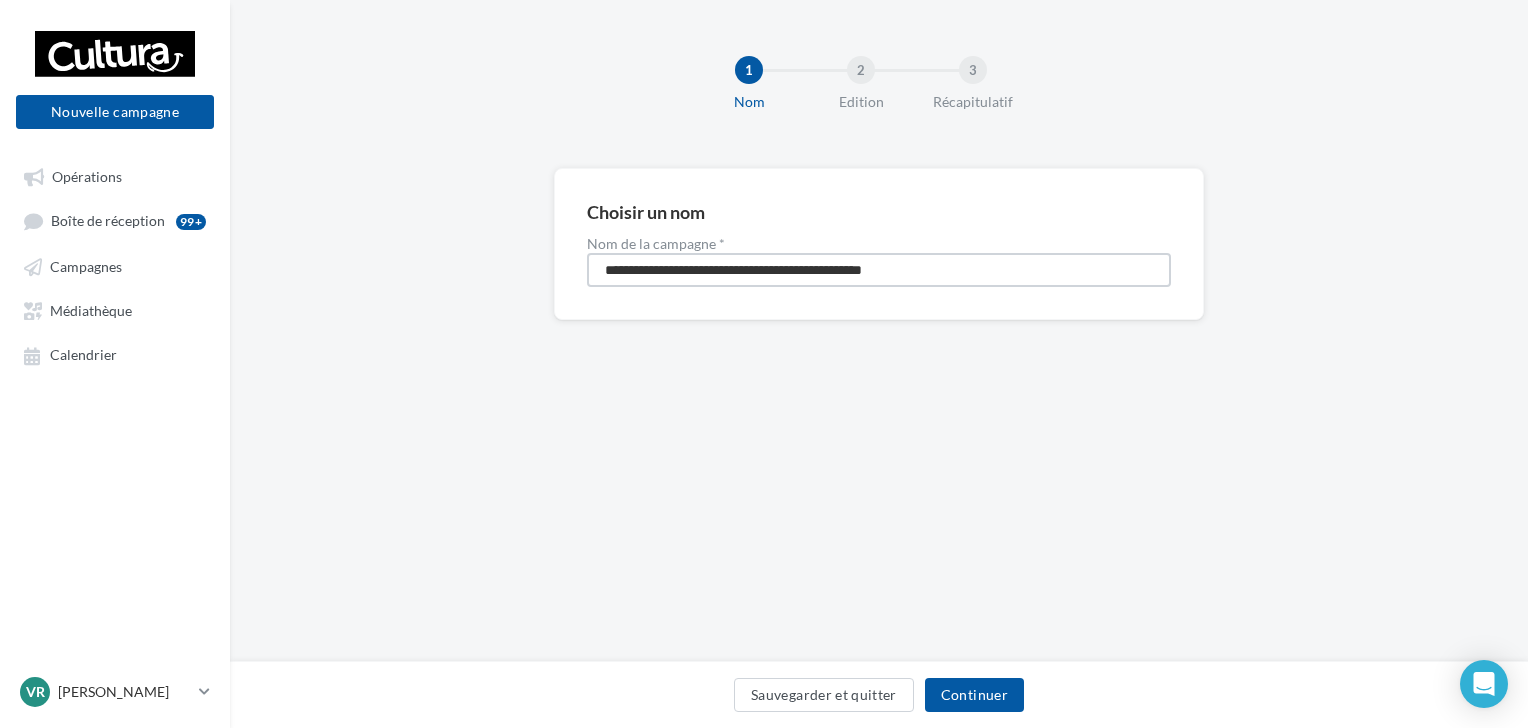 paste 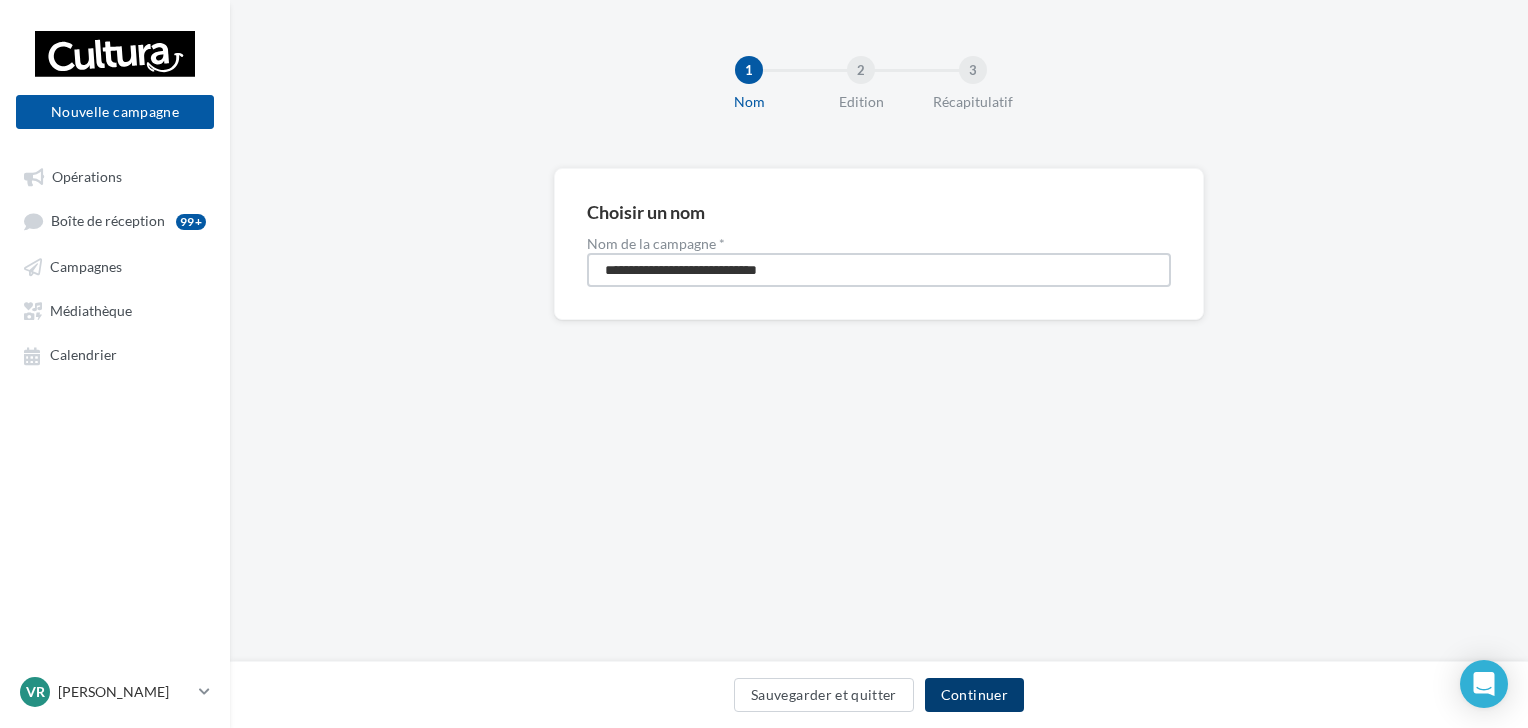 type on "**********" 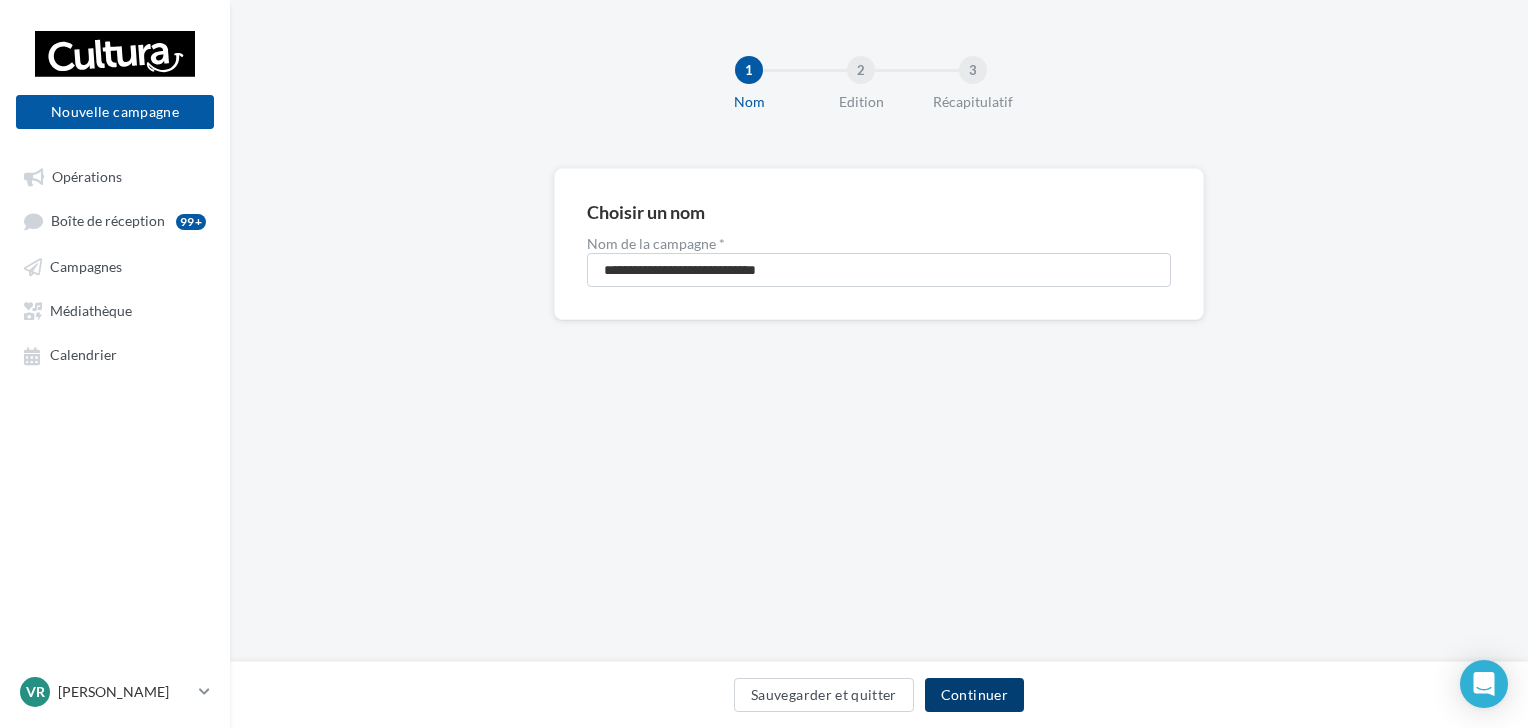 click on "Continuer" at bounding box center [974, 695] 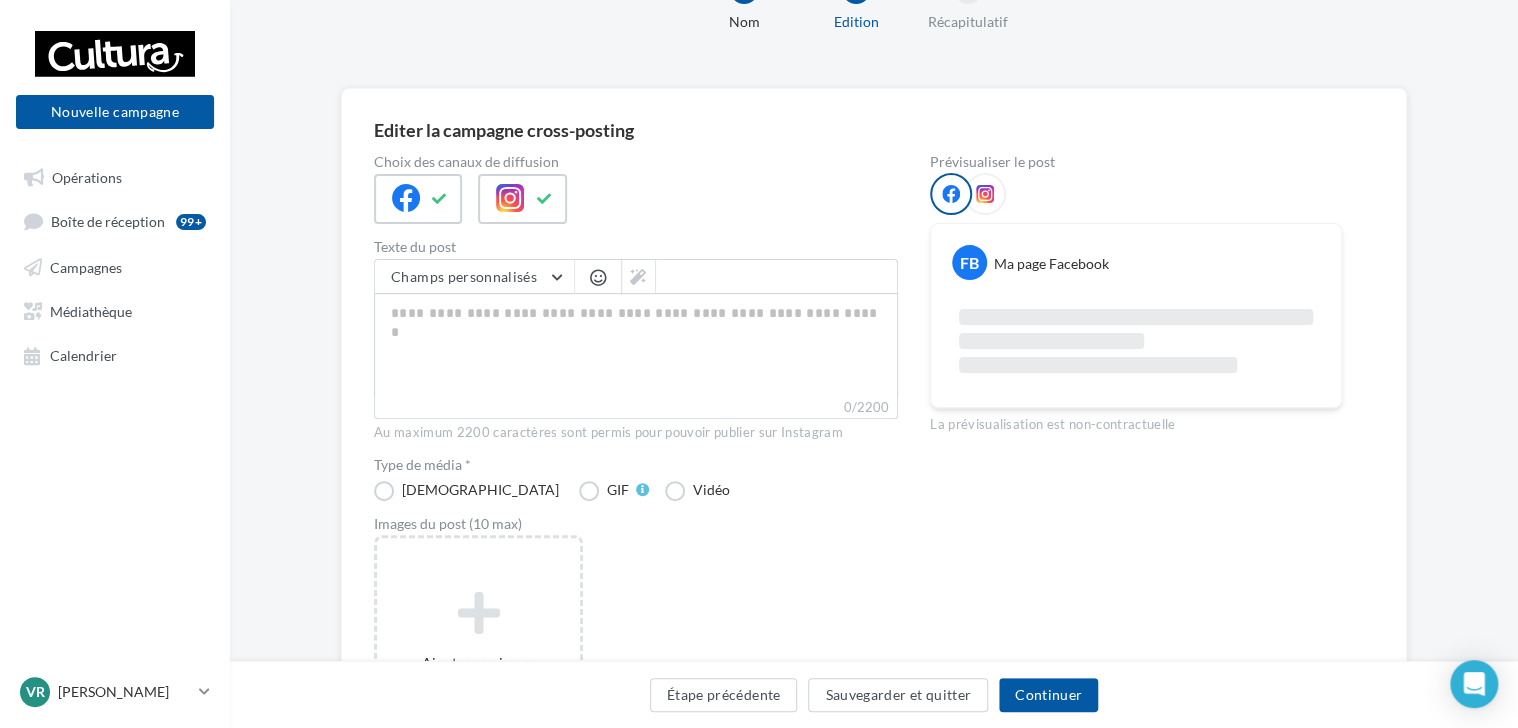 scroll, scrollTop: 60, scrollLeft: 0, axis: vertical 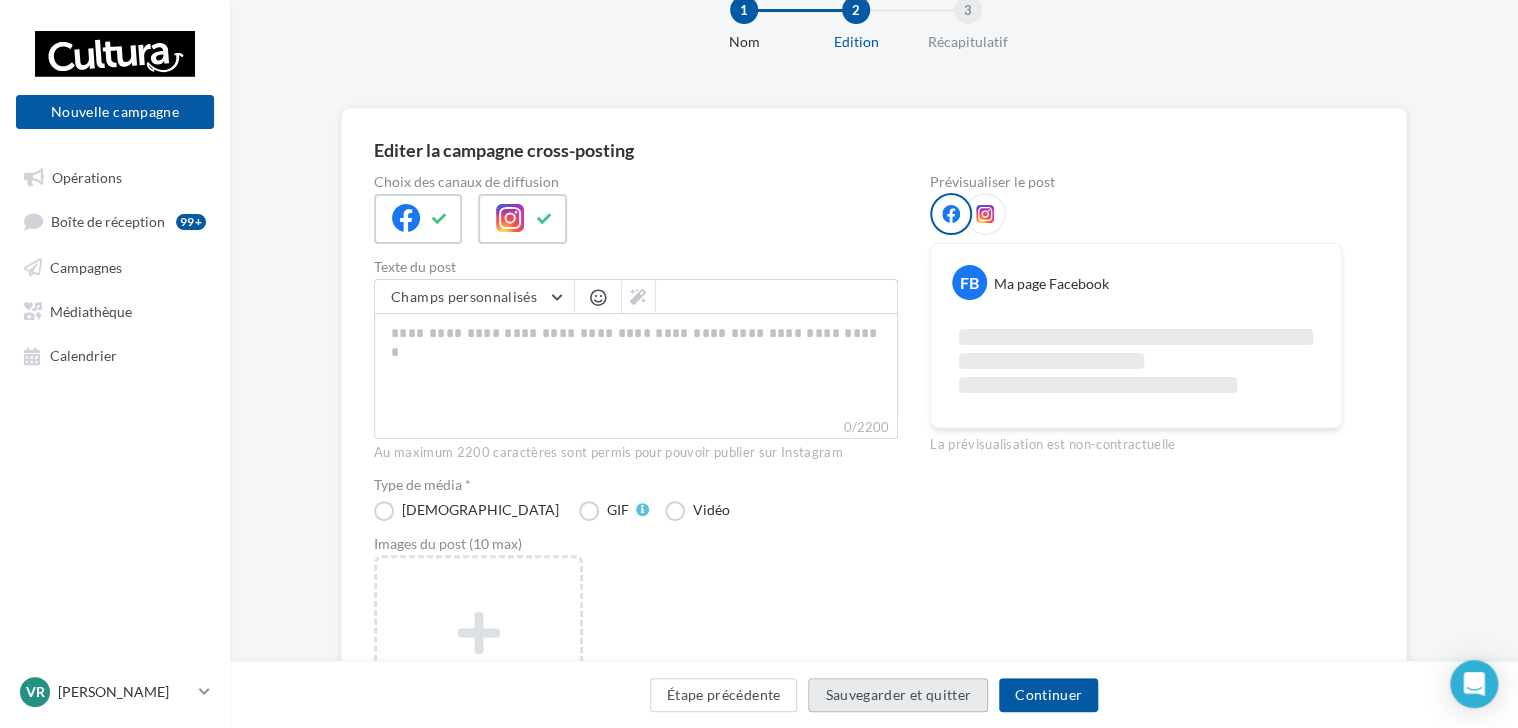 click on "Sauvegarder et quitter" at bounding box center [898, 695] 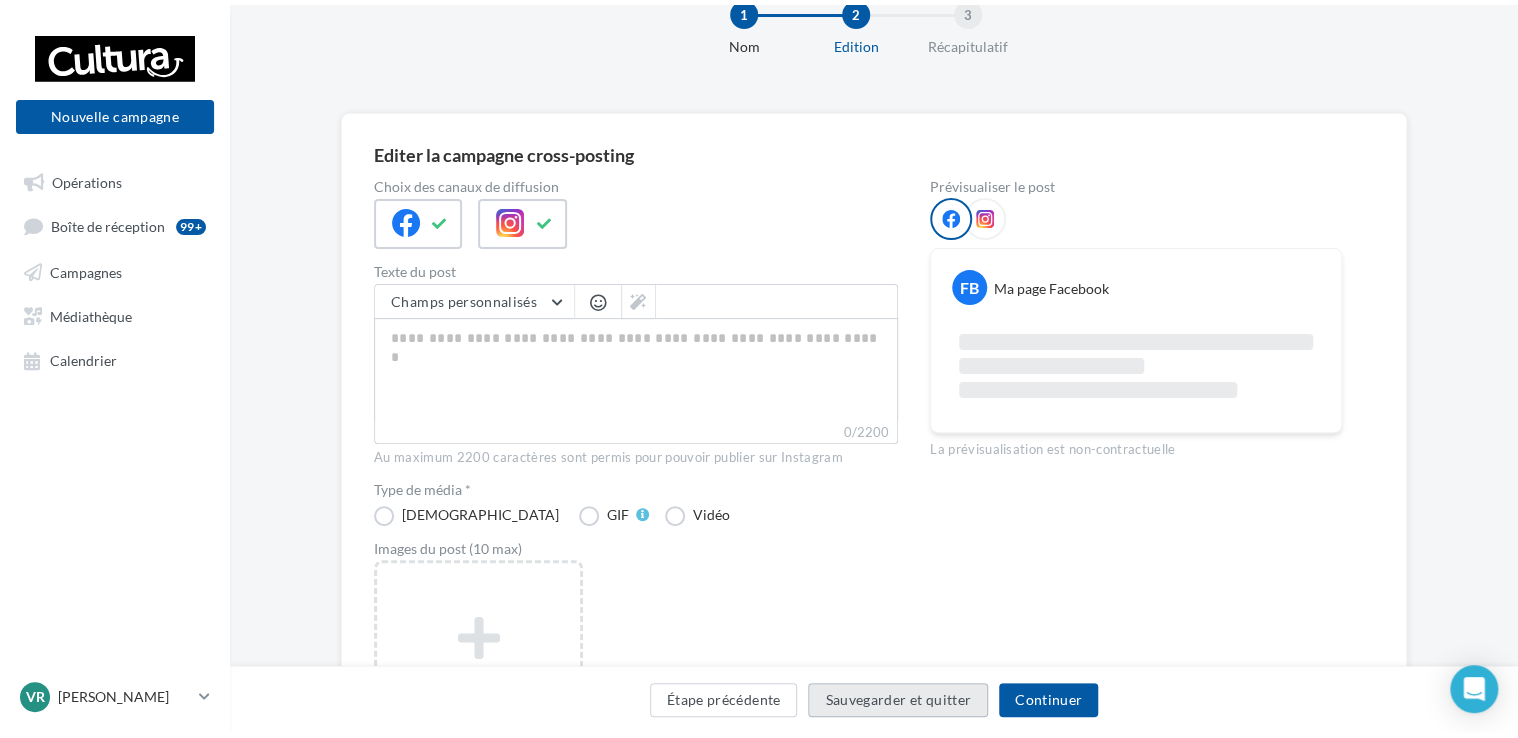 scroll, scrollTop: 32, scrollLeft: 0, axis: vertical 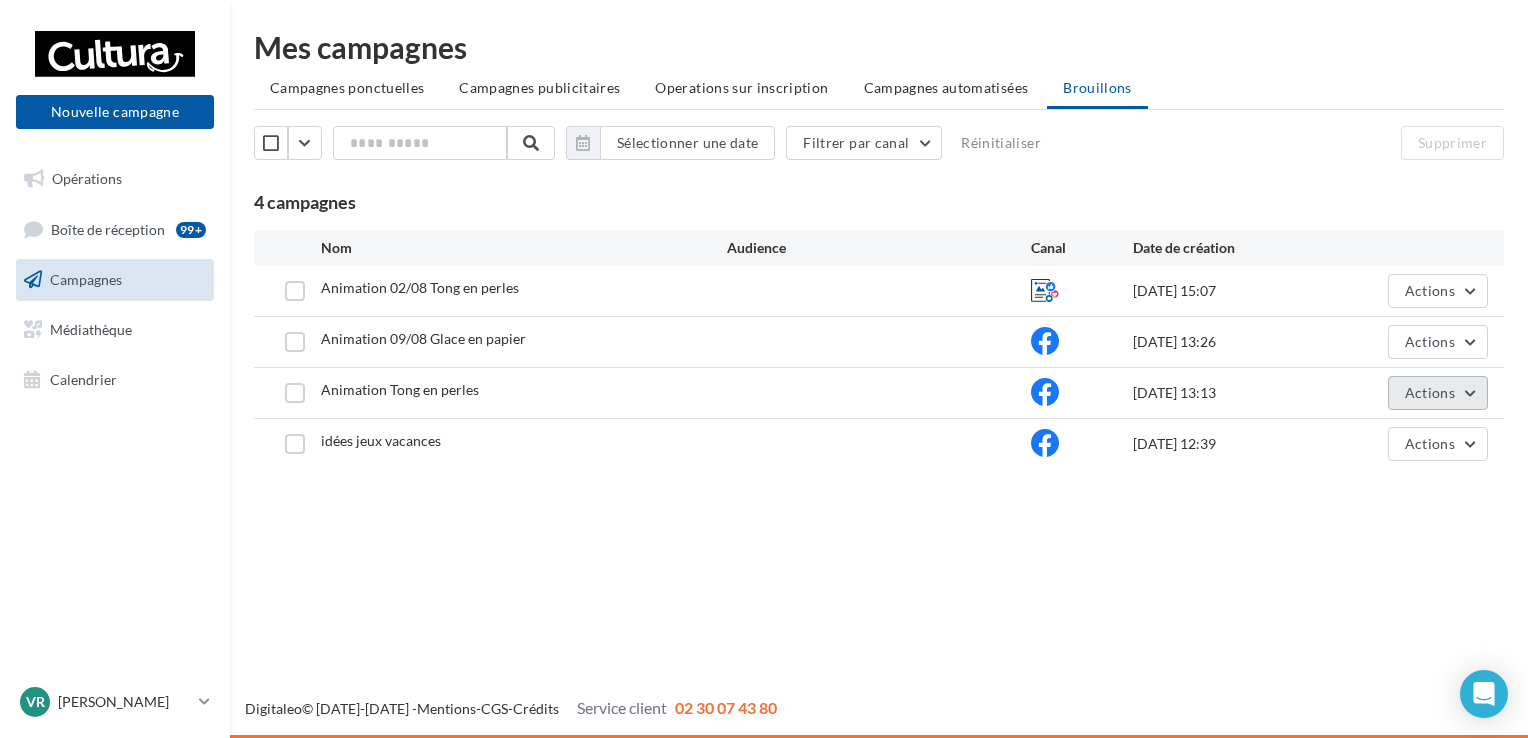 click on "Actions" at bounding box center [1438, 393] 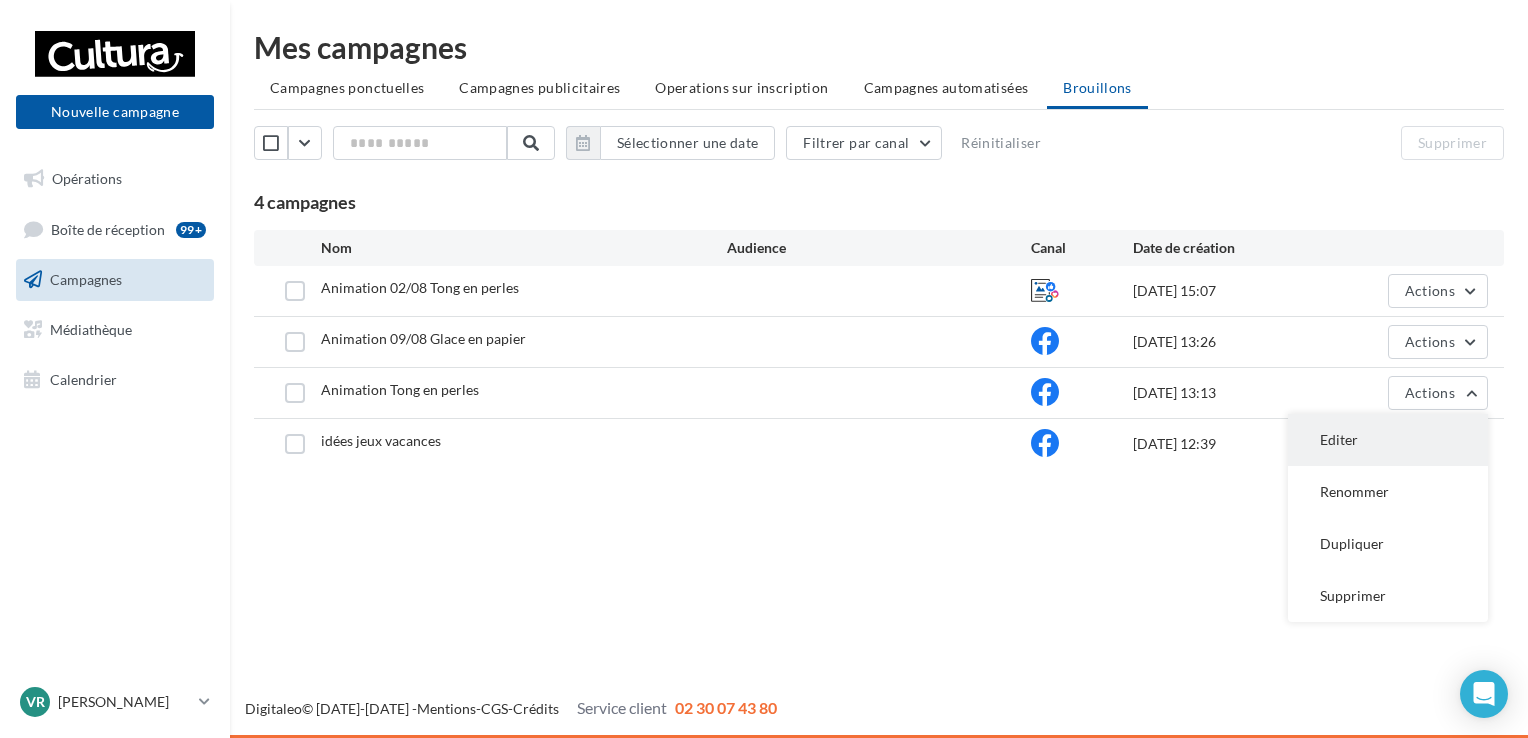click on "Editer" at bounding box center [1388, 440] 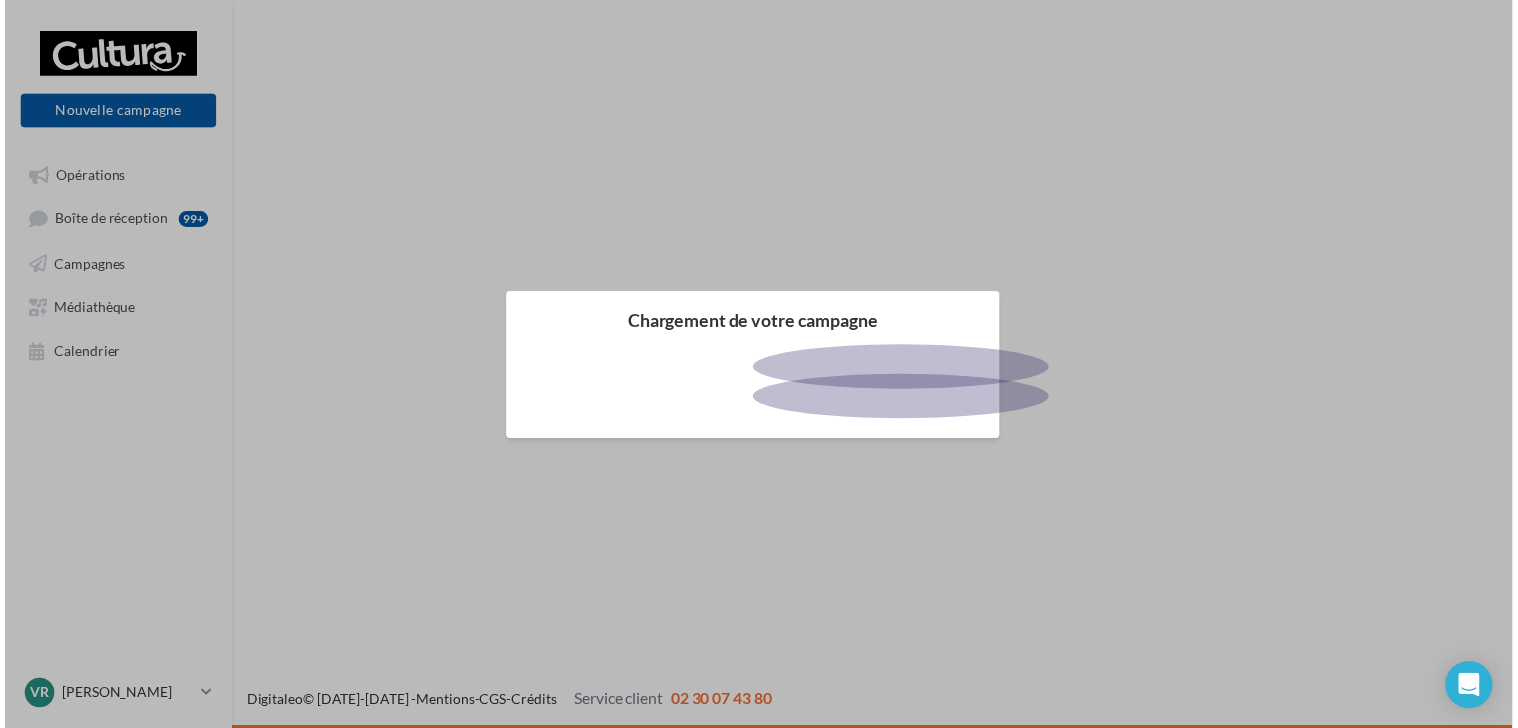 scroll, scrollTop: 0, scrollLeft: 0, axis: both 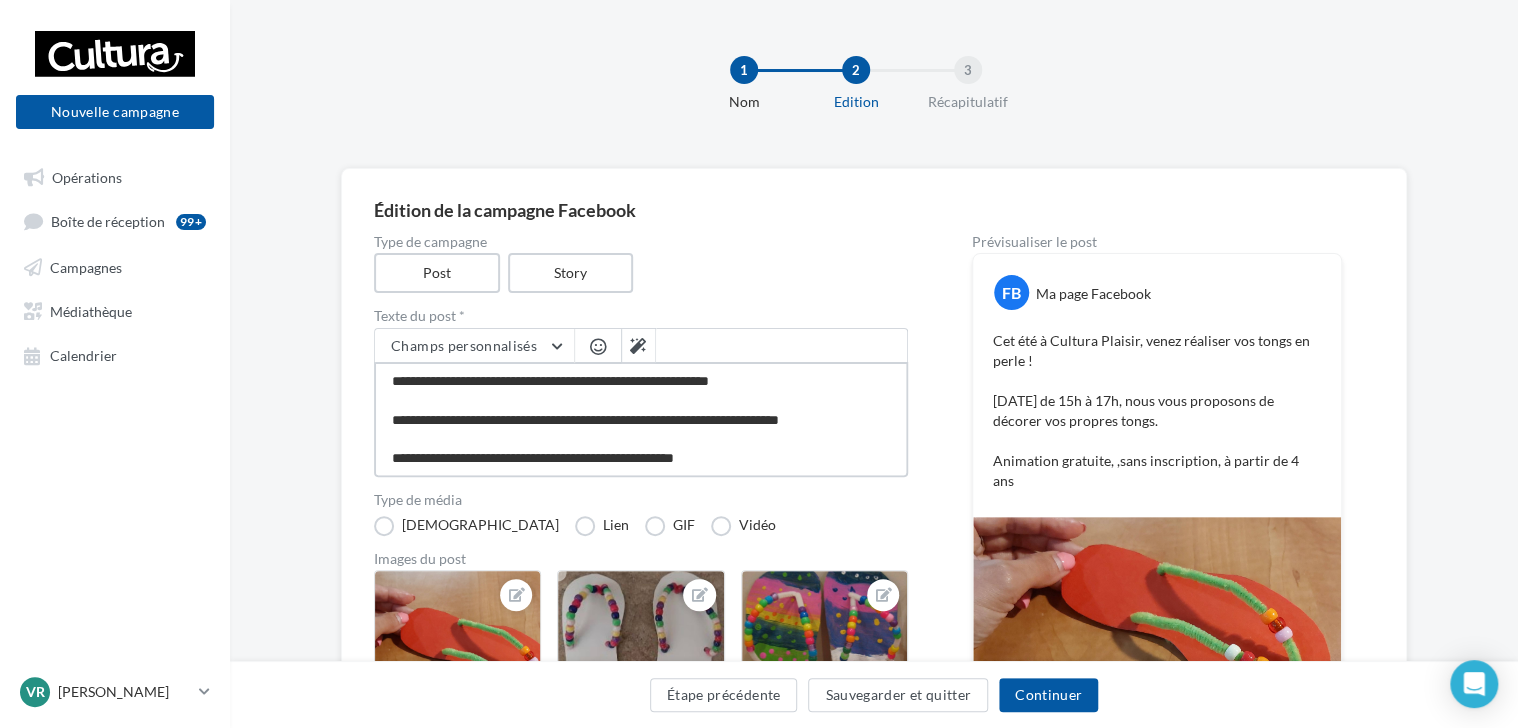 drag, startPoint x: 779, startPoint y: 454, endPoint x: 254, endPoint y: 342, distance: 536.8137 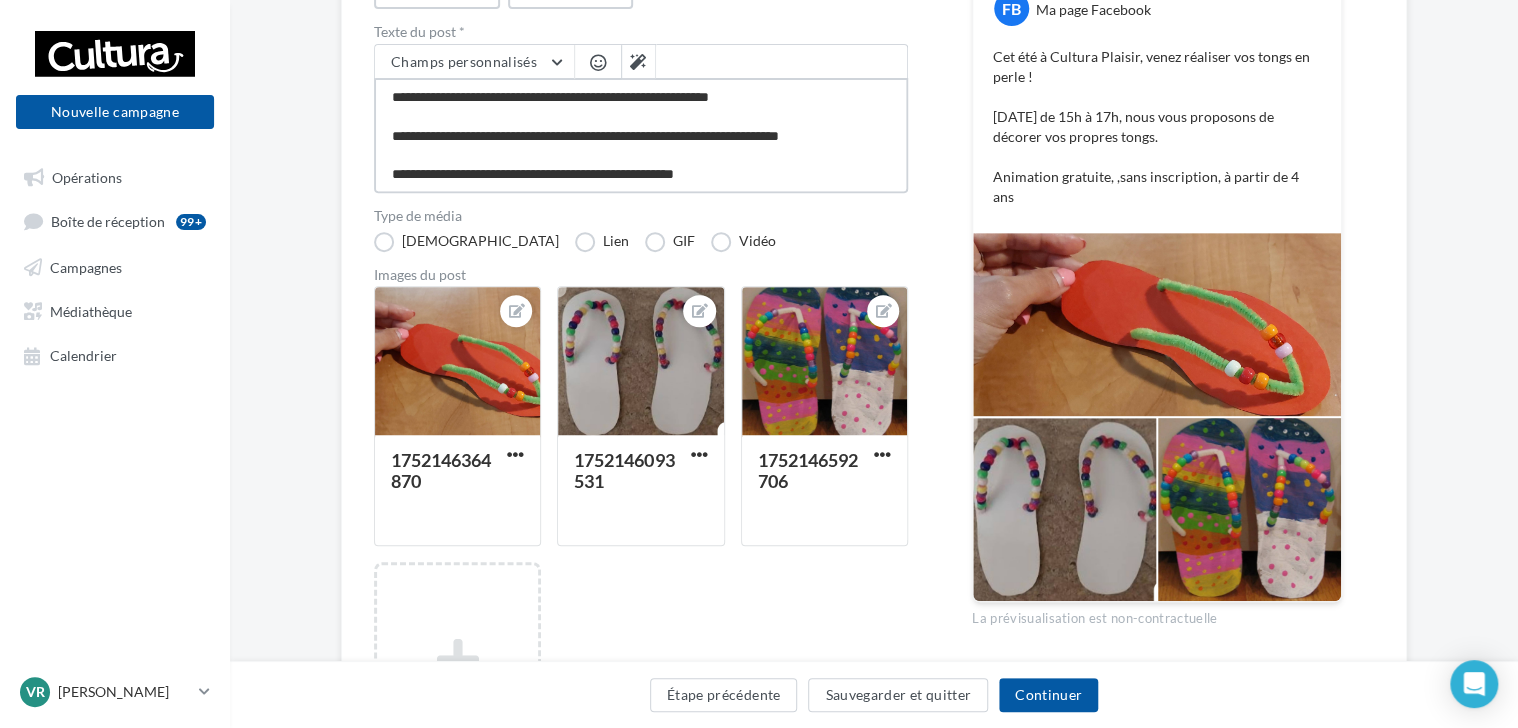 scroll, scrollTop: 283, scrollLeft: 0, axis: vertical 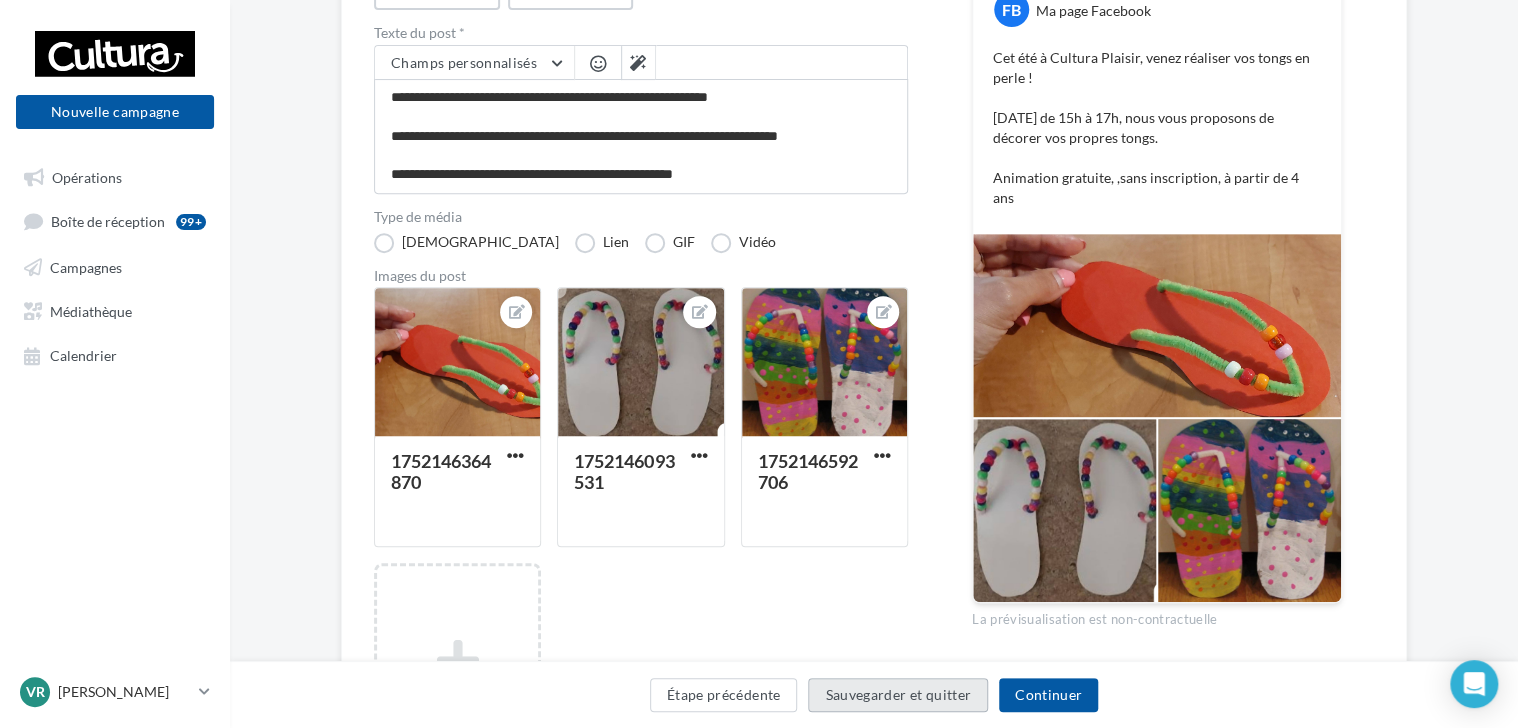 click on "Sauvegarder et quitter" at bounding box center (898, 695) 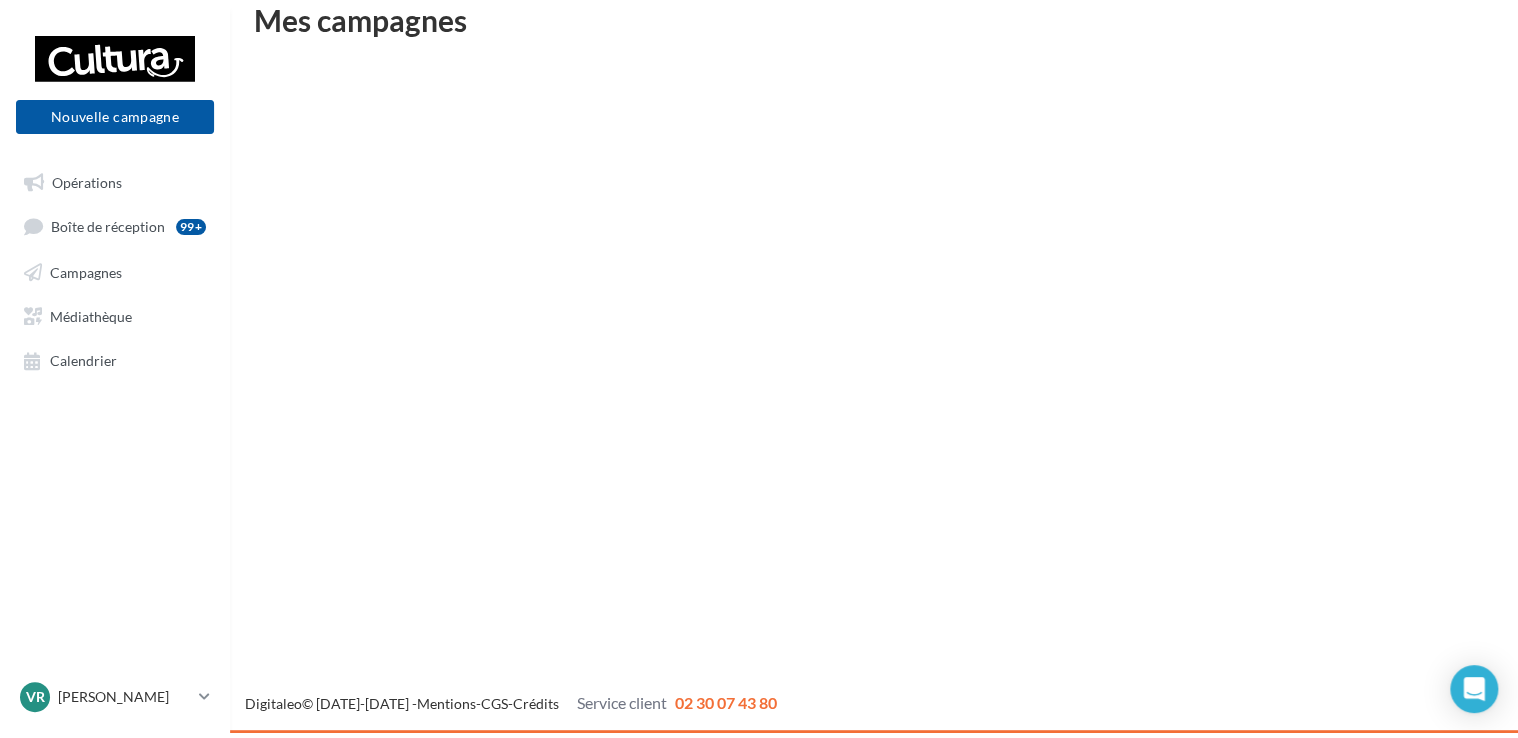 scroll, scrollTop: 32, scrollLeft: 0, axis: vertical 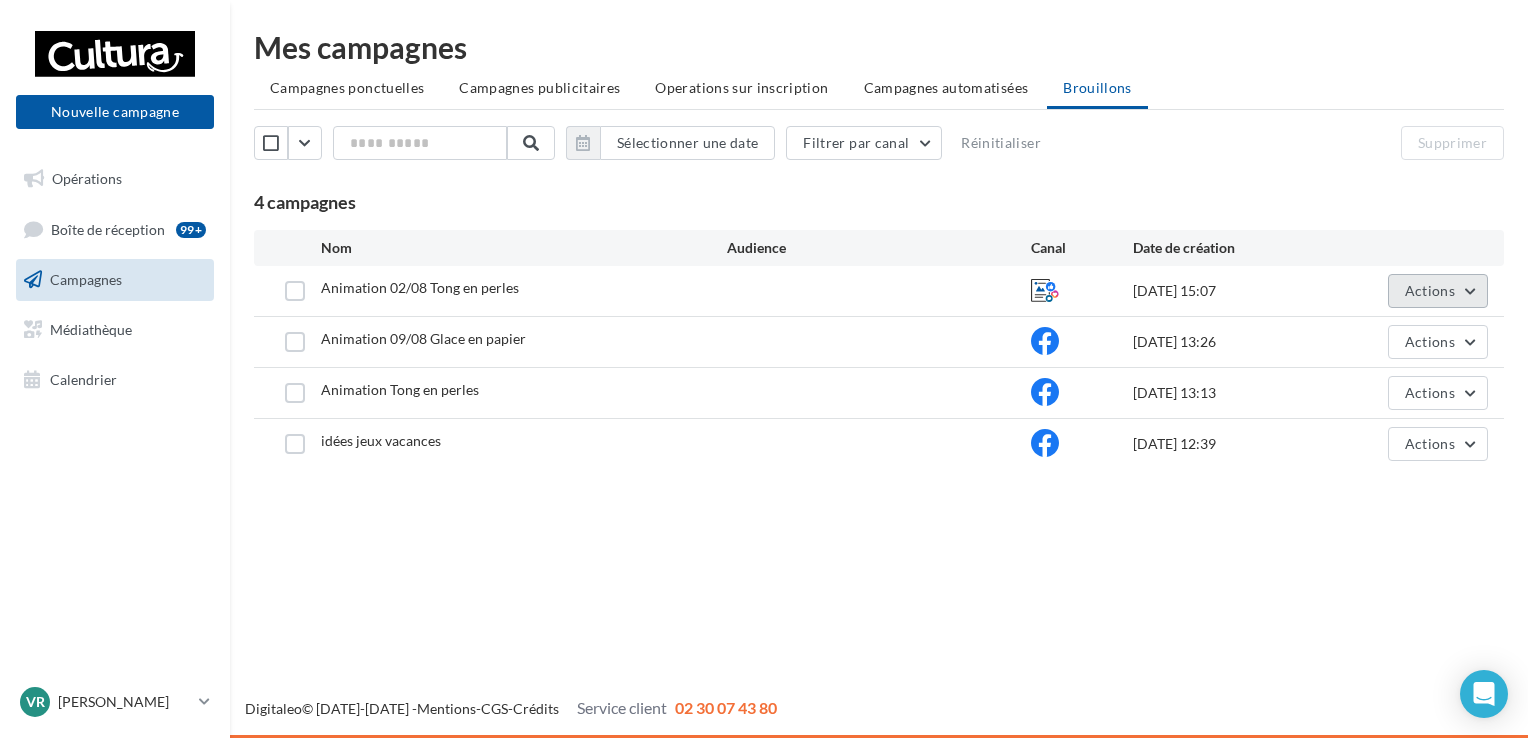 click on "Actions" at bounding box center [1430, 290] 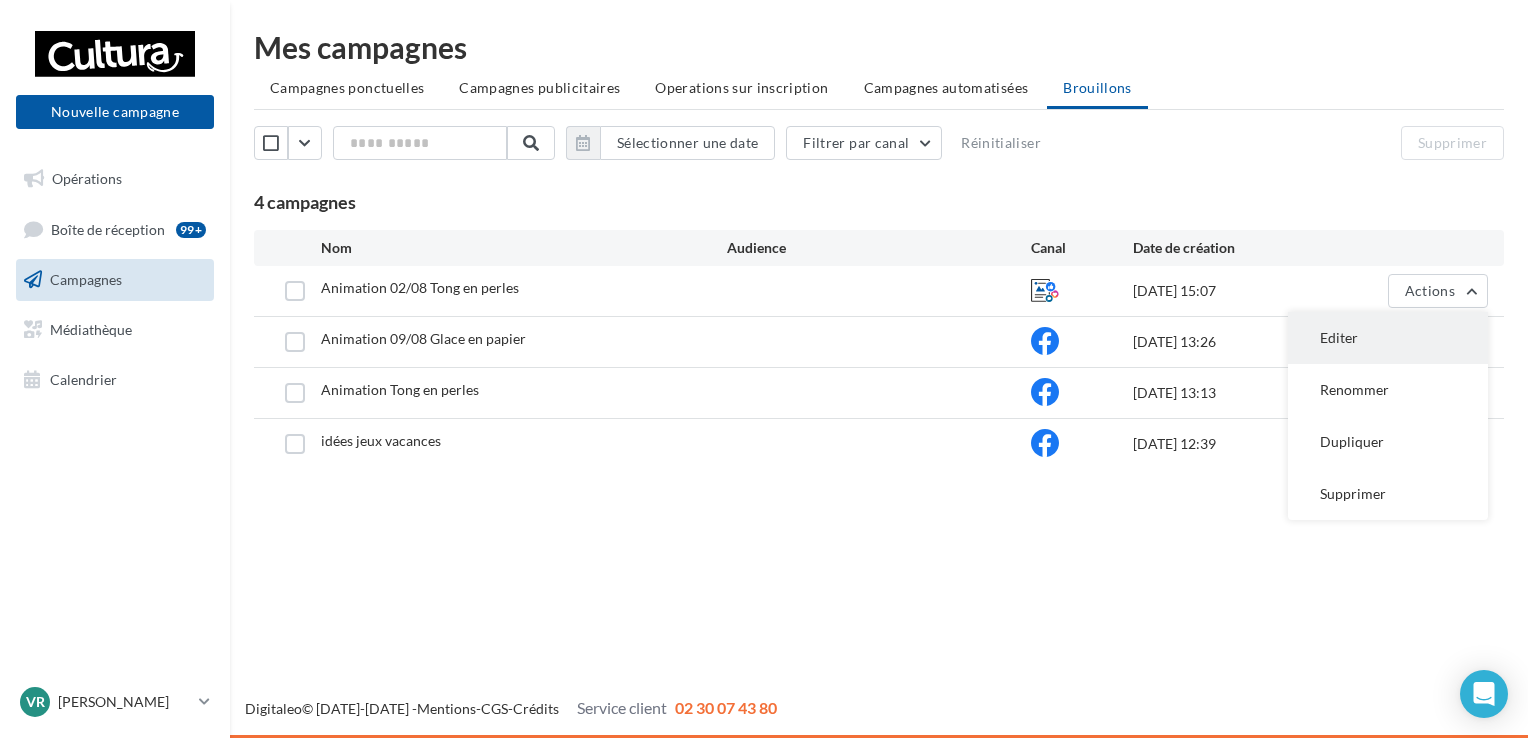 click on "Editer" at bounding box center (1388, 338) 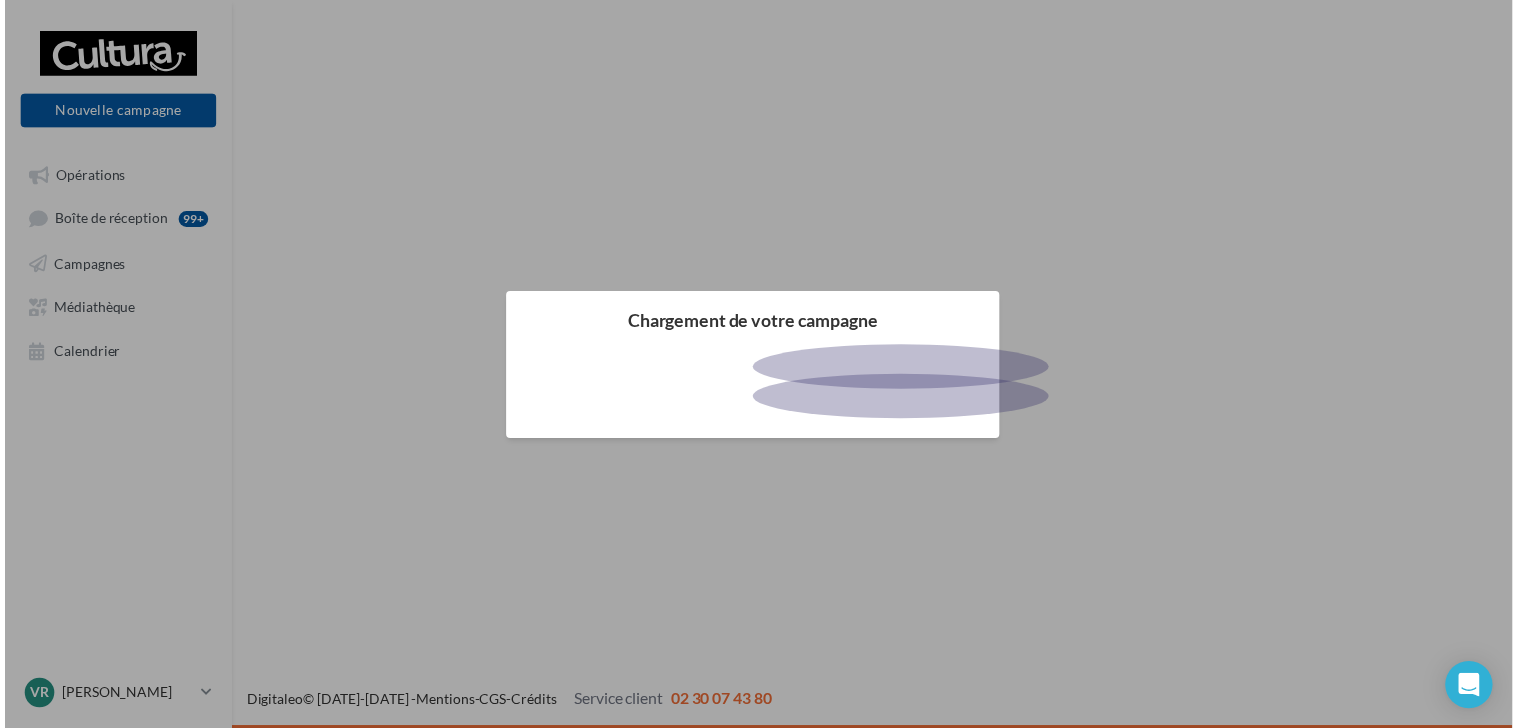 scroll, scrollTop: 0, scrollLeft: 0, axis: both 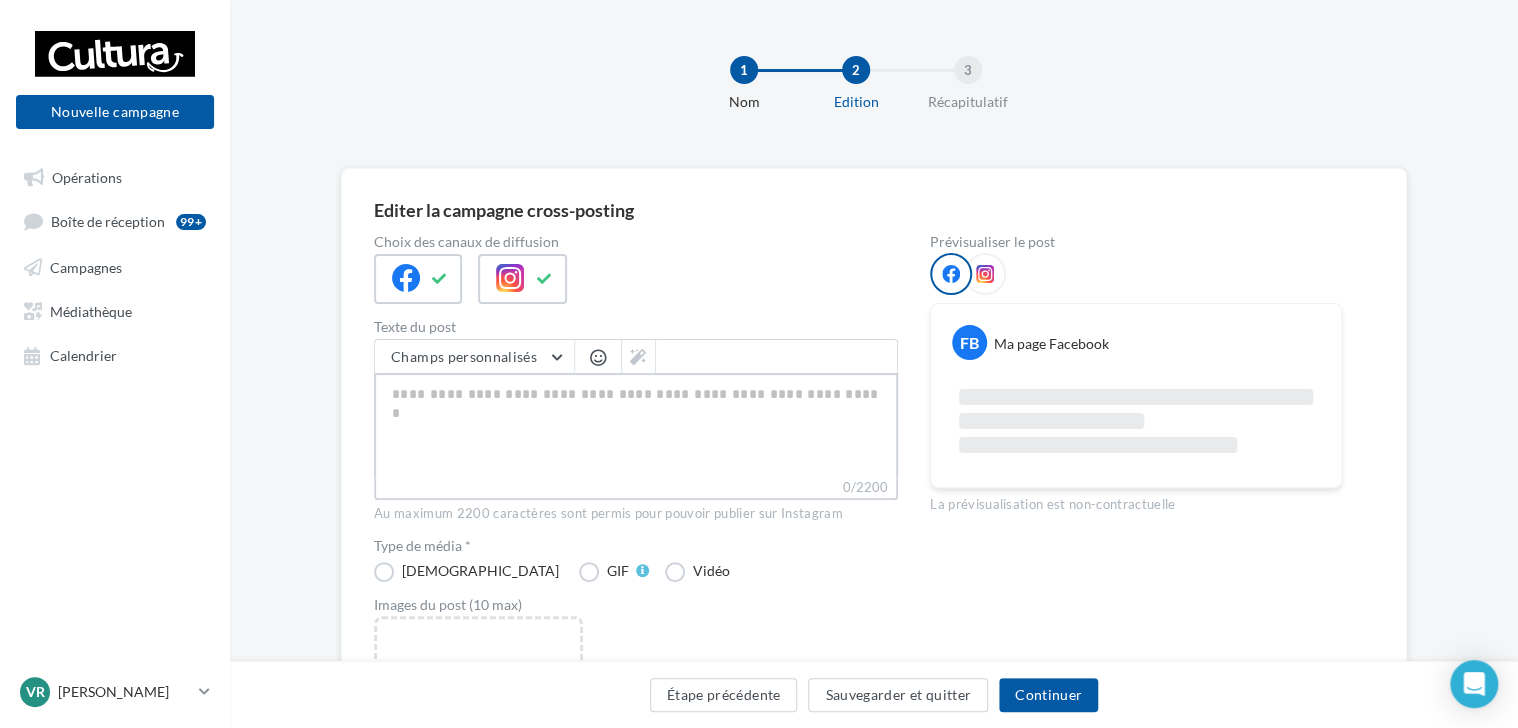 click on "0/2200" at bounding box center (636, 425) 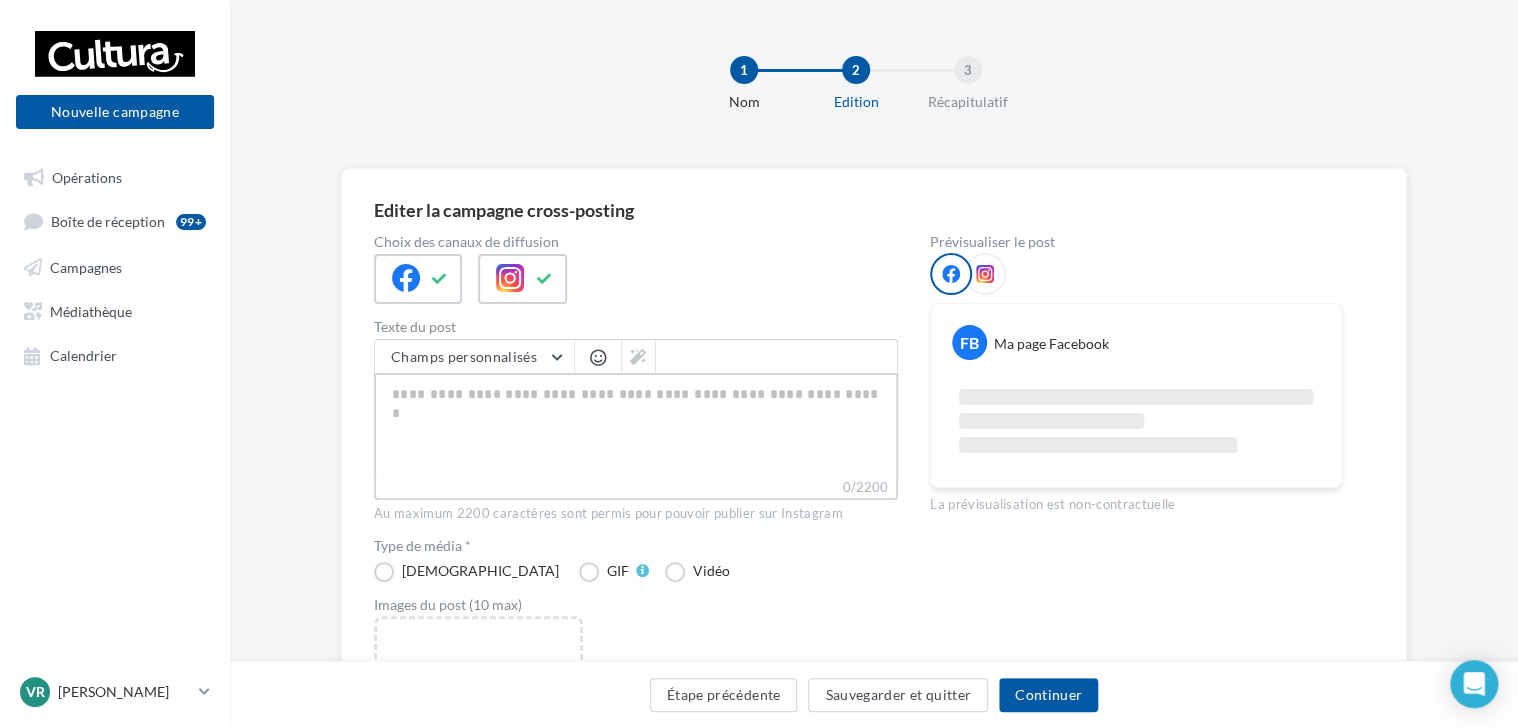 paste on "**********" 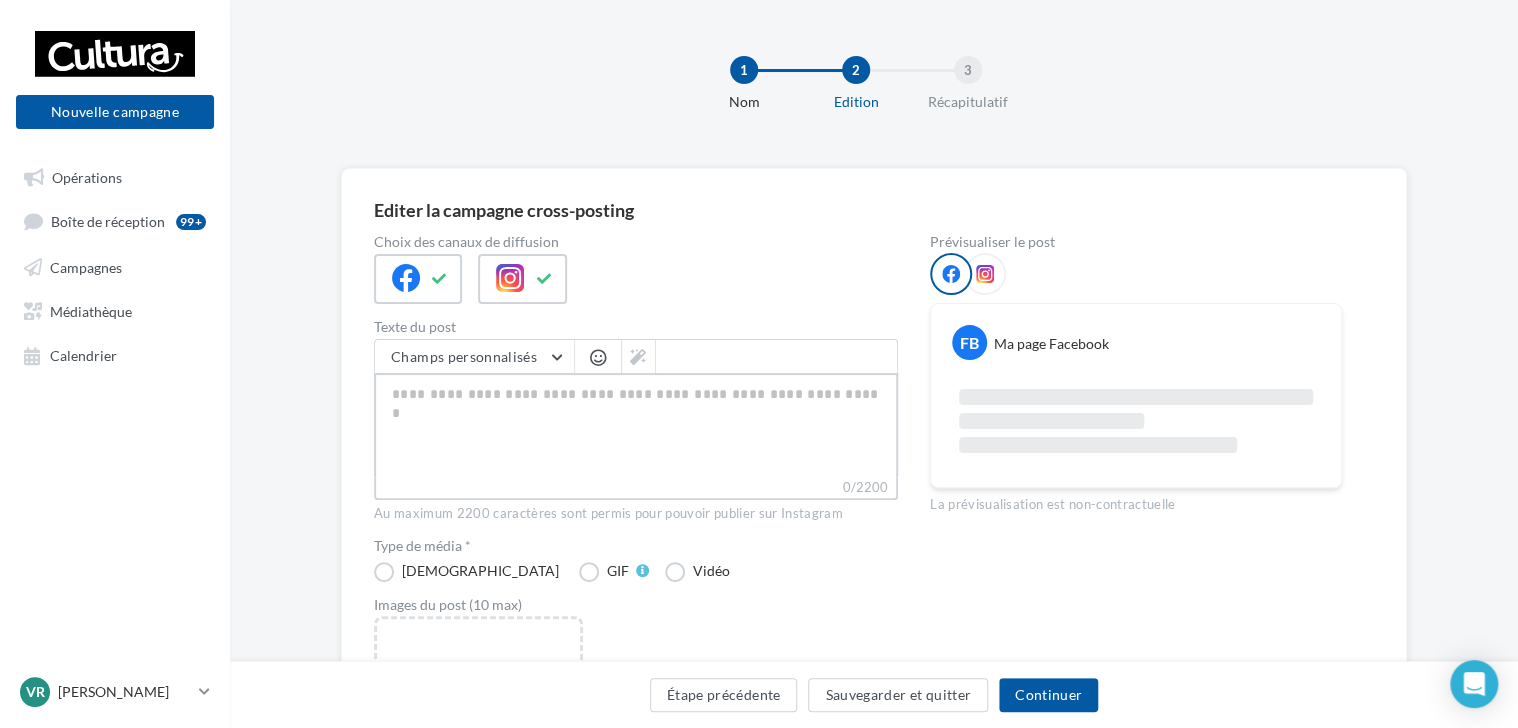 type on "**********" 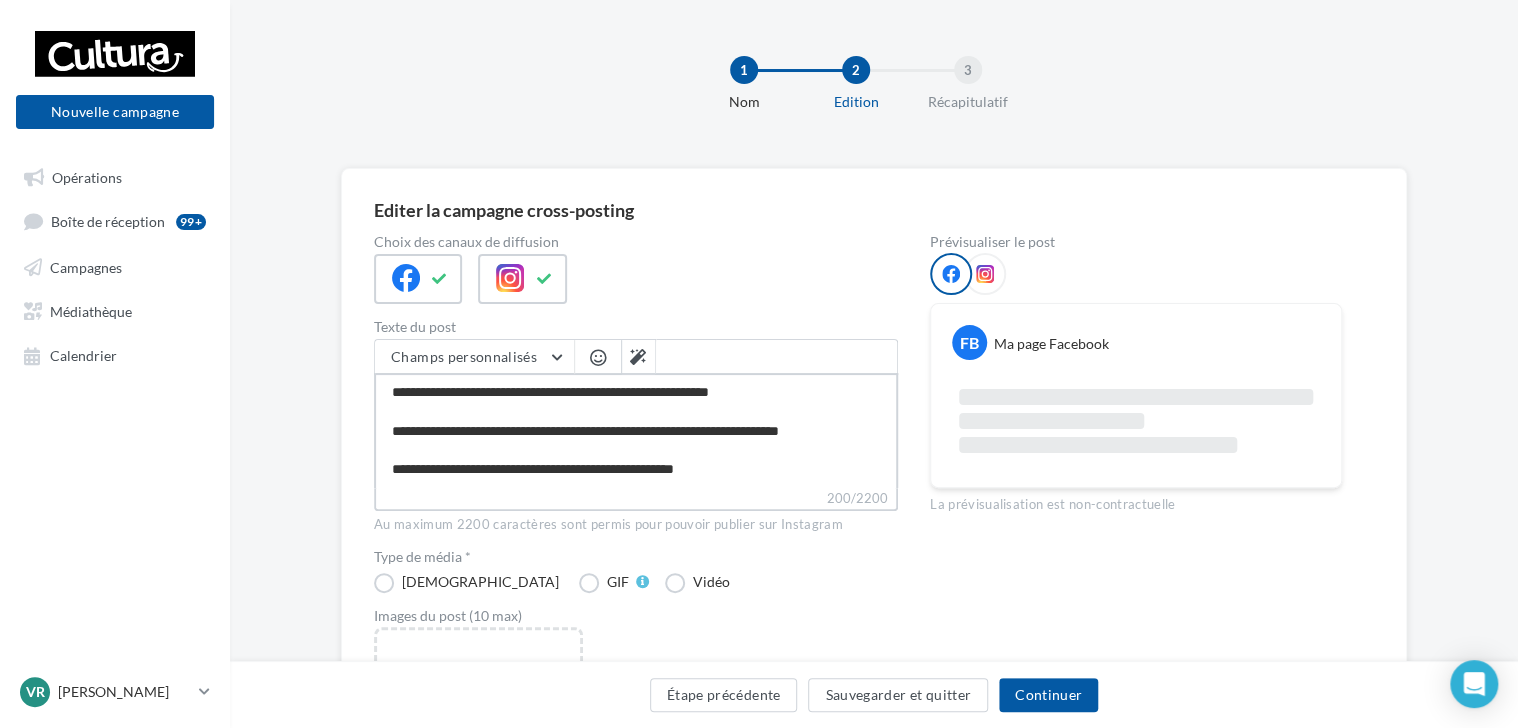 scroll, scrollTop: 8, scrollLeft: 0, axis: vertical 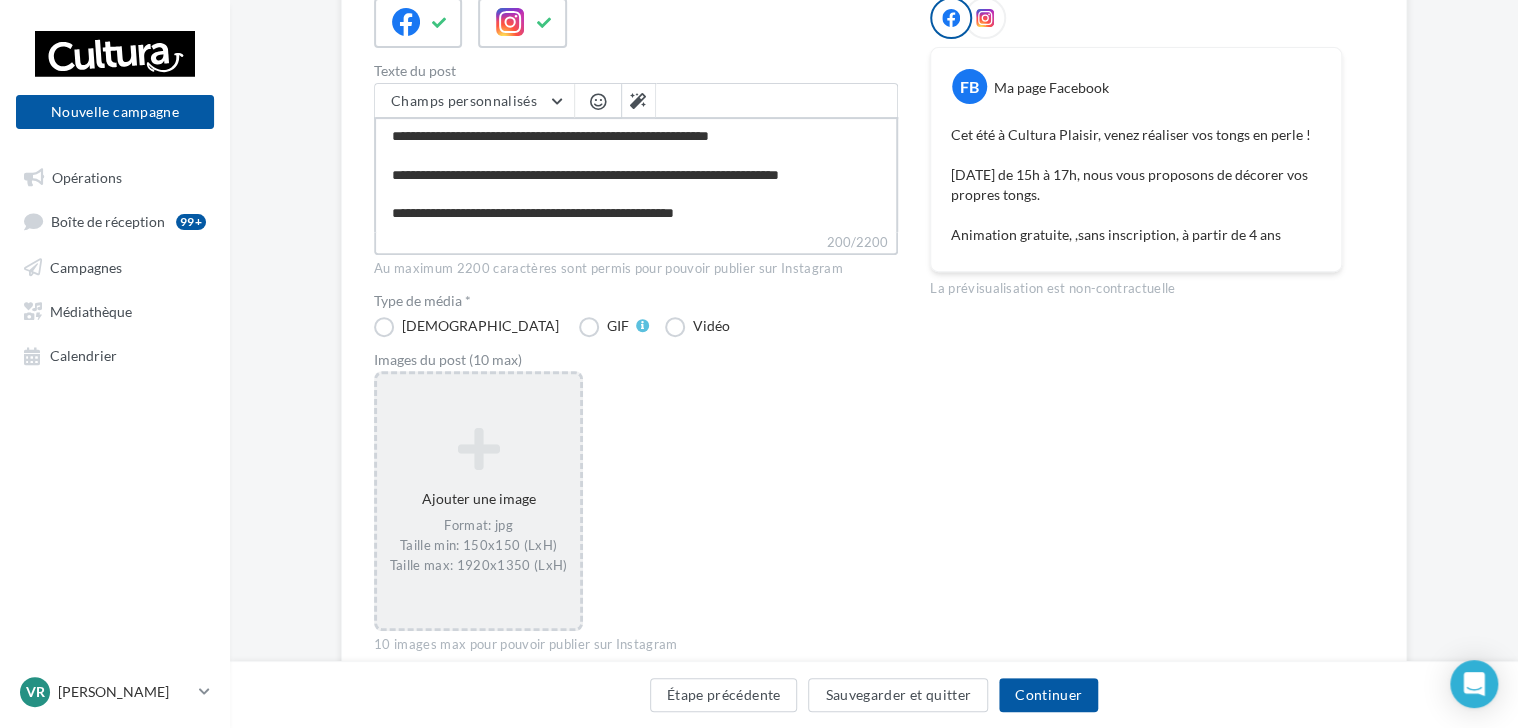 type on "**********" 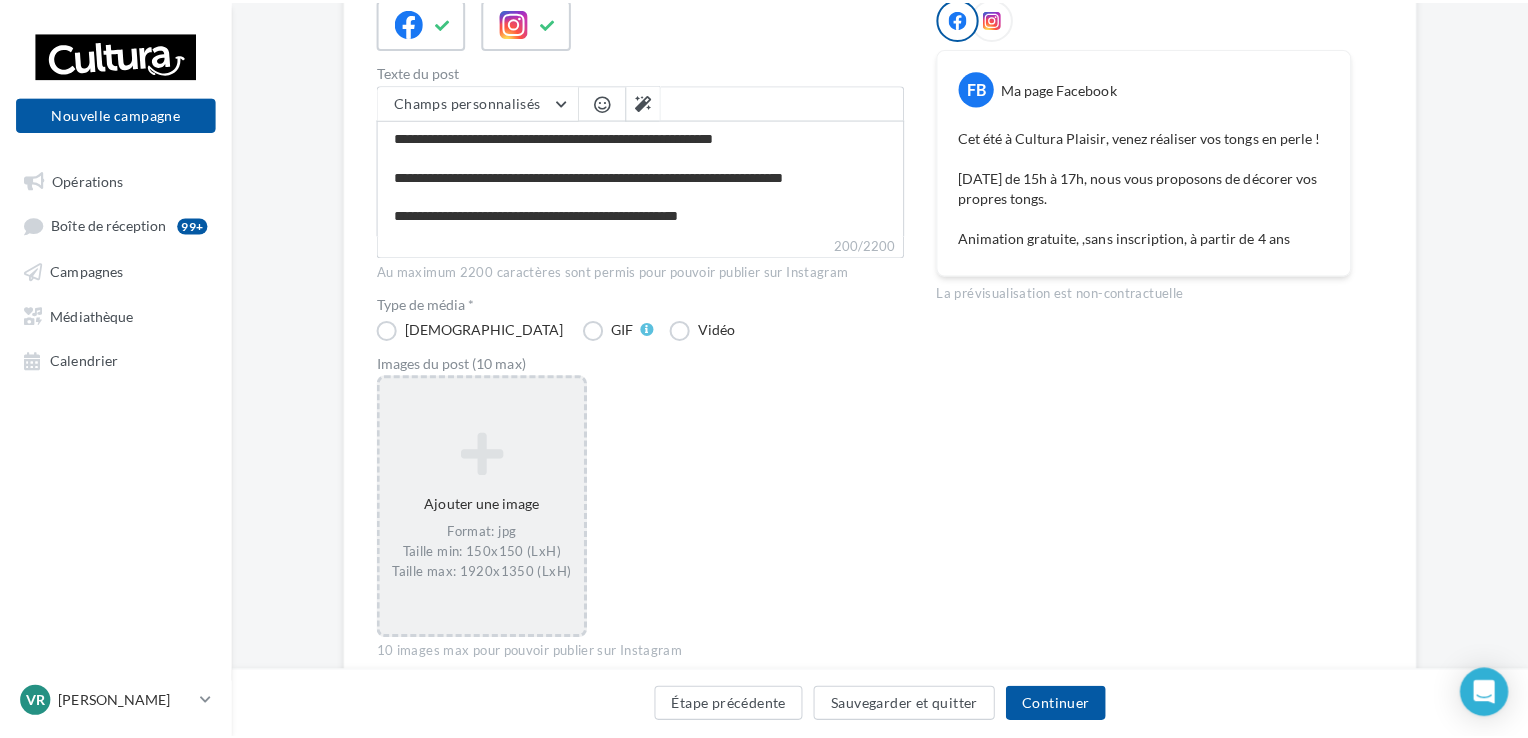 scroll, scrollTop: 8, scrollLeft: 0, axis: vertical 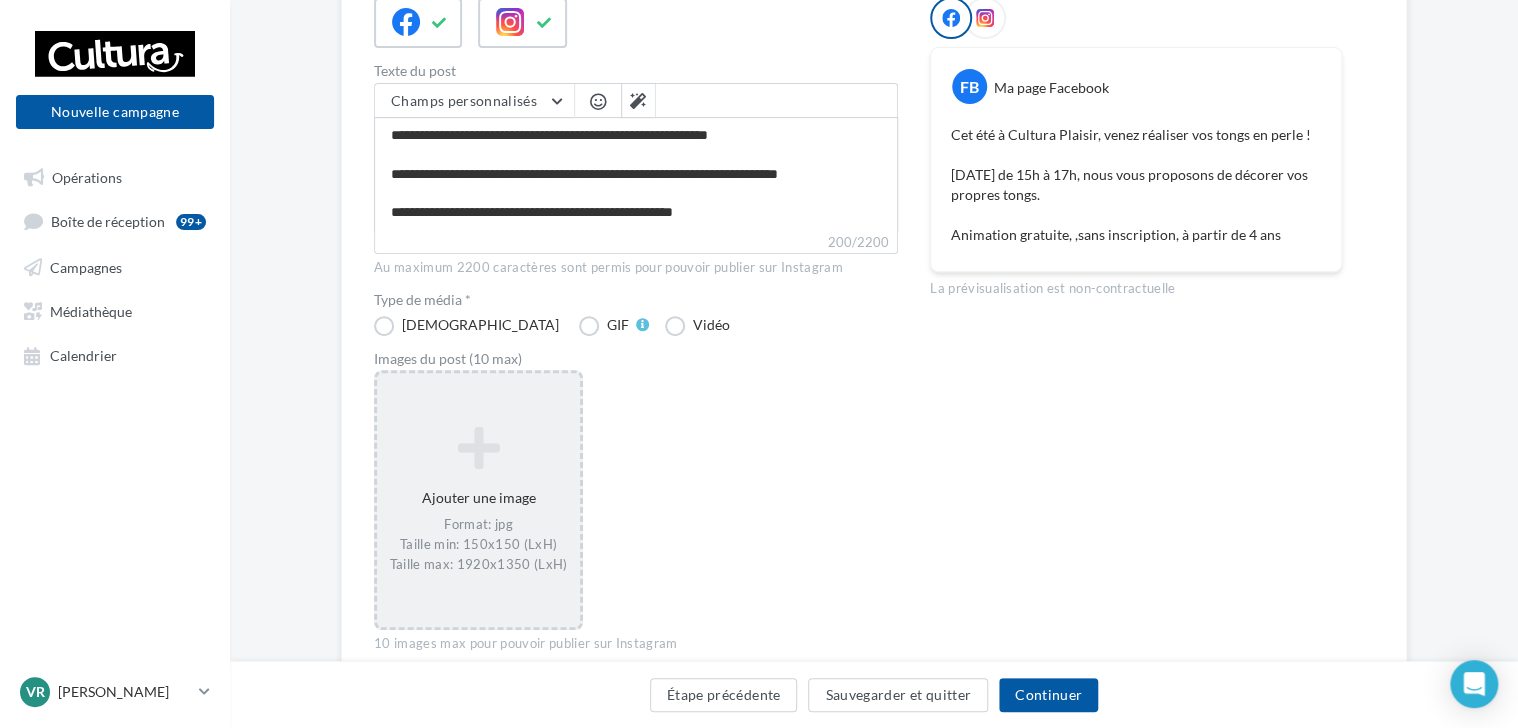 click at bounding box center [478, 448] 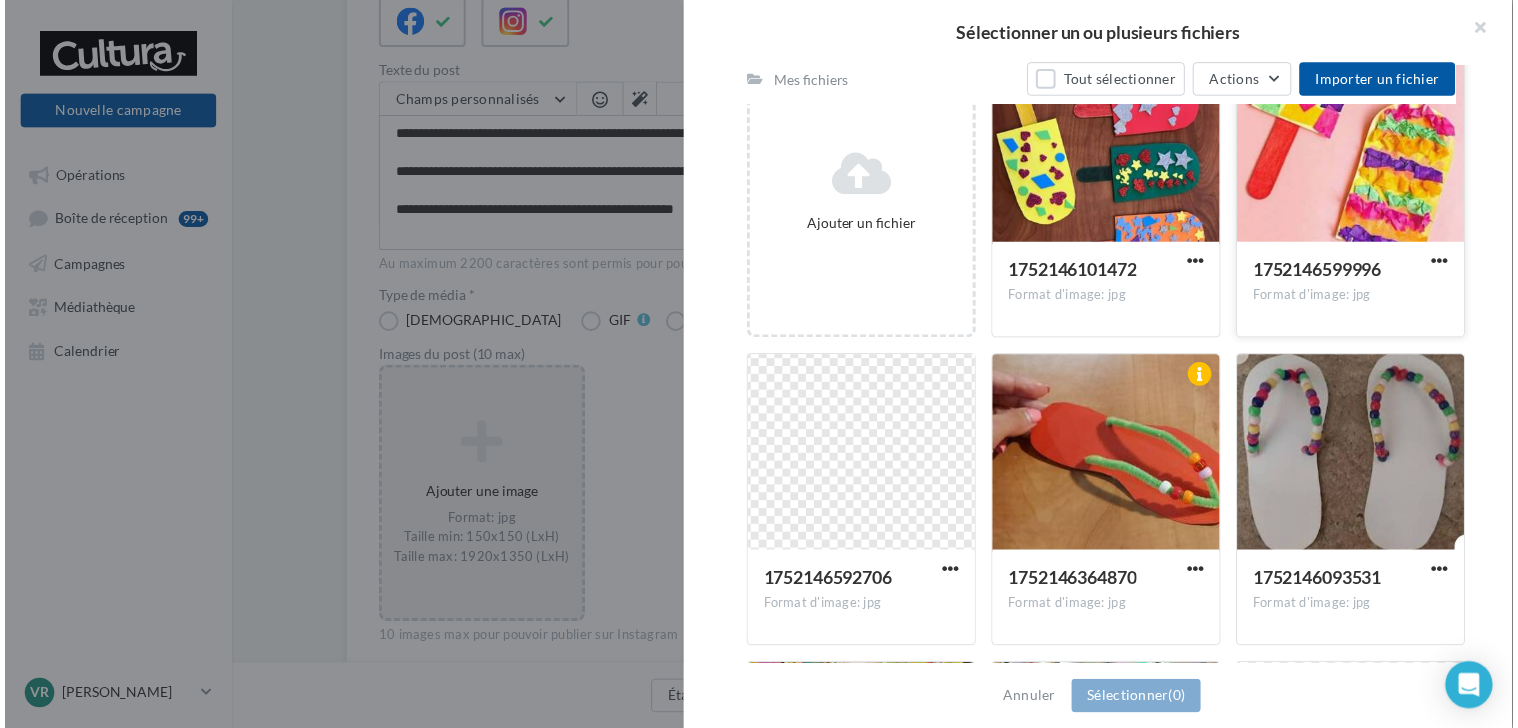 scroll, scrollTop: 315, scrollLeft: 0, axis: vertical 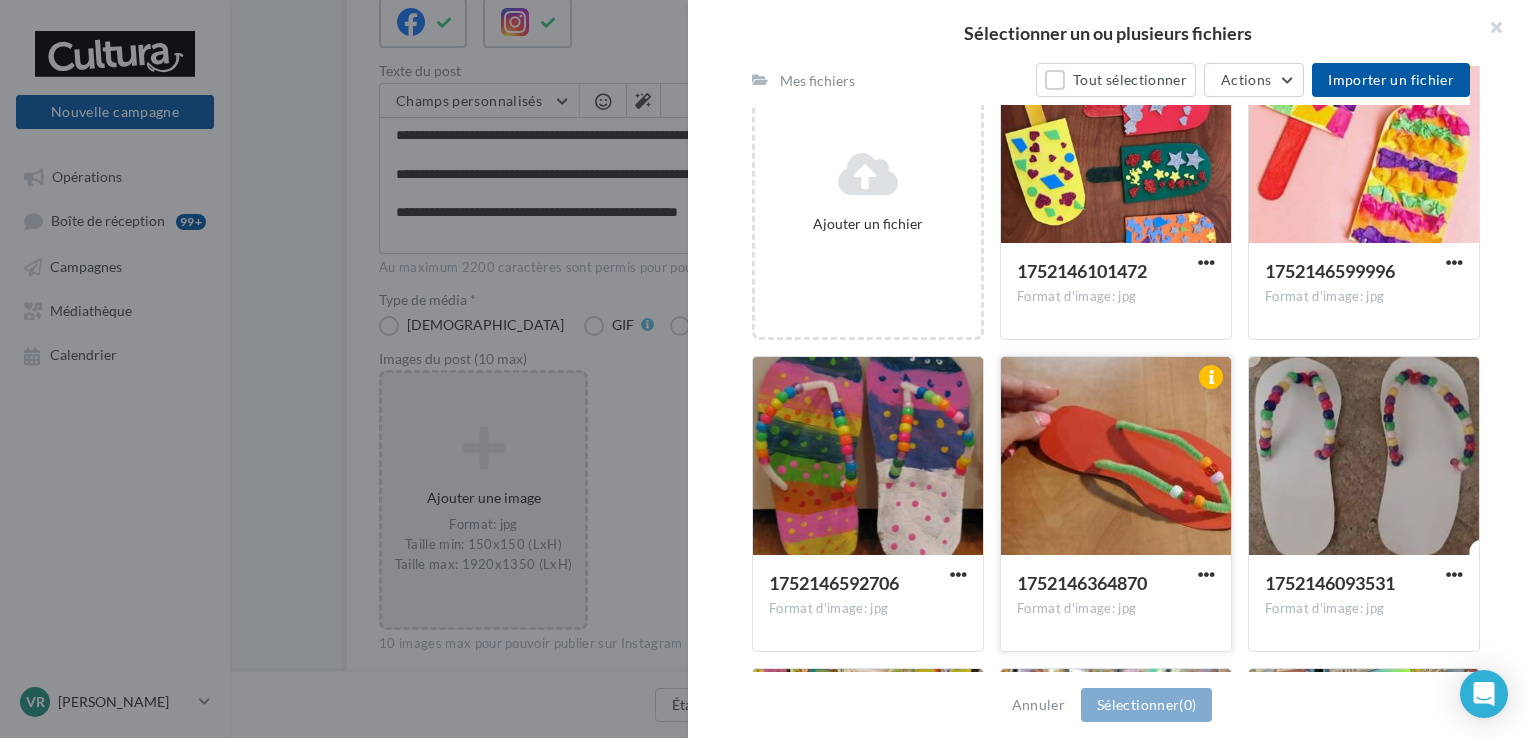 click at bounding box center (1116, 457) 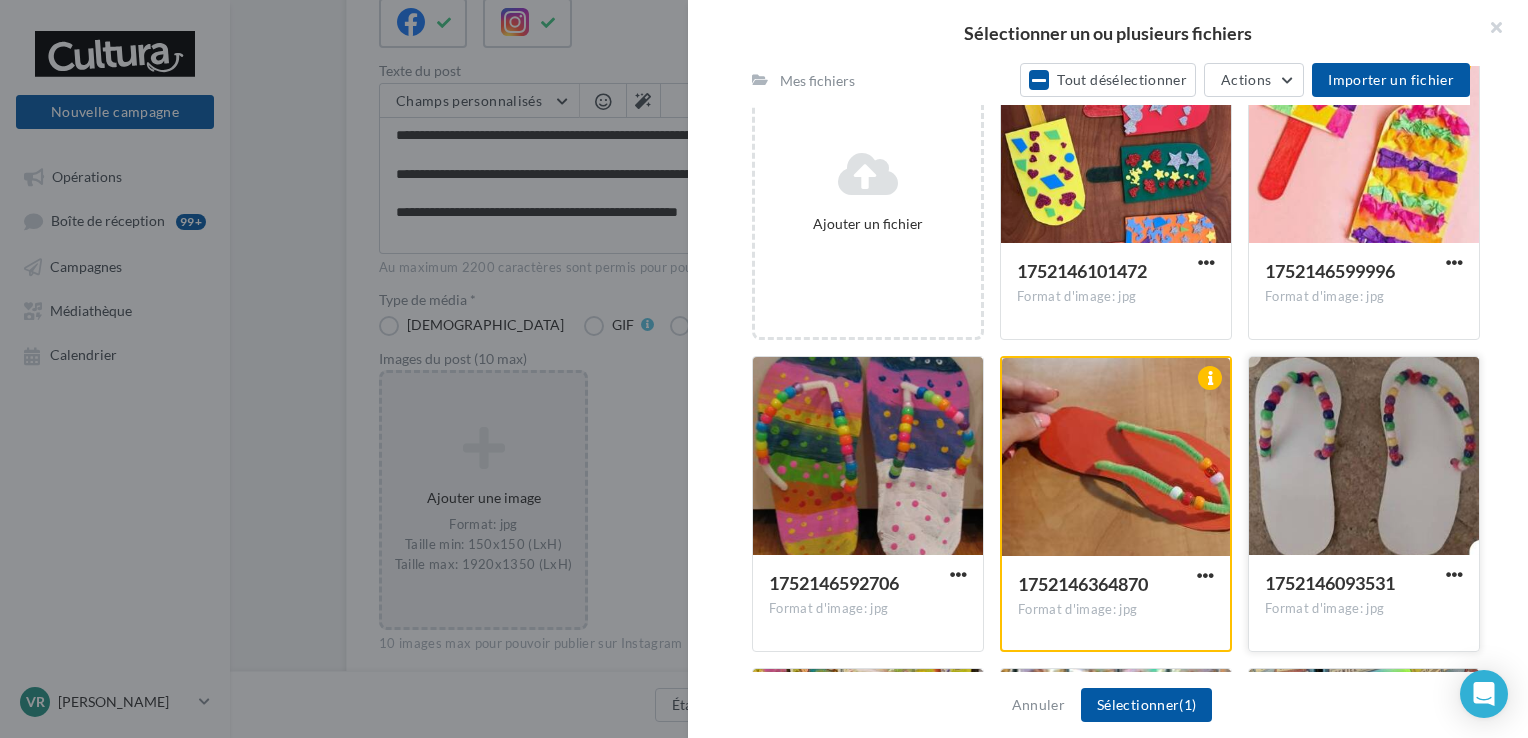 click at bounding box center [1364, 457] 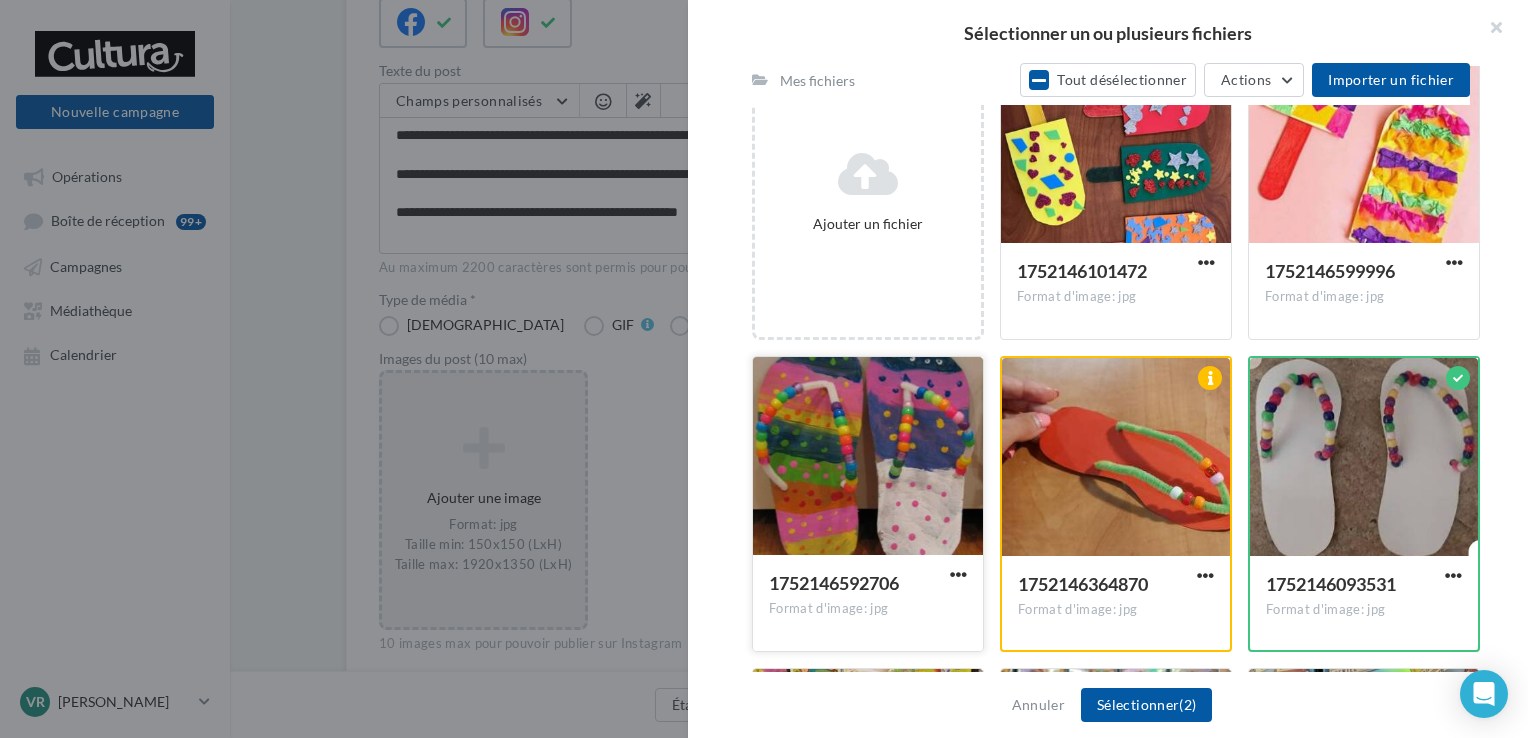click at bounding box center (868, 457) 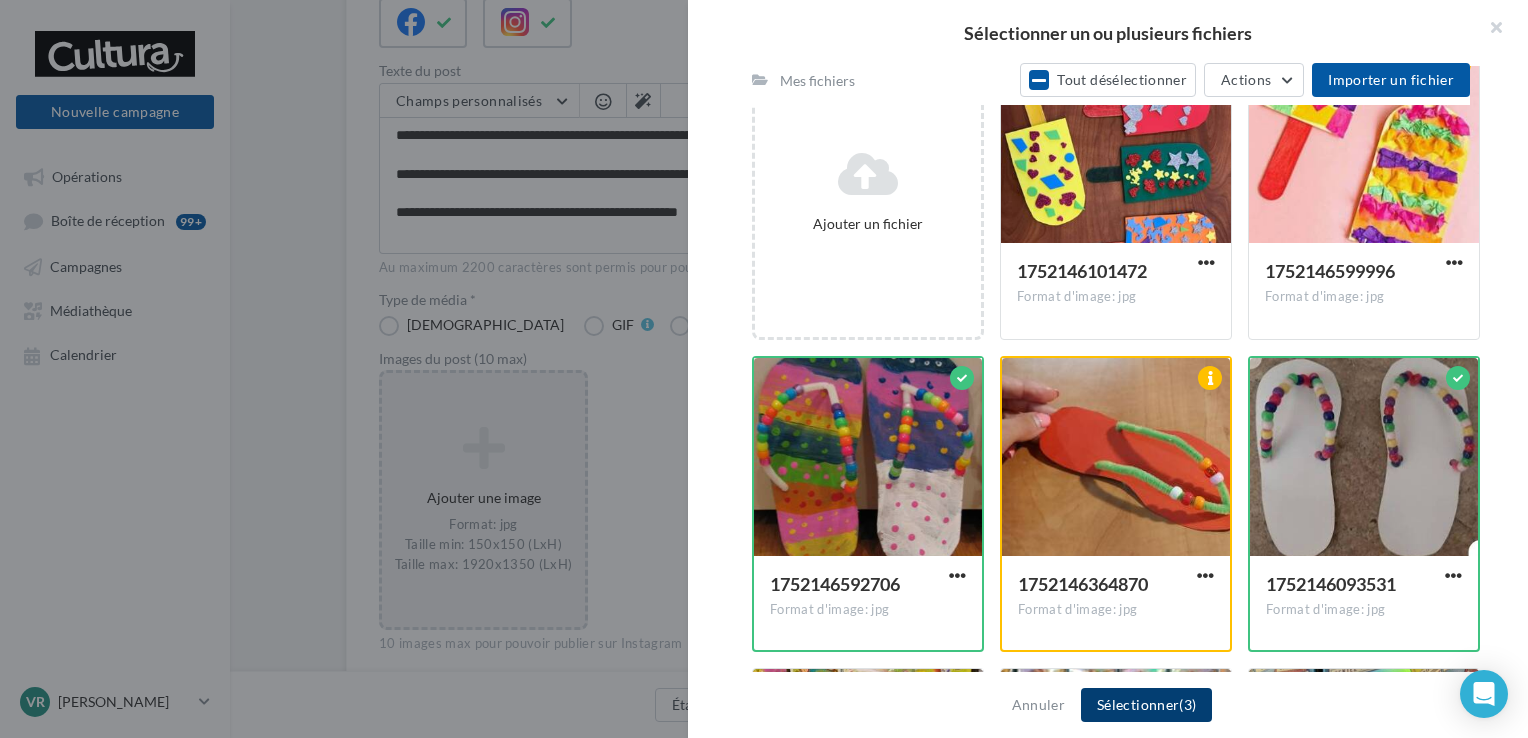 click on "Sélectionner   (3)" at bounding box center (1146, 705) 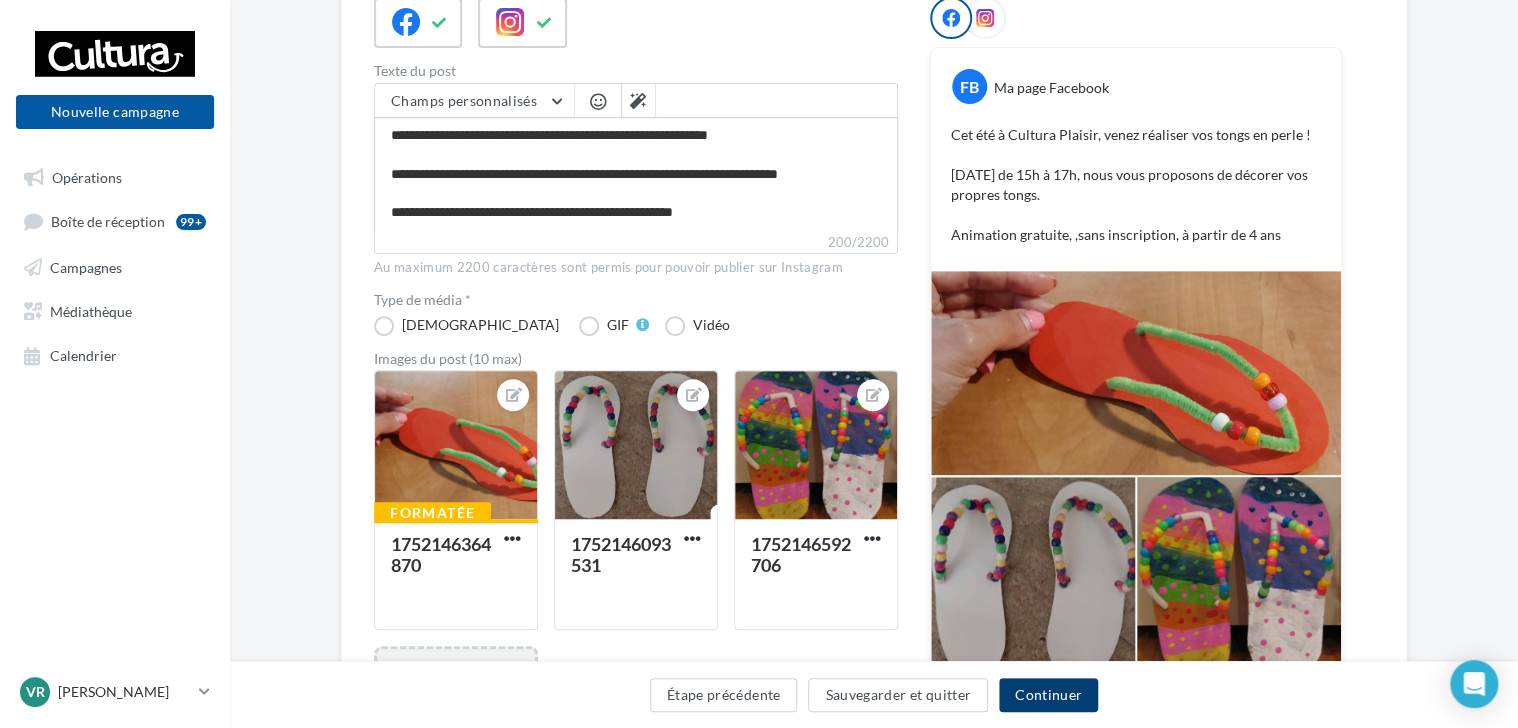 click on "Continuer" at bounding box center [1048, 695] 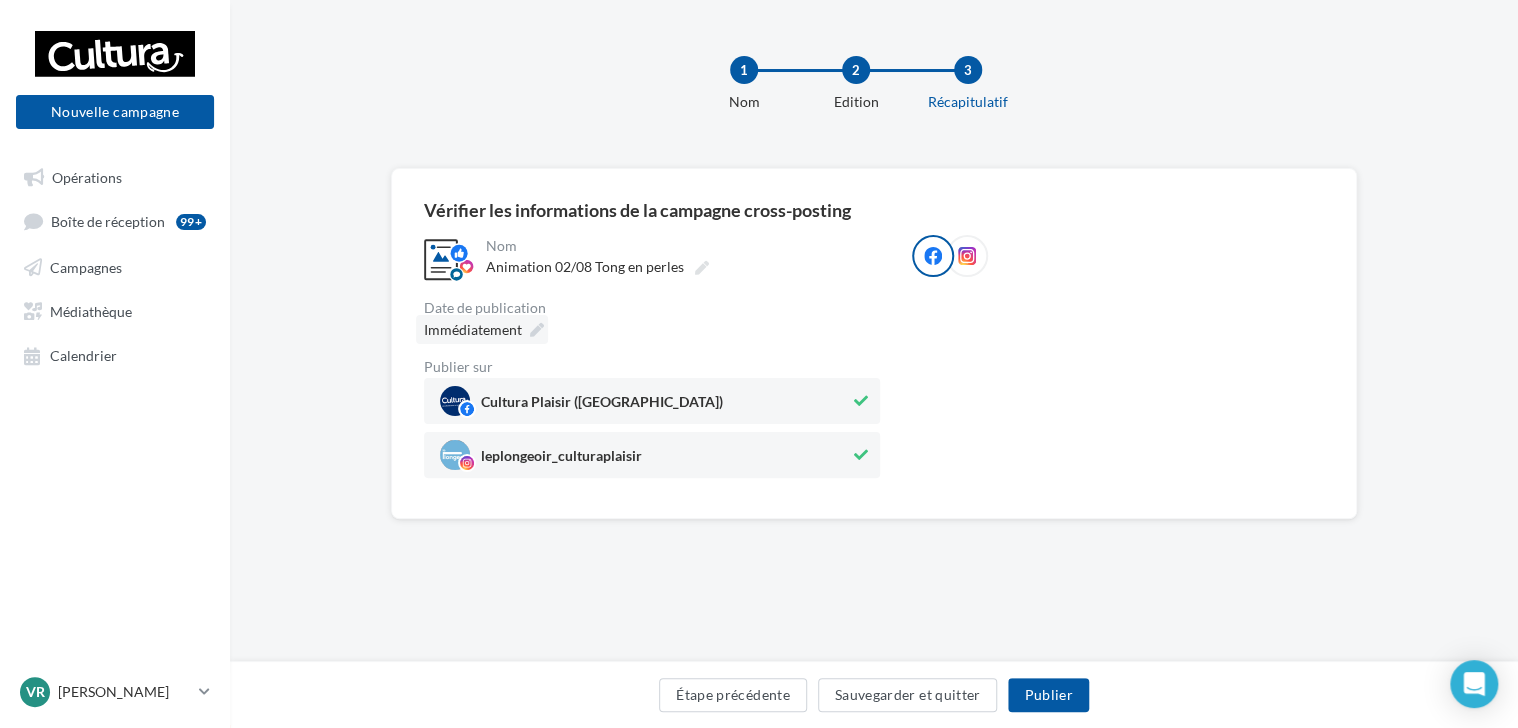 click on "Immédiatement" at bounding box center (473, 329) 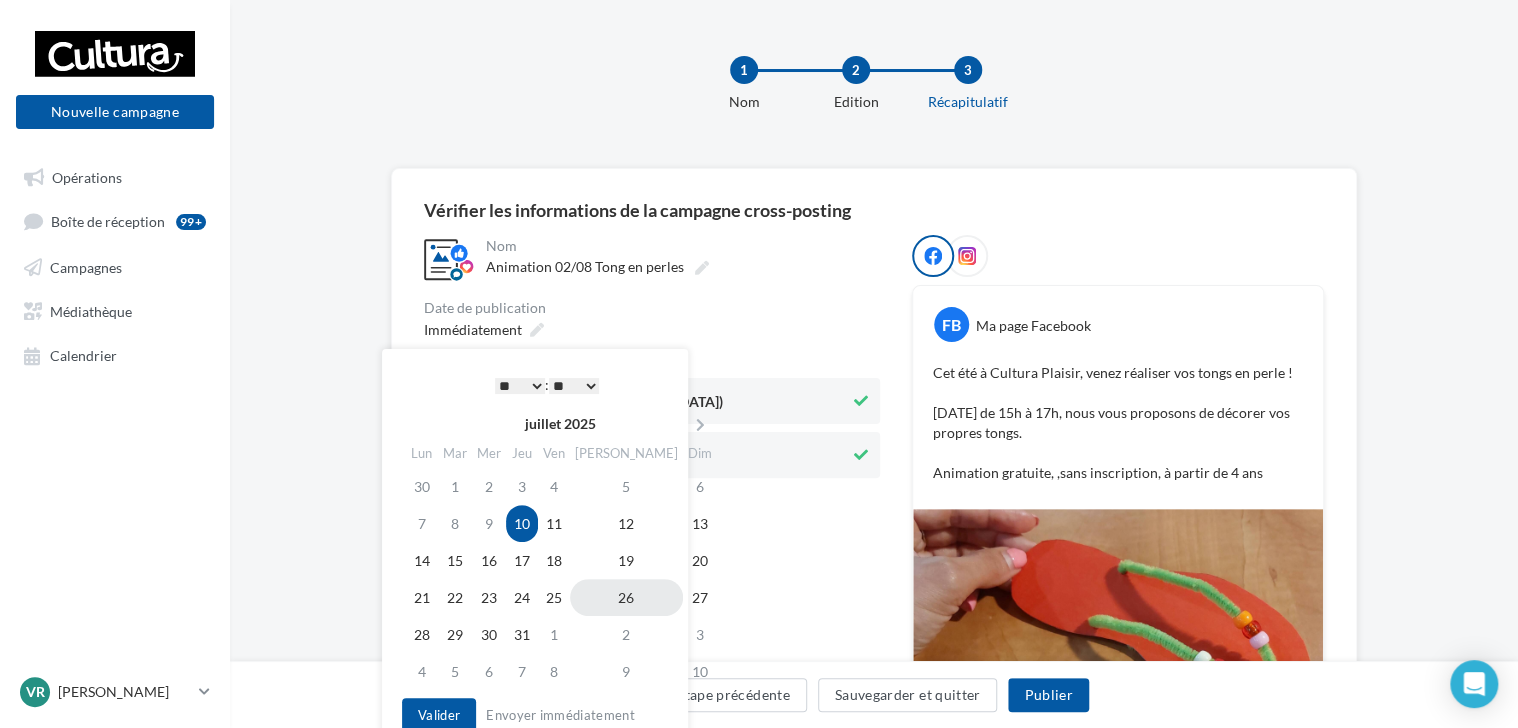 click on "26" at bounding box center (626, 597) 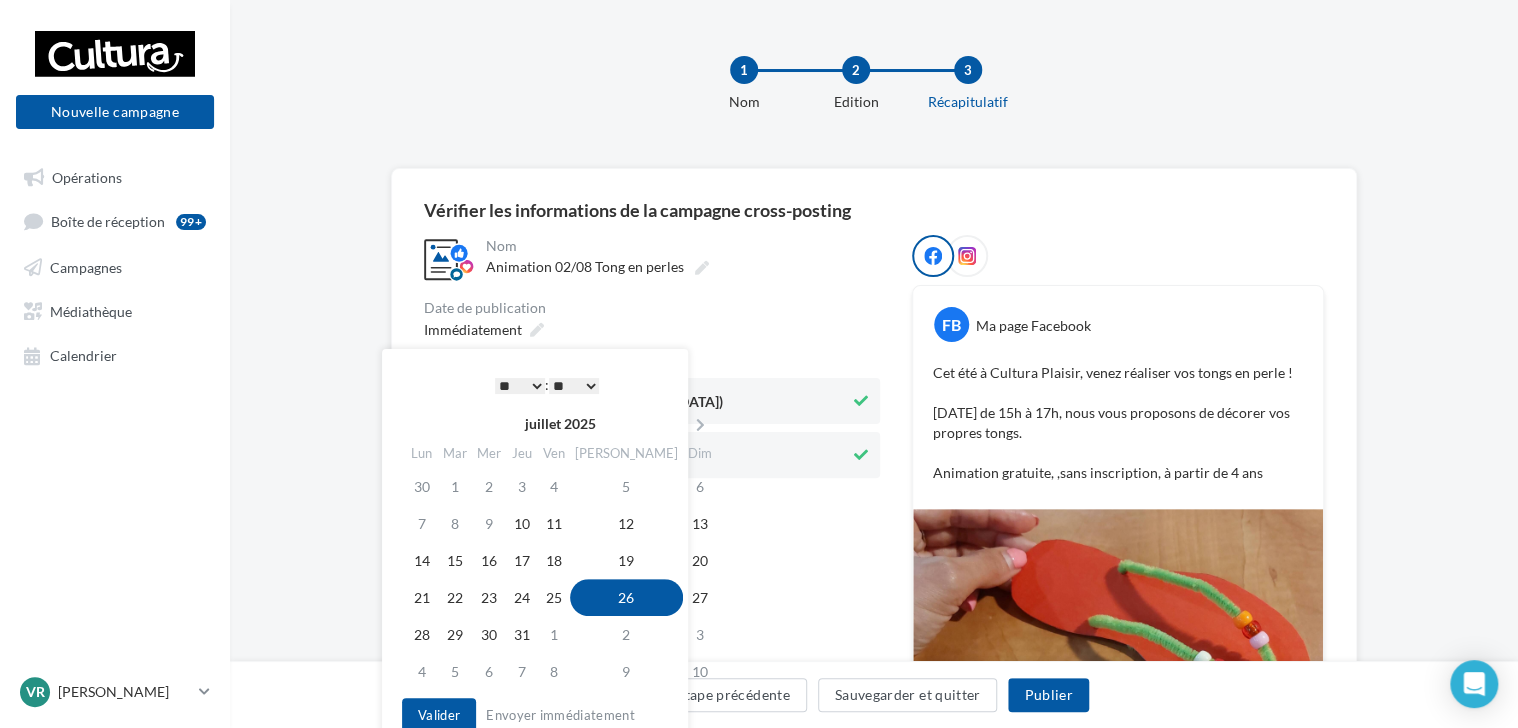 click on "* * * * * * * * * * ** ** ** ** ** ** ** ** ** ** ** ** ** **" at bounding box center (520, 386) 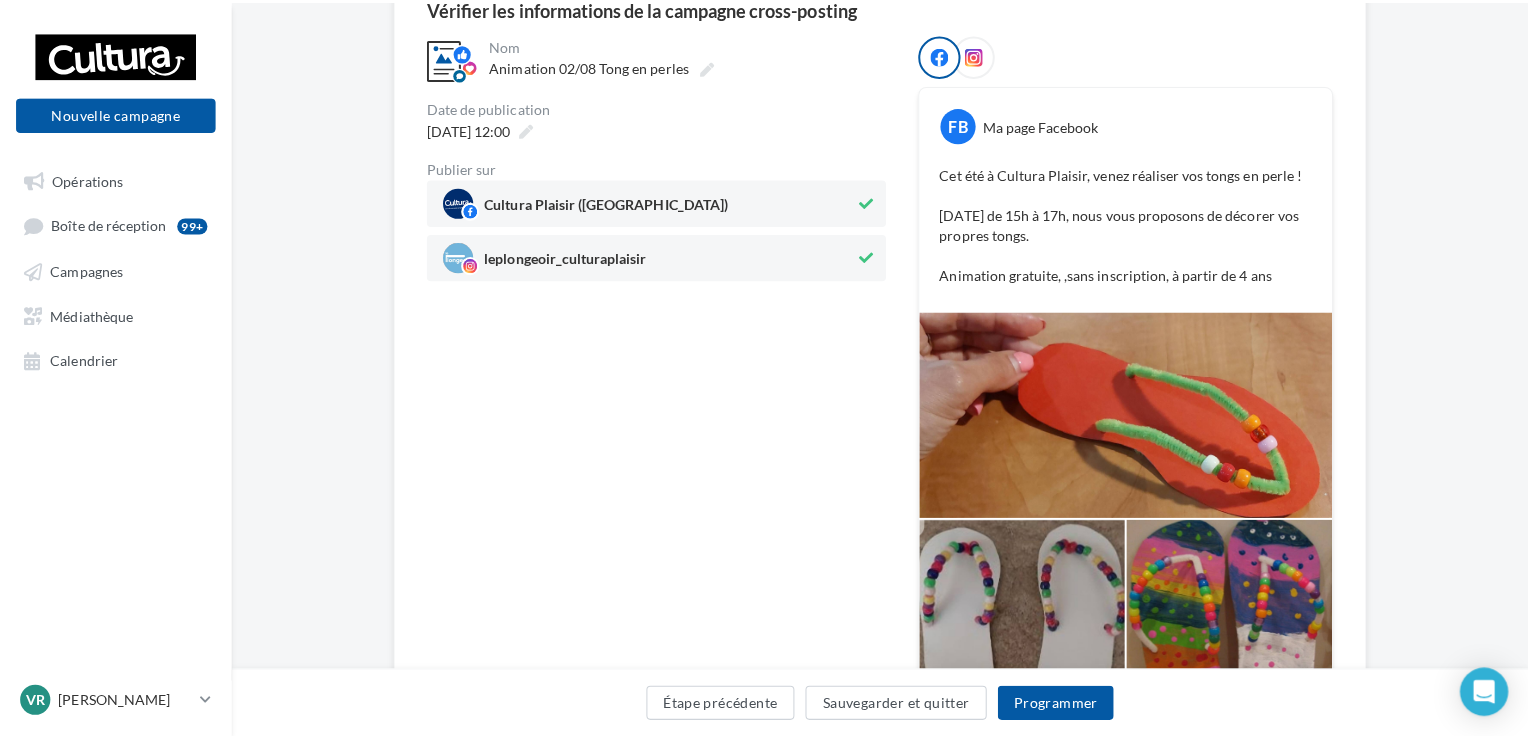 scroll, scrollTop: 203, scrollLeft: 0, axis: vertical 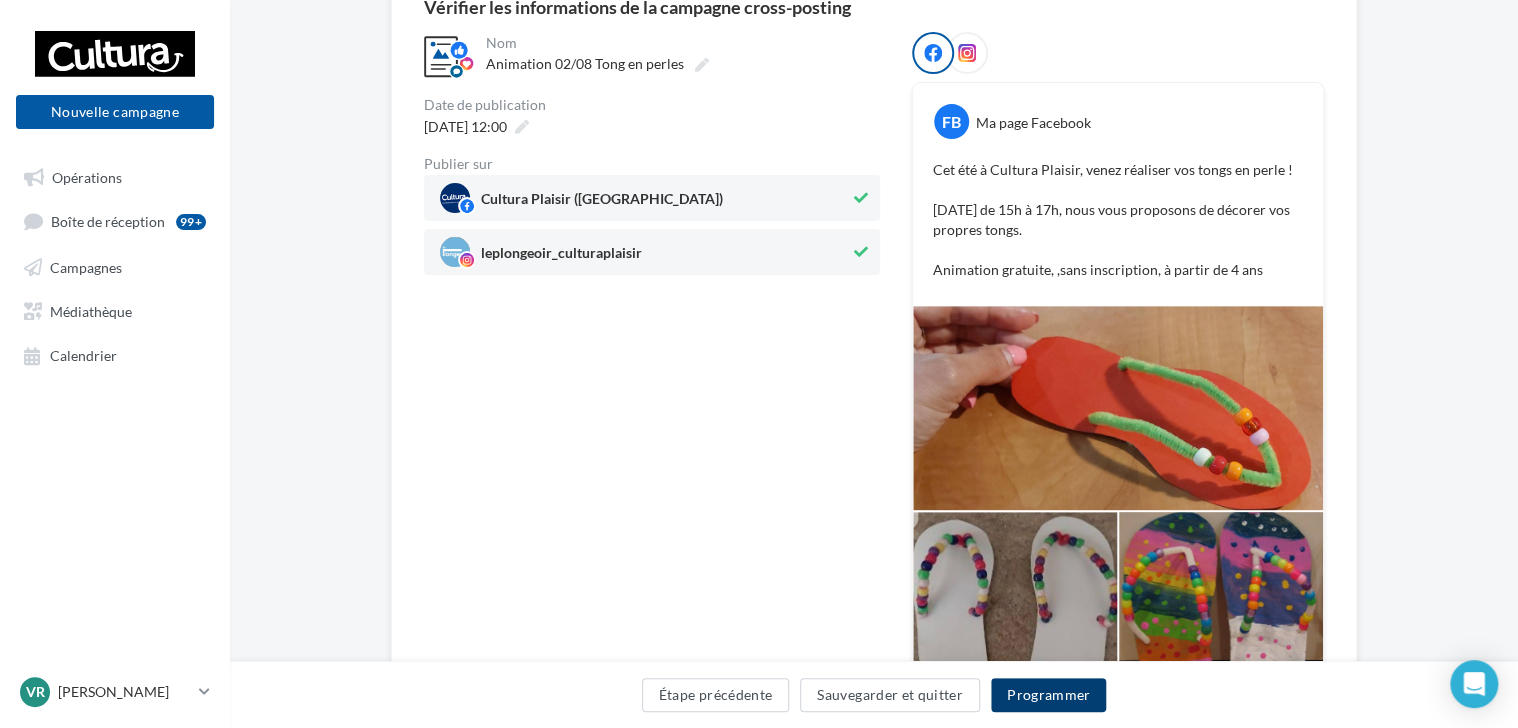 click on "Programmer" at bounding box center (1049, 695) 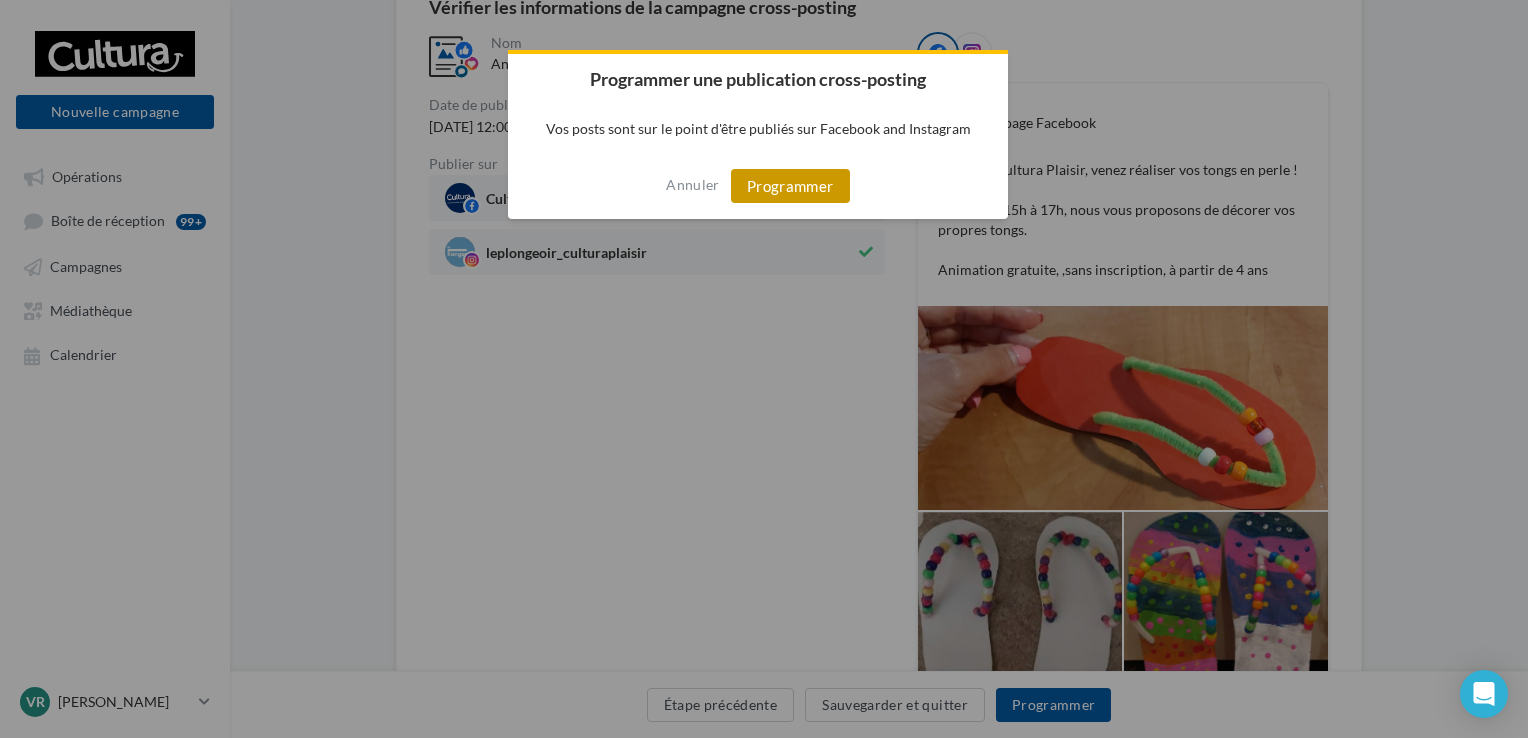 click on "Programmer" at bounding box center (790, 186) 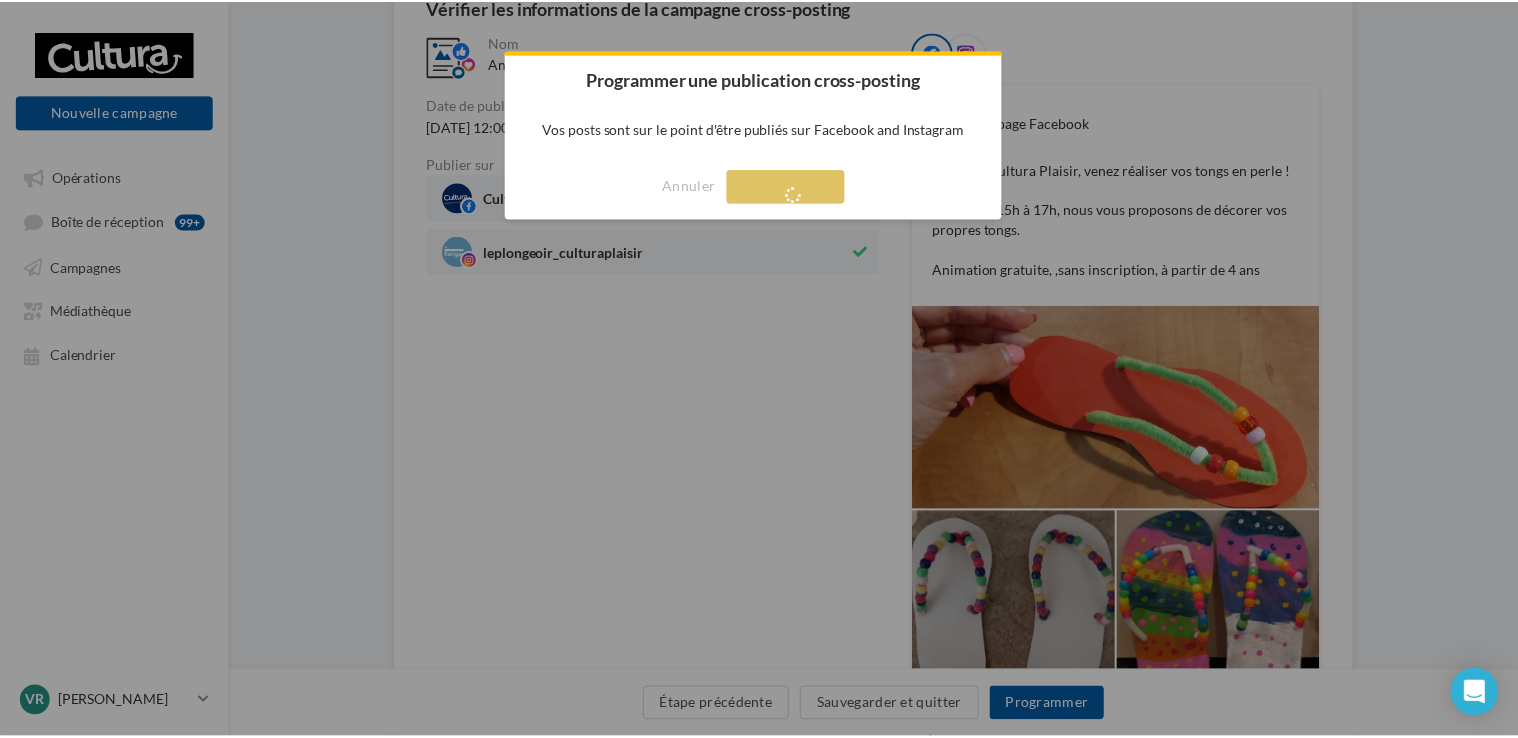 scroll, scrollTop: 32, scrollLeft: 0, axis: vertical 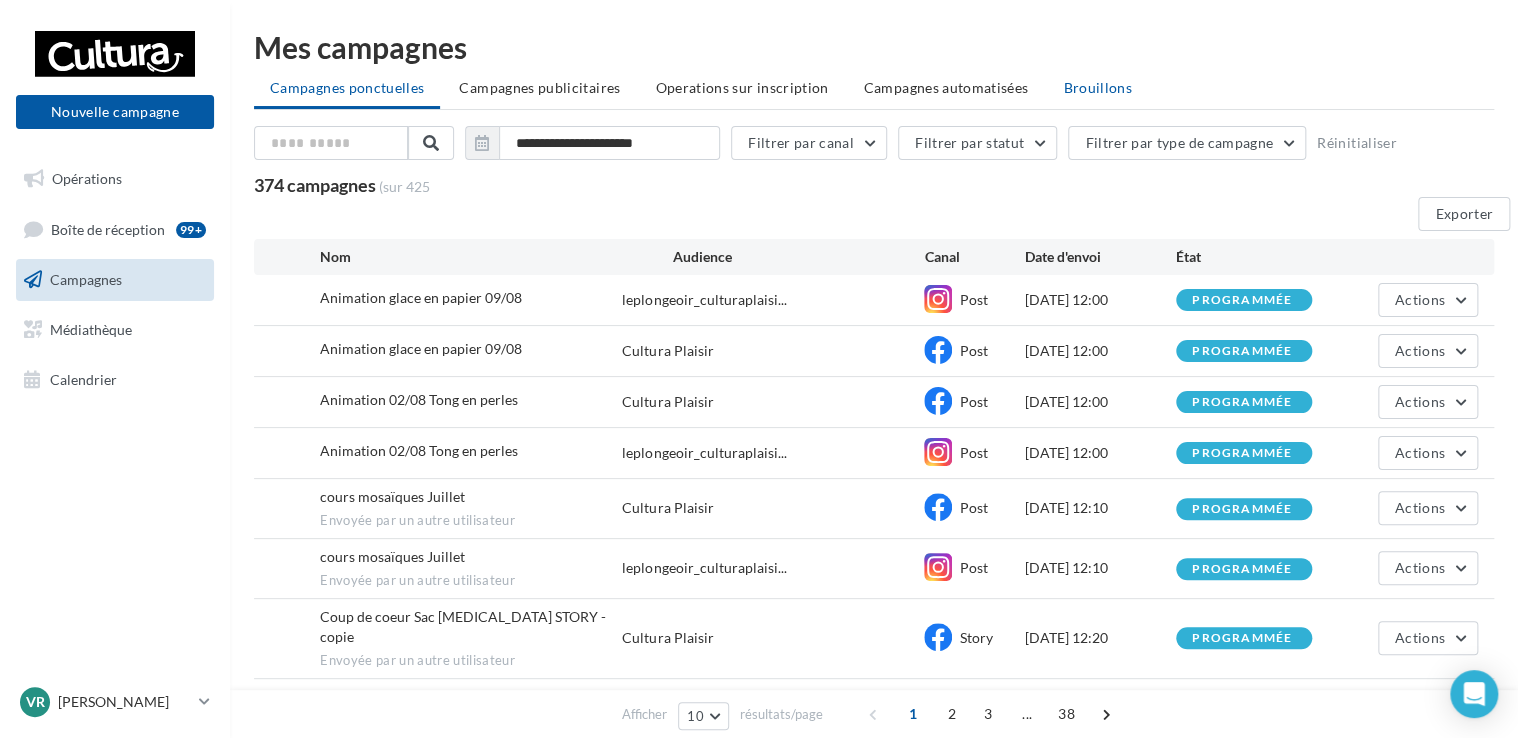 click on "Brouillons" at bounding box center [1097, 88] 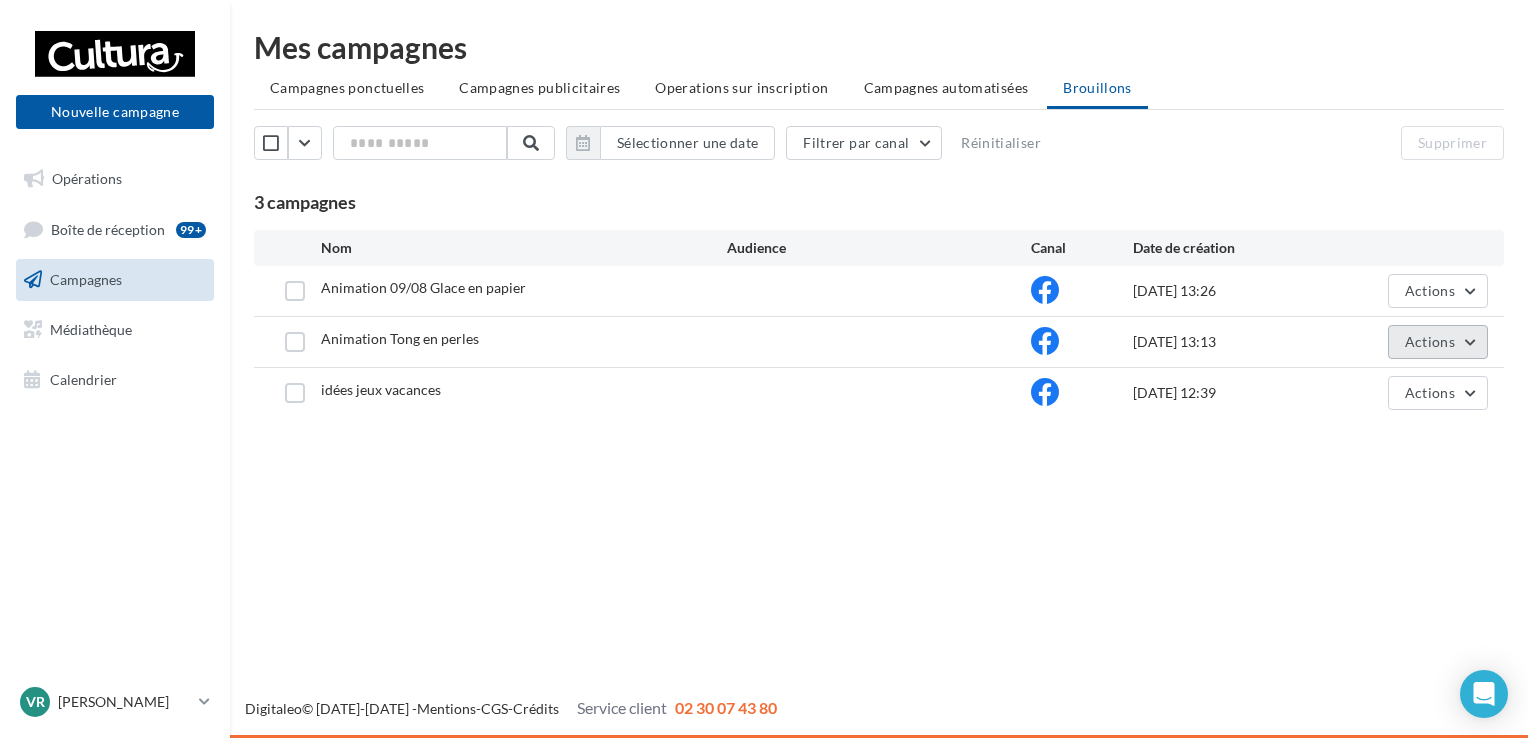 click on "Actions" at bounding box center (1430, 341) 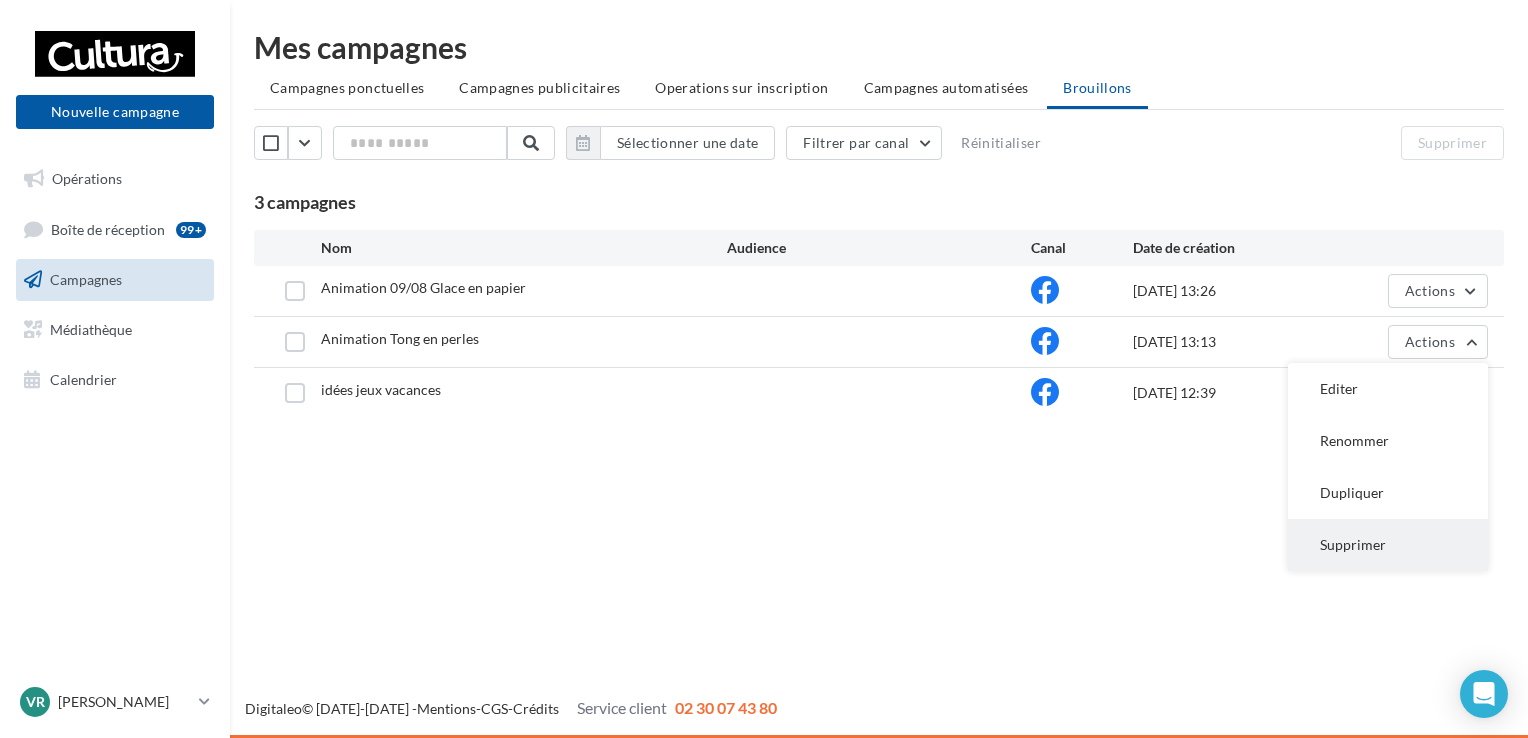 click on "Supprimer" at bounding box center [1388, 545] 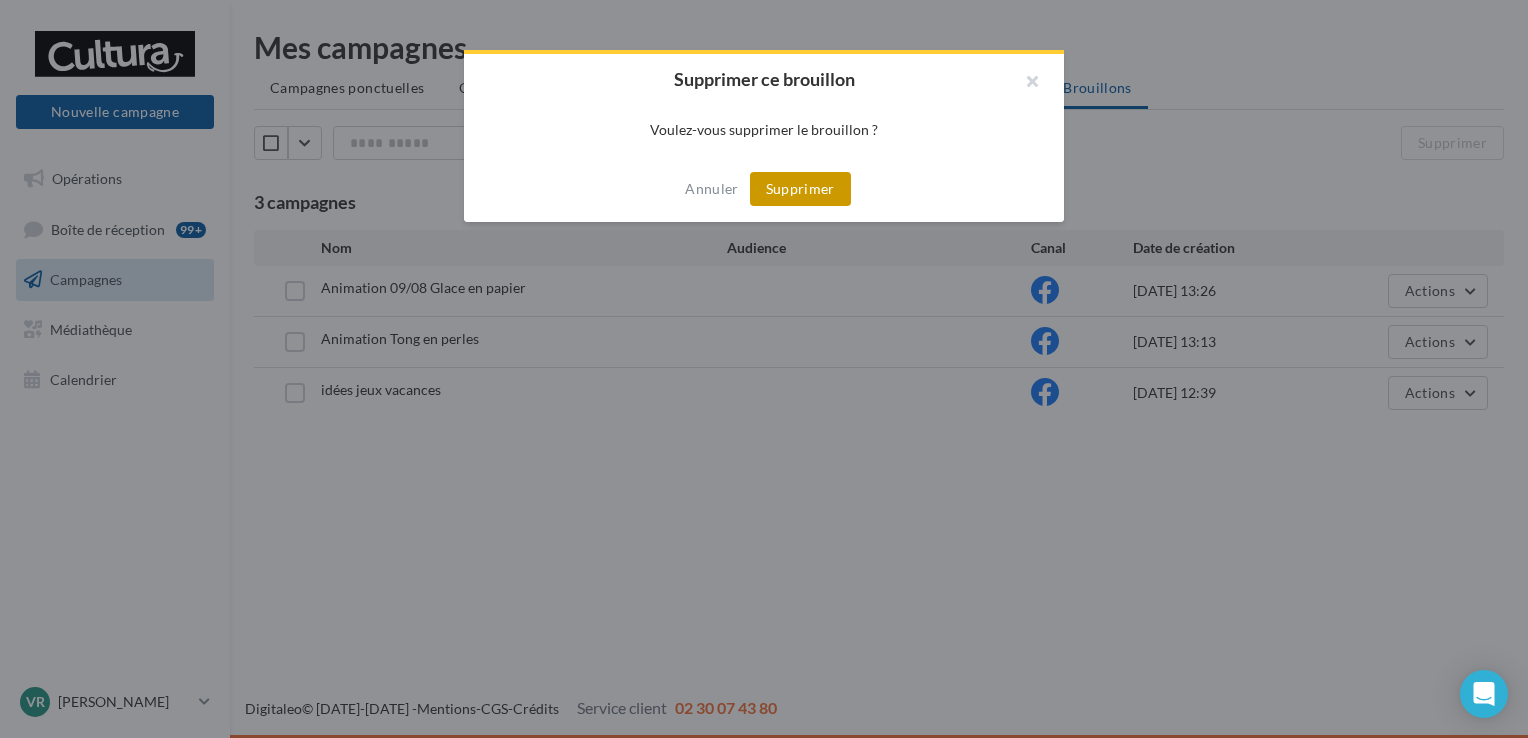 click on "Supprimer" at bounding box center [800, 189] 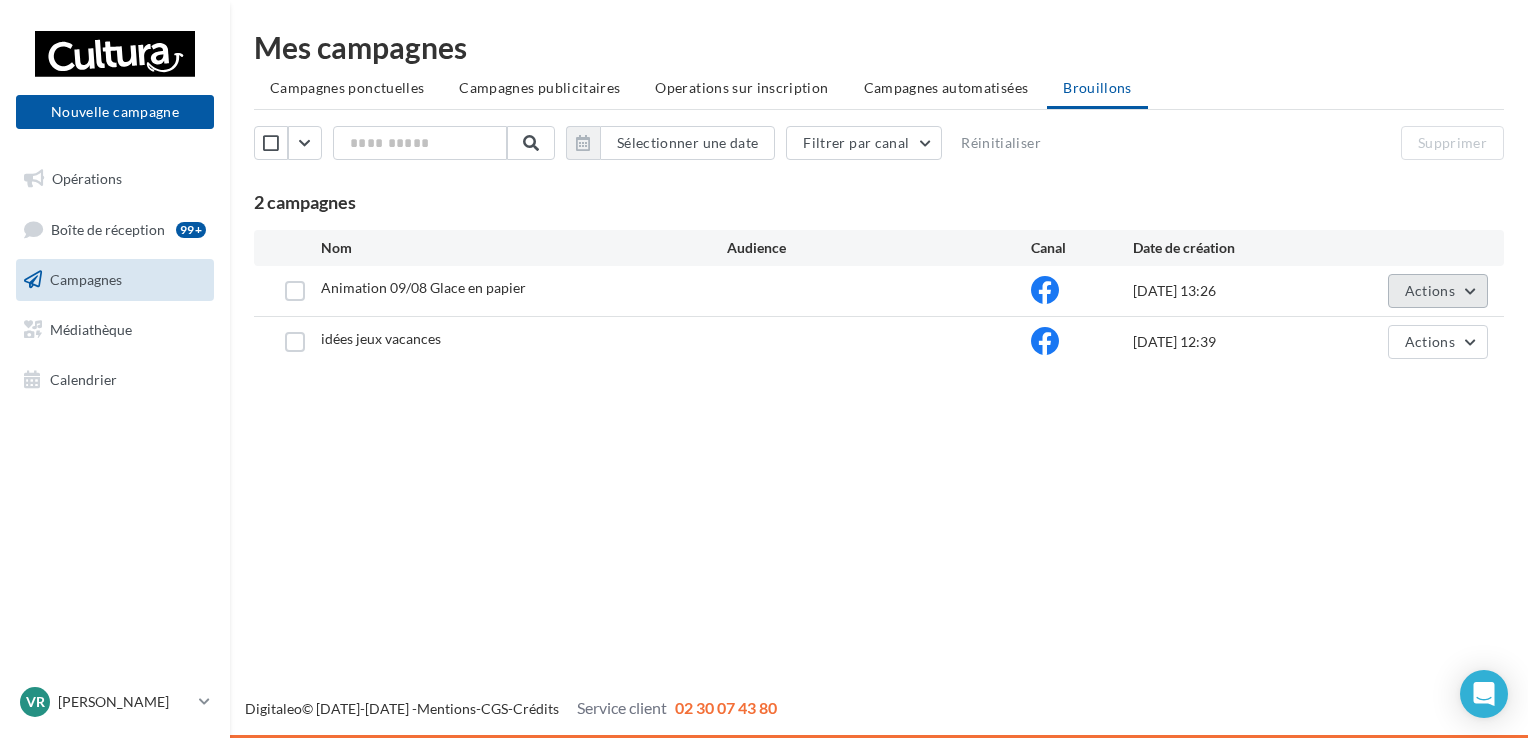click on "Actions" at bounding box center [1430, 290] 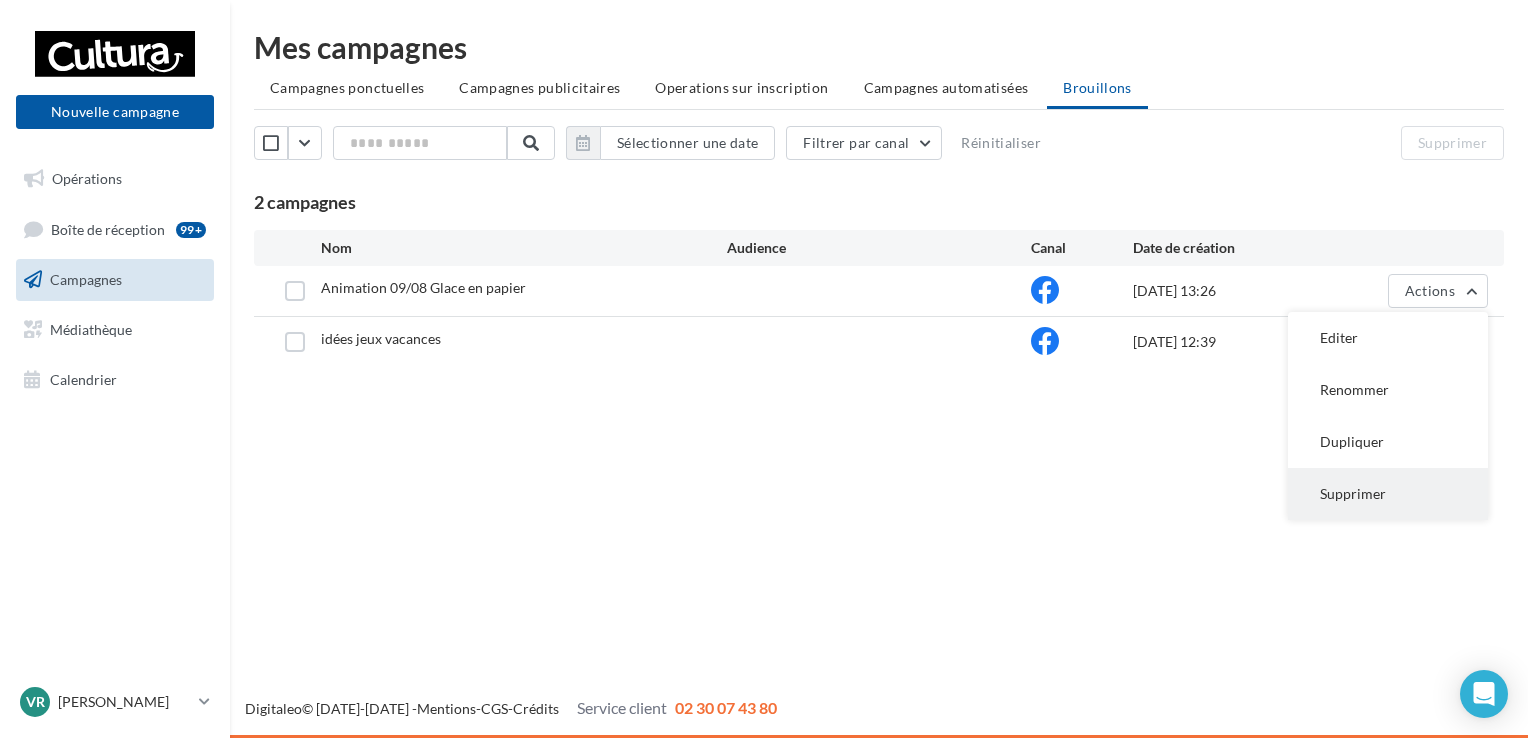 click on "Supprimer" at bounding box center (1388, 494) 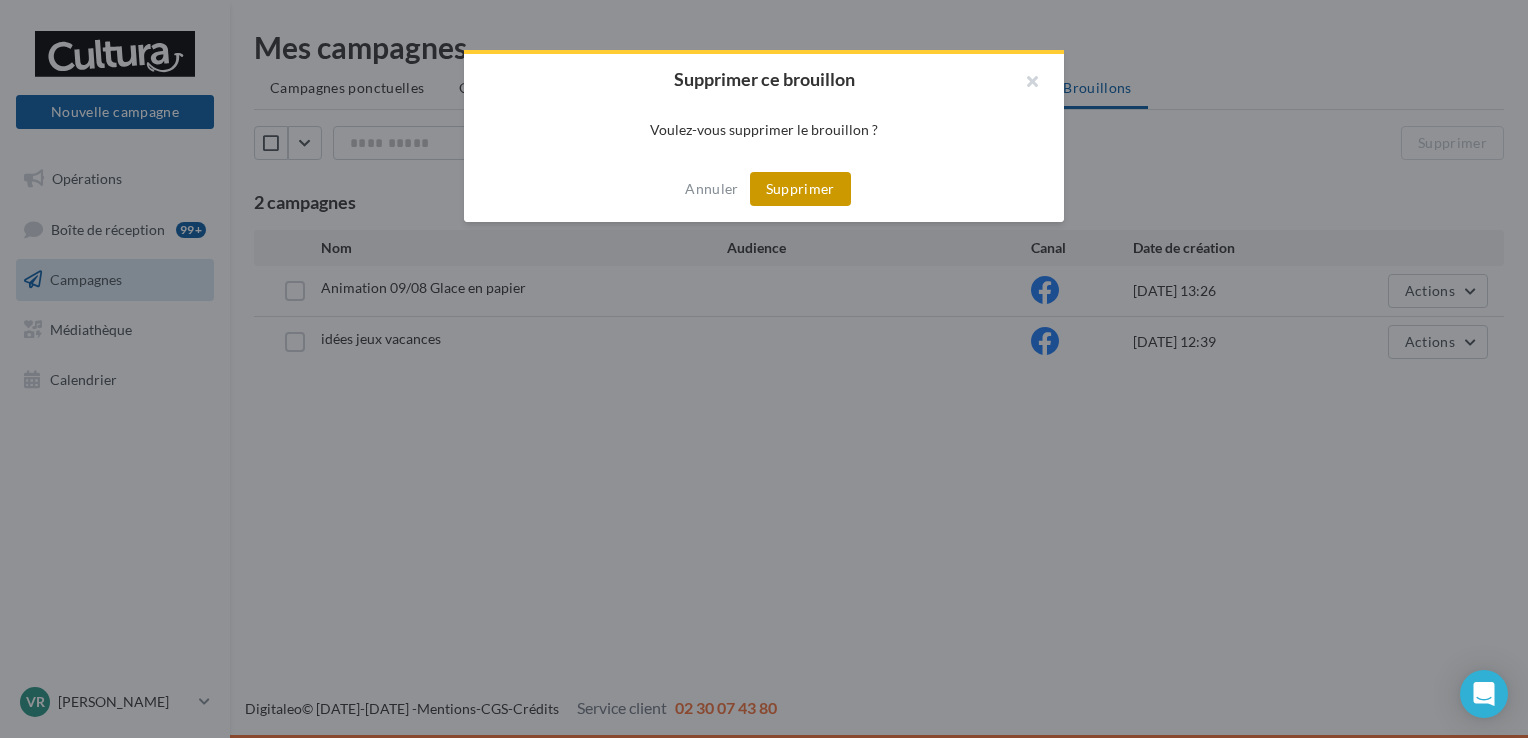 click on "Supprimer" at bounding box center [800, 189] 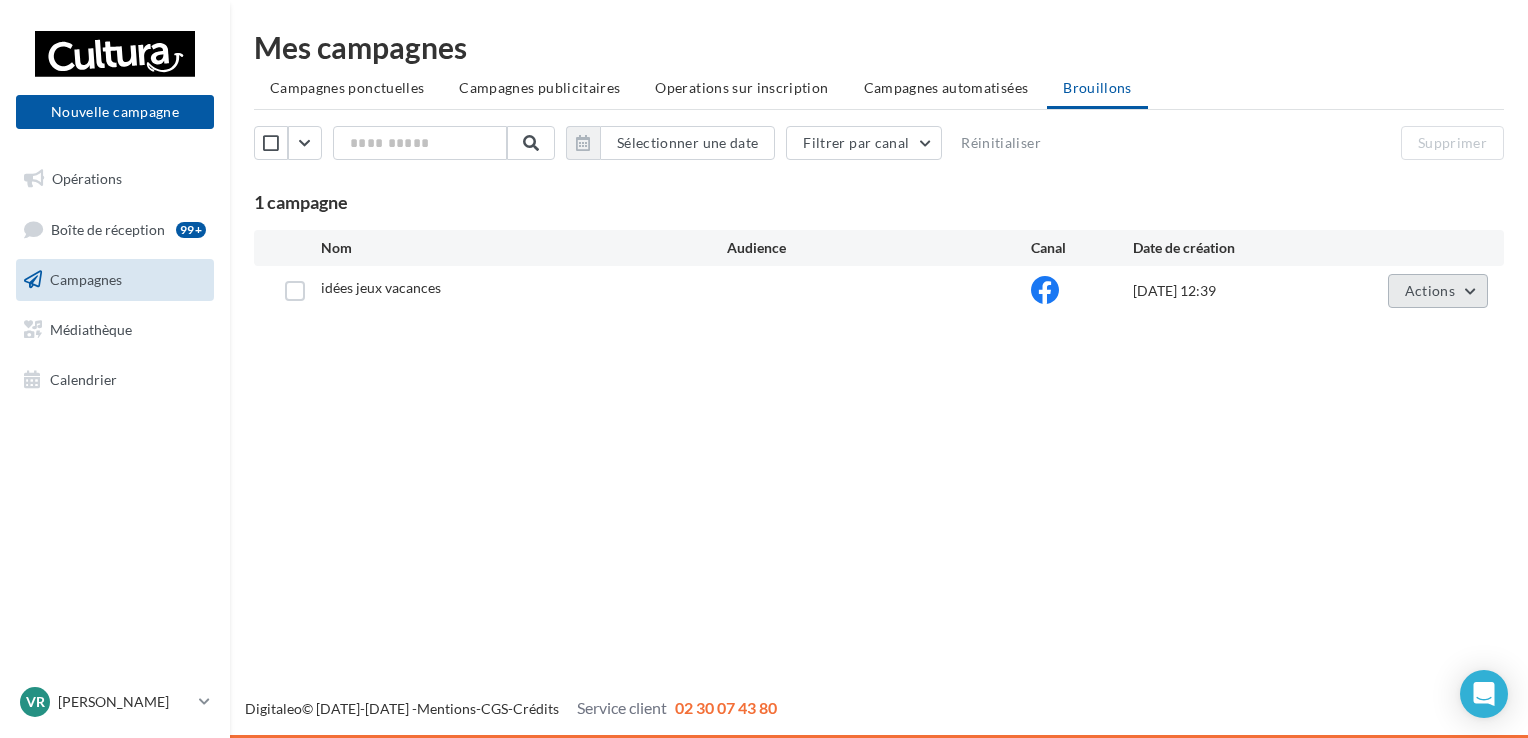 click on "Actions" at bounding box center [1430, 290] 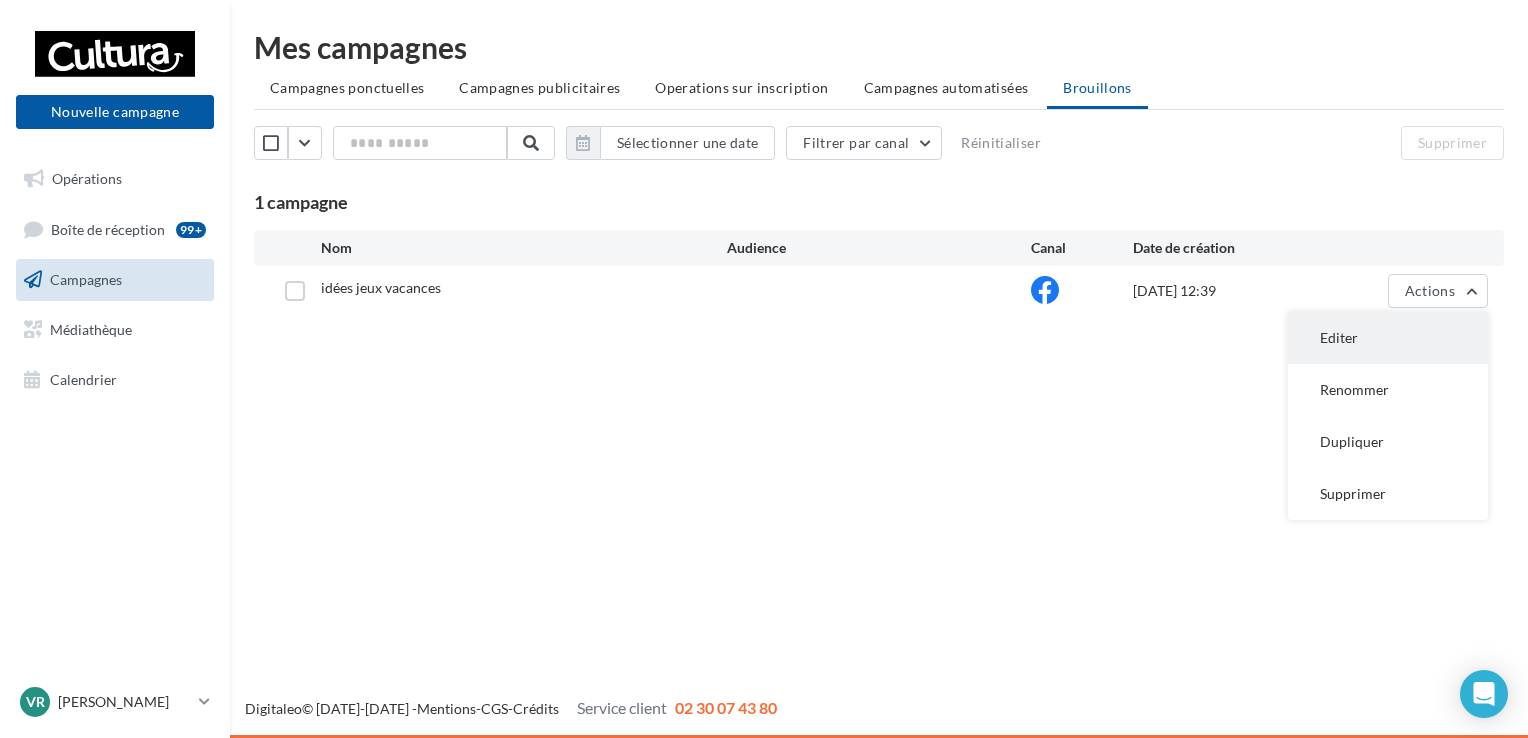click on "Editer" at bounding box center [1388, 338] 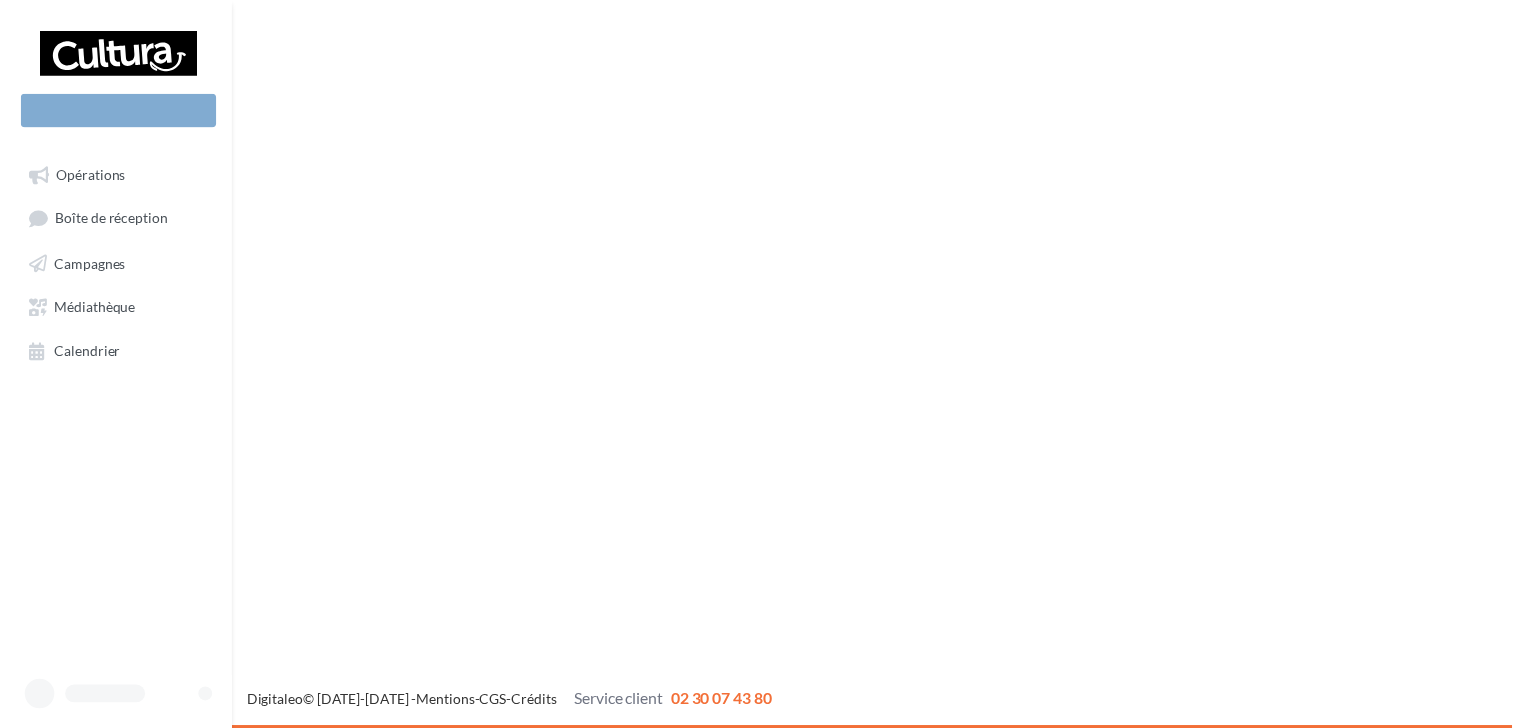scroll, scrollTop: 0, scrollLeft: 0, axis: both 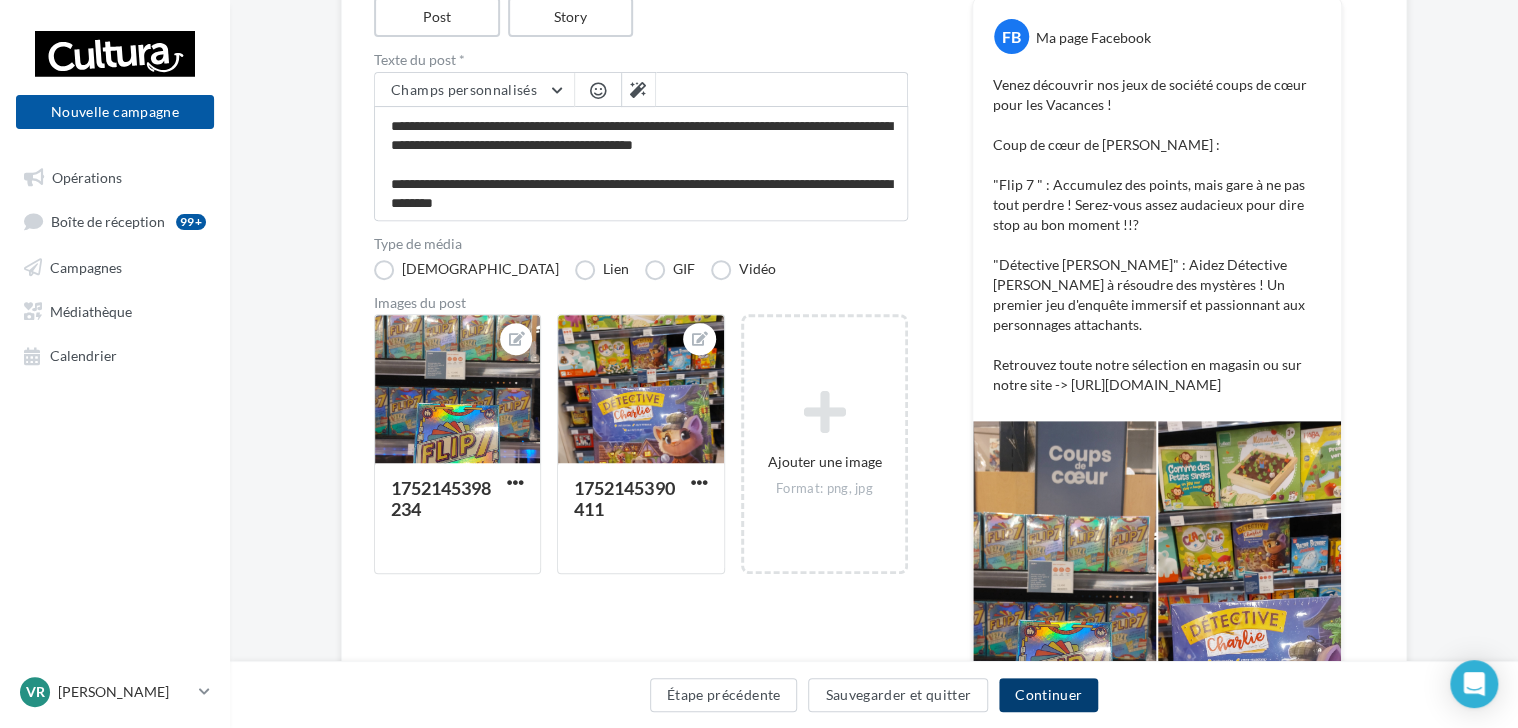 click on "Continuer" at bounding box center (1048, 695) 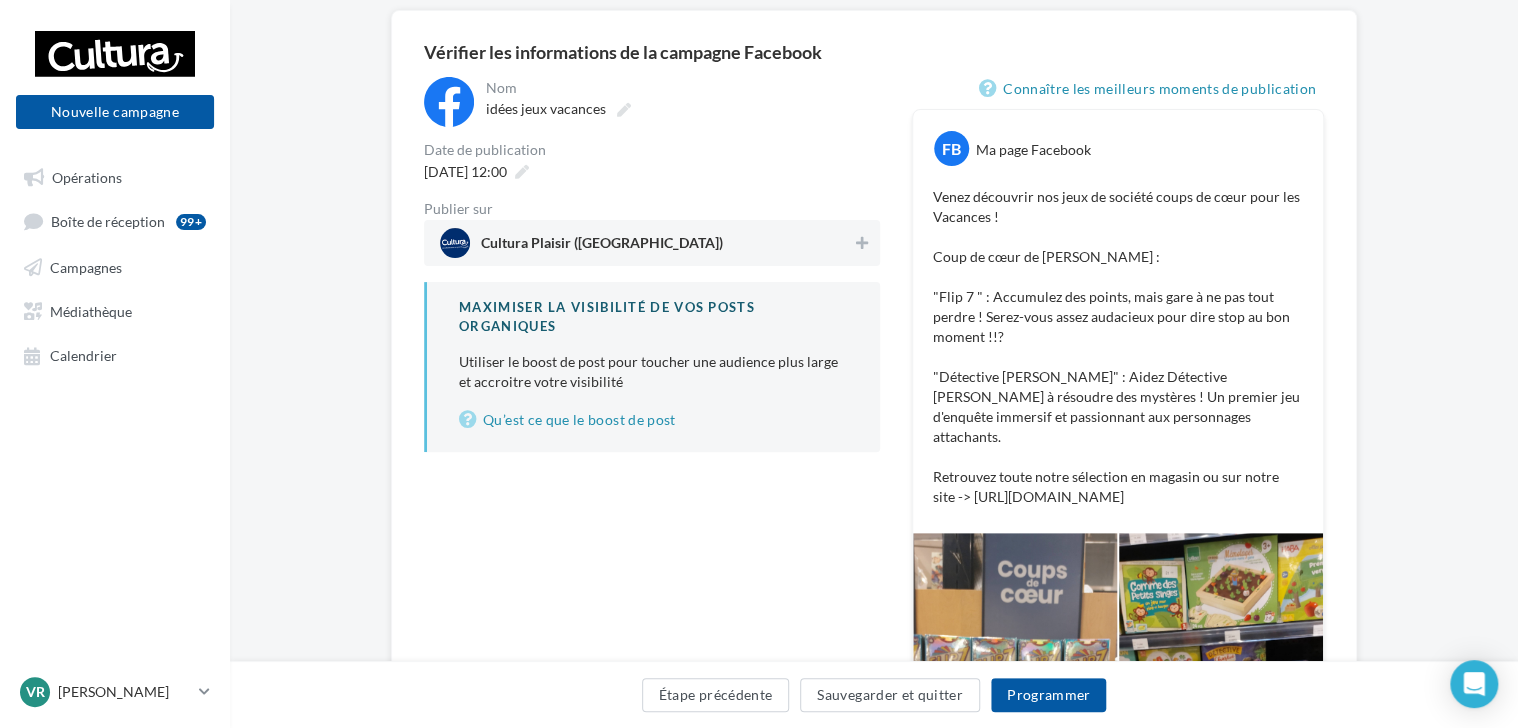 scroll, scrollTop: 160, scrollLeft: 0, axis: vertical 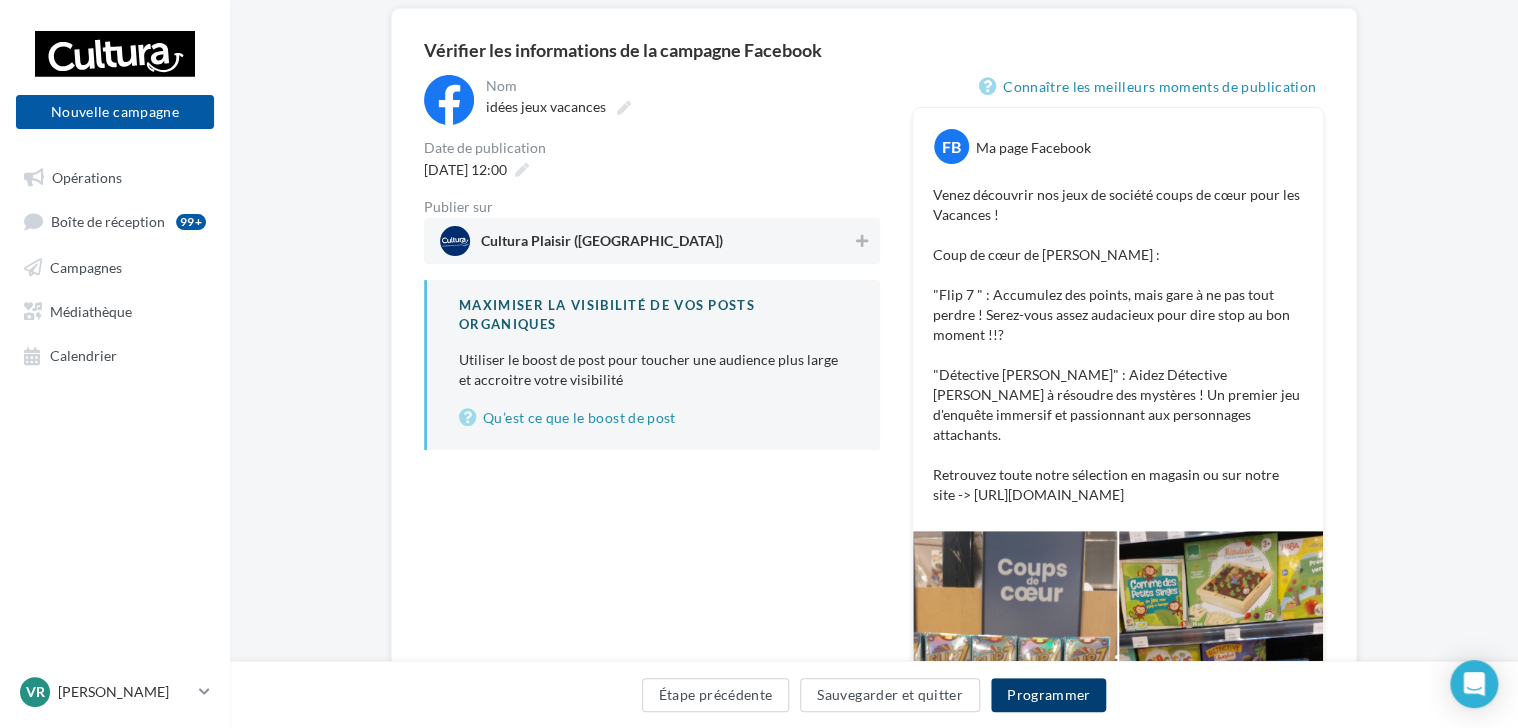 click on "Programmer" at bounding box center [1049, 695] 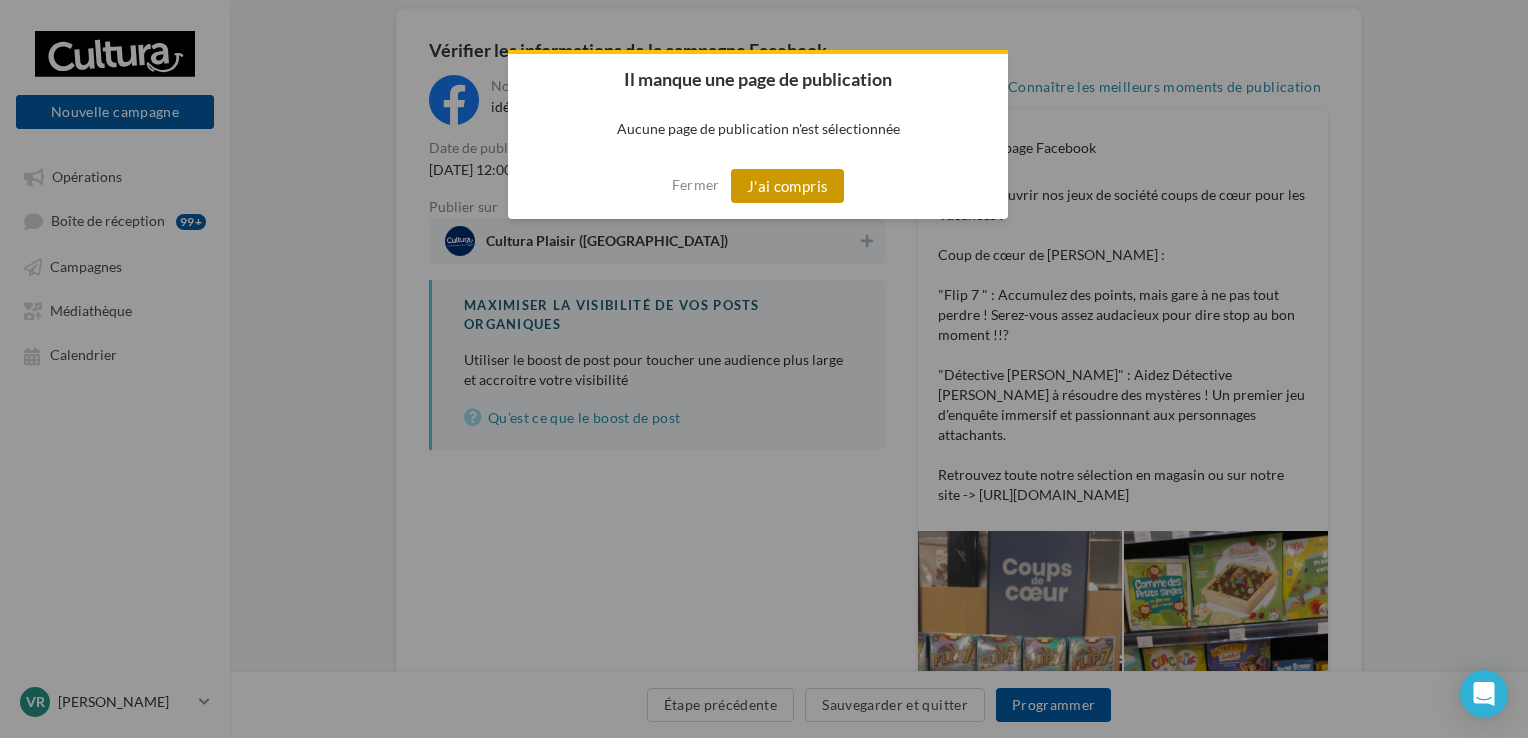 click on "J'ai compris" at bounding box center (788, 186) 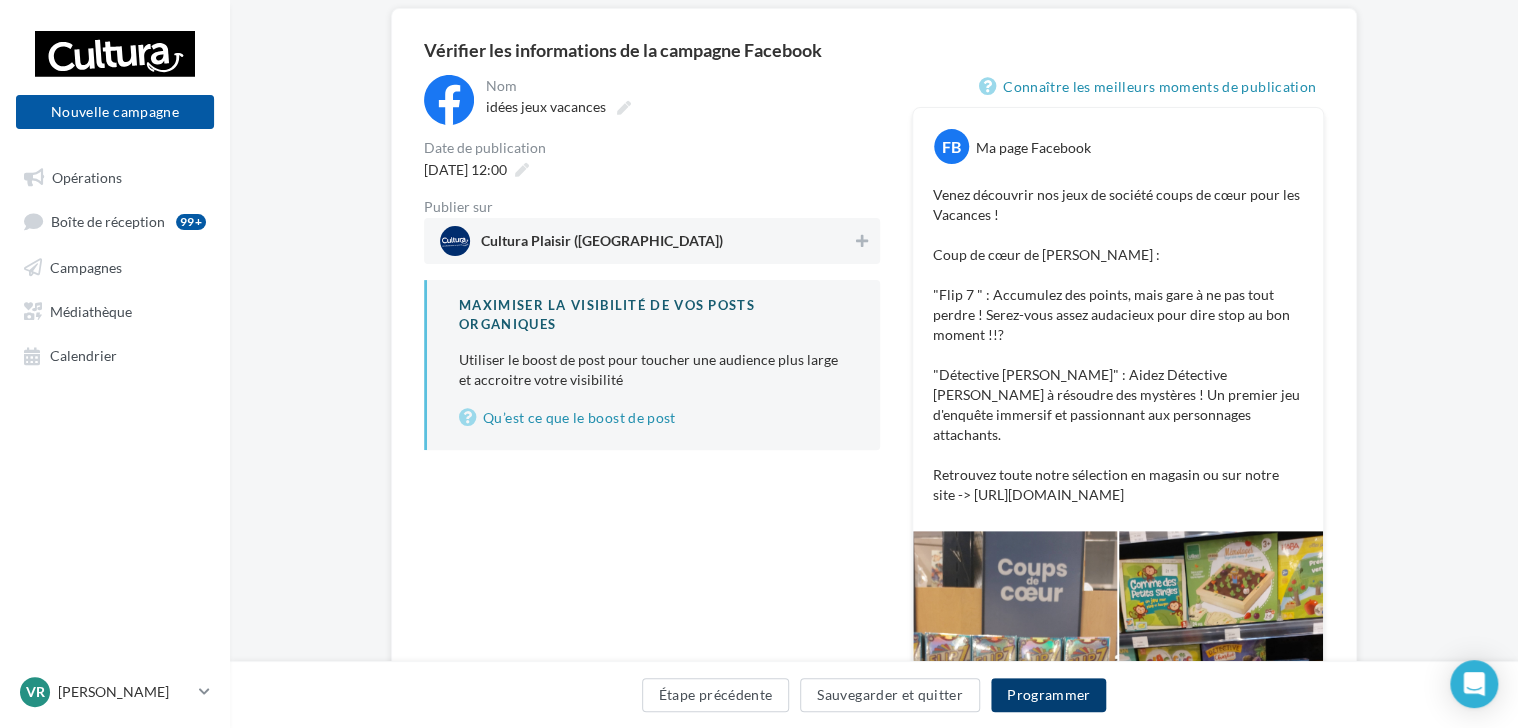 scroll, scrollTop: 72, scrollLeft: 0, axis: vertical 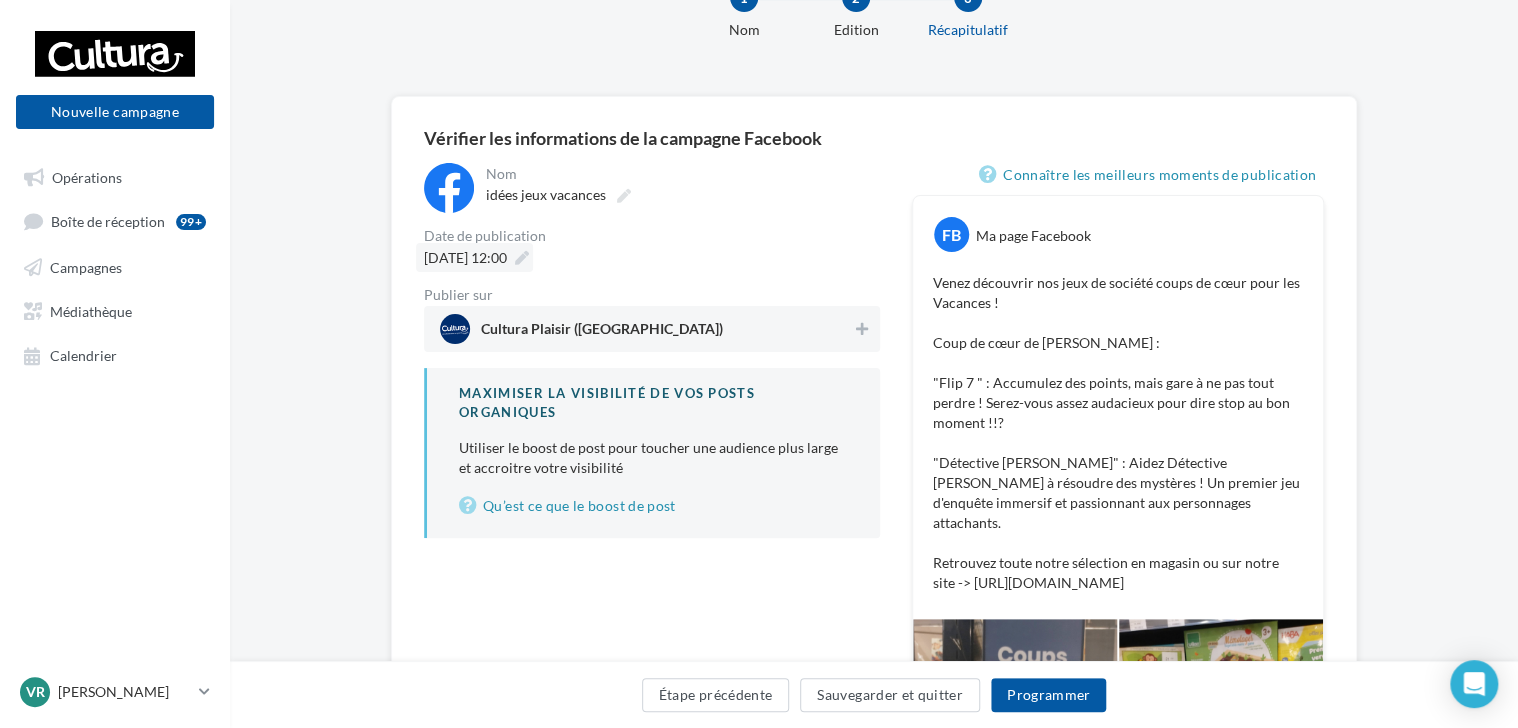 click on "[DATE] 12:00" at bounding box center (465, 257) 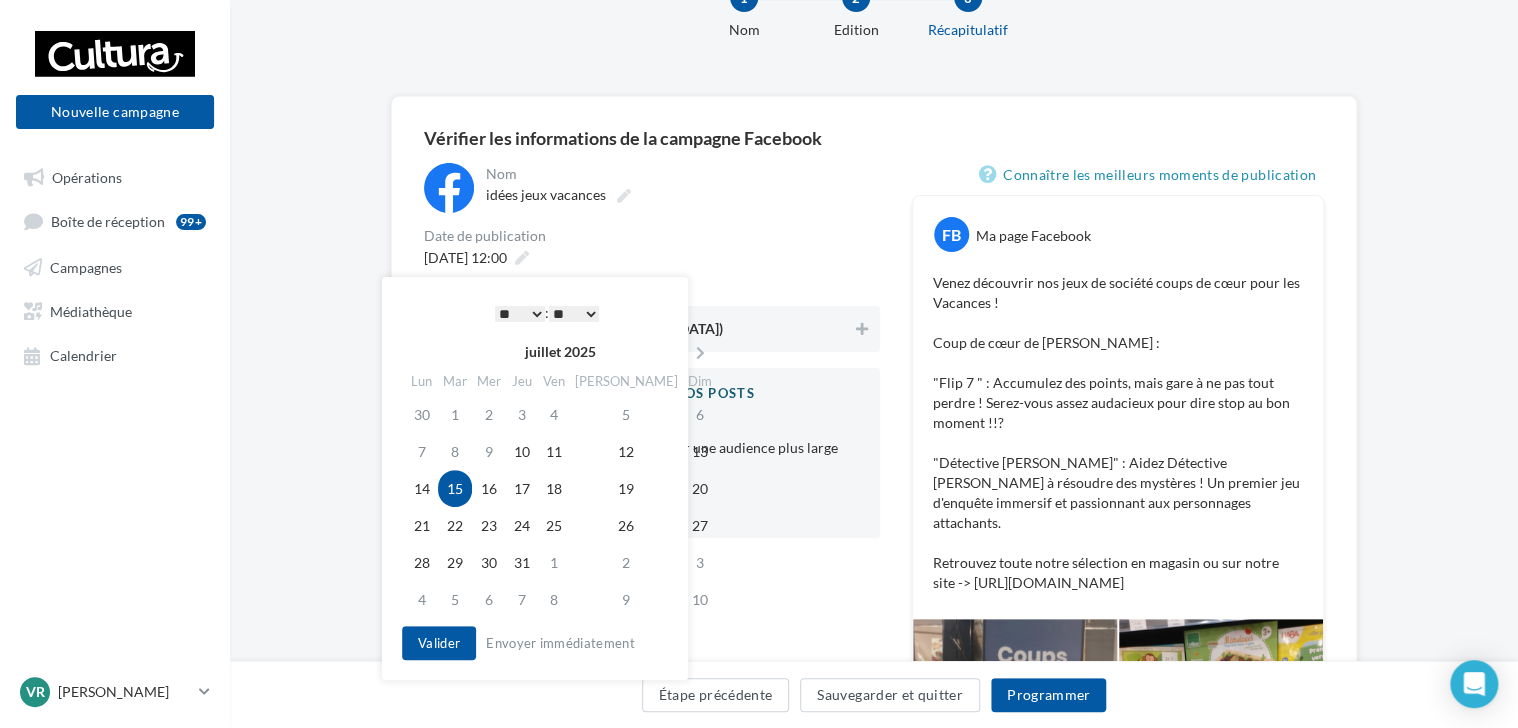 click on "**********" at bounding box center (652, 350) 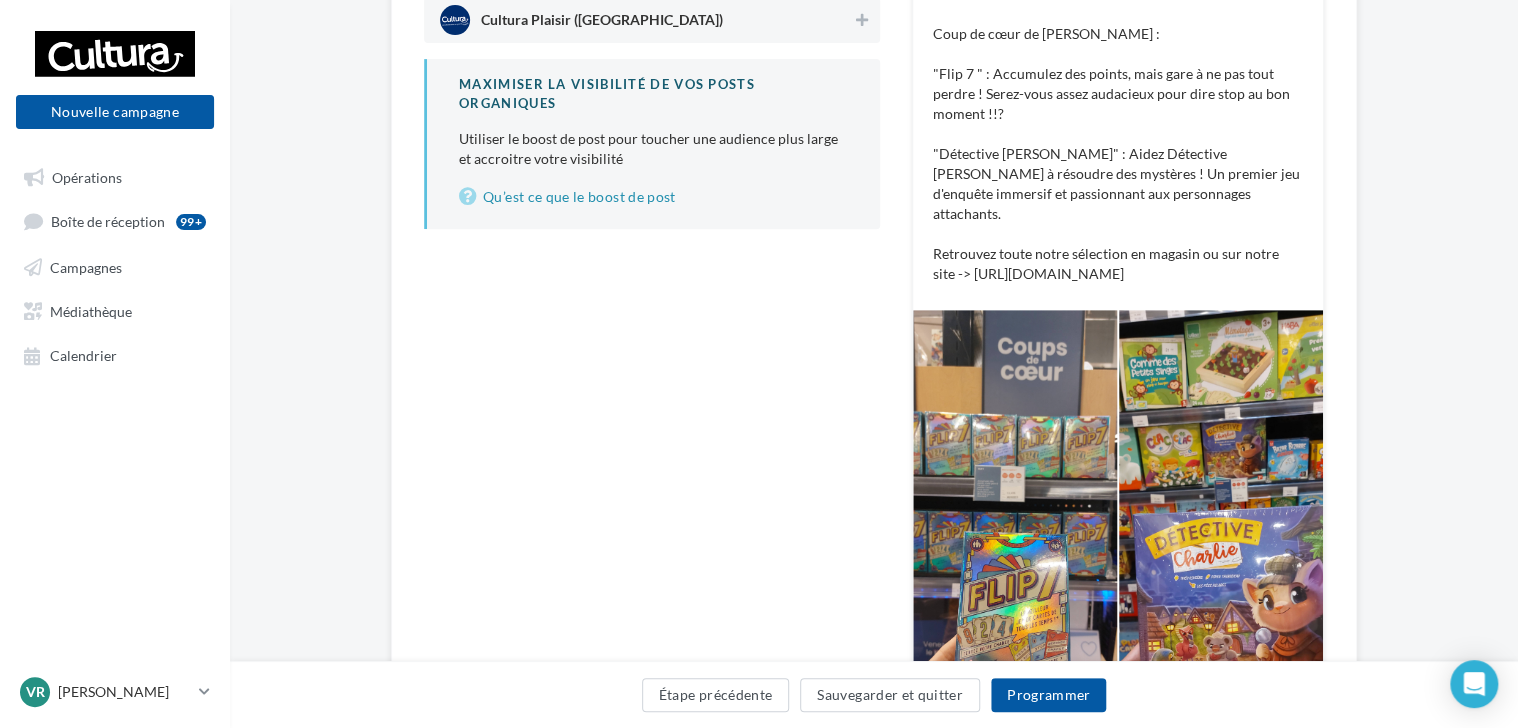 scroll, scrollTop: 382, scrollLeft: 0, axis: vertical 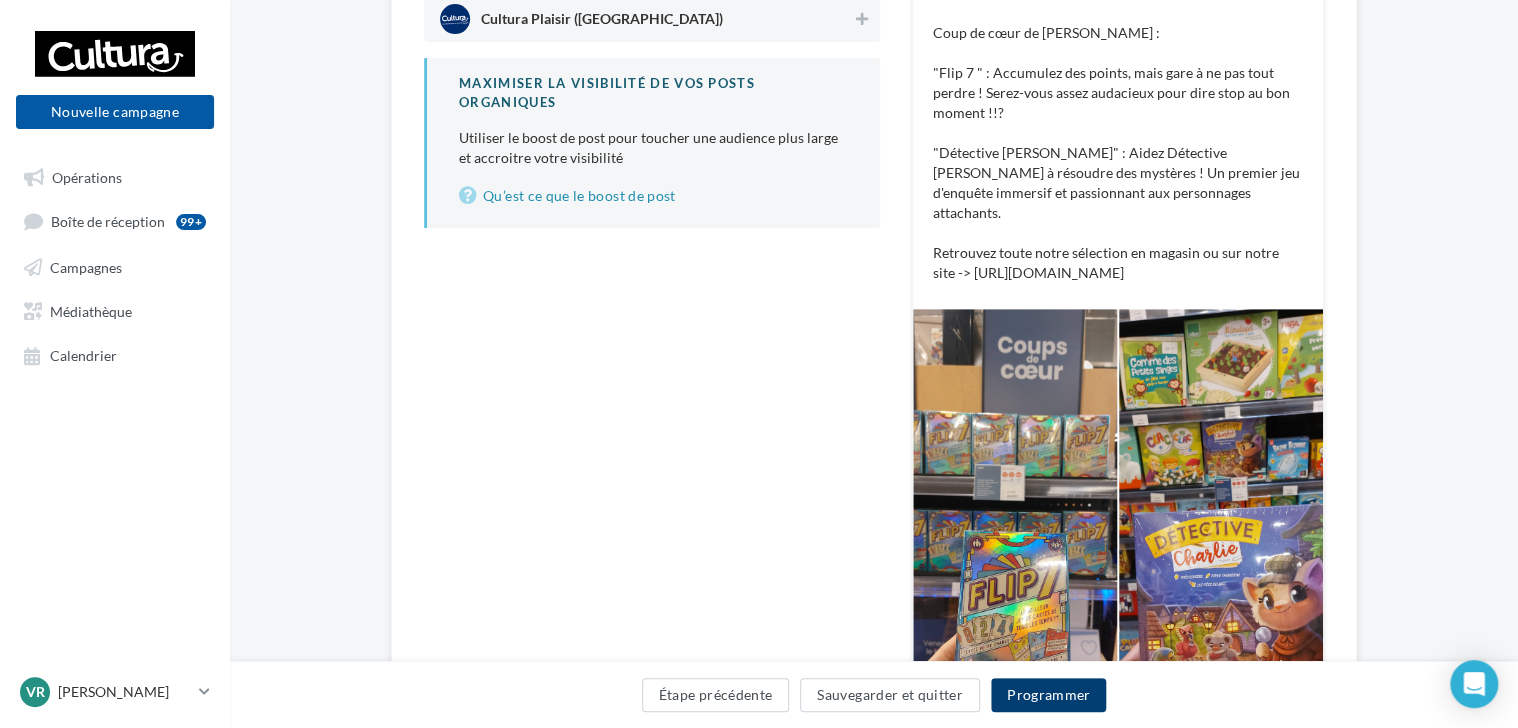 click on "Programmer" at bounding box center [1049, 695] 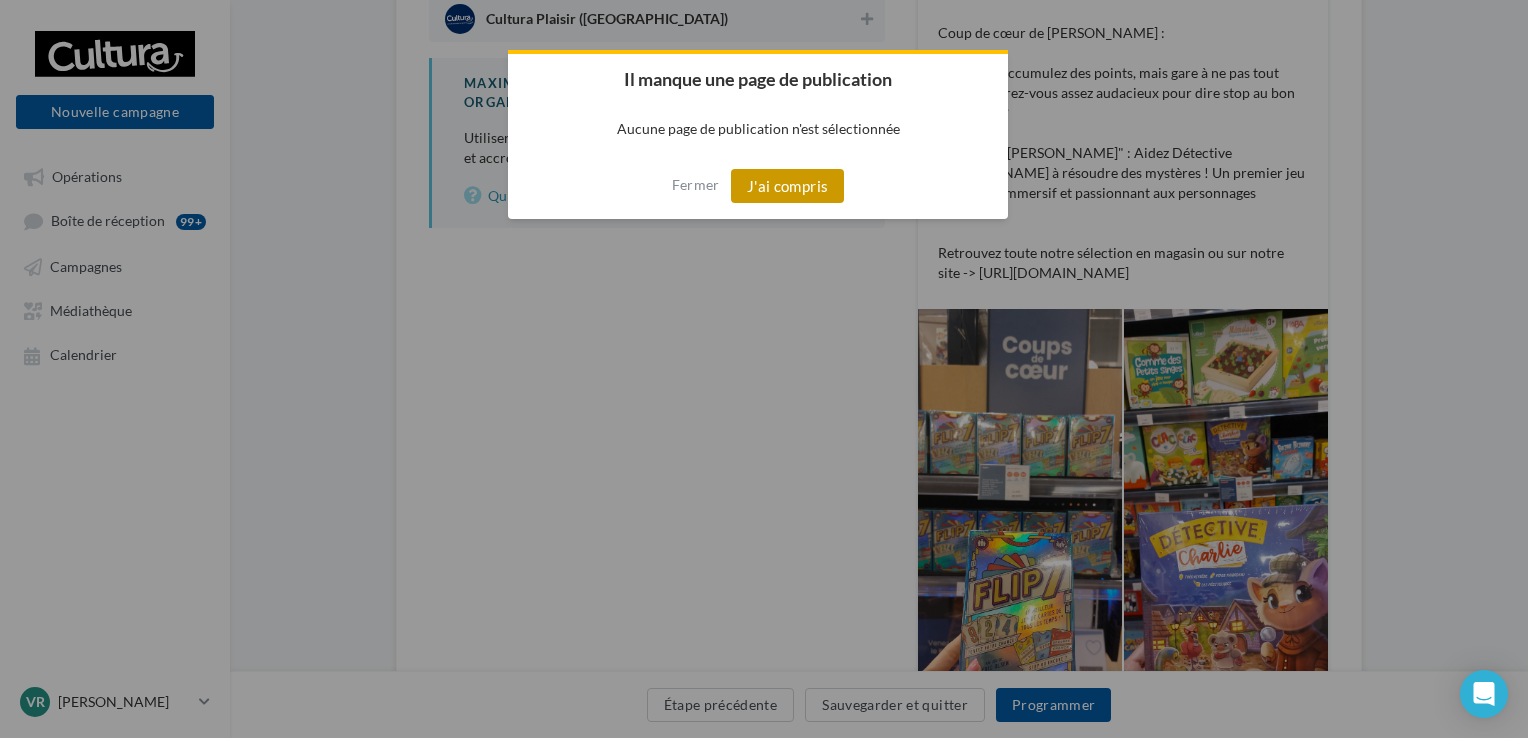 click on "J'ai compris" at bounding box center [788, 186] 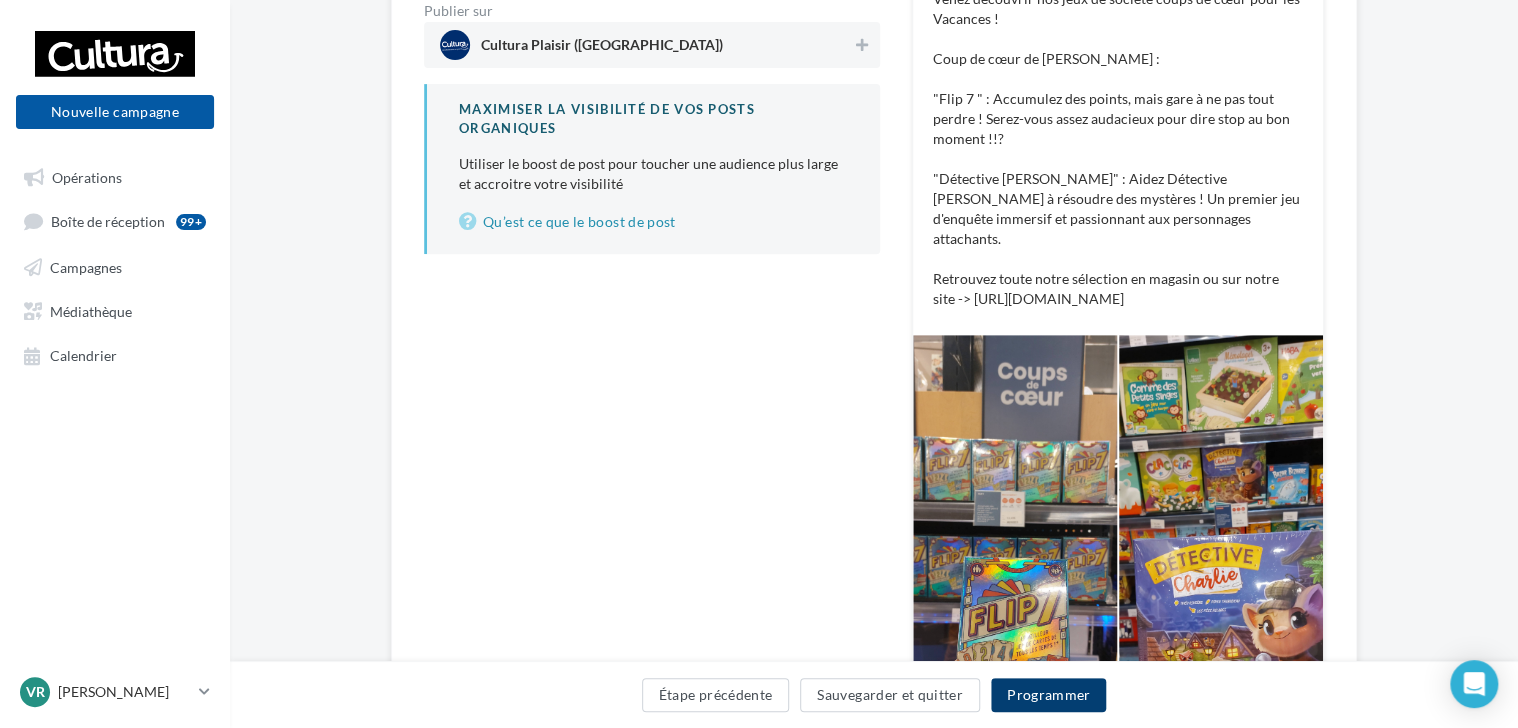 scroll, scrollTop: 360, scrollLeft: 0, axis: vertical 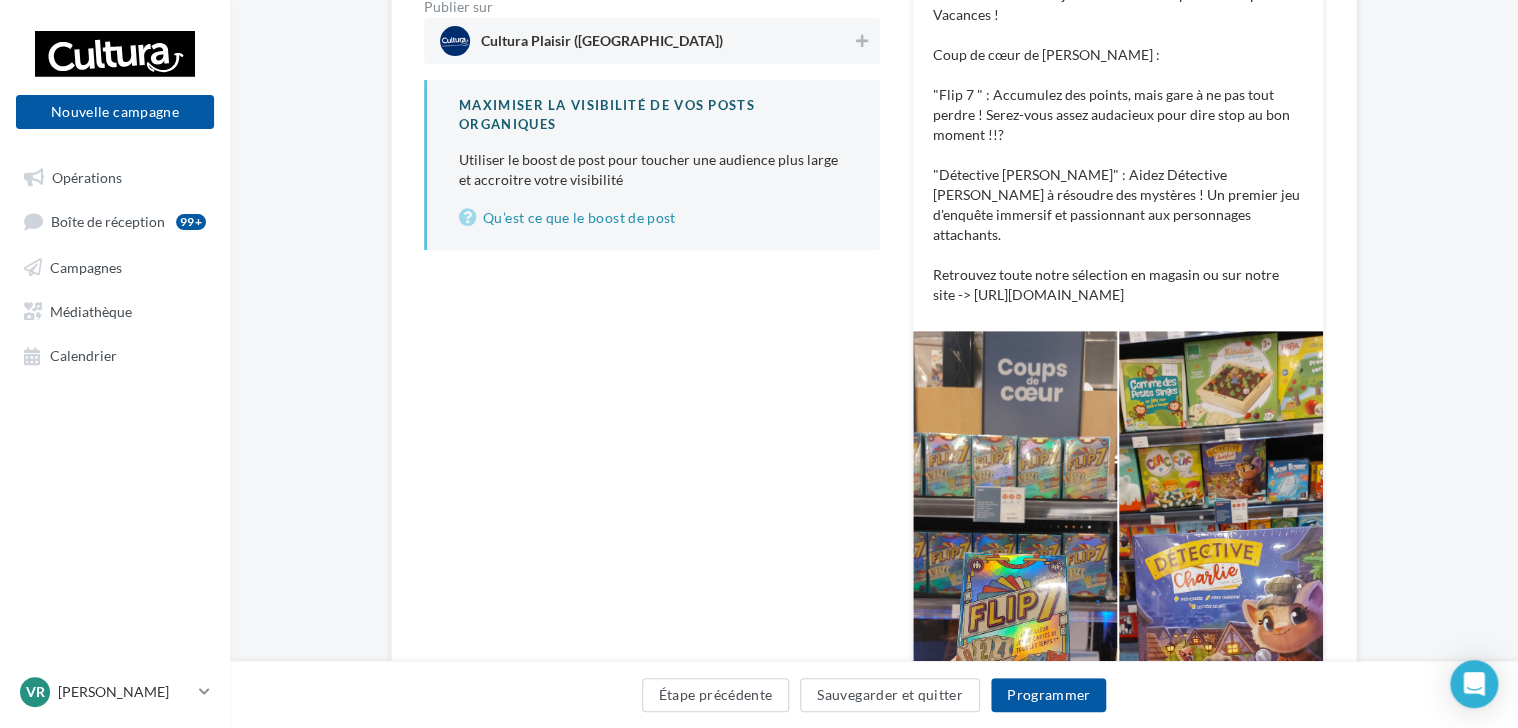 click on "**********" at bounding box center (652, 321) 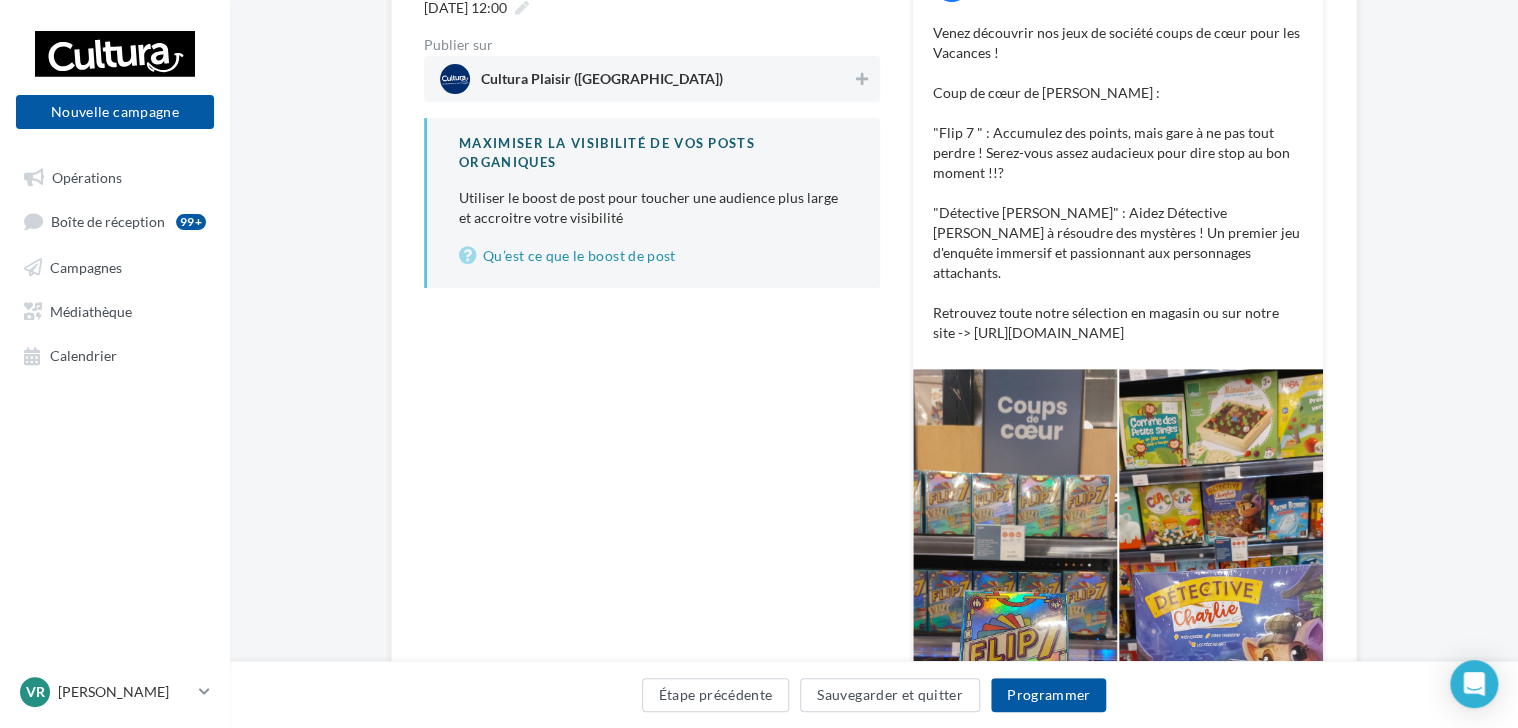 scroll, scrollTop: 320, scrollLeft: 0, axis: vertical 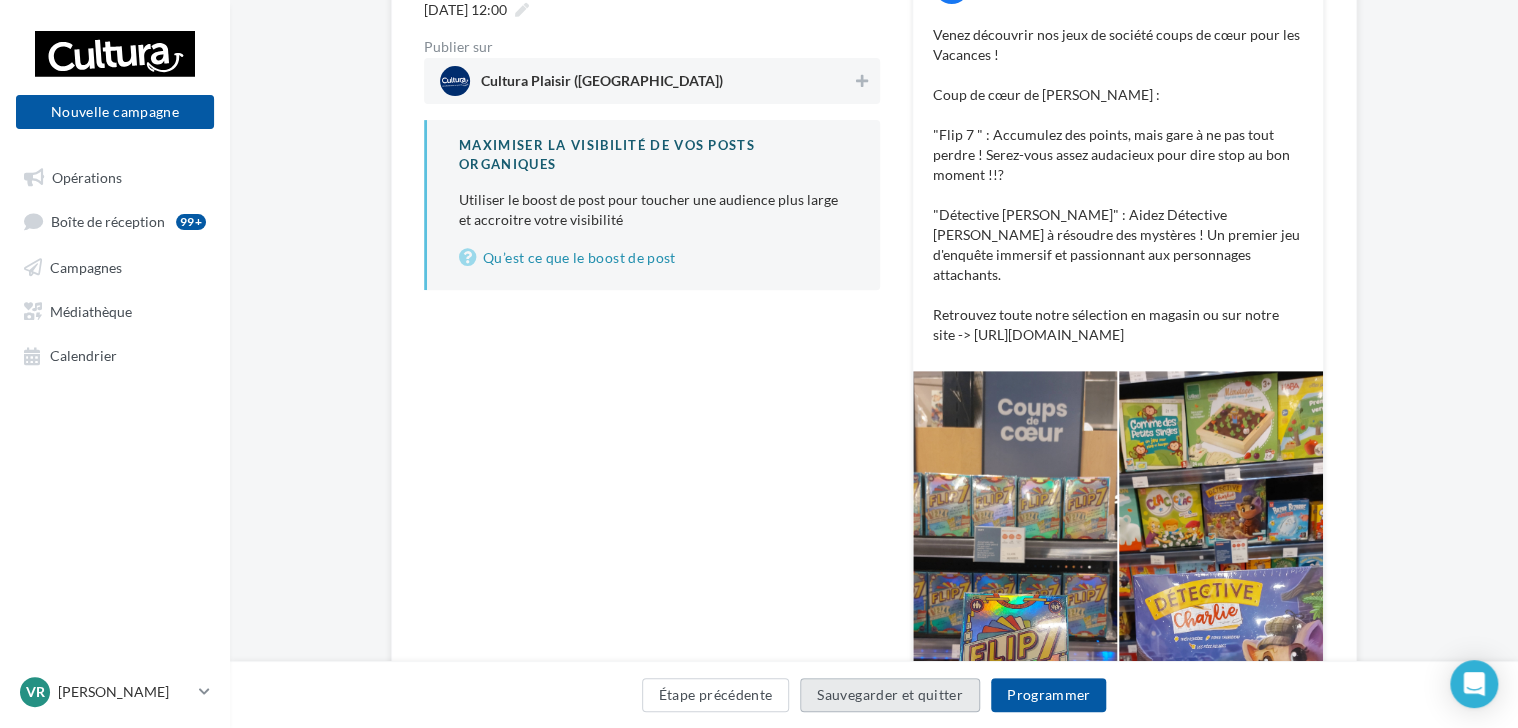 click on "Sauvegarder et quitter" at bounding box center [890, 695] 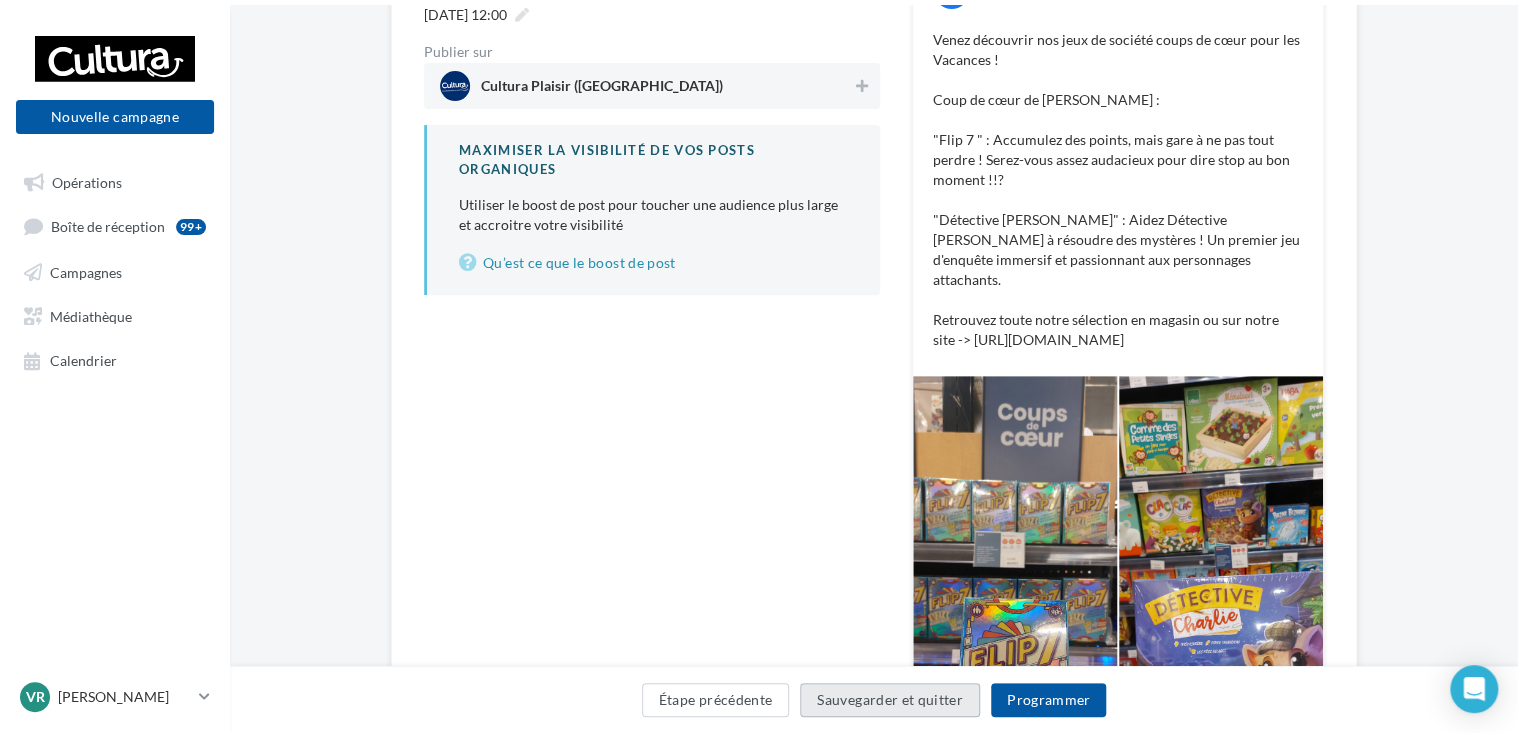 scroll, scrollTop: 32, scrollLeft: 0, axis: vertical 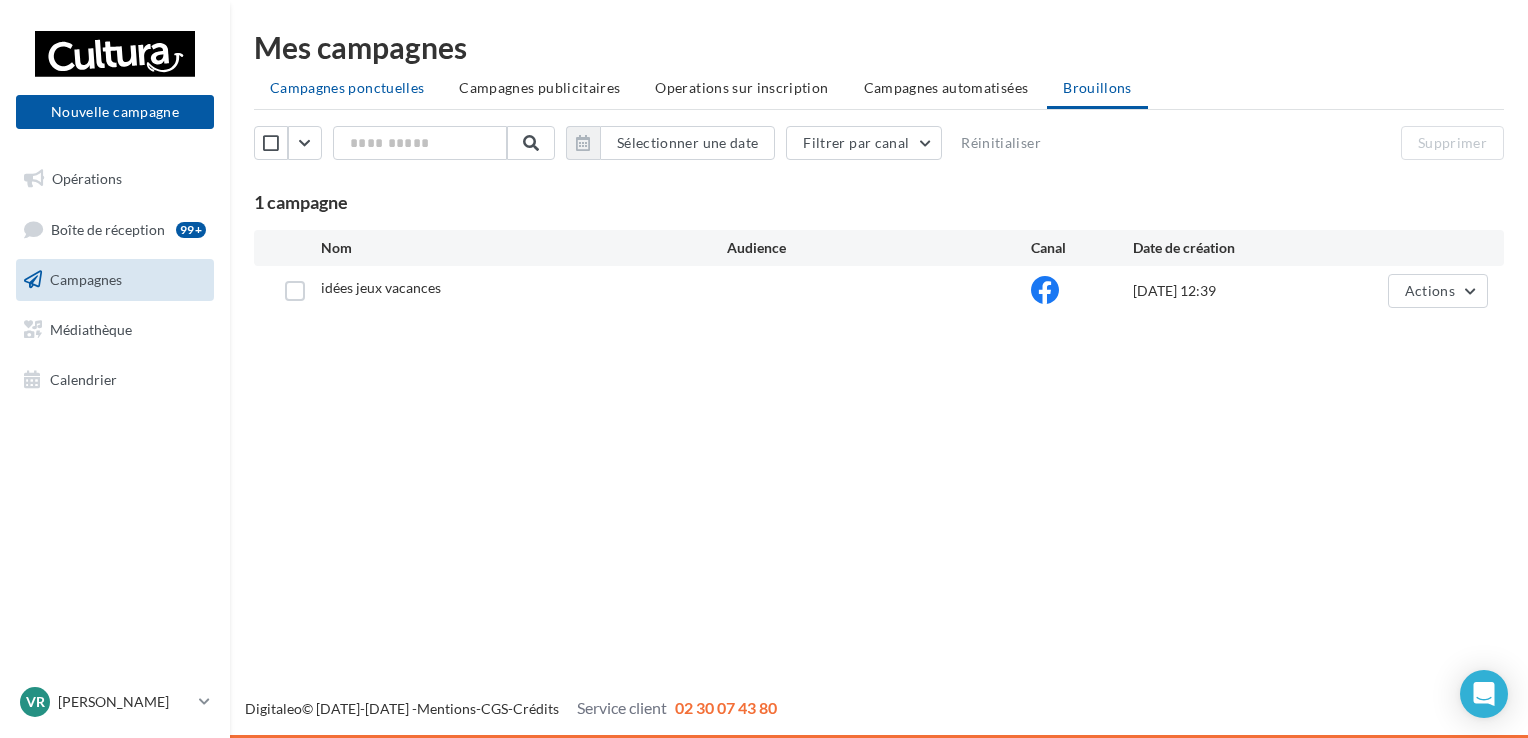 click on "Campagnes ponctuelles" at bounding box center [347, 87] 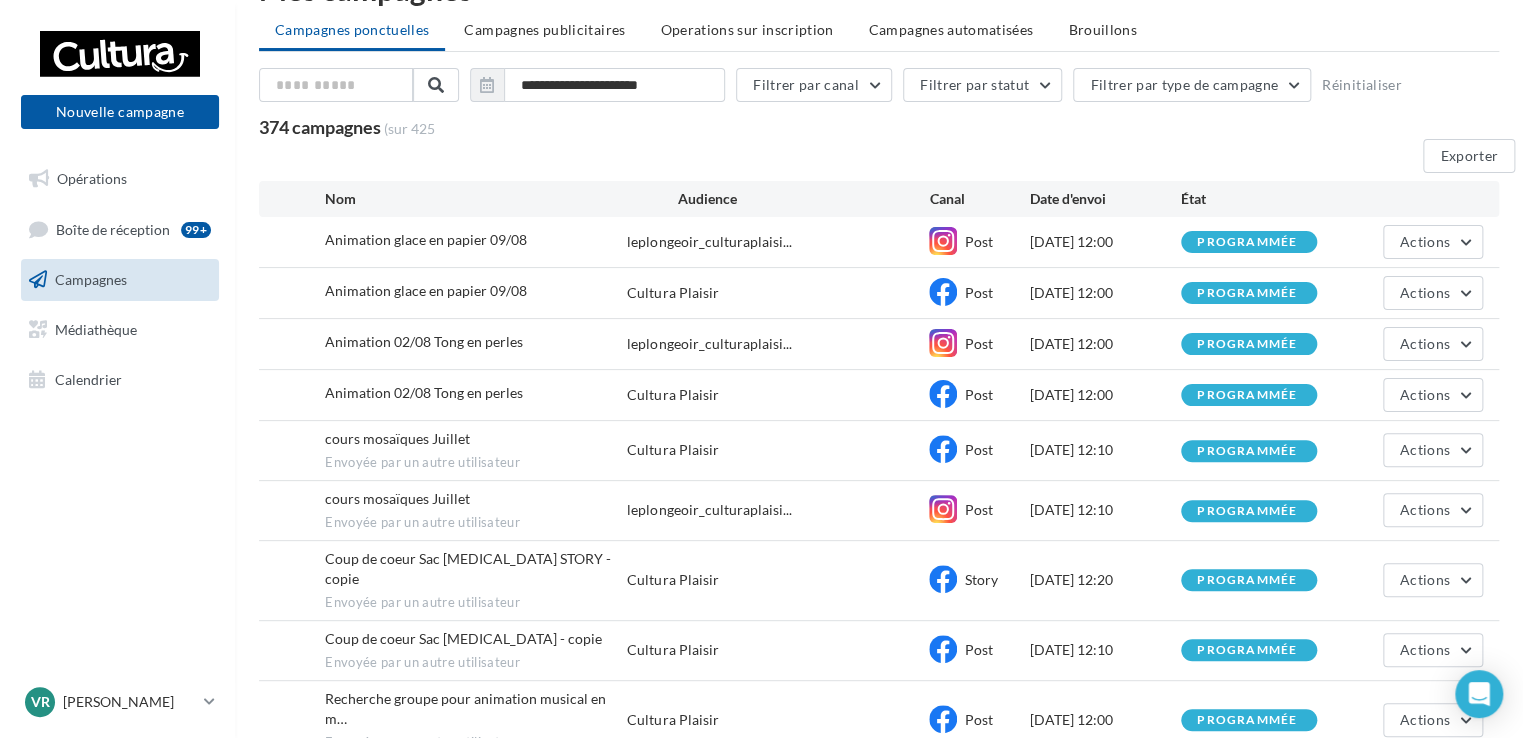scroll, scrollTop: 0, scrollLeft: 0, axis: both 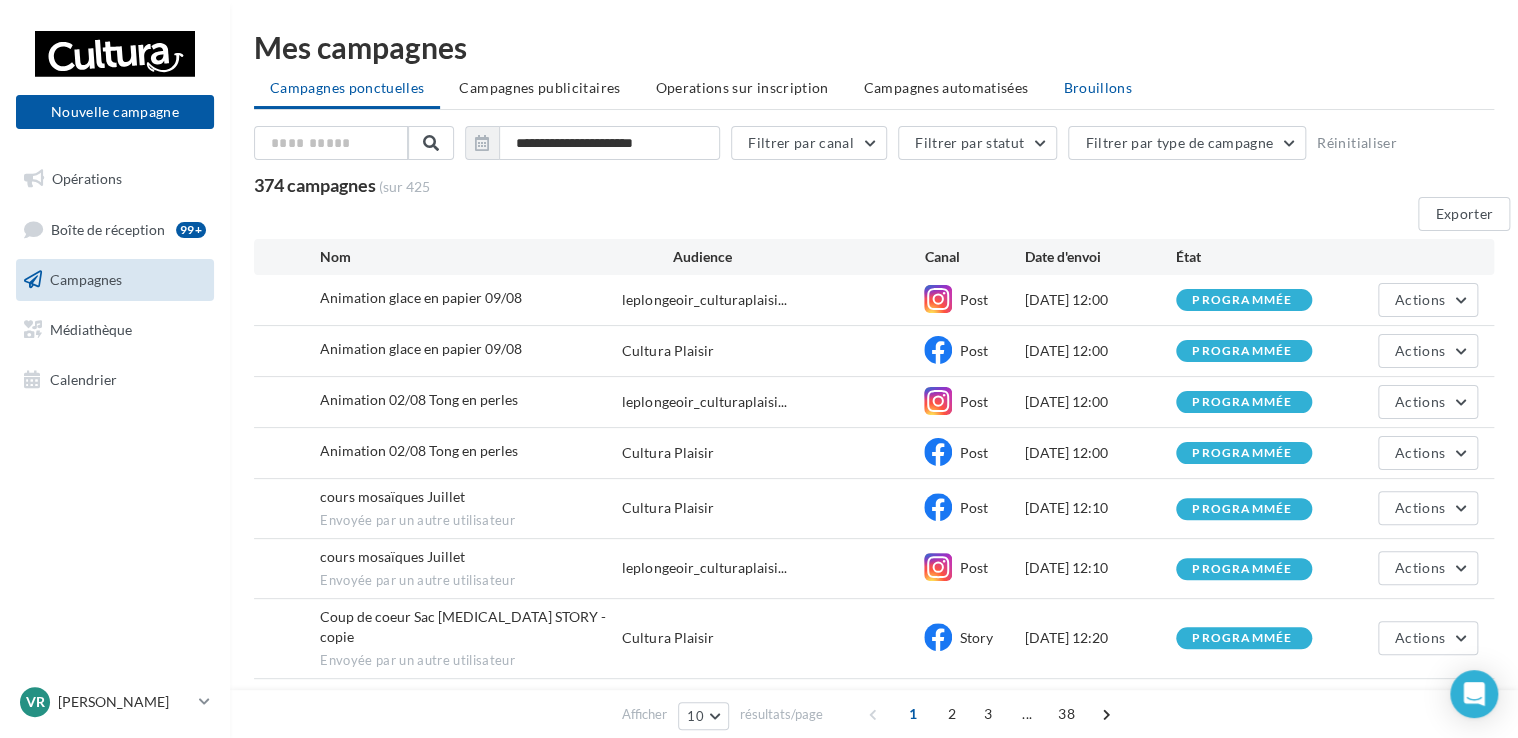 click on "Brouillons" at bounding box center (1097, 87) 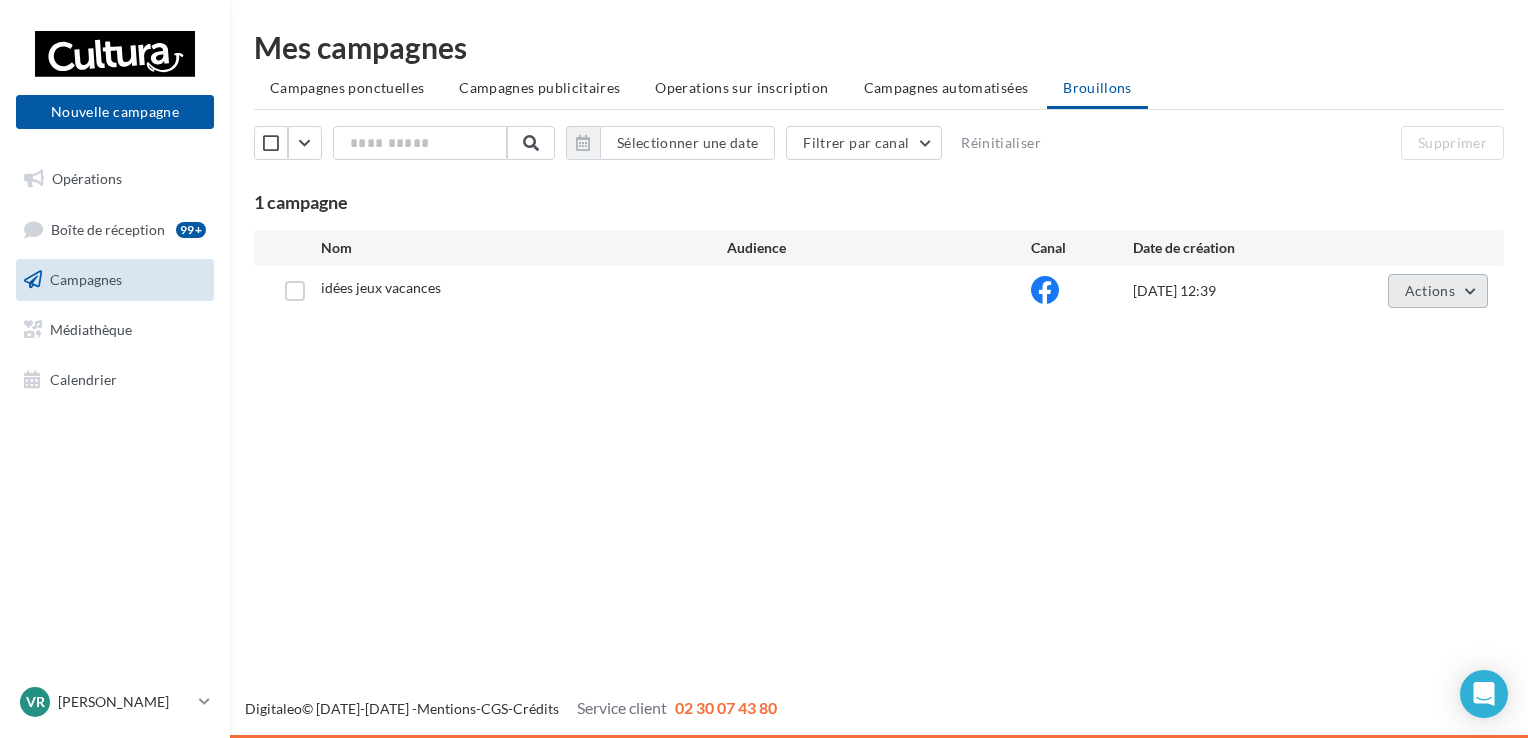 click on "Actions" at bounding box center [1430, 290] 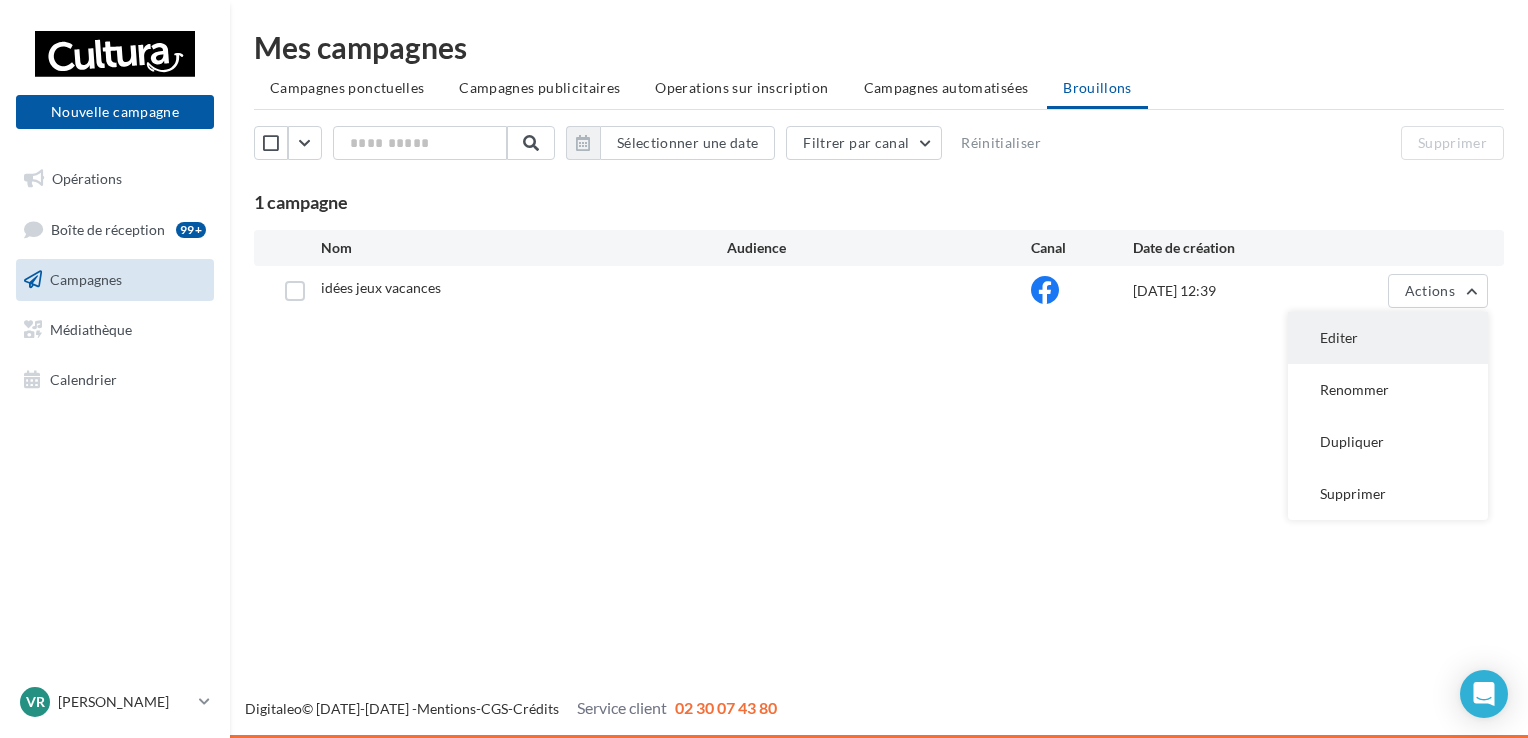 click on "Editer" at bounding box center (1388, 338) 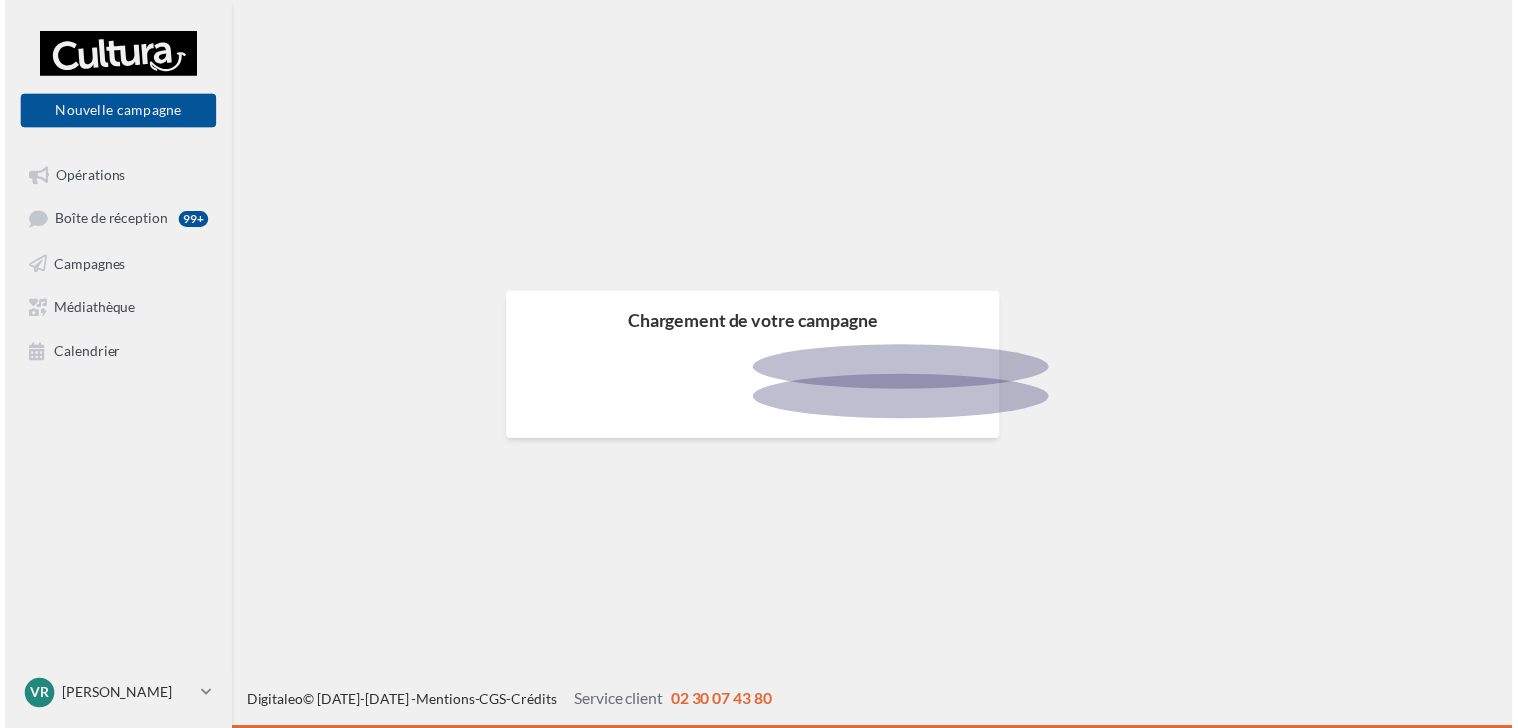 scroll, scrollTop: 0, scrollLeft: 0, axis: both 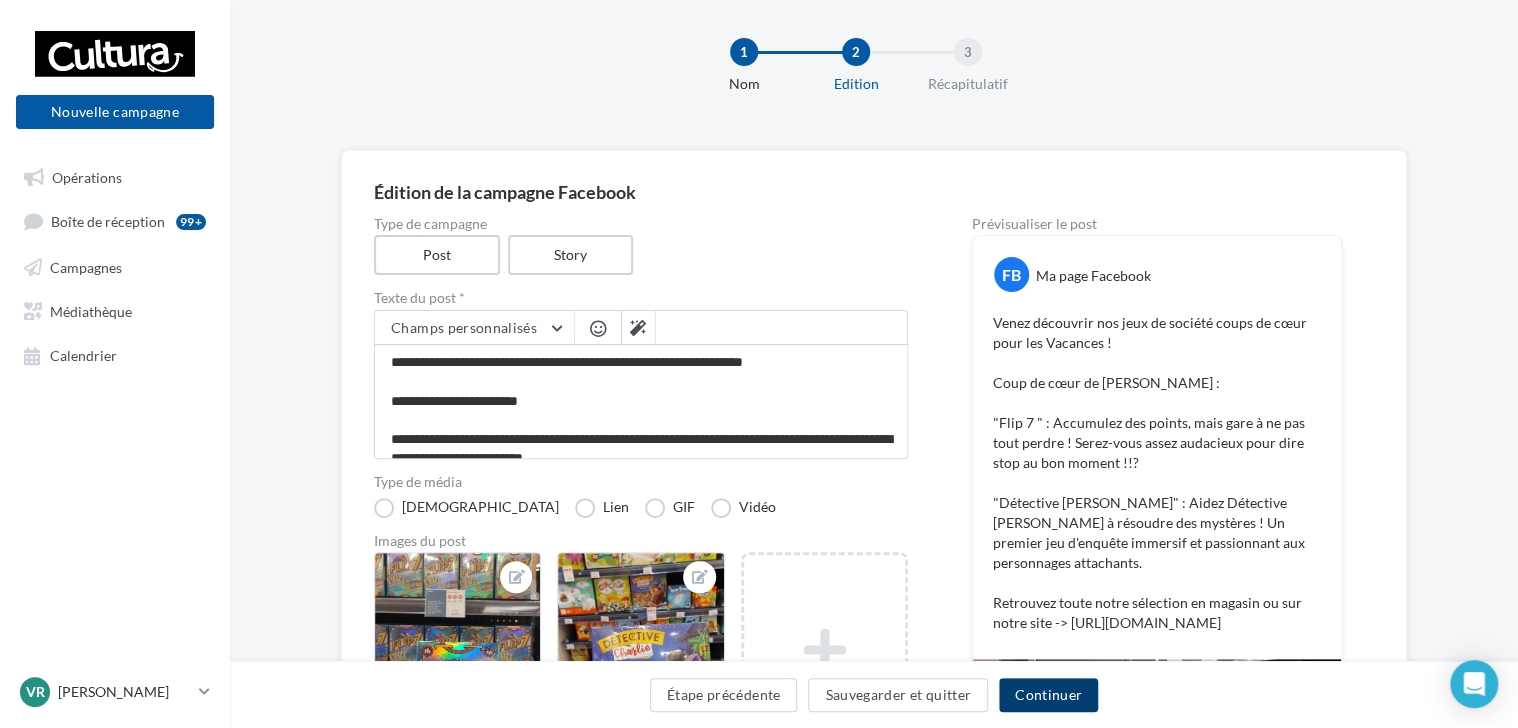 click on "Continuer" at bounding box center [1048, 695] 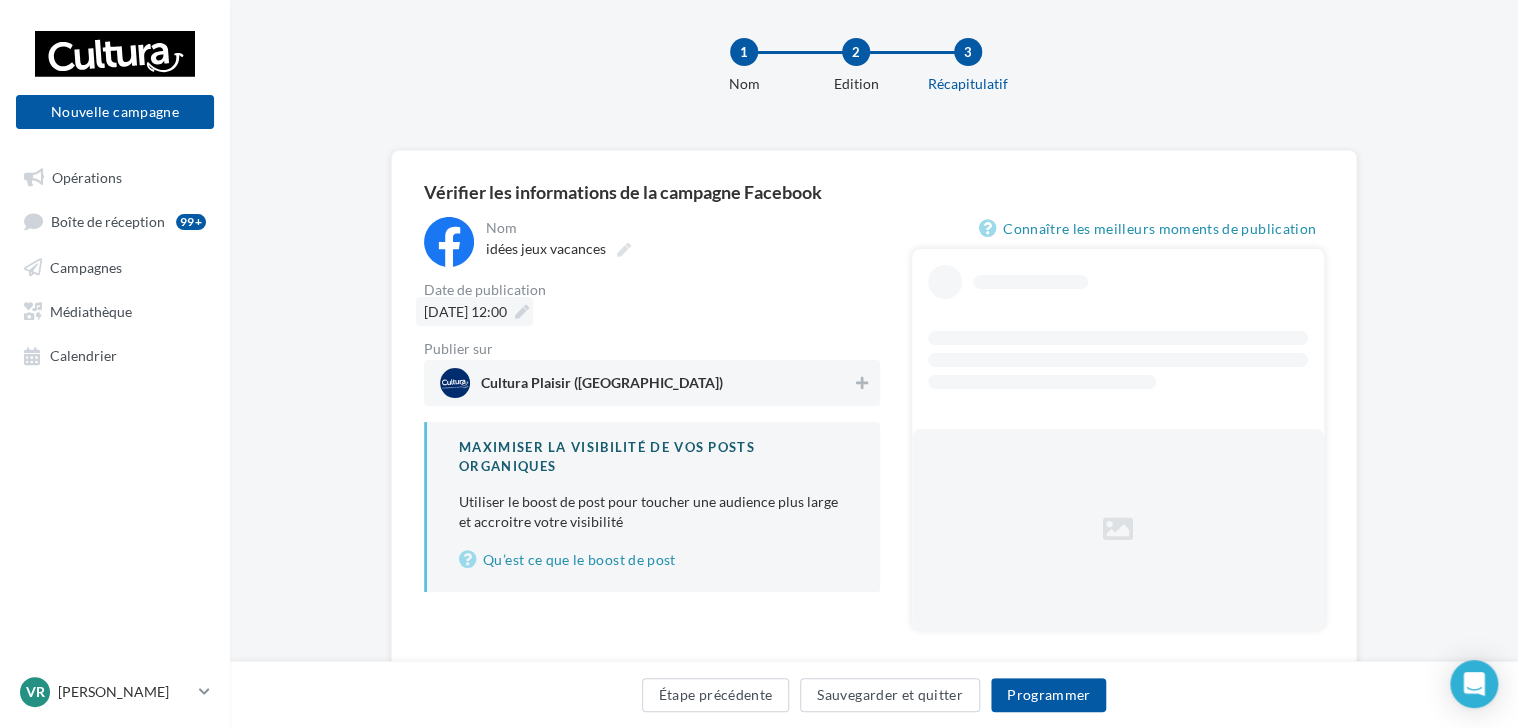 click on "15/07/2025 à 12:00" at bounding box center (465, 311) 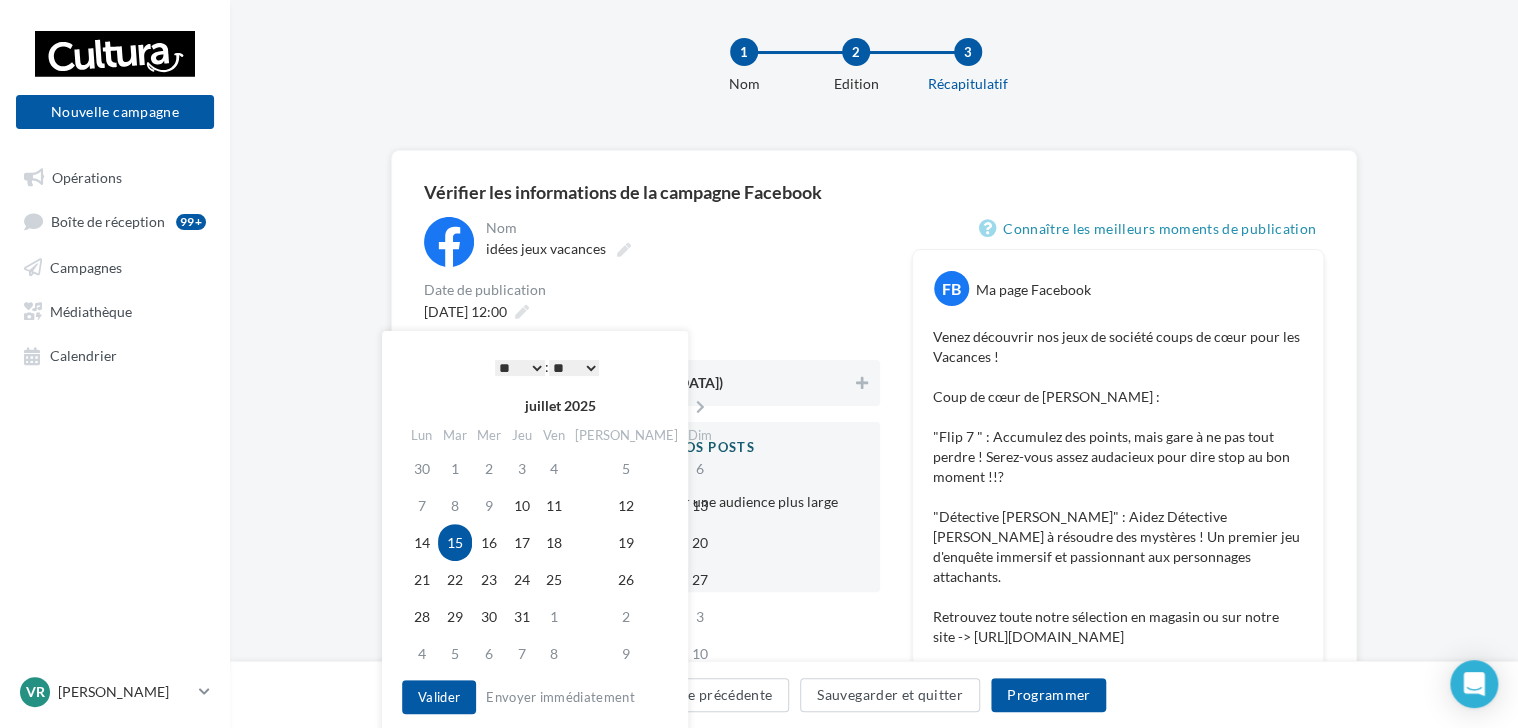 click on "15" at bounding box center [455, 542] 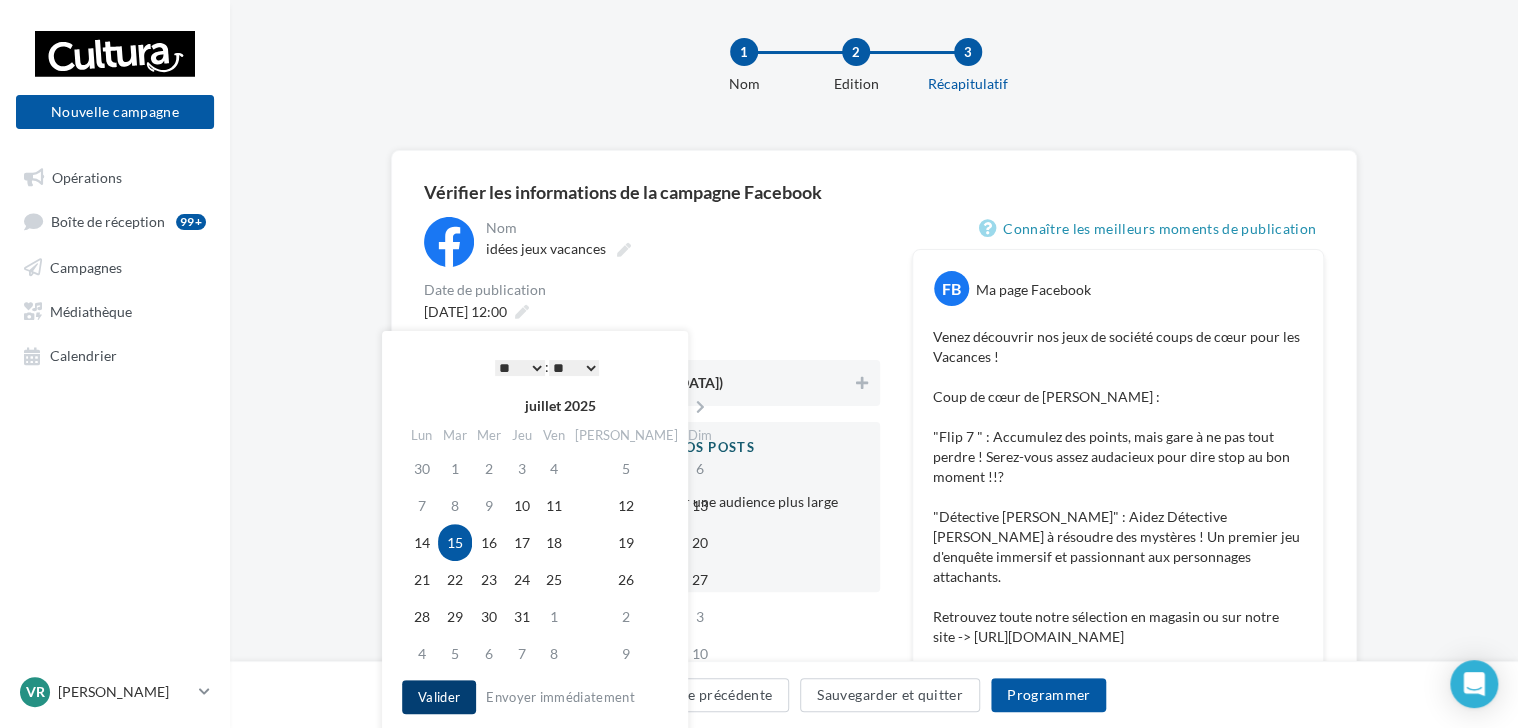 click on "Valider" at bounding box center [439, 697] 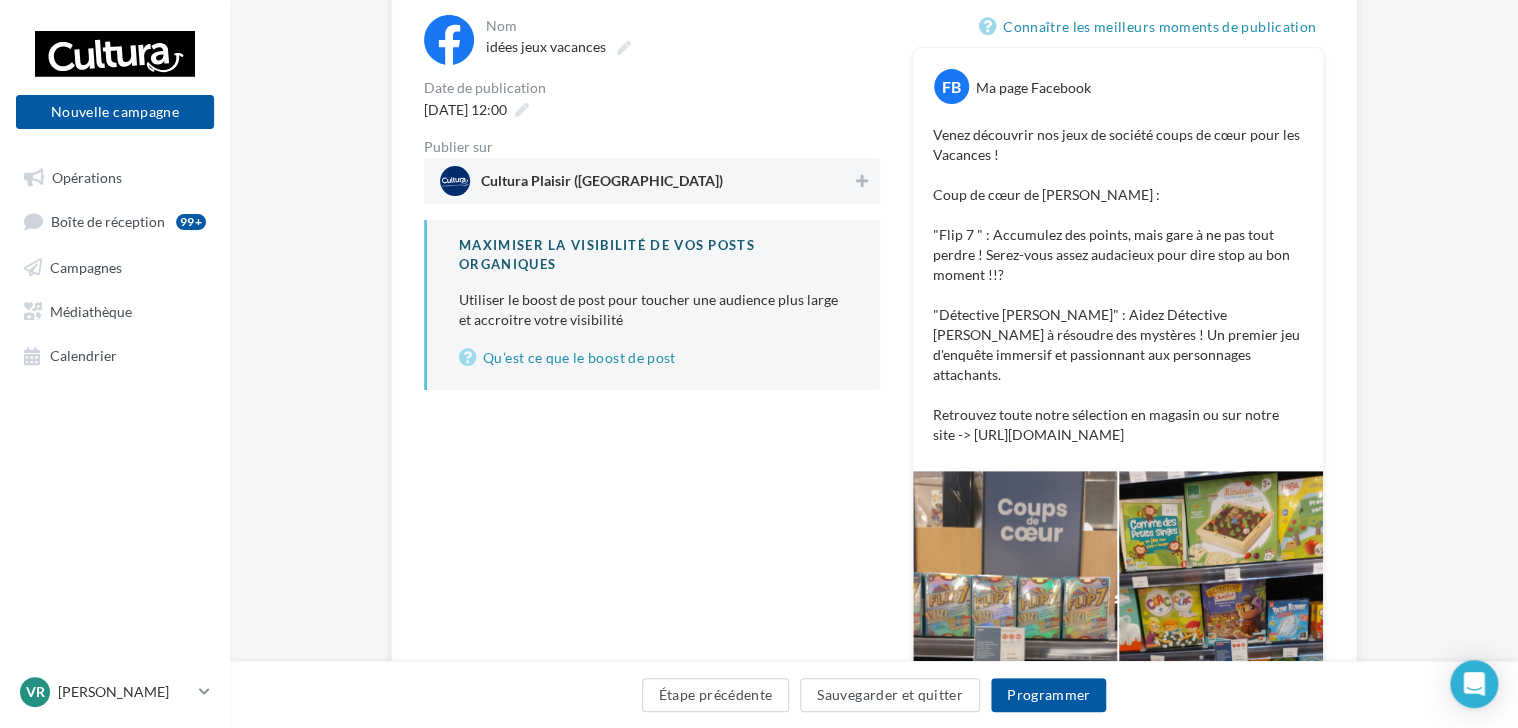 scroll, scrollTop: 224, scrollLeft: 0, axis: vertical 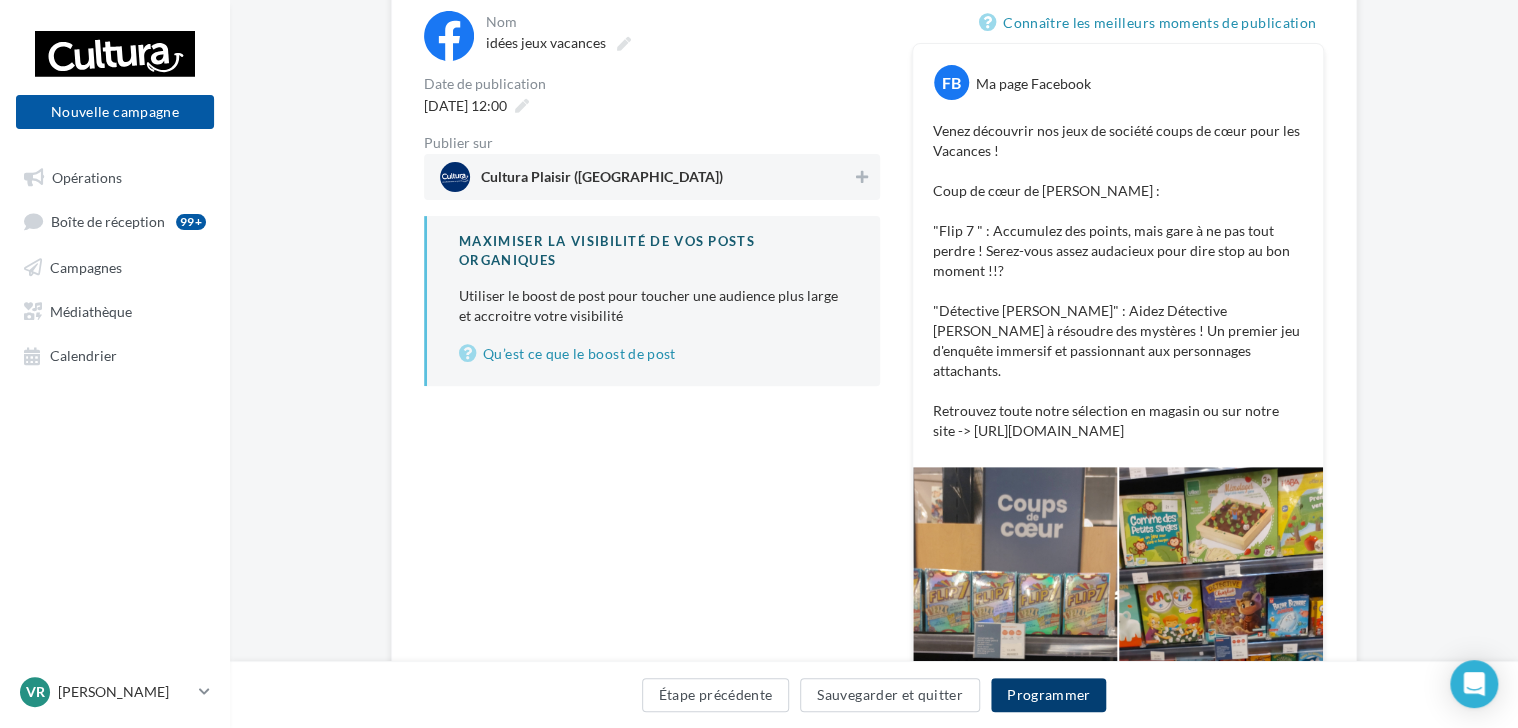 click on "Programmer" at bounding box center (1049, 695) 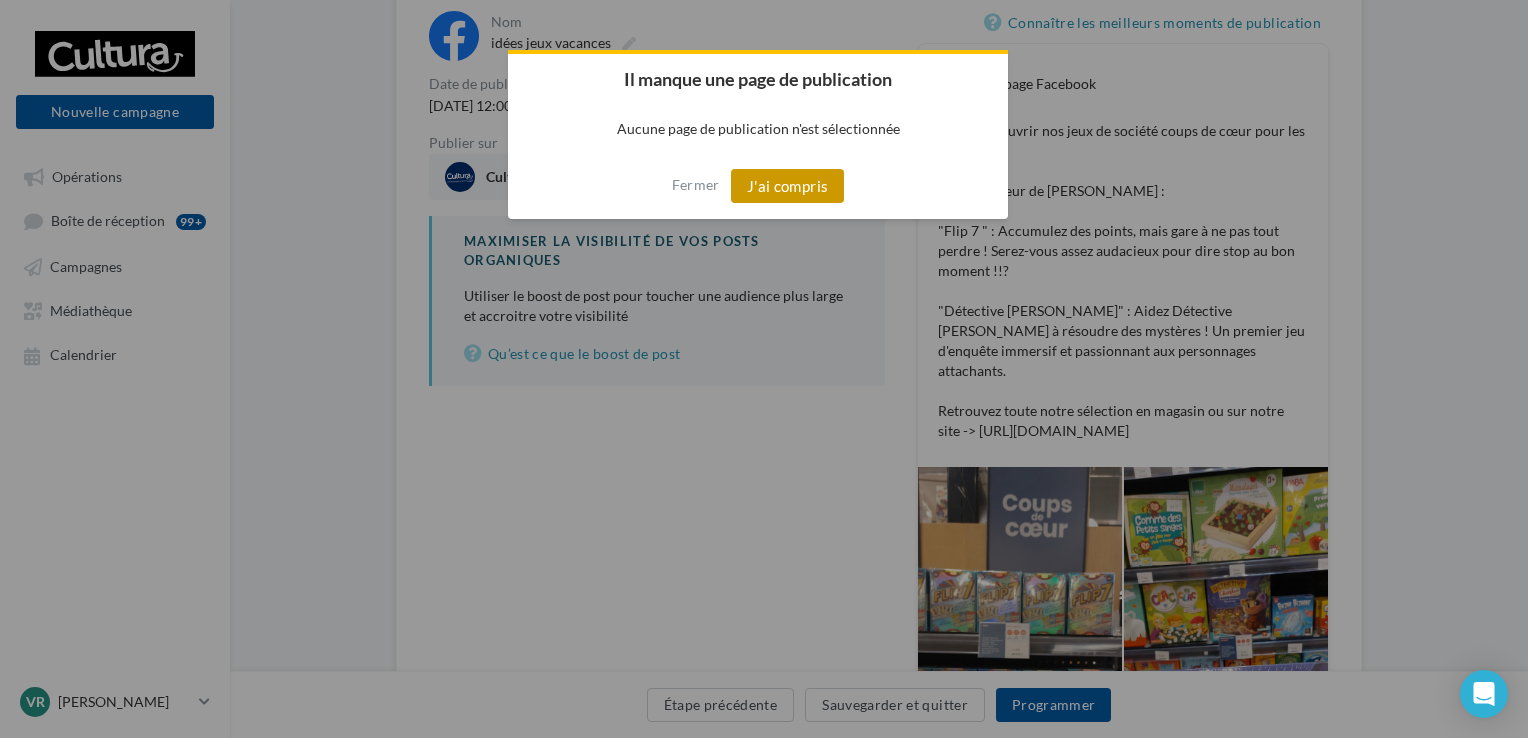 drag, startPoint x: 728, startPoint y: 480, endPoint x: 800, endPoint y: 177, distance: 311.43698 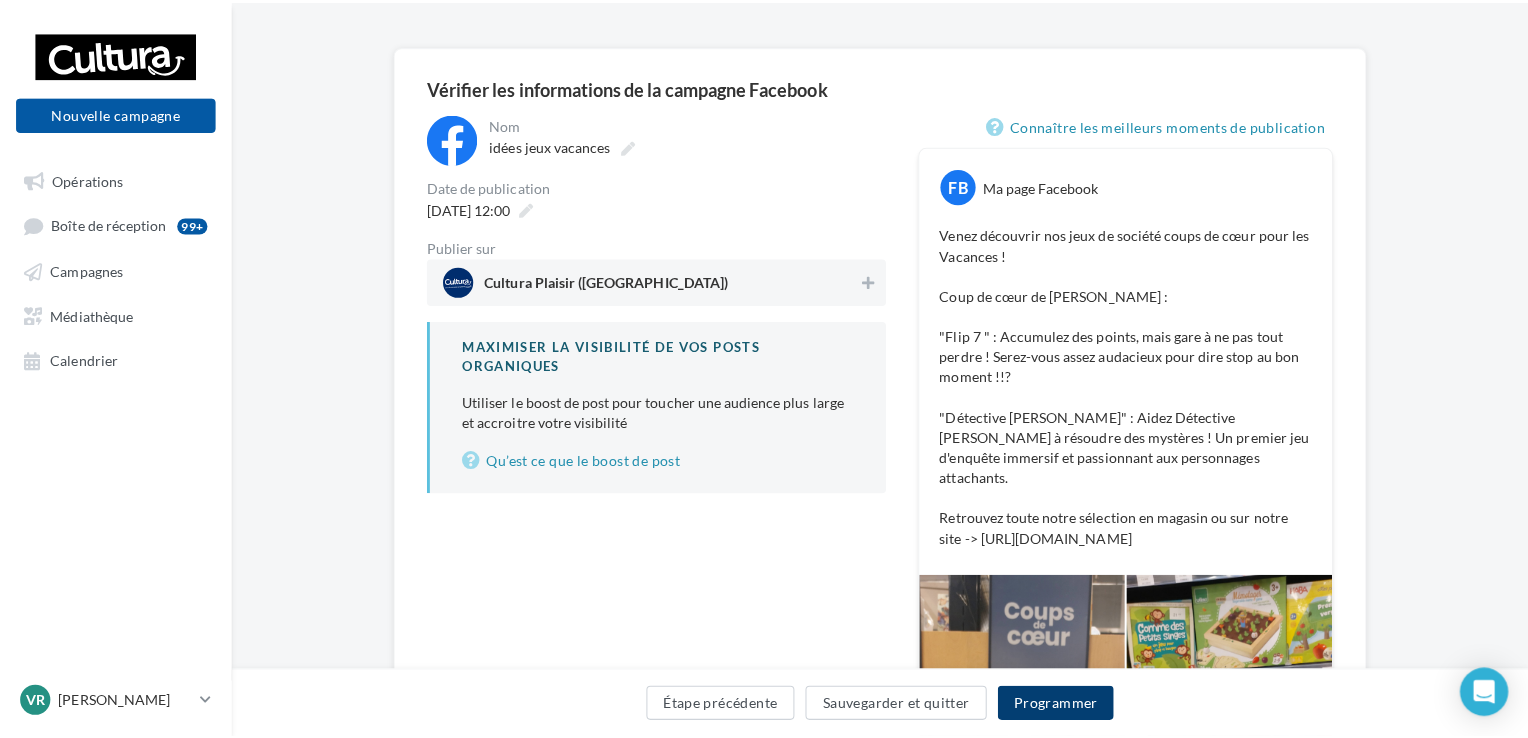 scroll, scrollTop: 122, scrollLeft: 0, axis: vertical 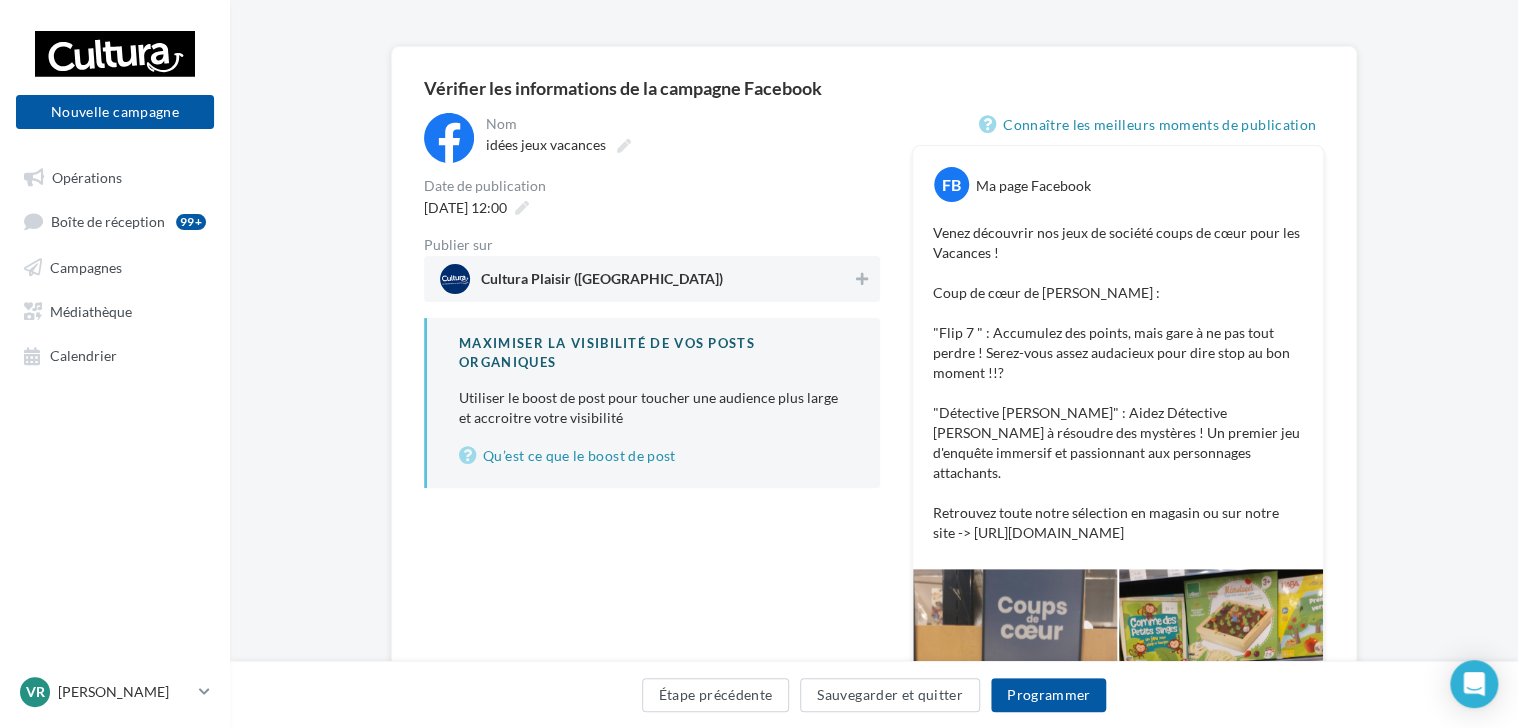 click on "Cultura Plaisir (Les Clayes-sous-Bois)" at bounding box center [646, 279] 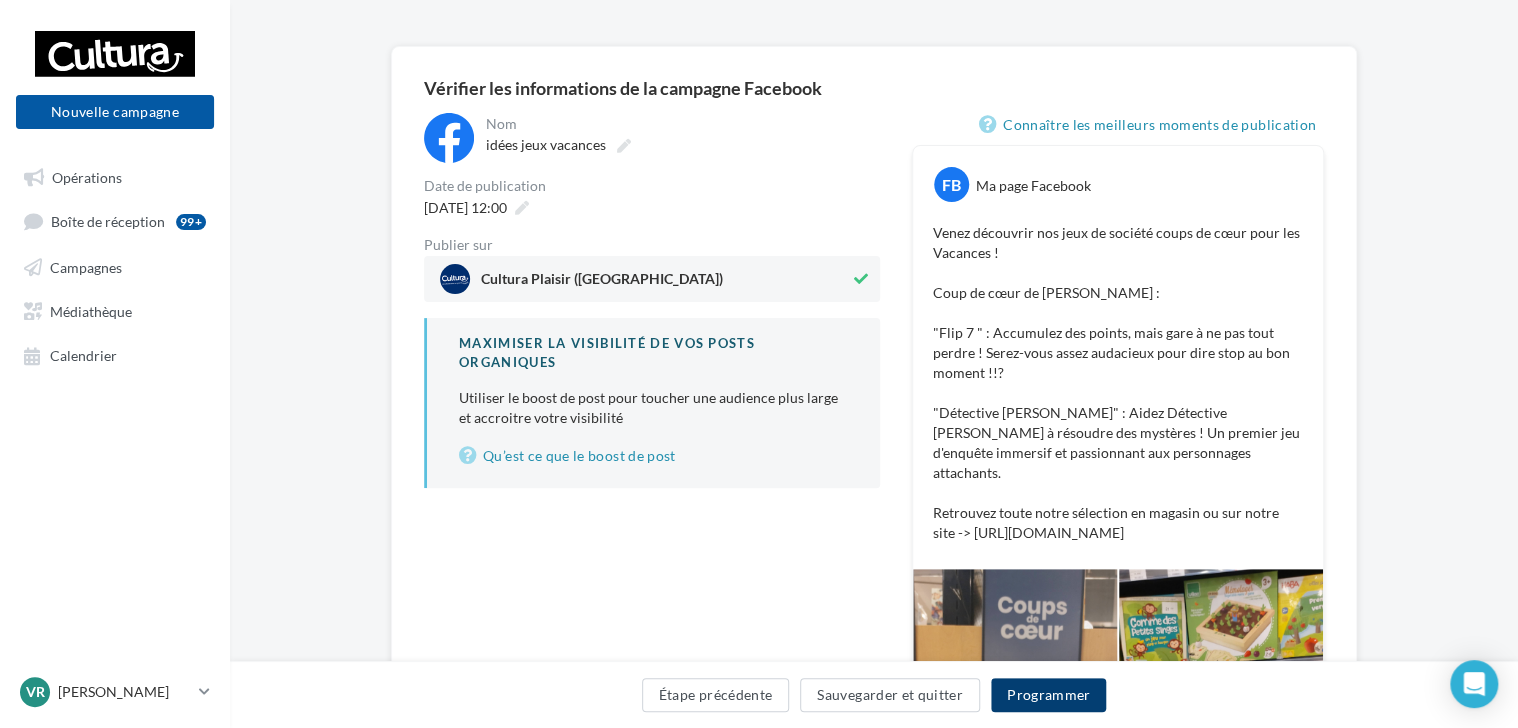 click on "Programmer" at bounding box center (1049, 695) 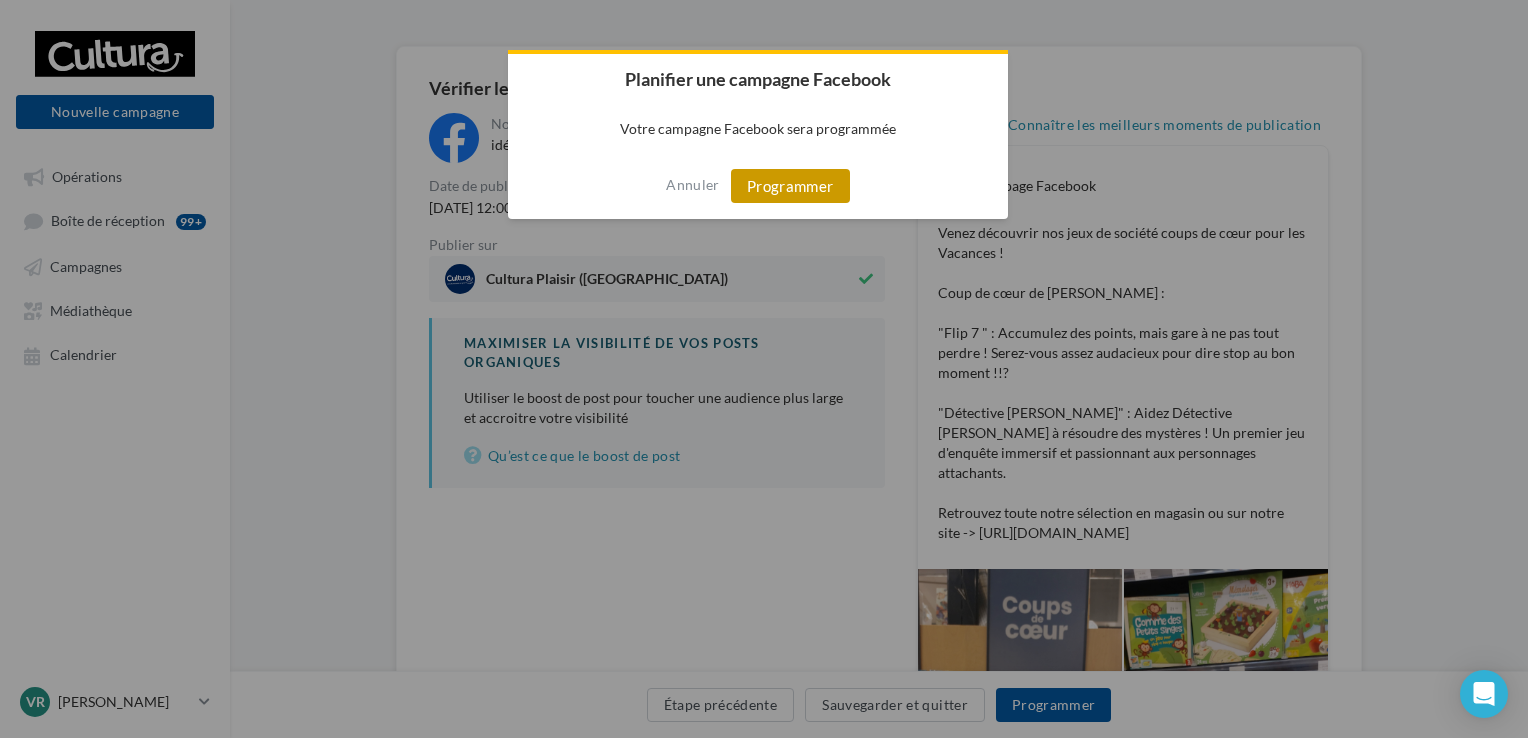 click on "Programmer" at bounding box center (790, 186) 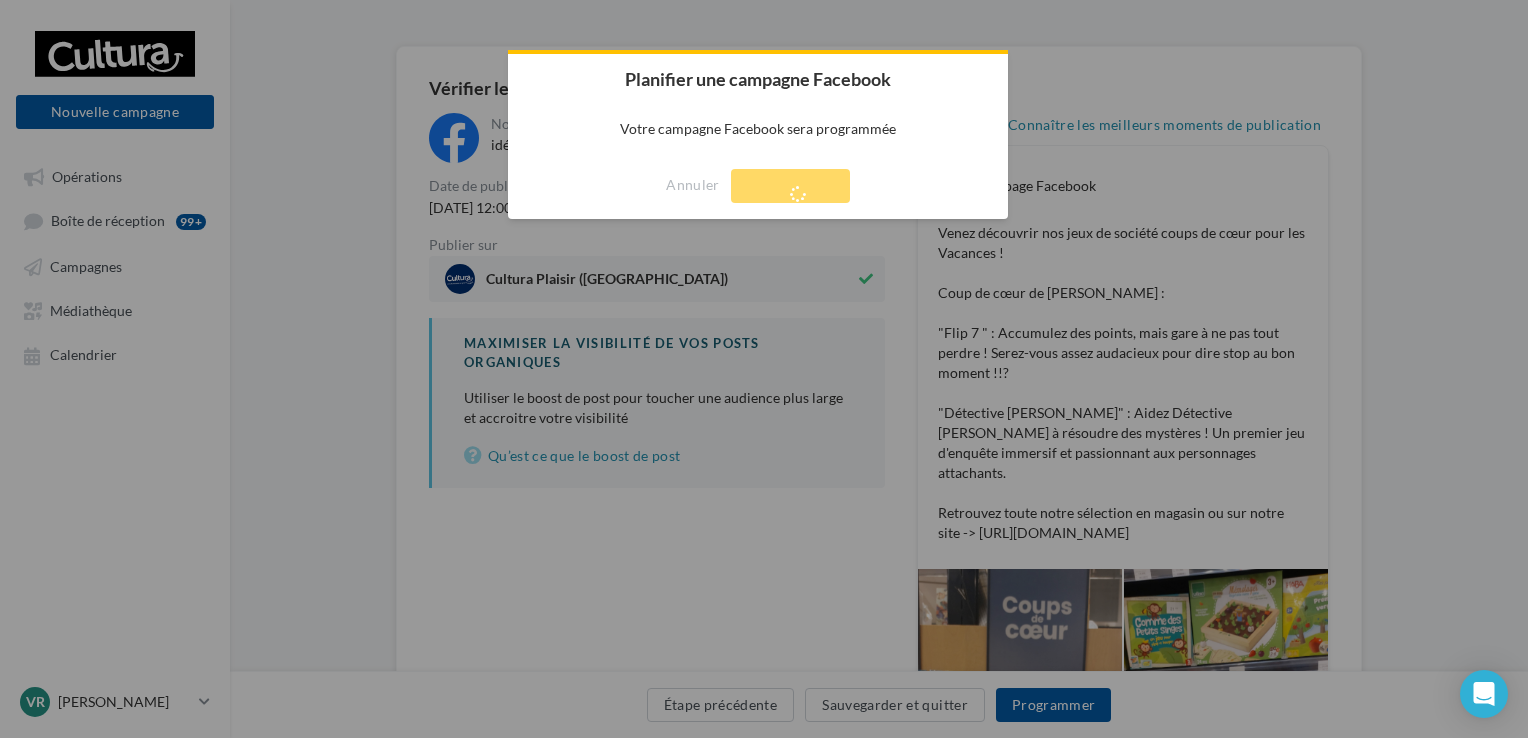 click on "Annuler
Programmer" at bounding box center [758, 186] 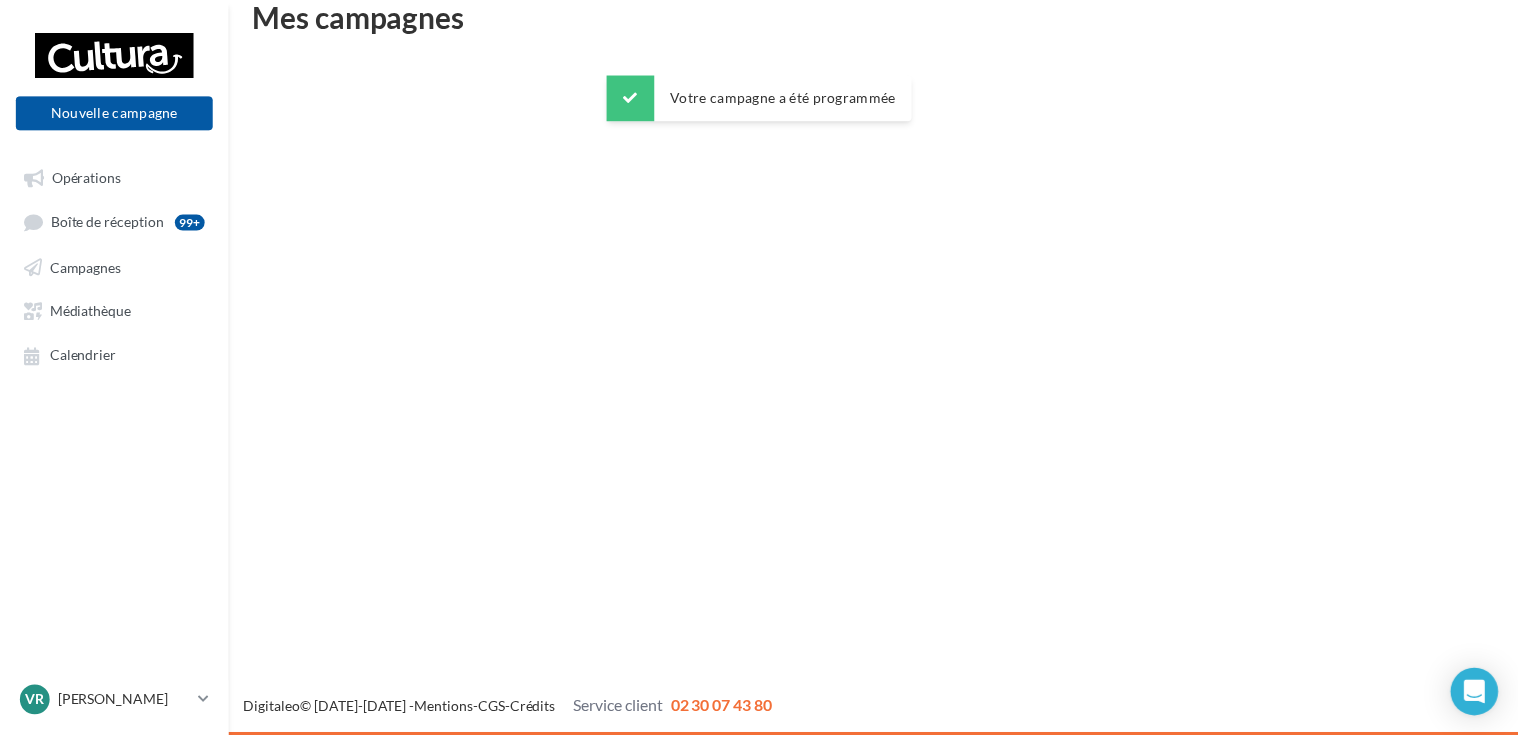 scroll, scrollTop: 32, scrollLeft: 0, axis: vertical 